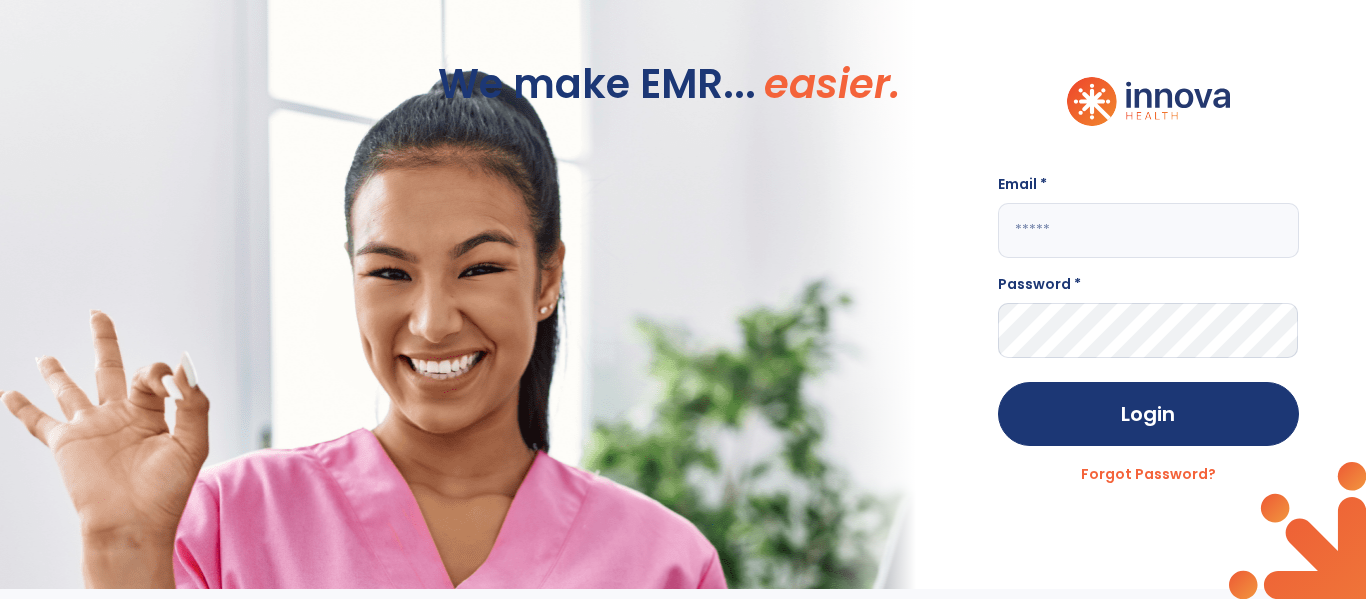 scroll, scrollTop: 0, scrollLeft: 0, axis: both 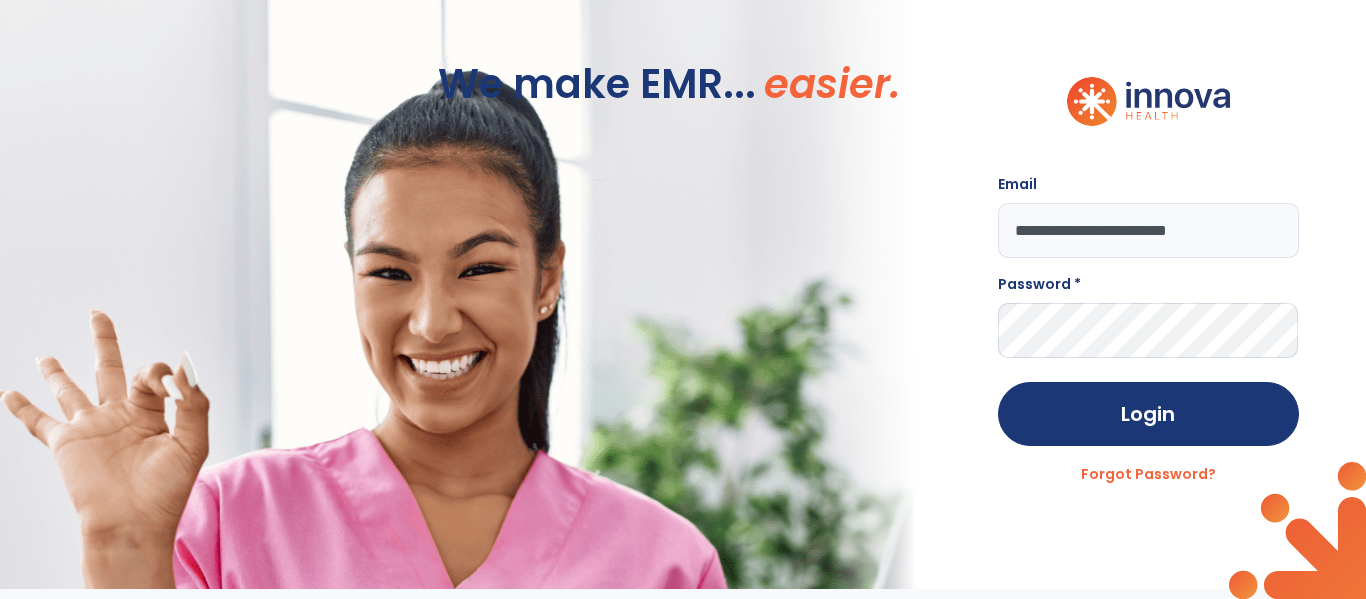 type on "**********" 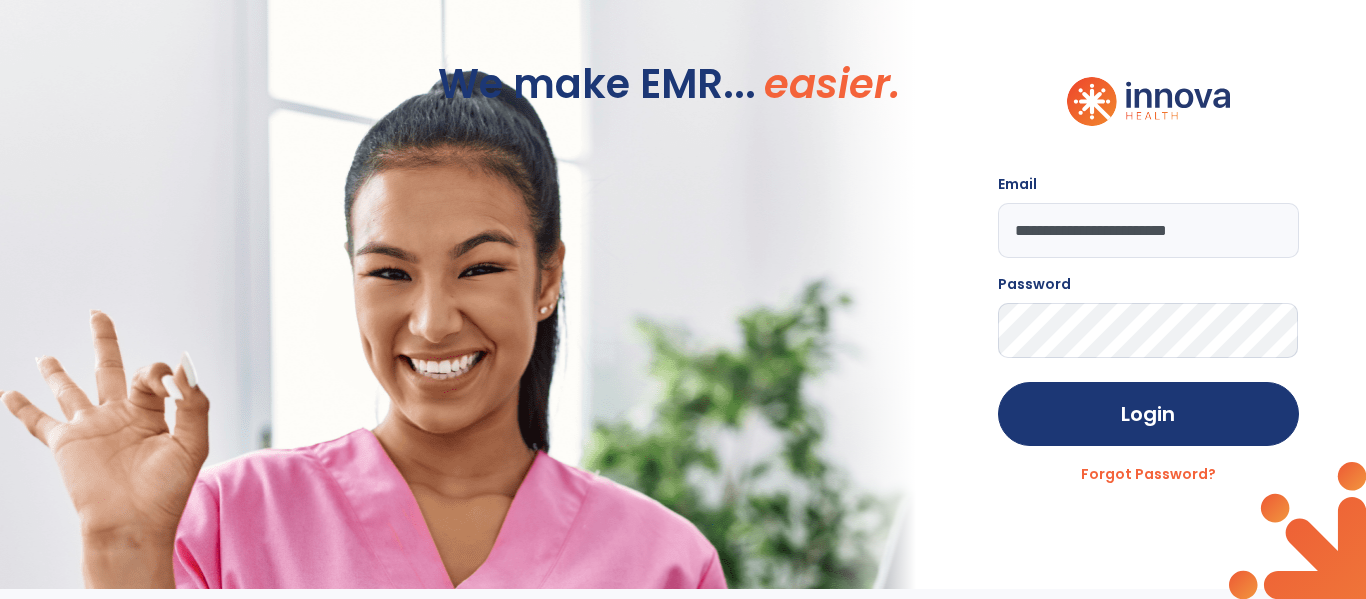 click on "Login" 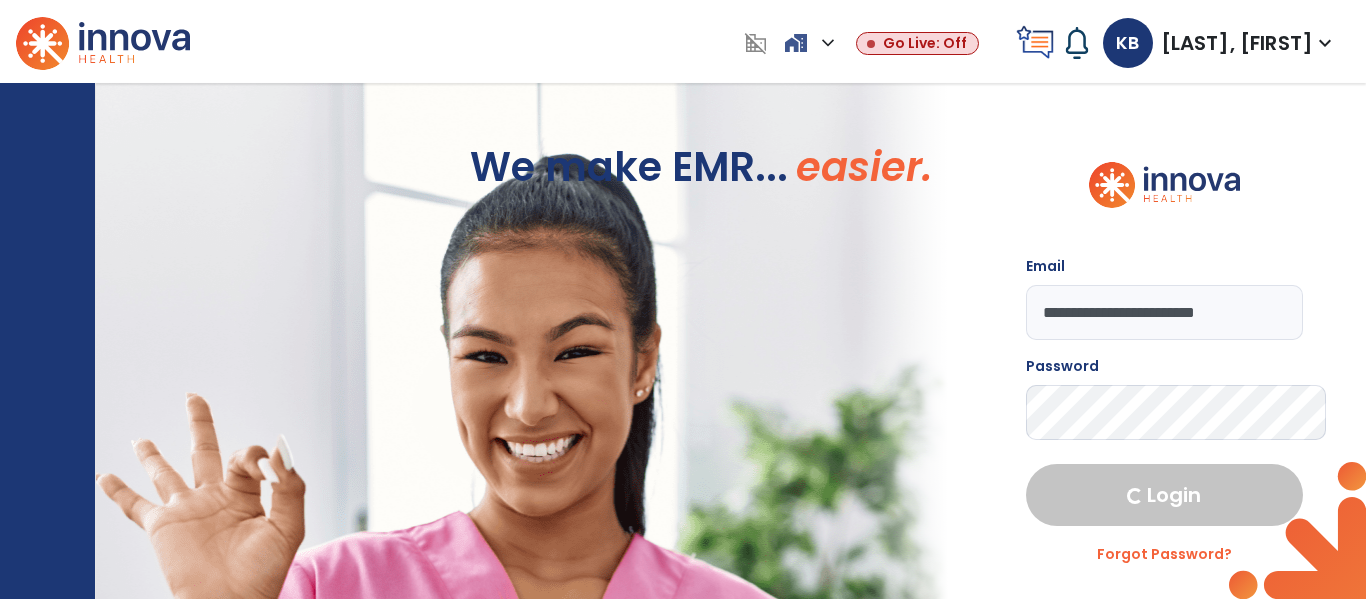select on "****" 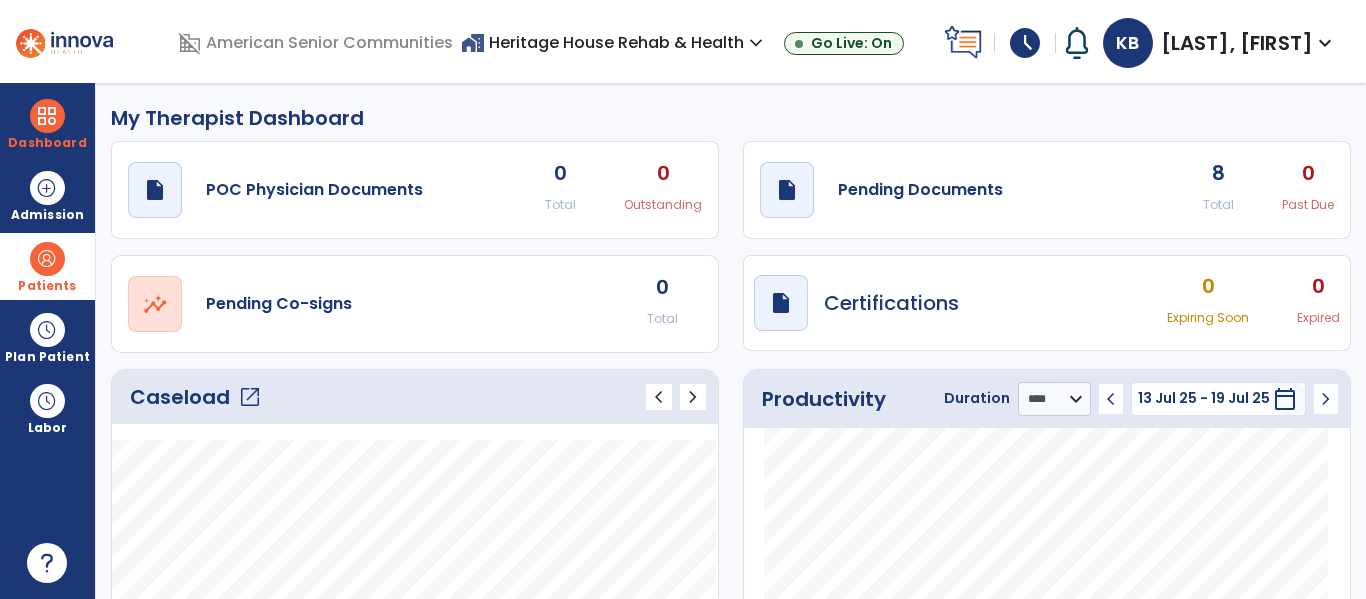 click on "Patients" at bounding box center (47, 286) 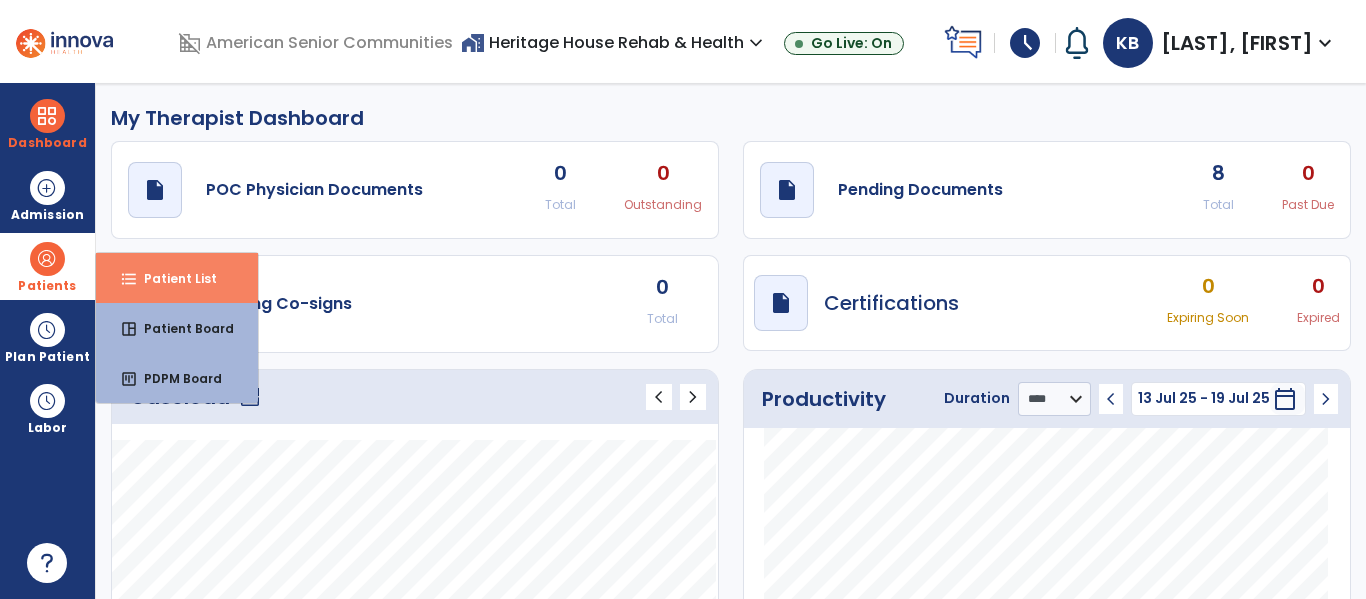 click on "Patient List" at bounding box center (172, 278) 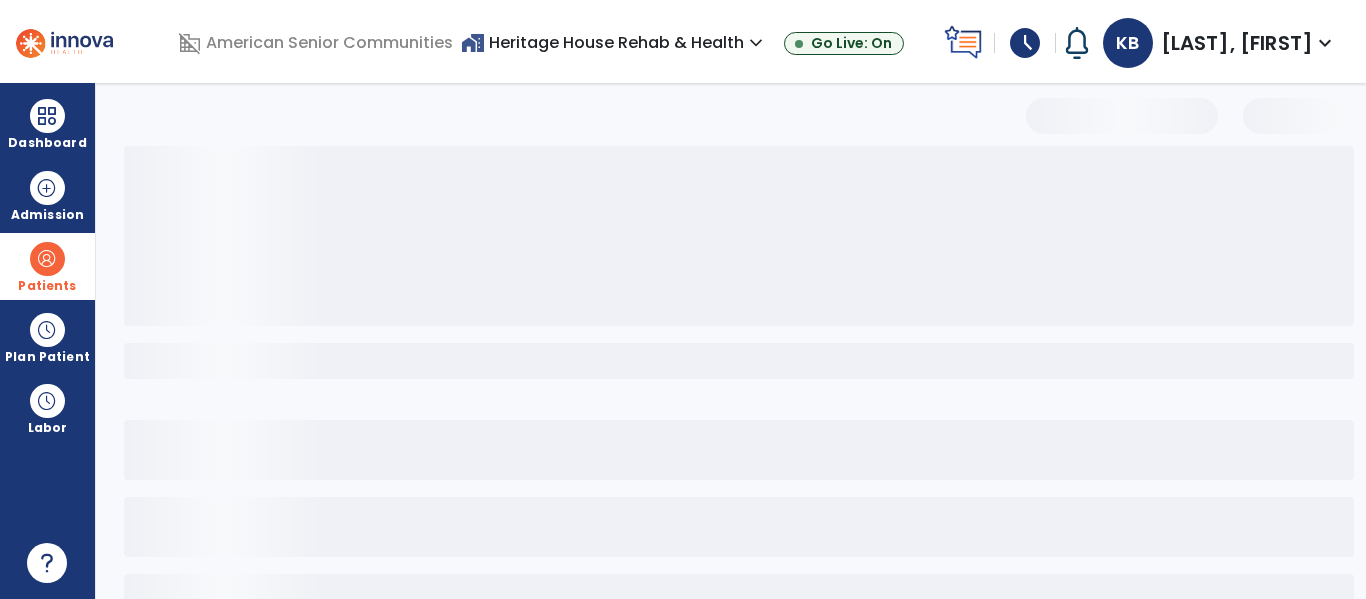 select on "***" 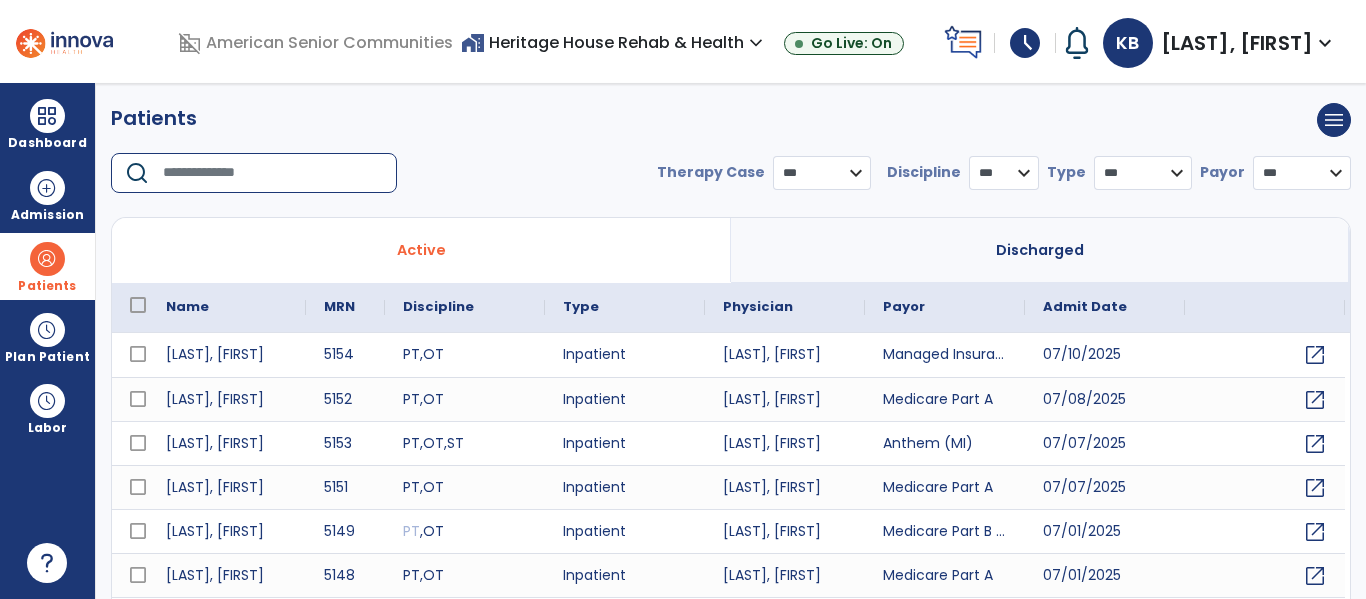 click at bounding box center (273, 173) 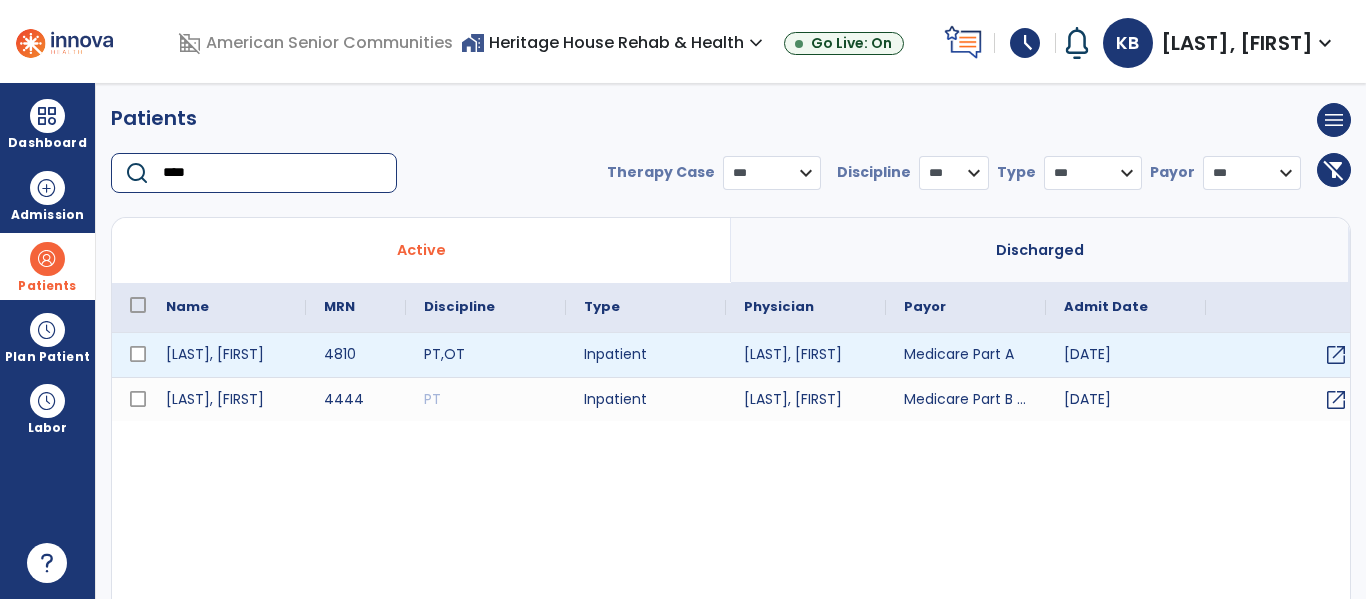 type on "****" 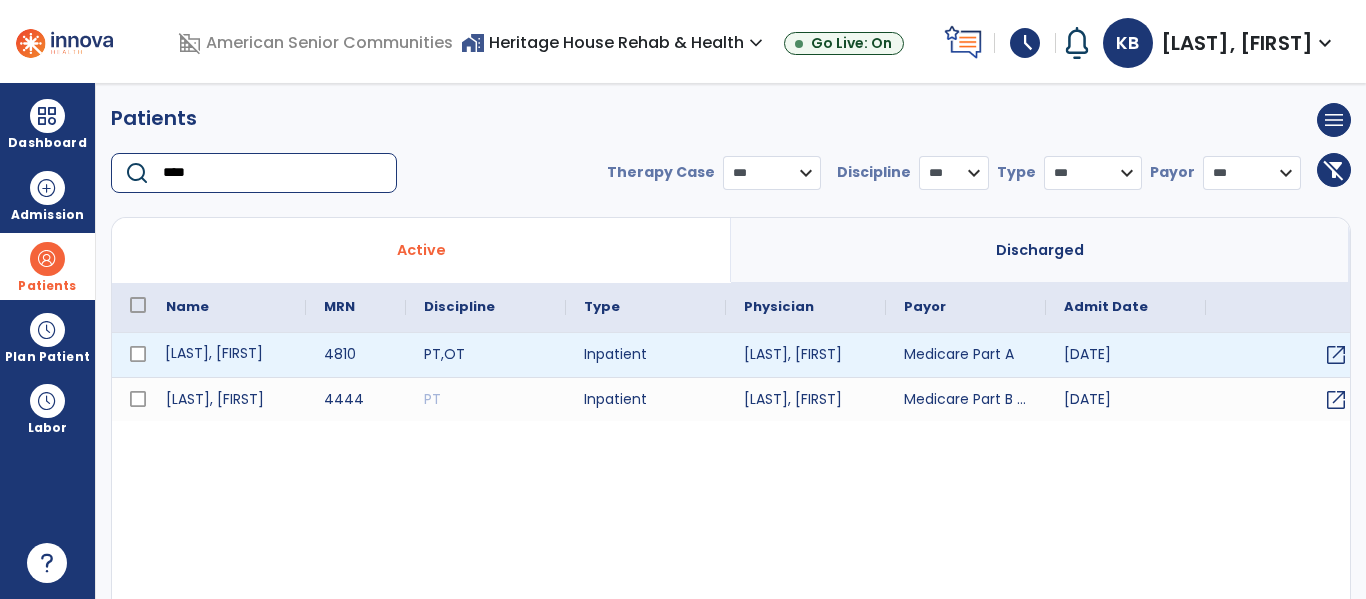 click on "[LAST], [FIRST]" at bounding box center [227, 355] 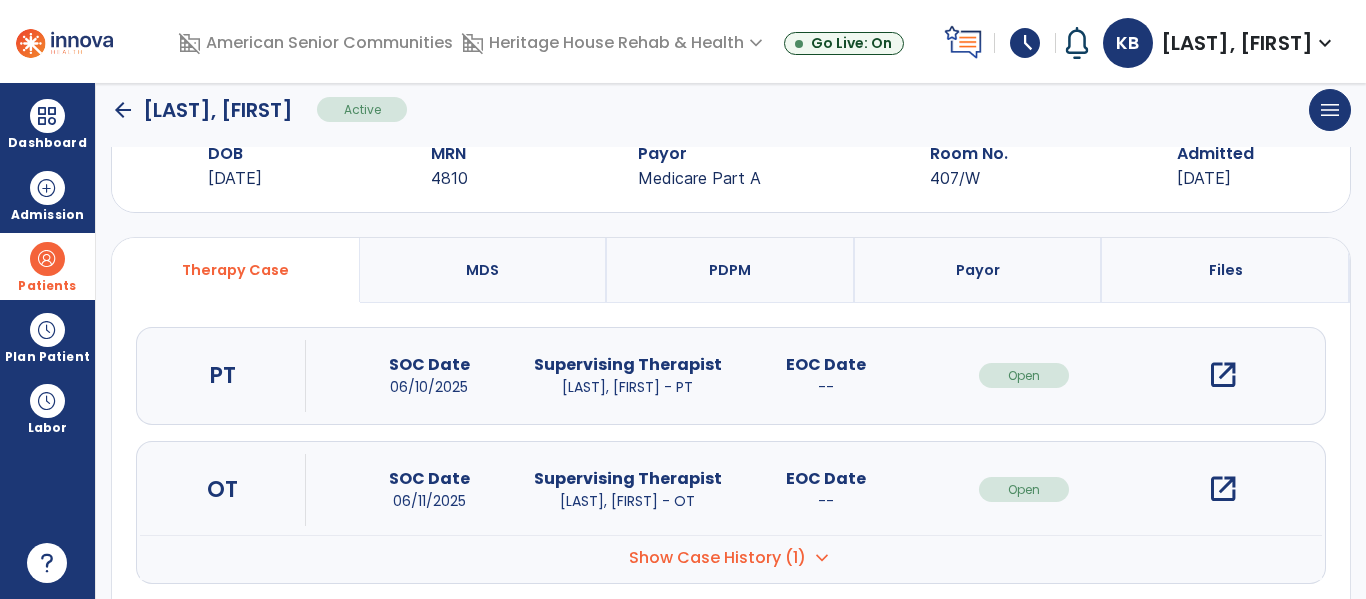 scroll, scrollTop: 70, scrollLeft: 0, axis: vertical 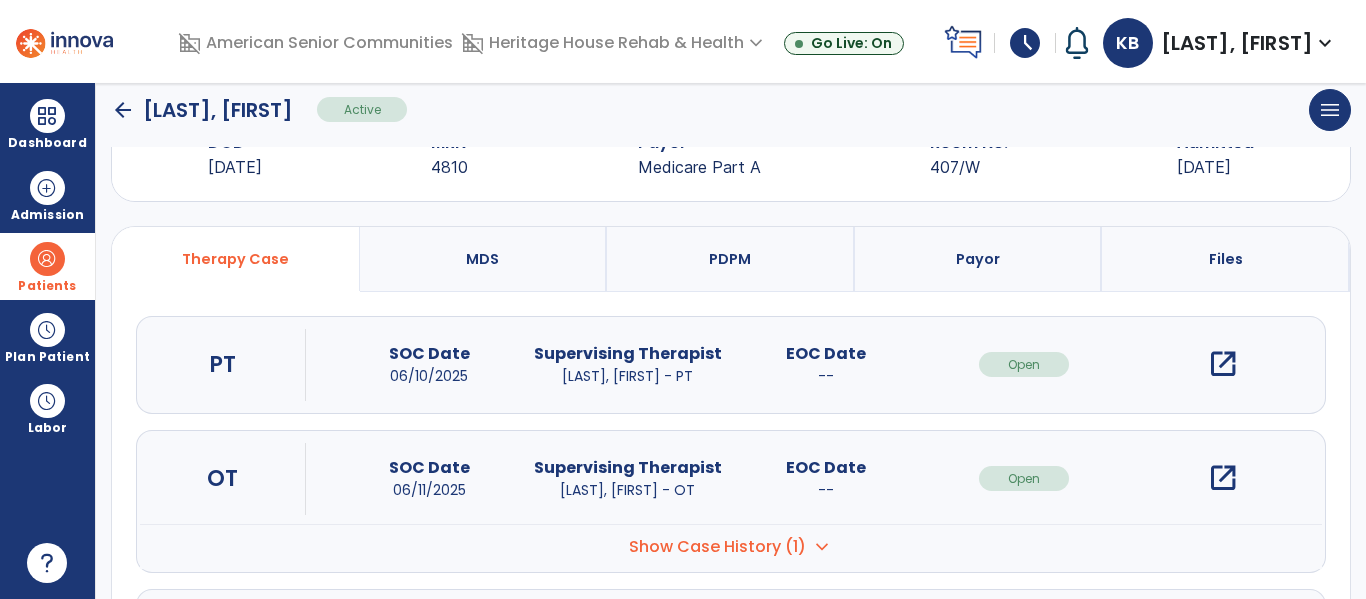 click on "Open" at bounding box center (1024, 478) 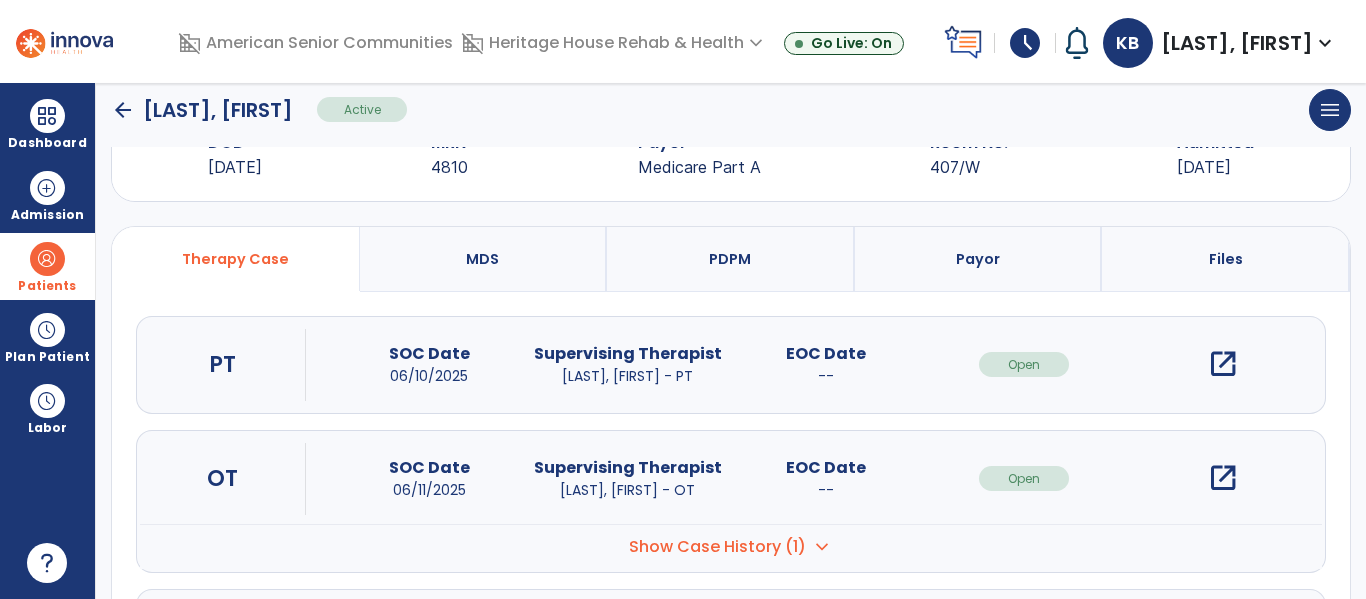 click on "open_in_new" at bounding box center [1223, 478] 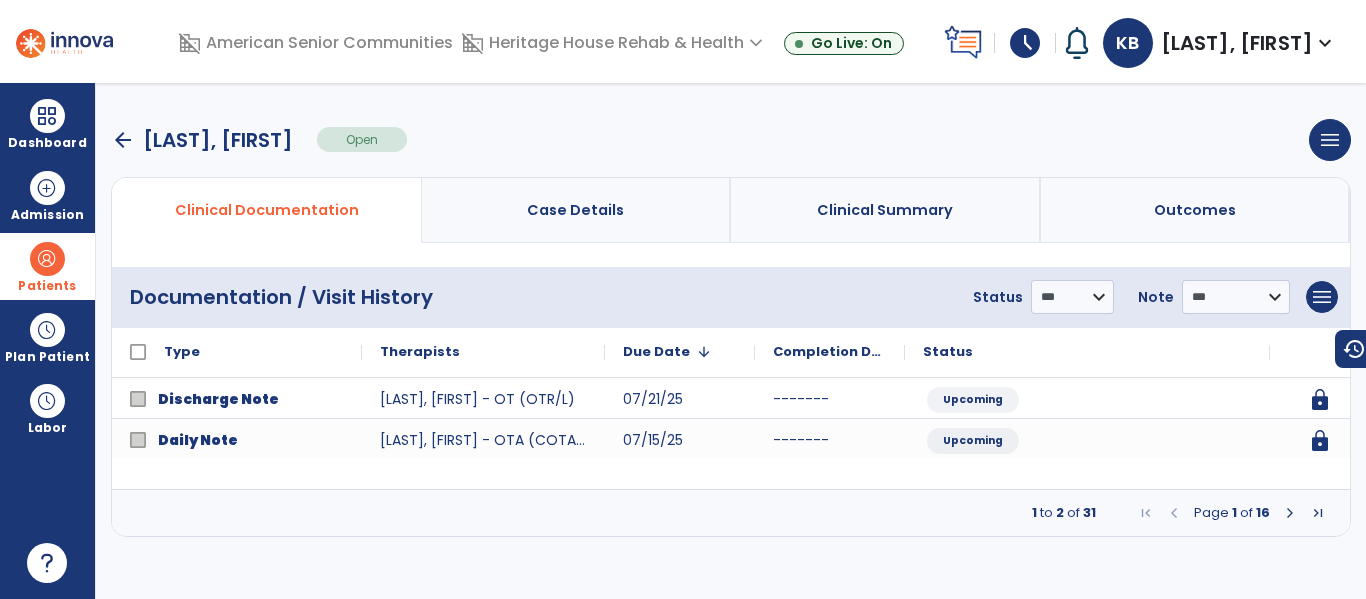 scroll, scrollTop: 0, scrollLeft: 0, axis: both 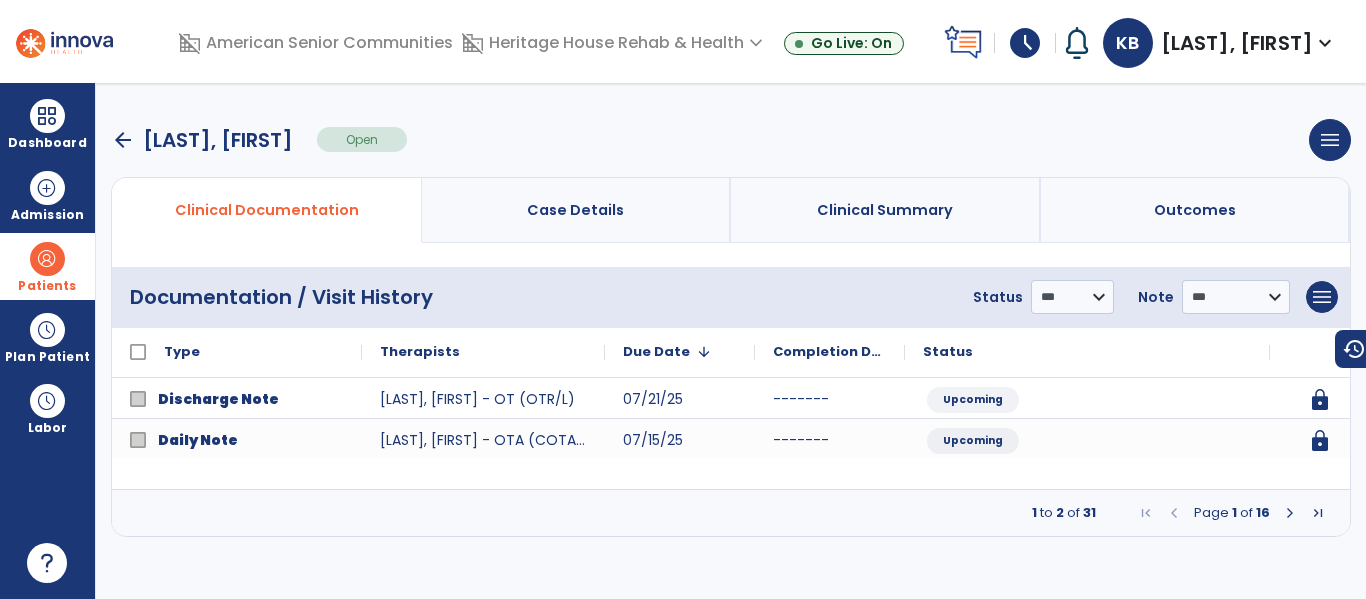 click at bounding box center (1290, 513) 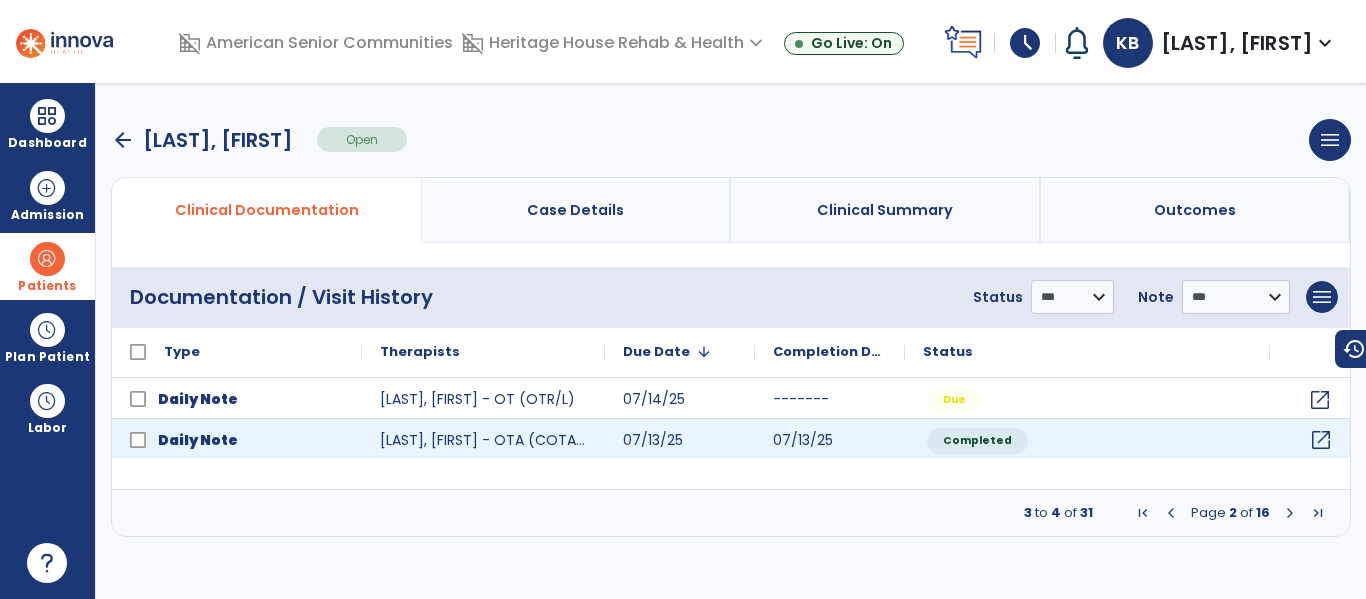 click on "open_in_new" 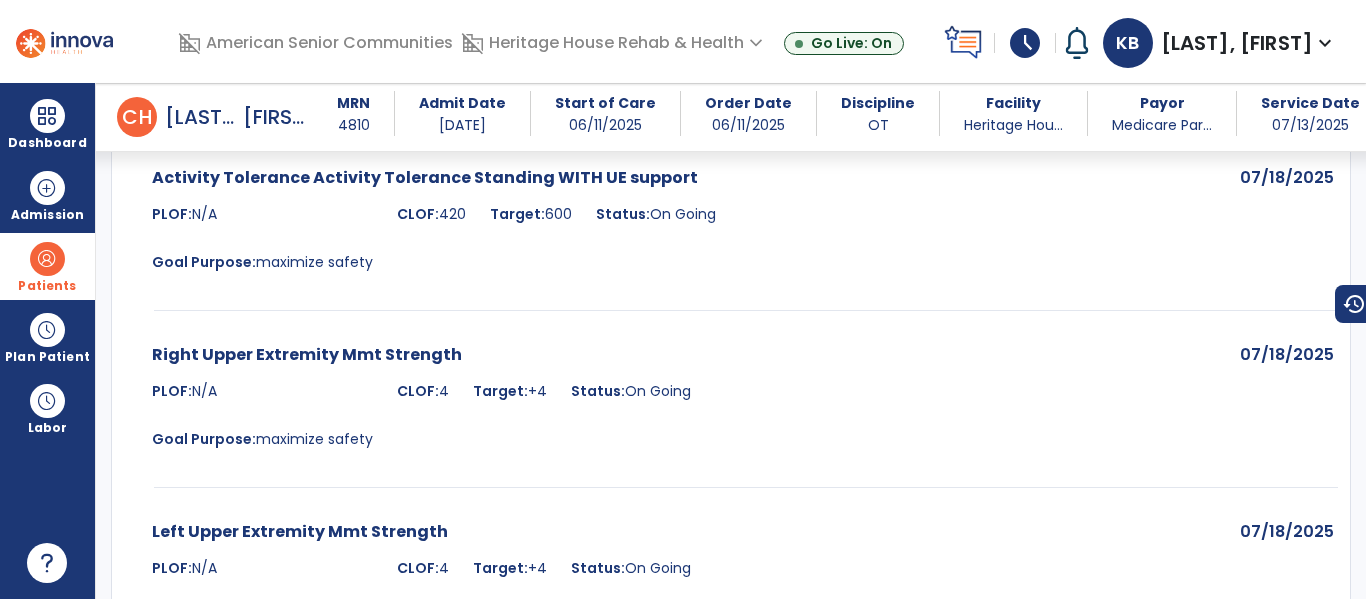 scroll, scrollTop: 2509, scrollLeft: 0, axis: vertical 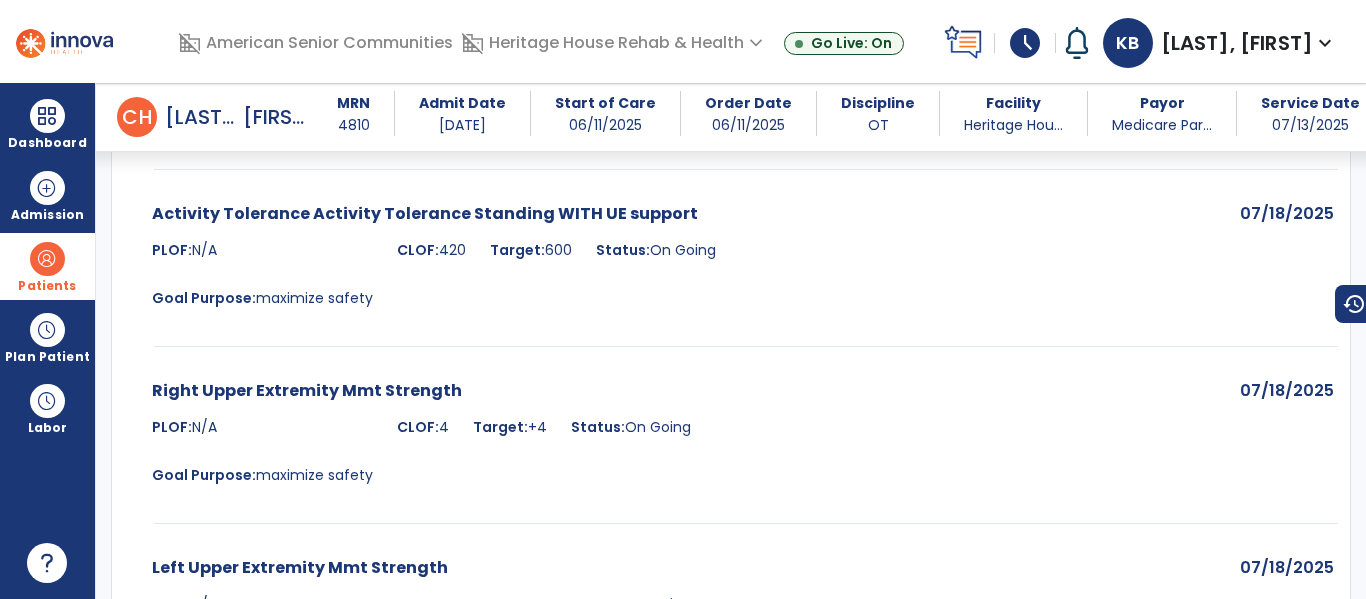 click on "Patients" at bounding box center [47, 266] 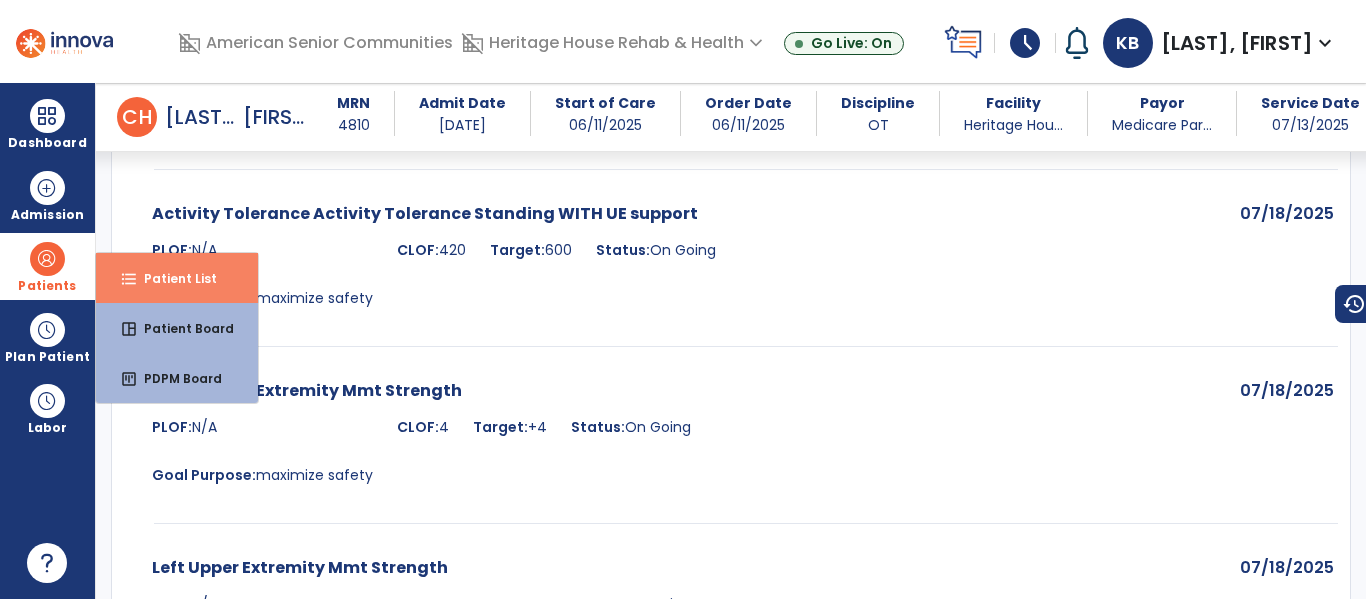 click on "Patient List" at bounding box center (172, 278) 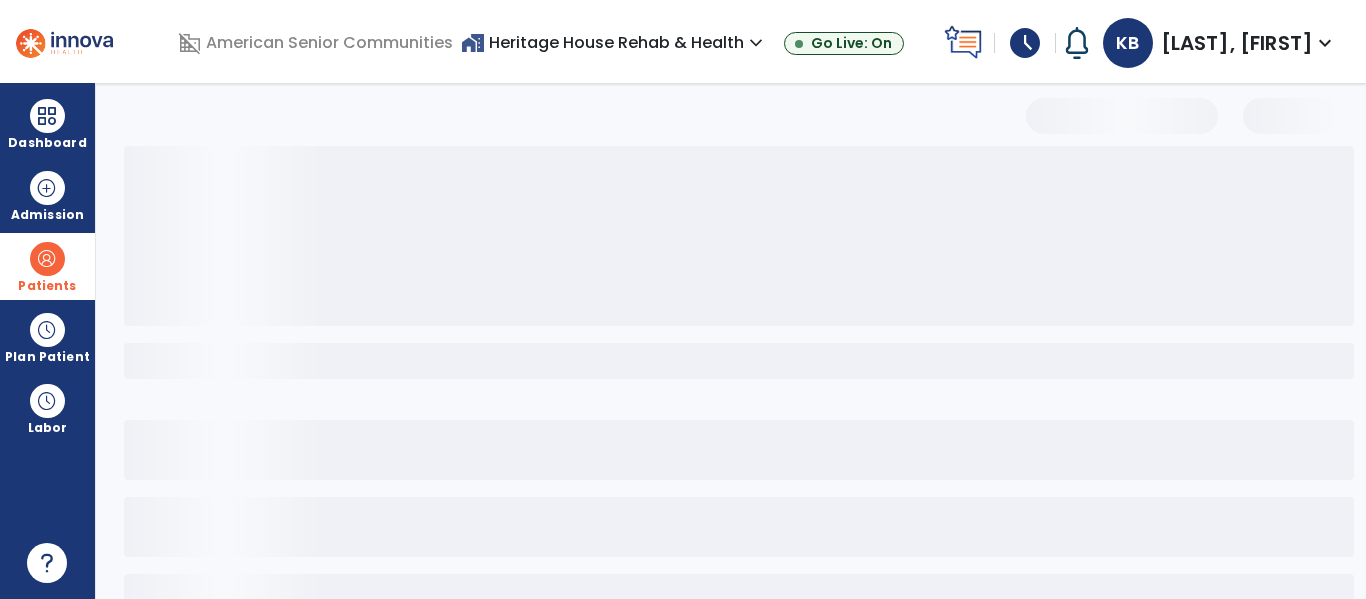 scroll, scrollTop: 144, scrollLeft: 0, axis: vertical 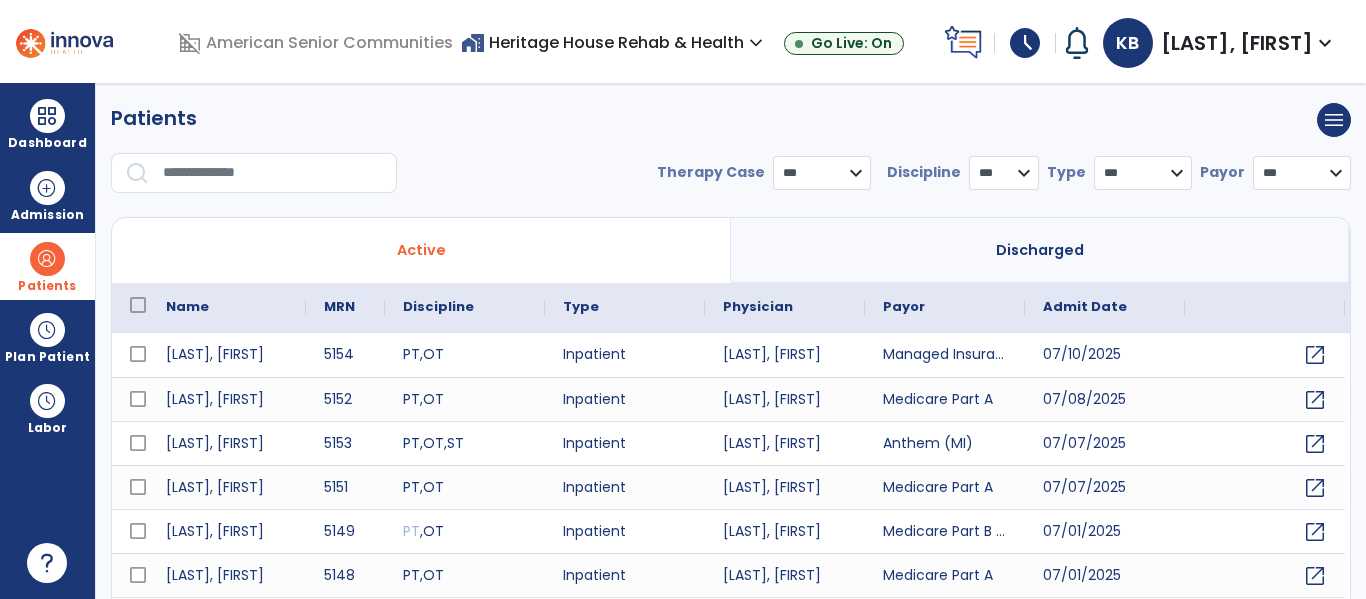 click at bounding box center (47, 259) 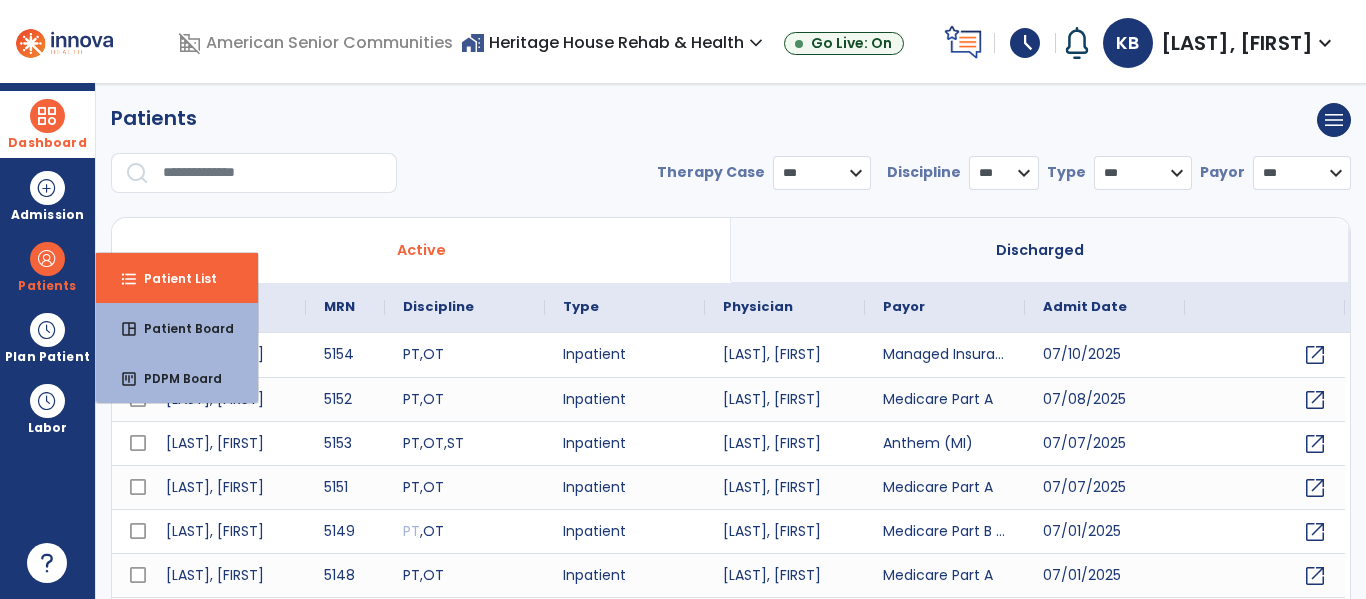 click on "Dashboard" at bounding box center (47, 143) 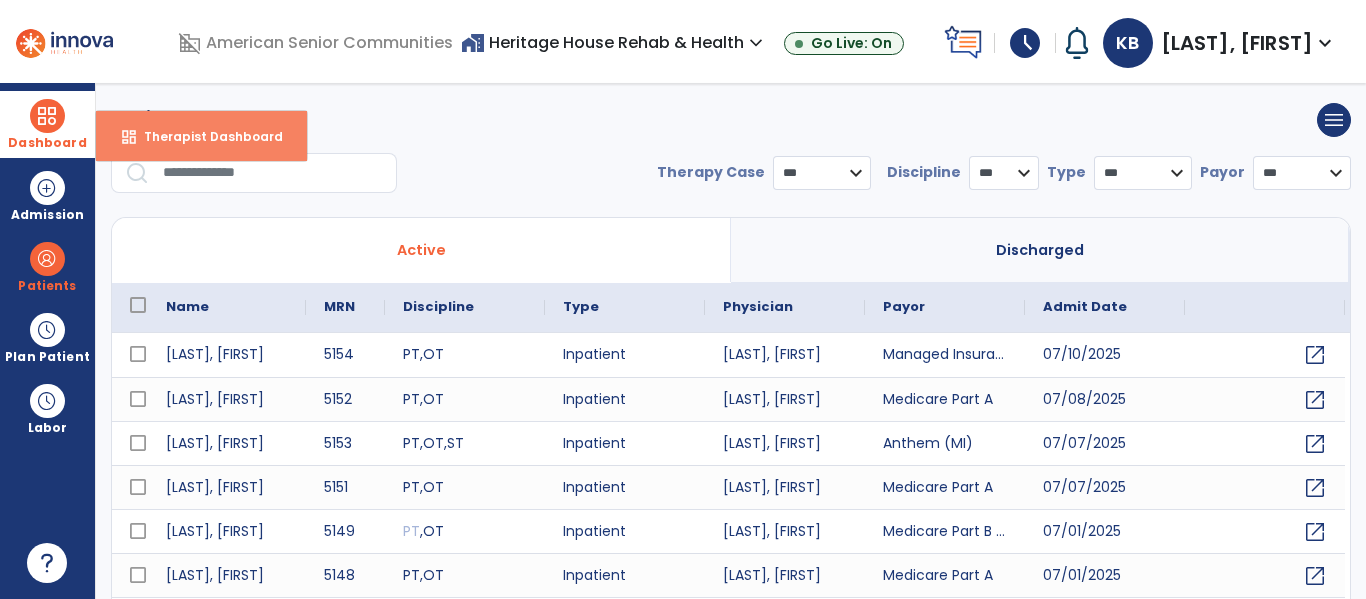 click on "dashboard  Therapist Dashboard" at bounding box center [201, 136] 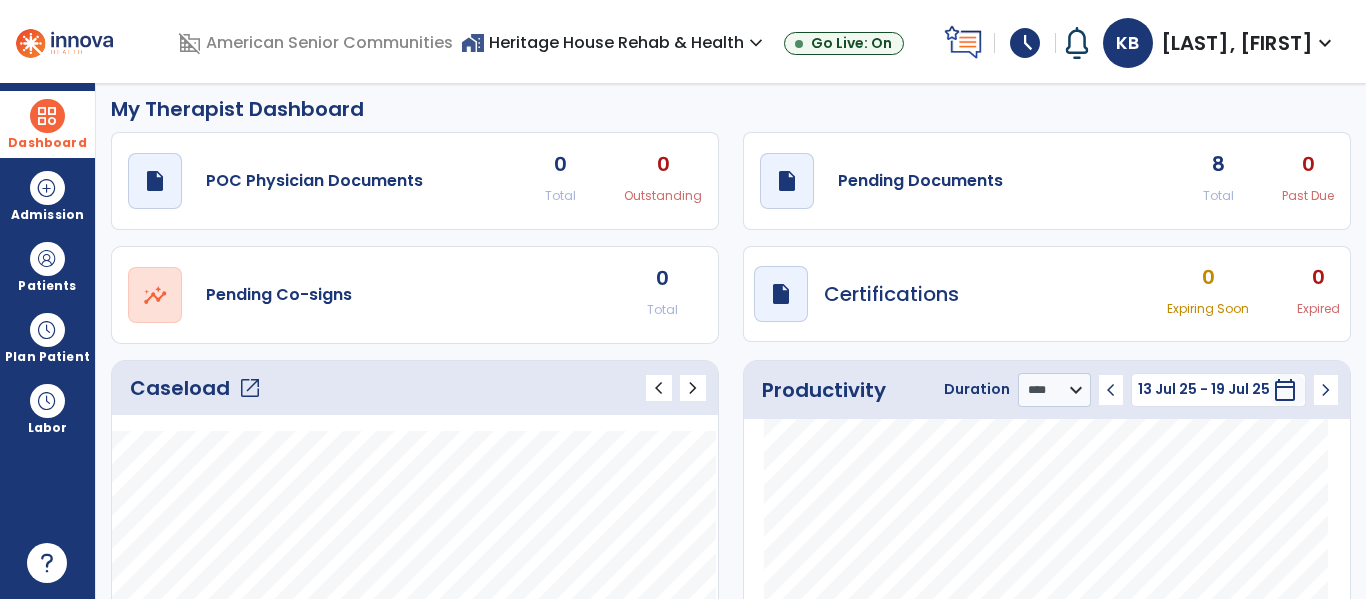 scroll, scrollTop: 0, scrollLeft: 0, axis: both 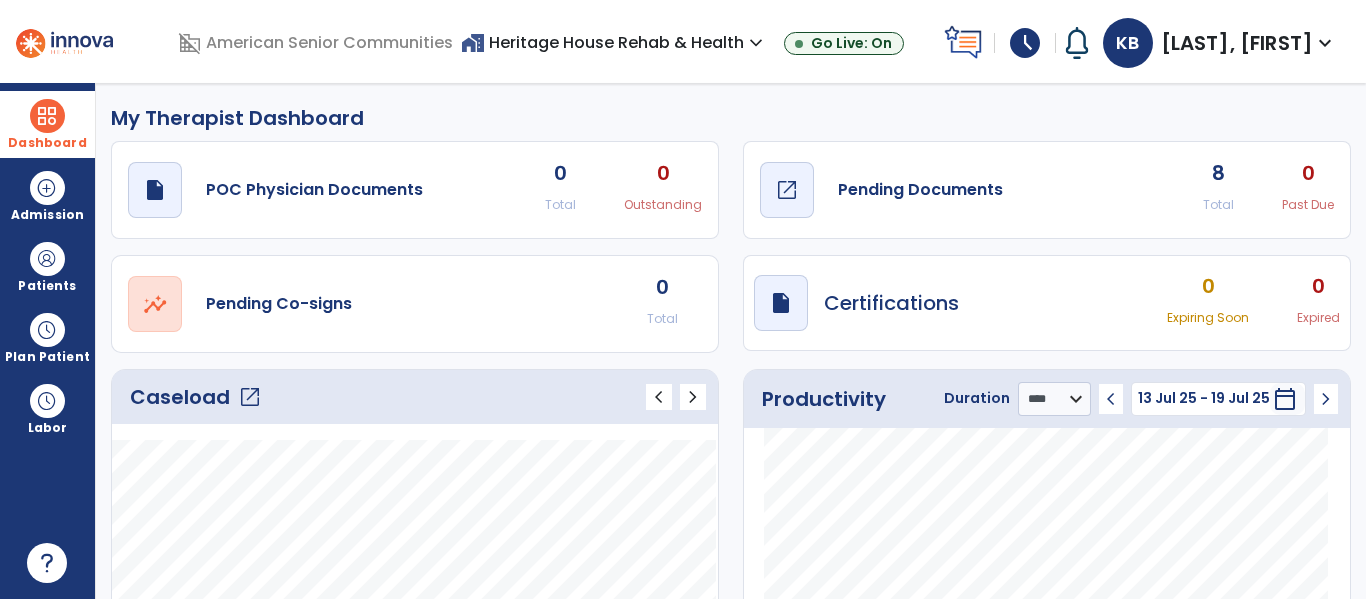 click on "Pending Documents" 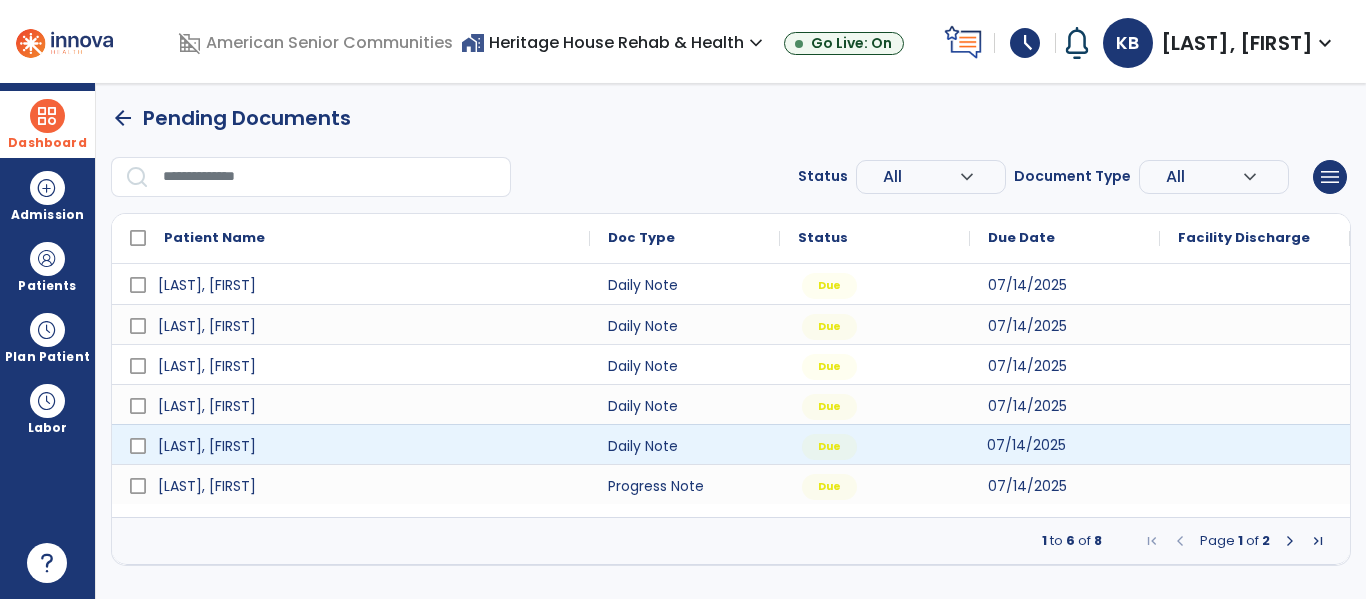 click on "07/14/2025" at bounding box center [1026, 445] 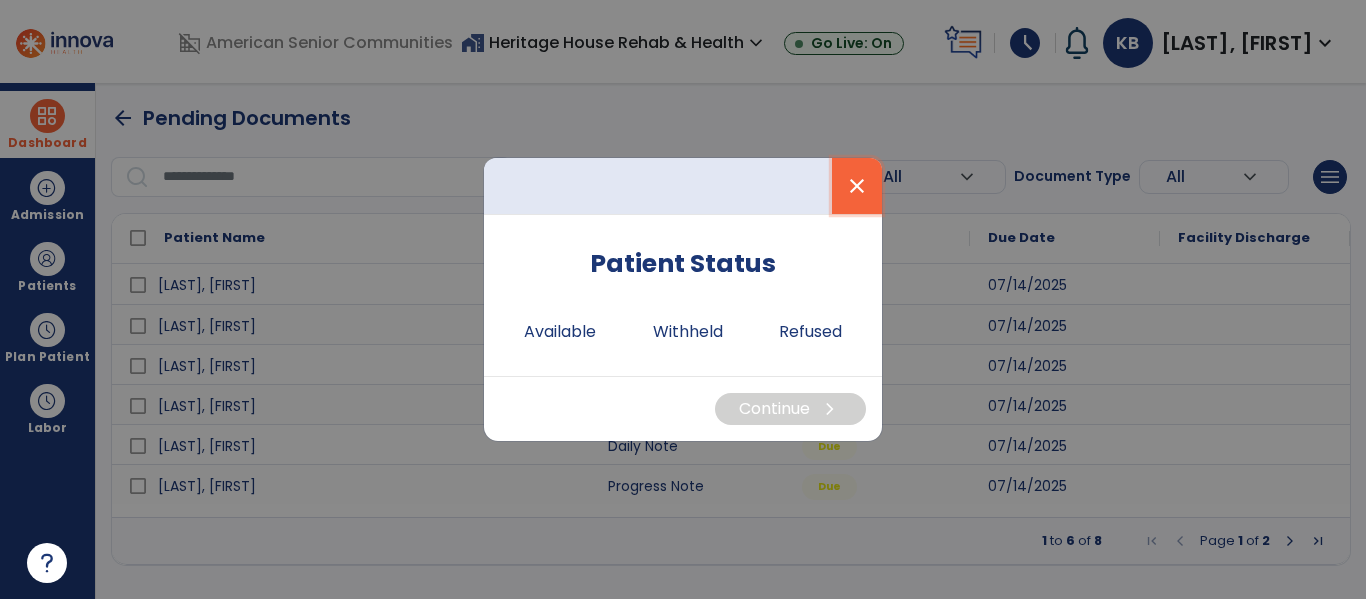 click on "close" at bounding box center (857, 186) 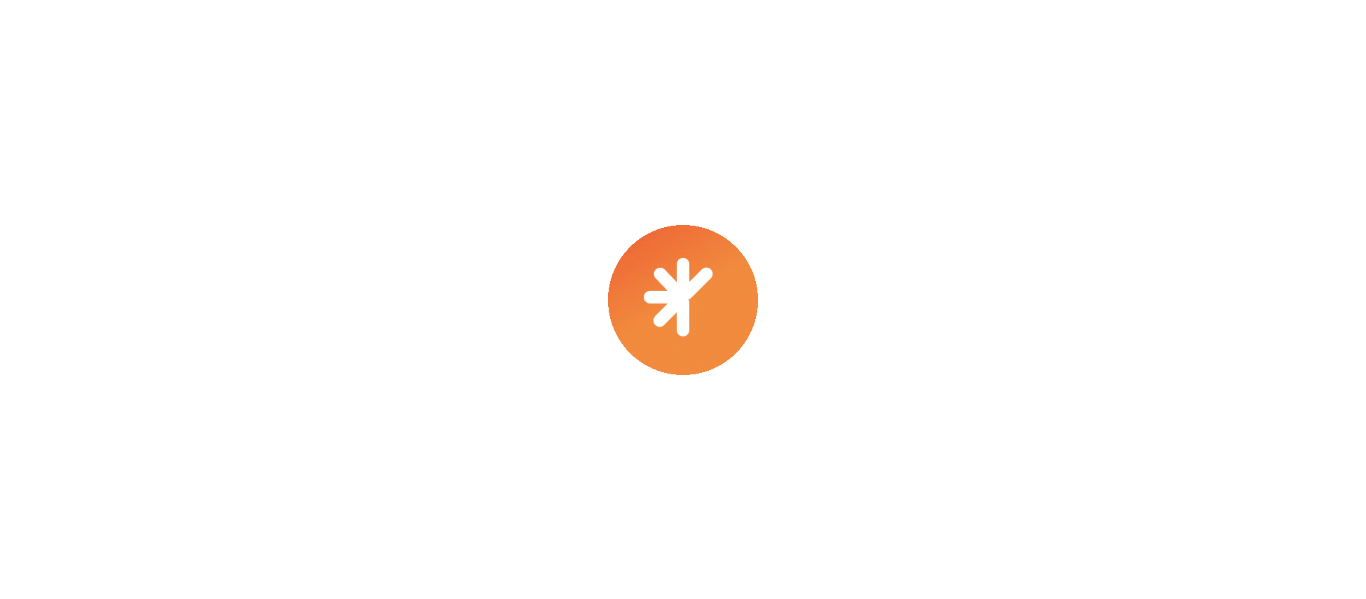 scroll, scrollTop: 0, scrollLeft: 0, axis: both 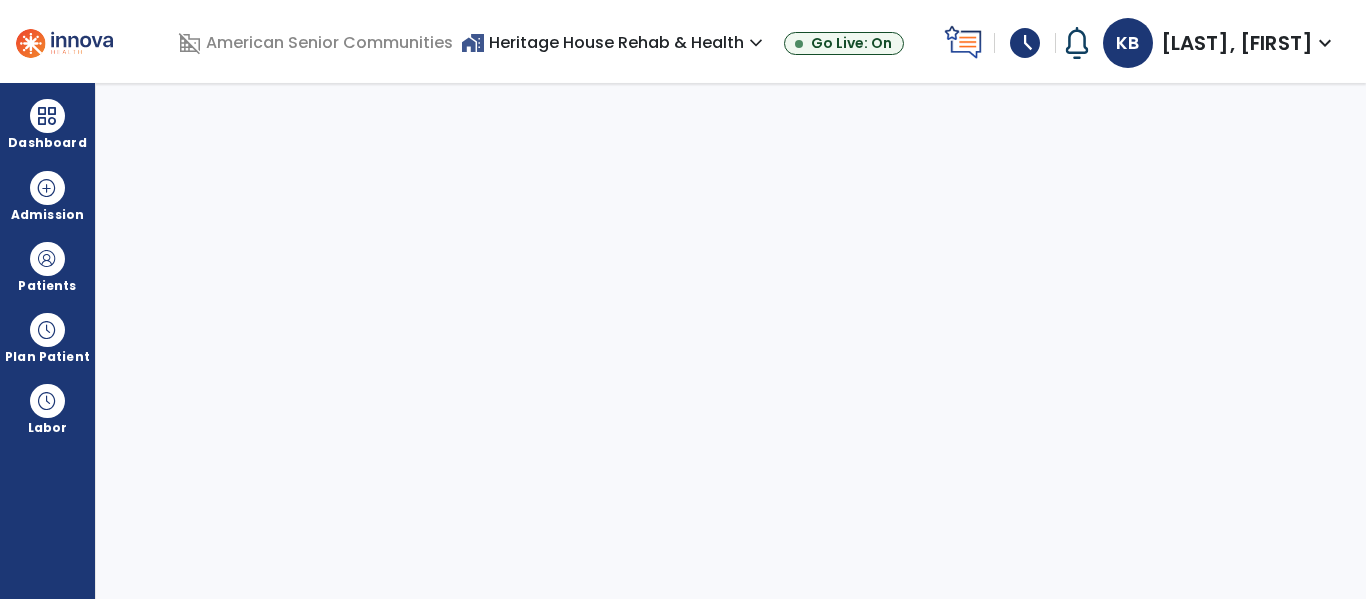 select on "****" 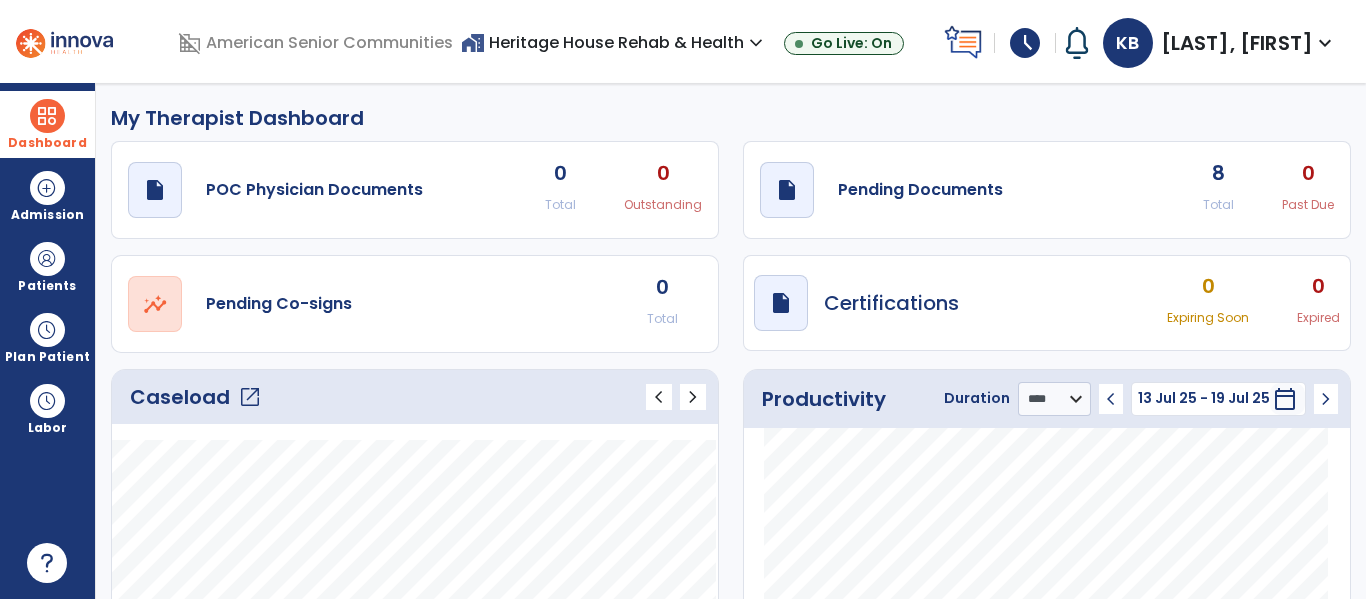 click at bounding box center (47, 116) 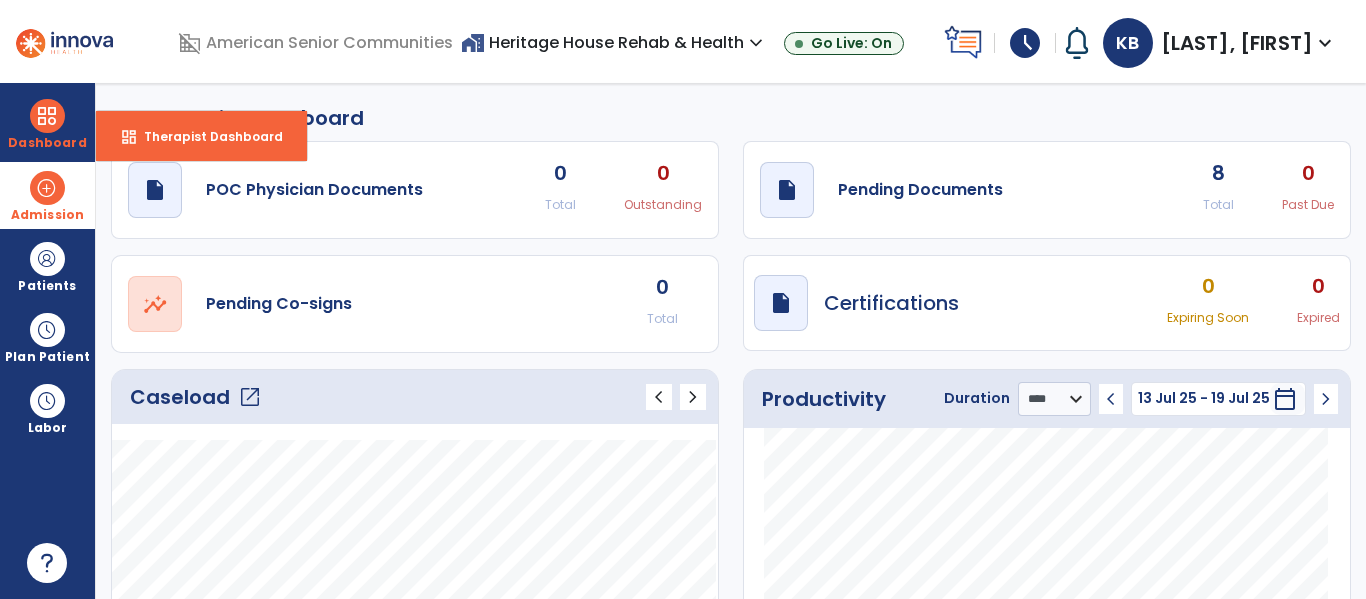 click on "Admission" at bounding box center (47, 195) 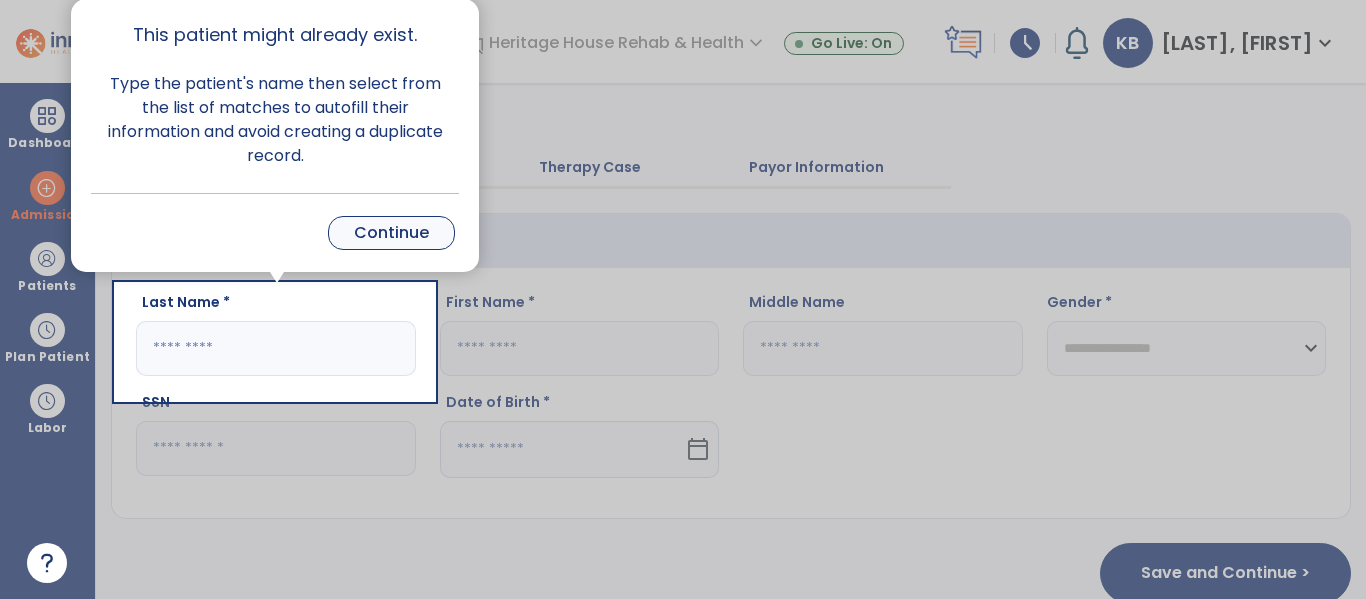 click on "Continue" at bounding box center [391, 233] 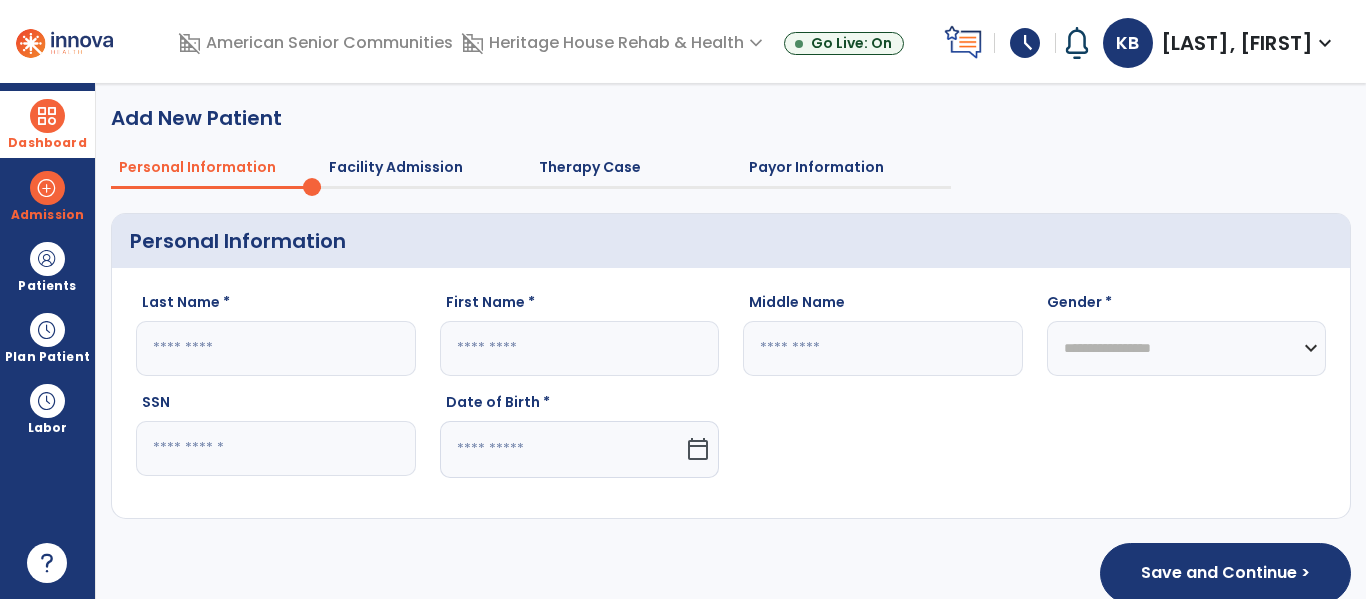 click on "Dashboard" at bounding box center (47, 124) 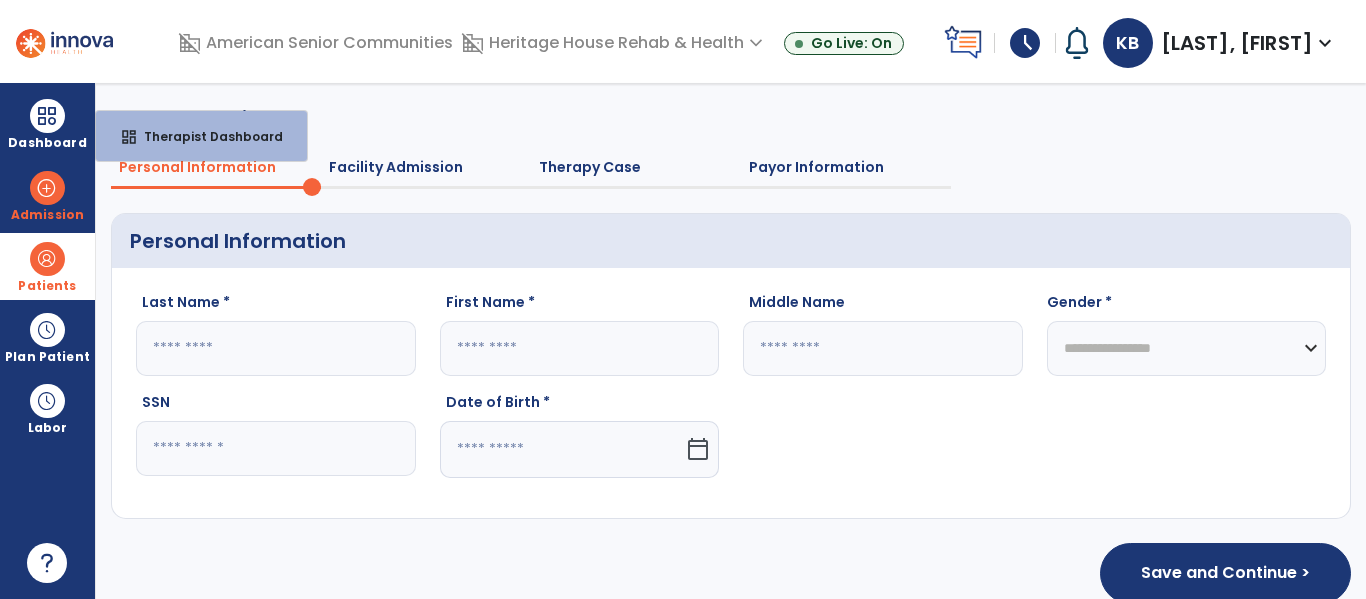 click on "Patients" at bounding box center [47, 266] 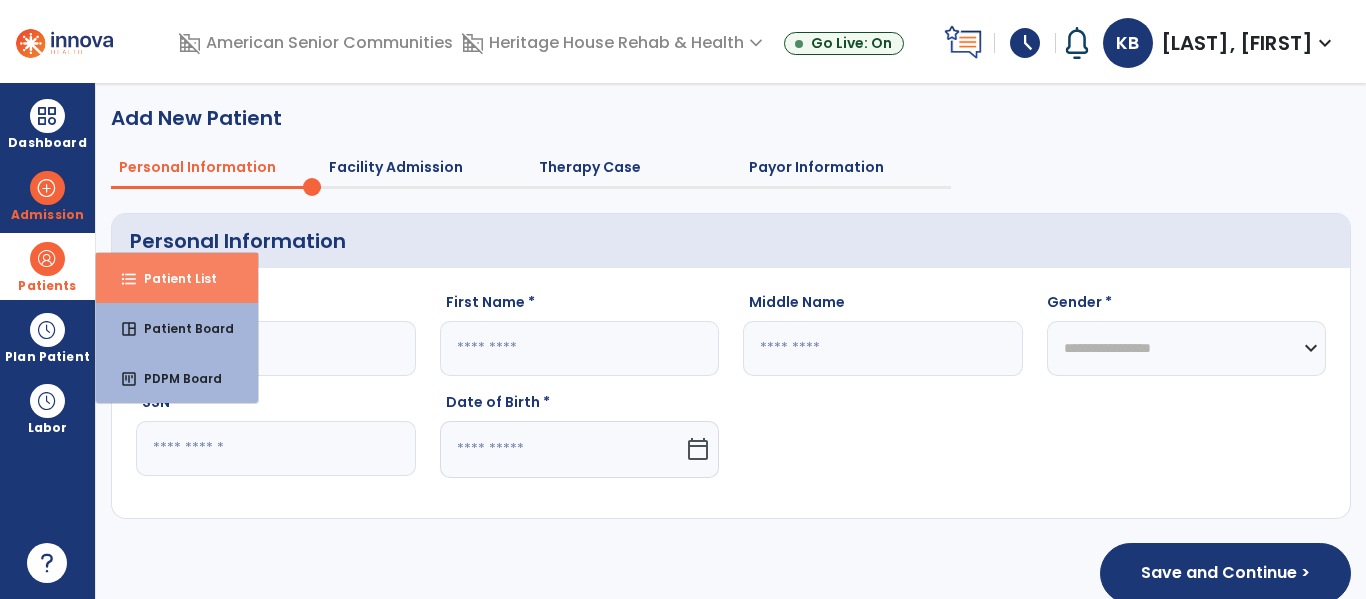 click on "Patient List" at bounding box center [172, 278] 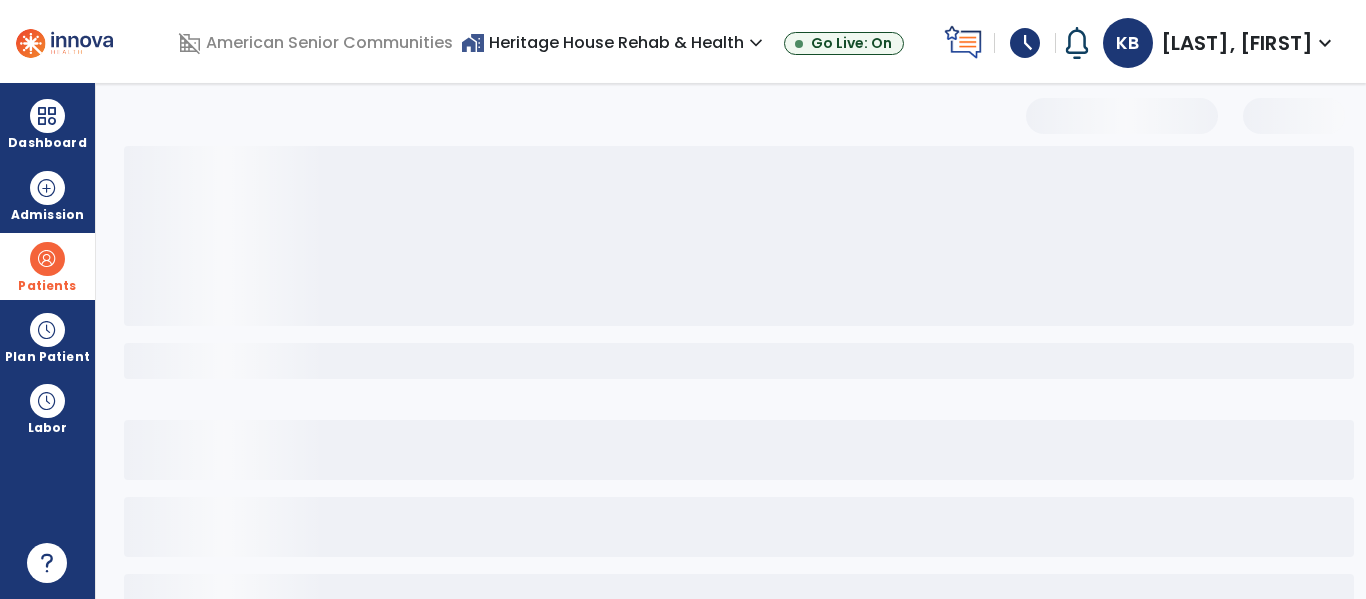 select on "***" 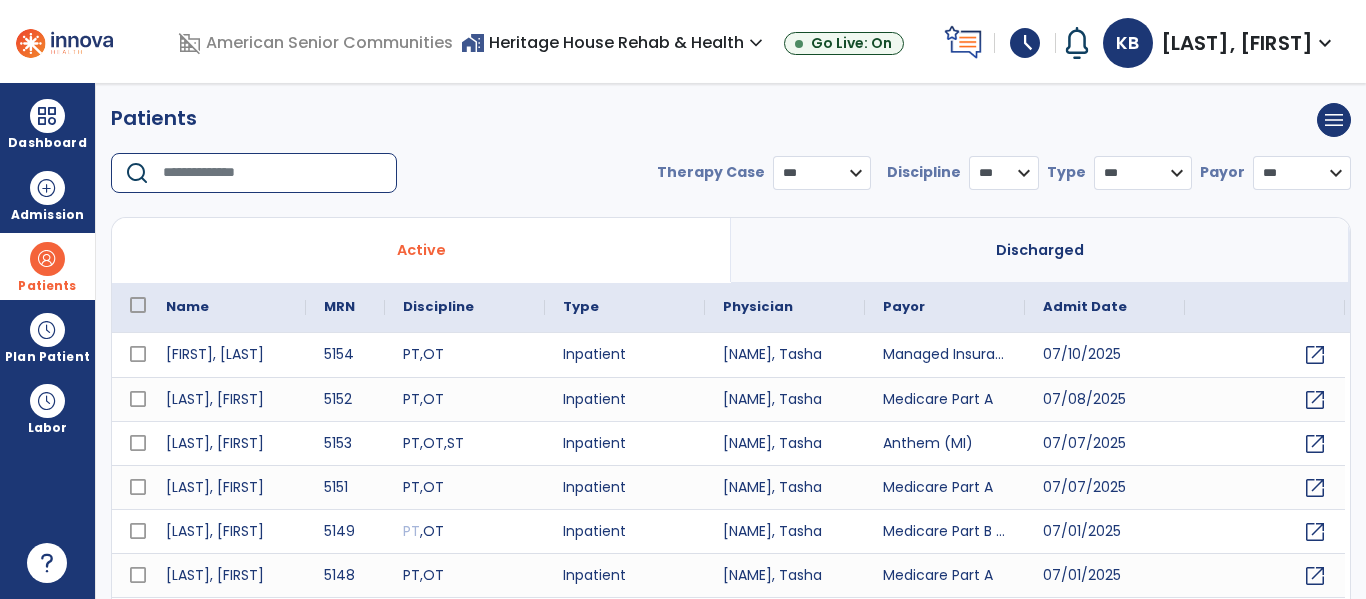 click at bounding box center [273, 173] 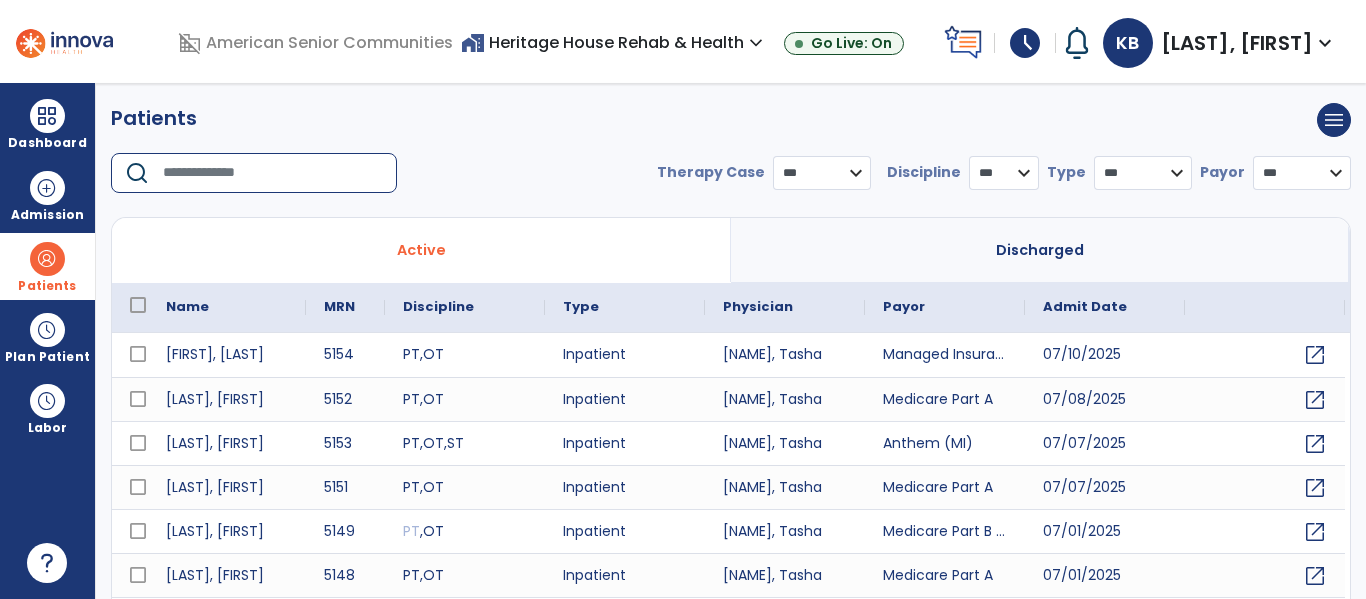 click at bounding box center [273, 173] 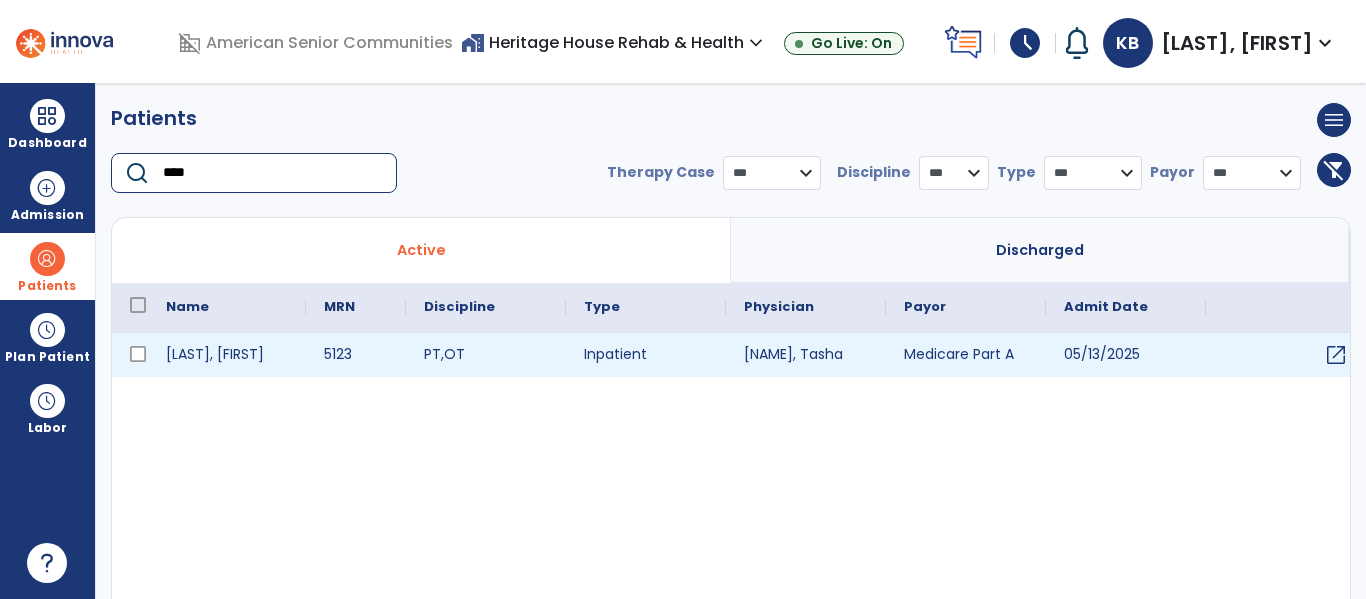 type on "****" 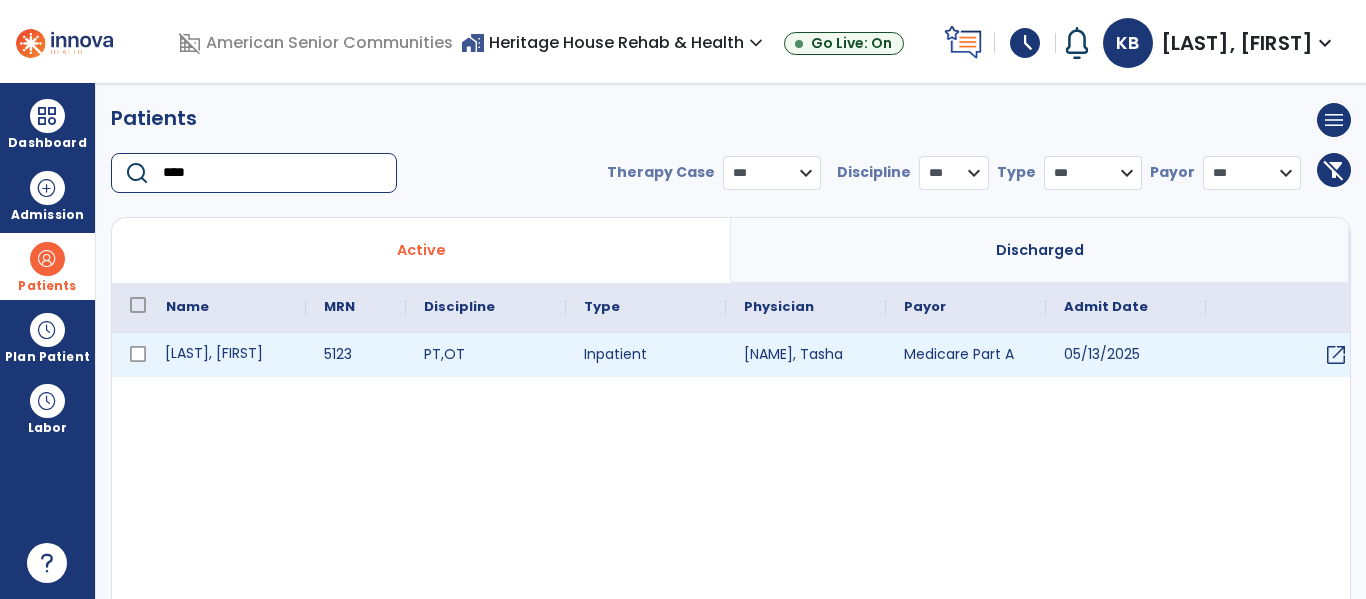 click on "[LAST], [FIRST]" at bounding box center [227, 355] 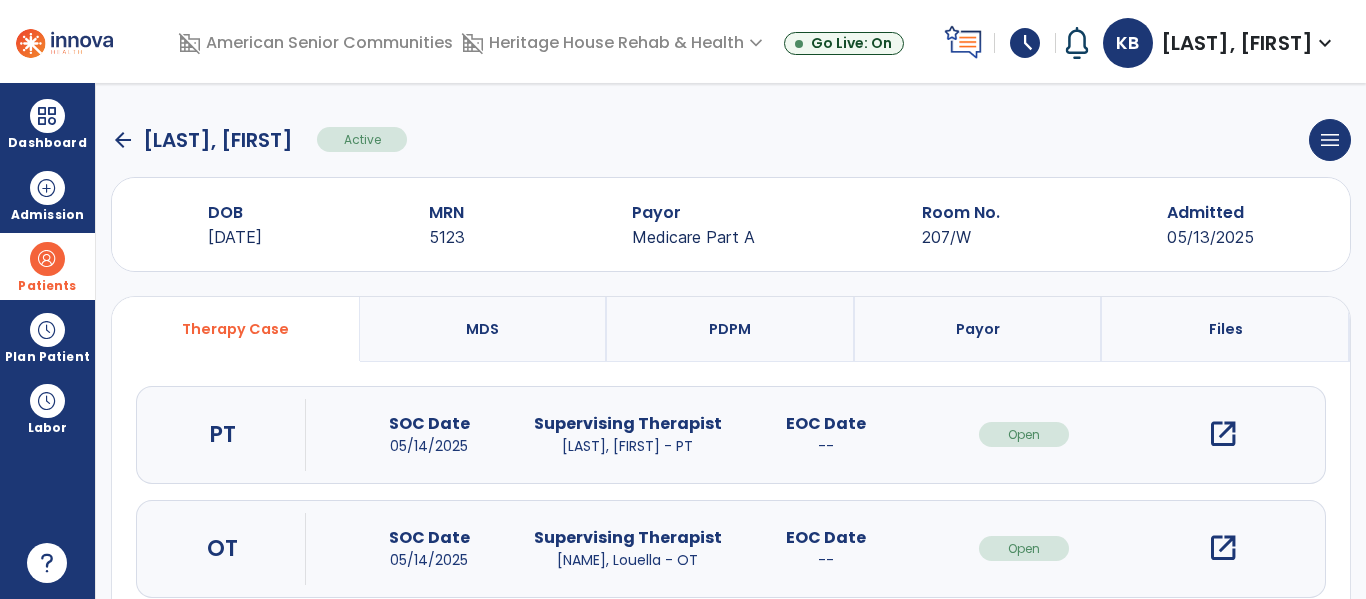 scroll, scrollTop: 20, scrollLeft: 0, axis: vertical 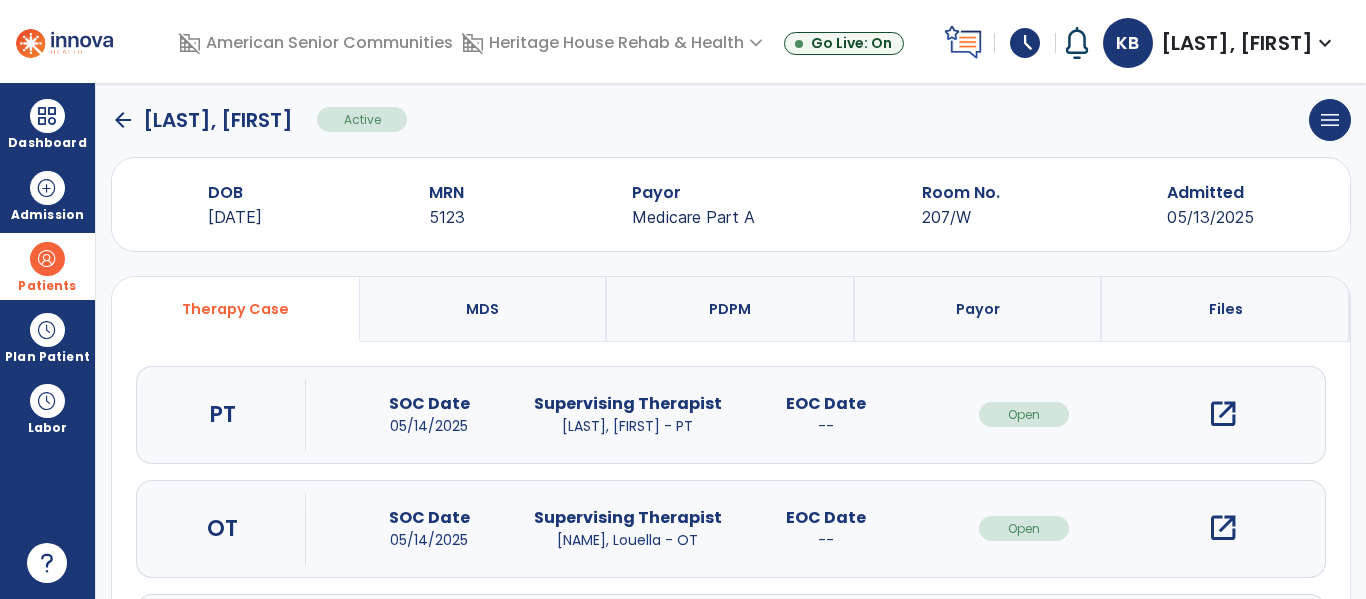 click on "open_in_new" at bounding box center [1223, 528] 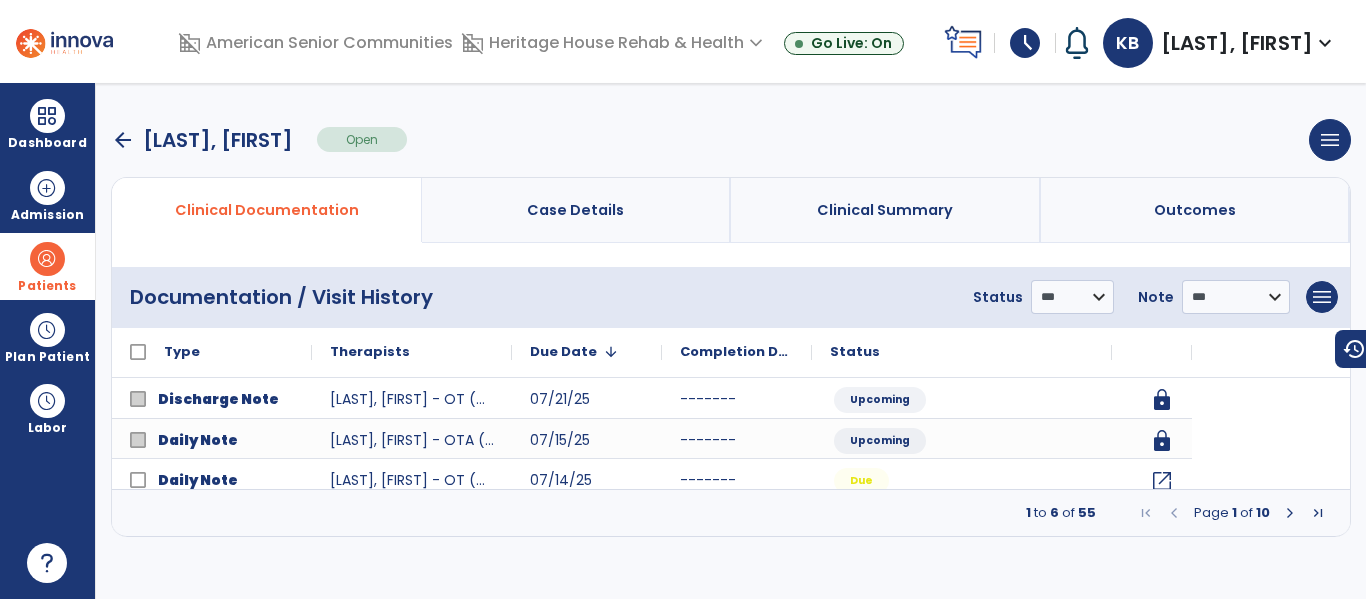 scroll, scrollTop: 0, scrollLeft: 0, axis: both 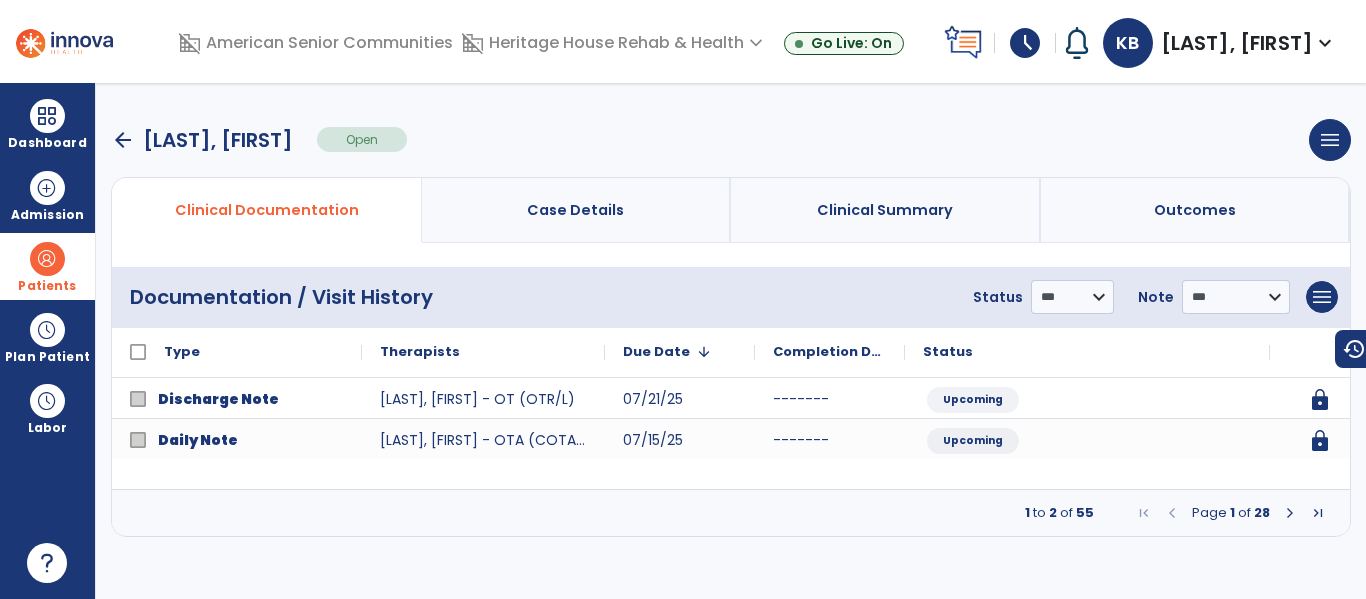 click at bounding box center (1290, 513) 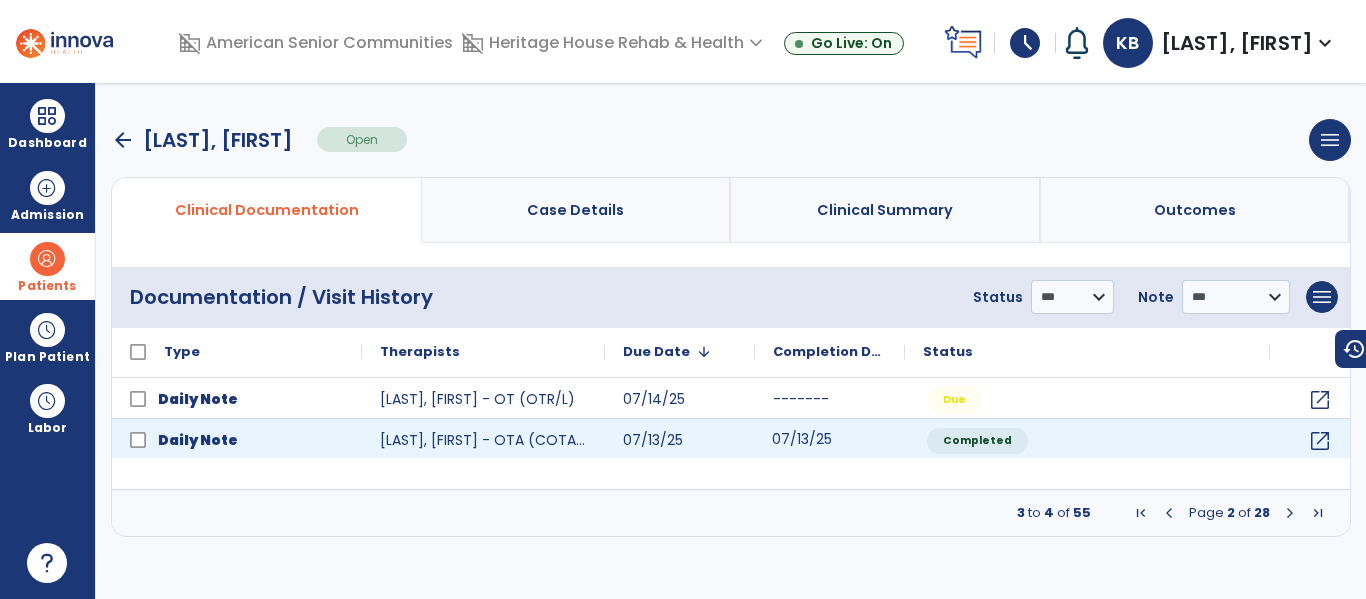 click on "07/13/25" 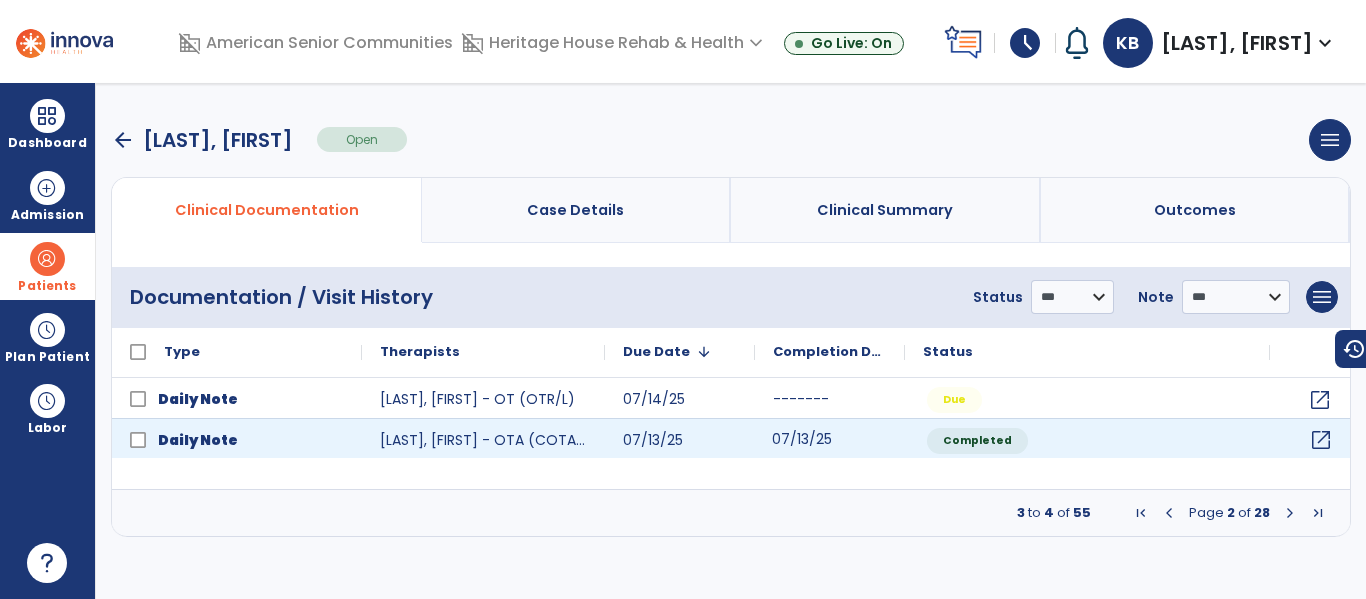 click on "open_in_new" 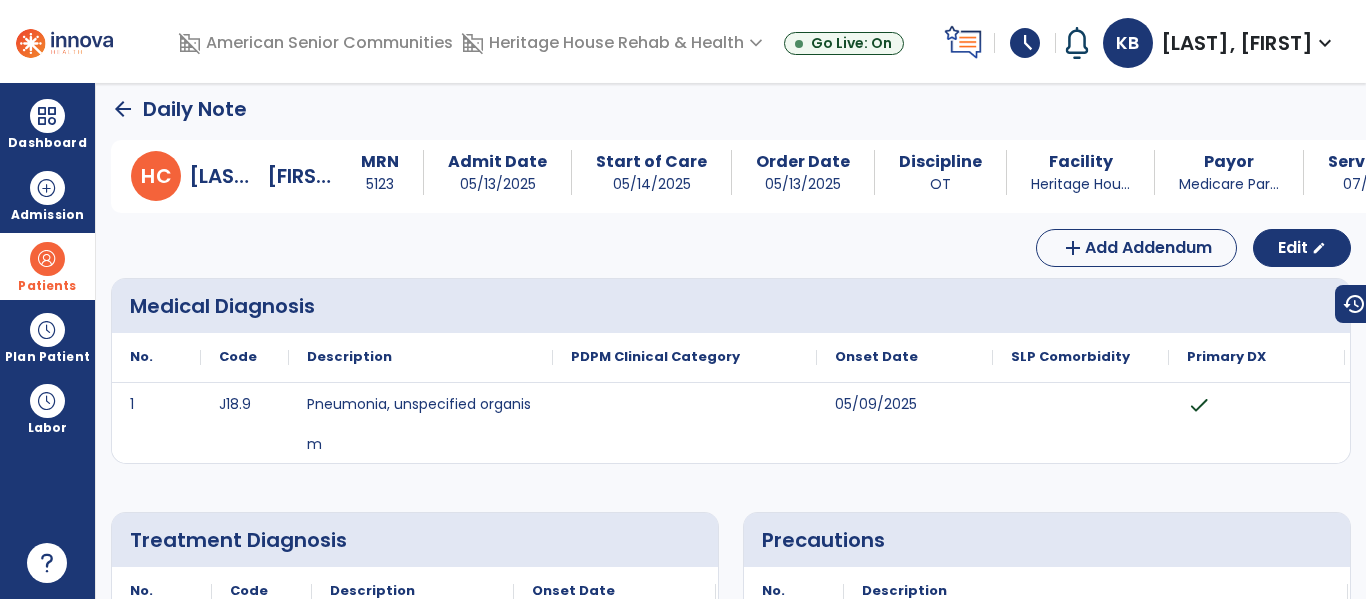scroll, scrollTop: 18, scrollLeft: 0, axis: vertical 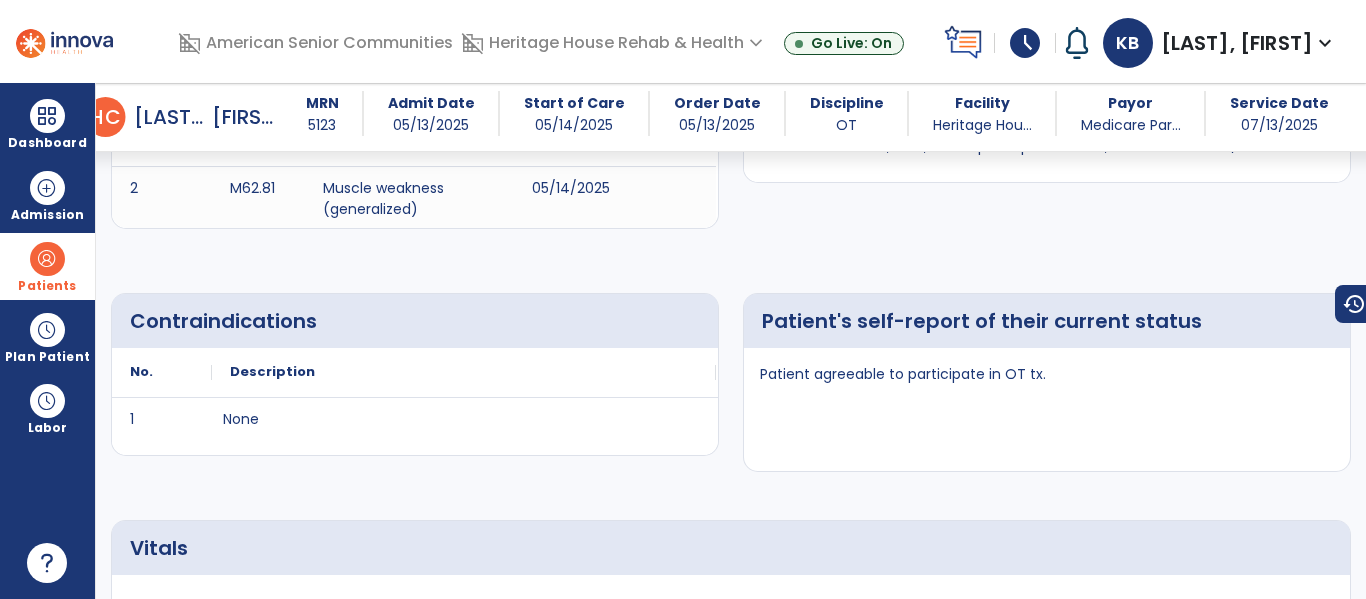 drag, startPoint x: 1365, startPoint y: 111, endPoint x: 1356, endPoint y: 178, distance: 67.601776 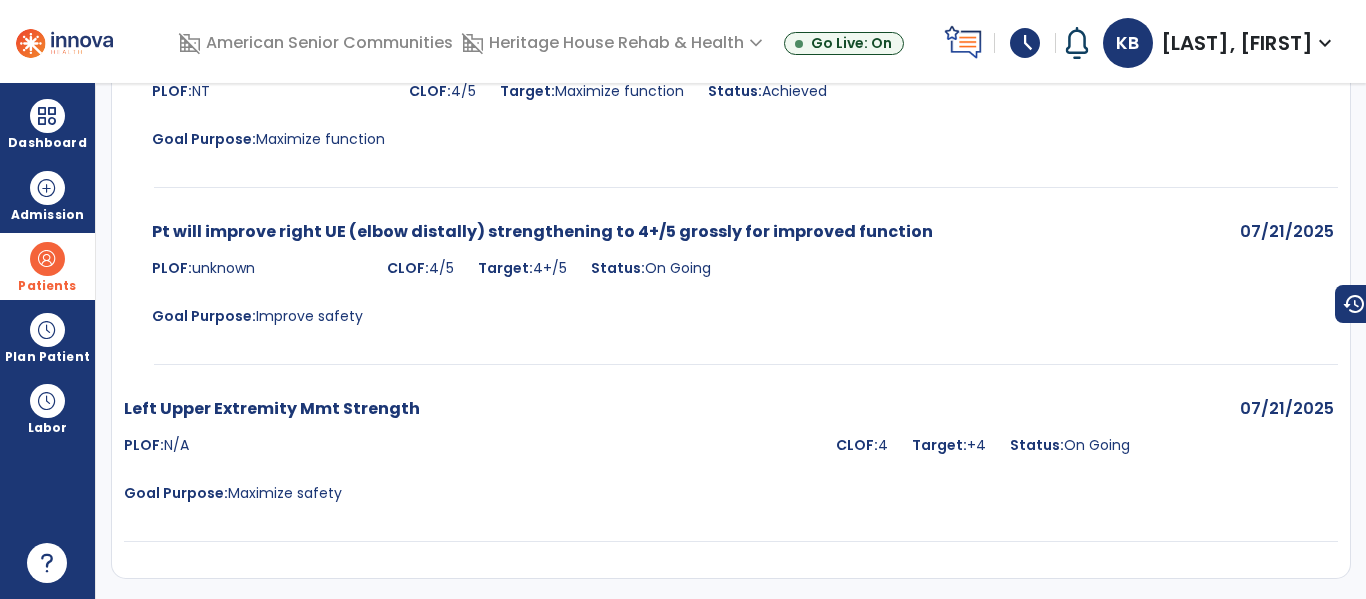 scroll, scrollTop: 0, scrollLeft: 0, axis: both 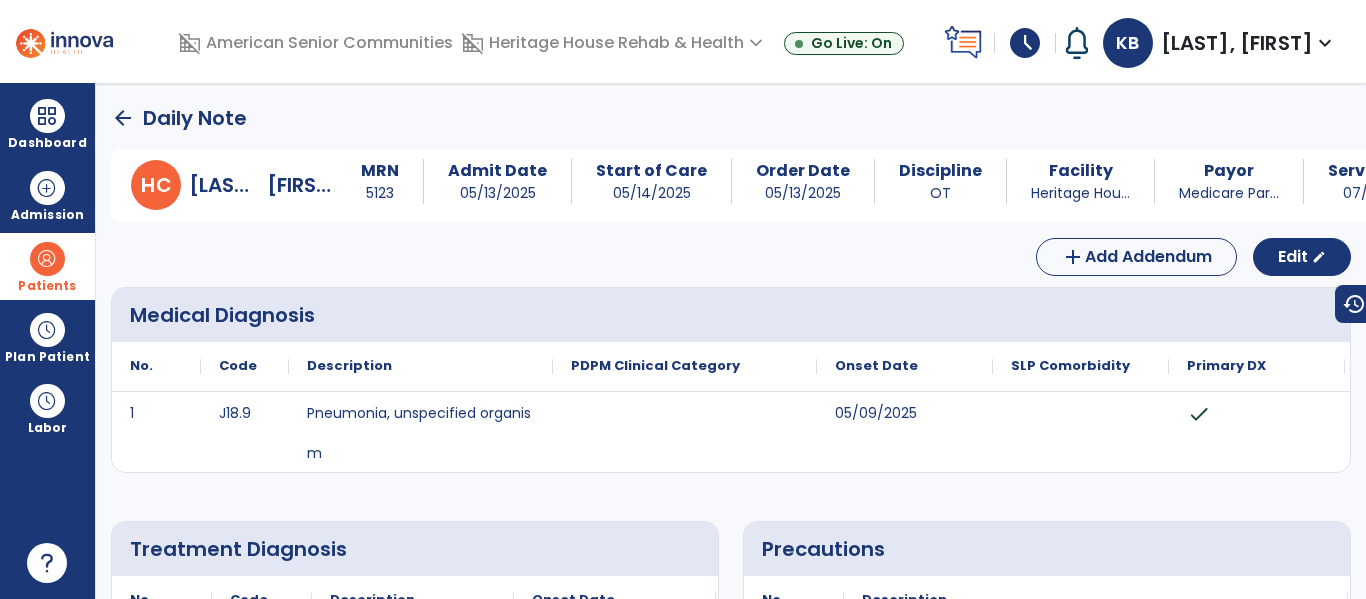 click on "arrow_back" 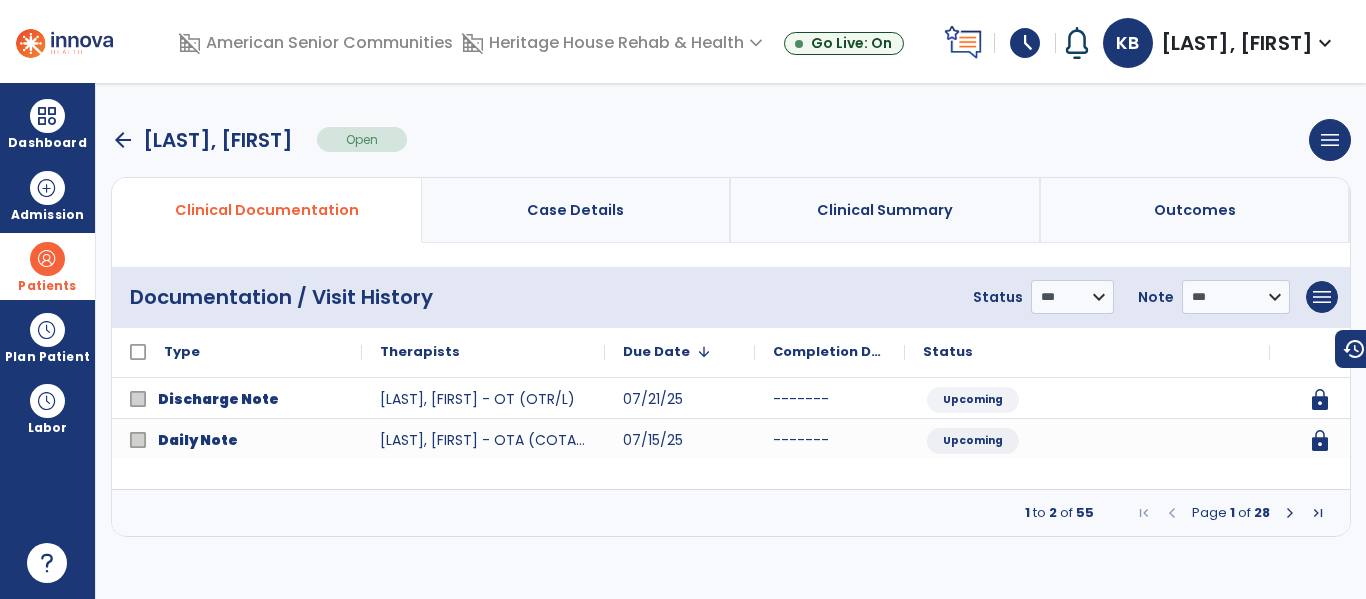 click on "arrow_back" at bounding box center [123, 140] 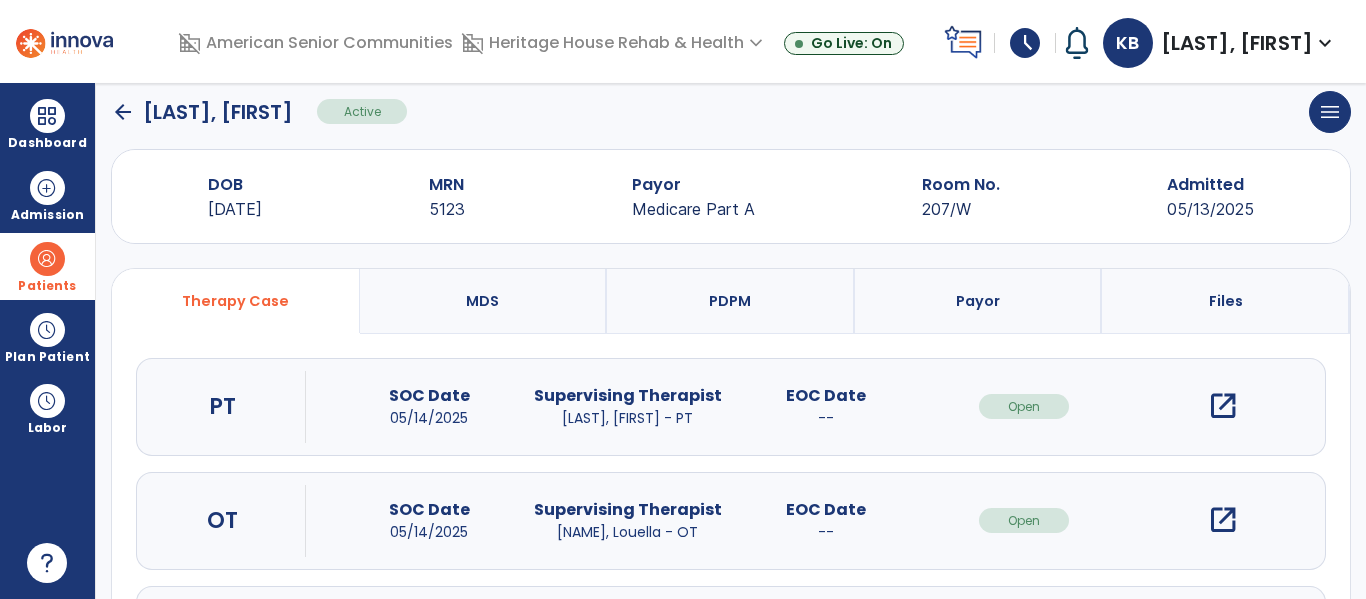 scroll, scrollTop: 21, scrollLeft: 0, axis: vertical 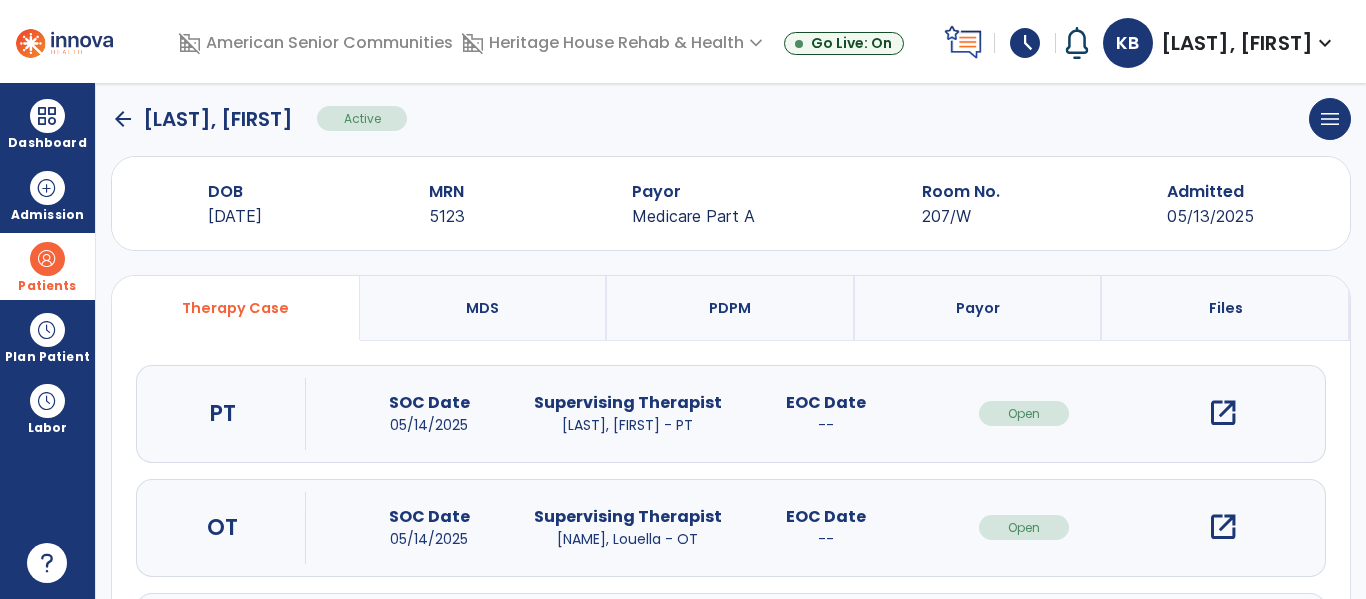 click on "arrow_back [LAST], [LAST]" 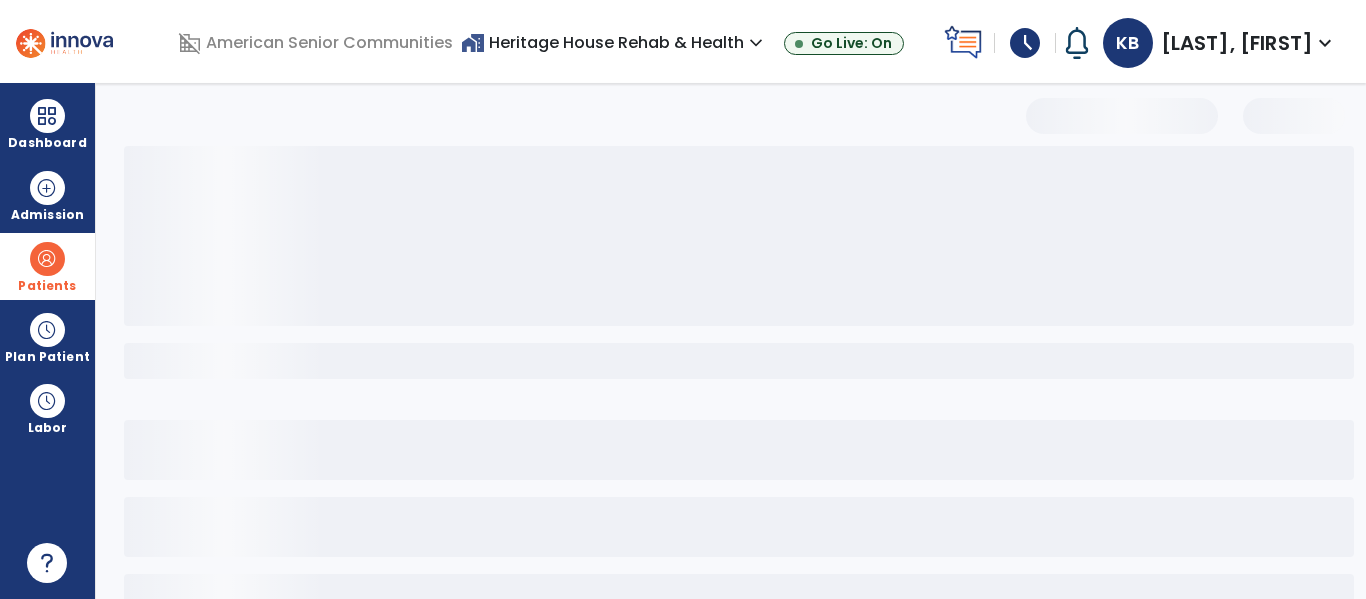 select on "***" 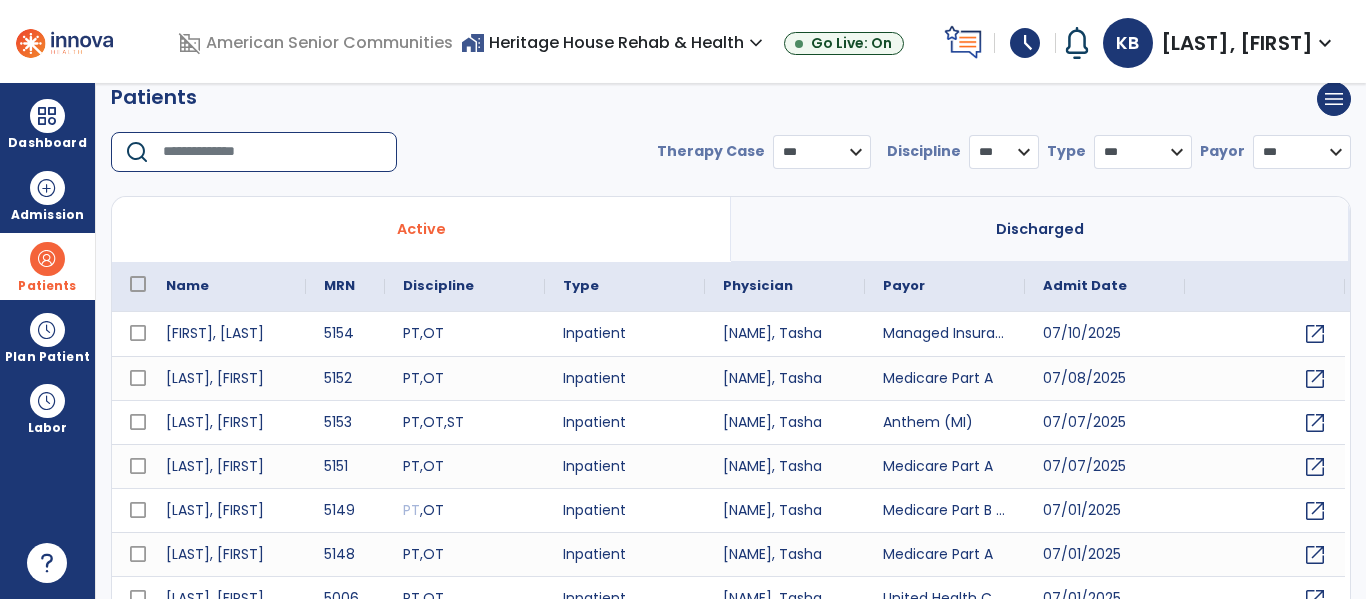 click at bounding box center (273, 152) 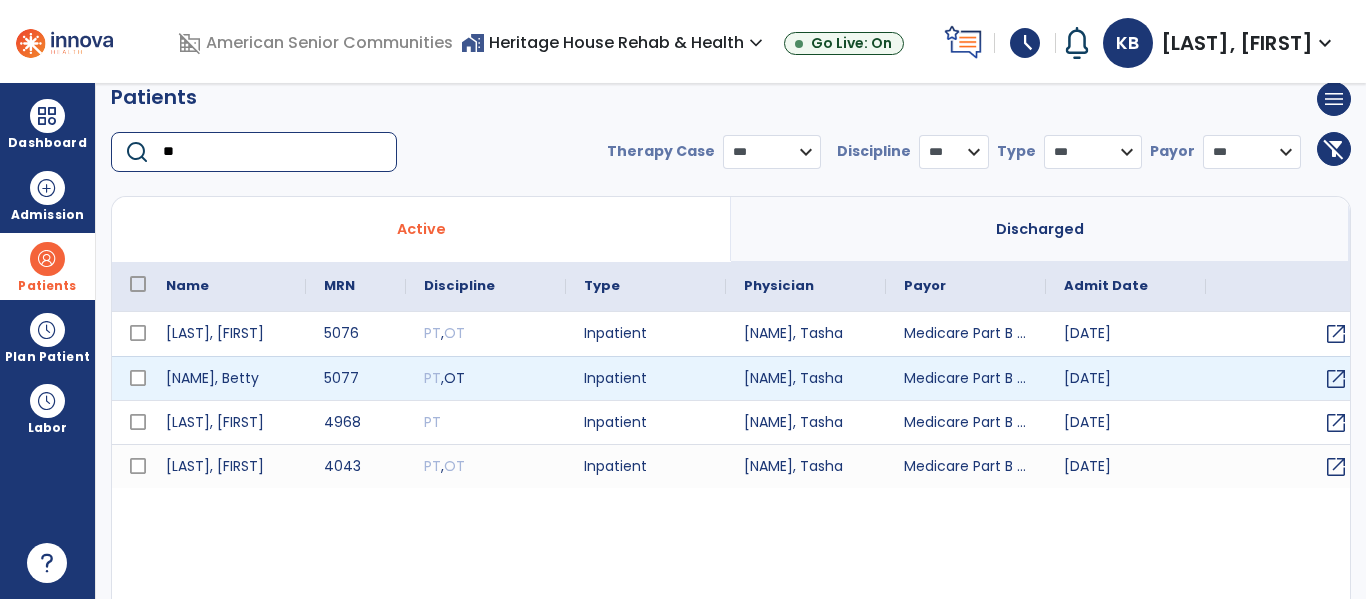 type on "**" 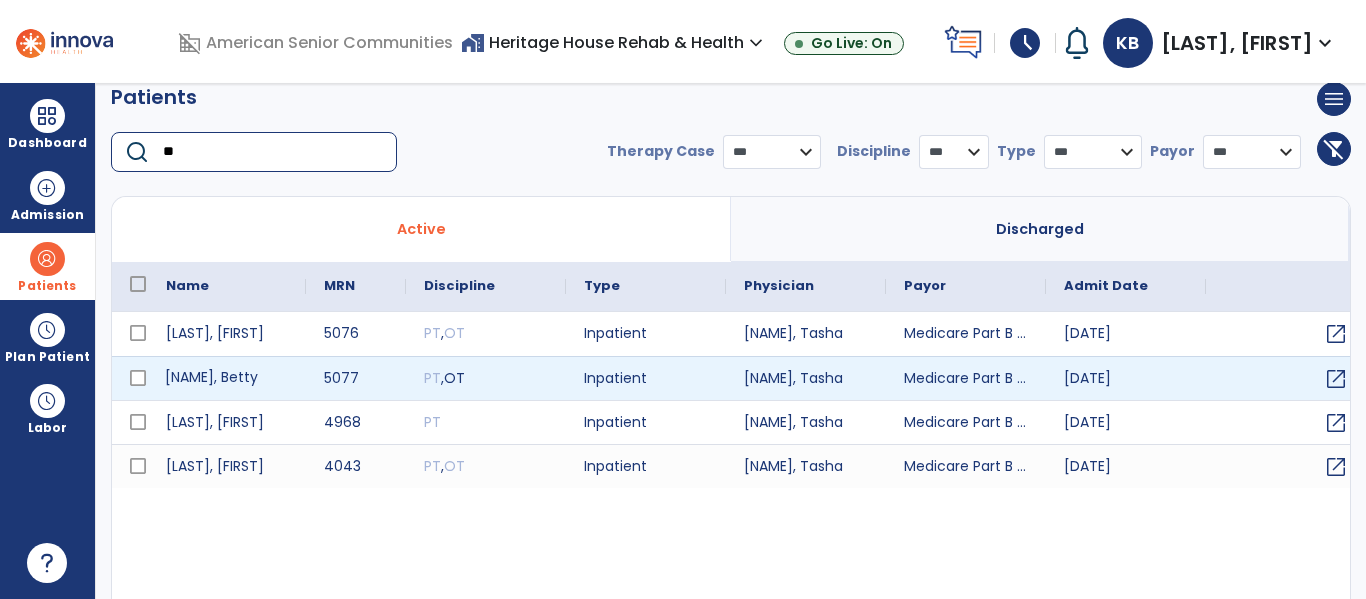 click on "[NAME], Betty" at bounding box center [227, 378] 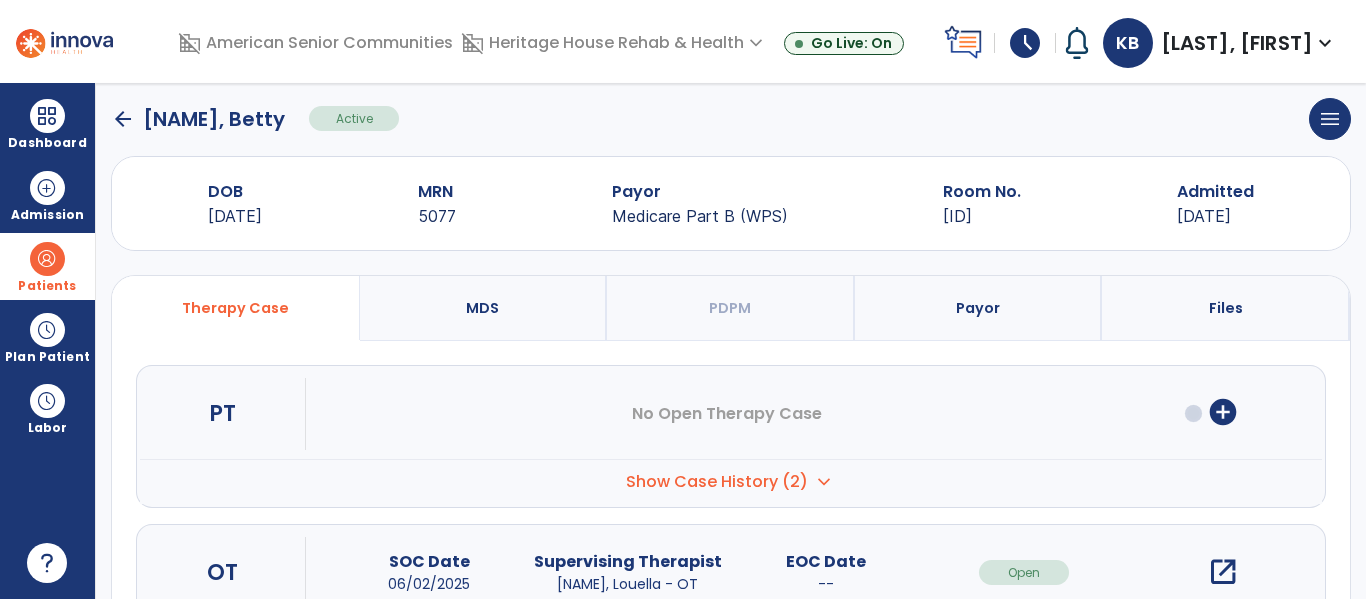 click on "open_in_new" at bounding box center (1223, 572) 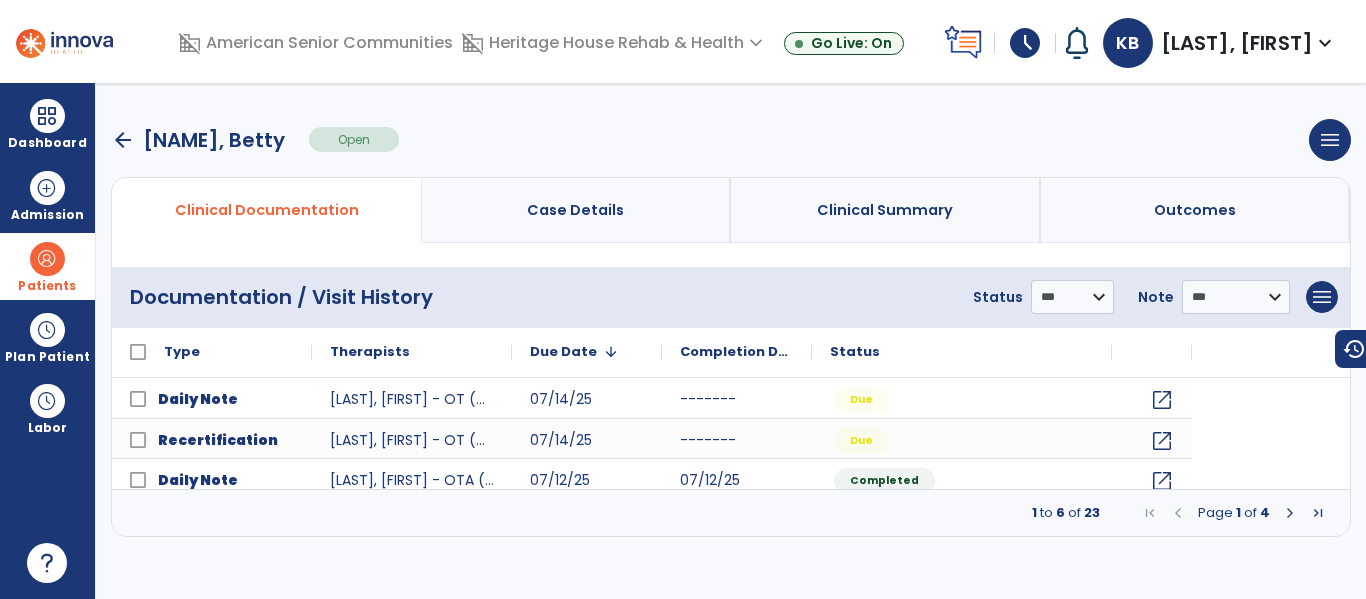 scroll, scrollTop: 0, scrollLeft: 0, axis: both 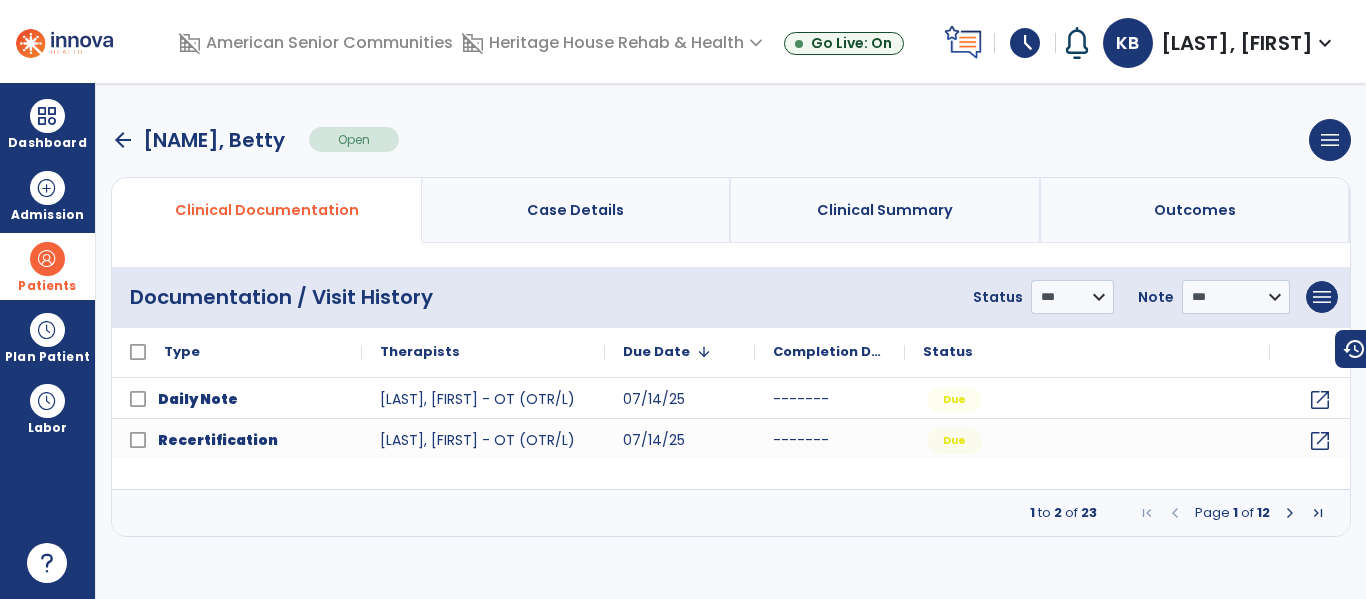 click at bounding box center [1290, 513] 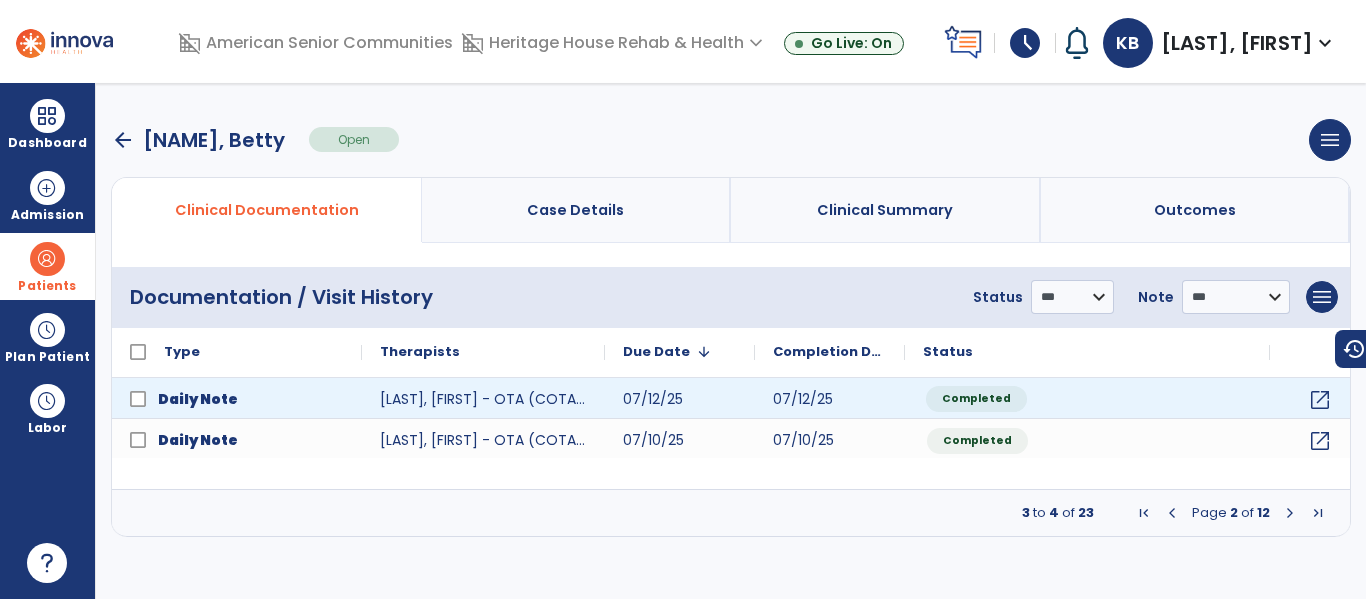 click on "Completed" 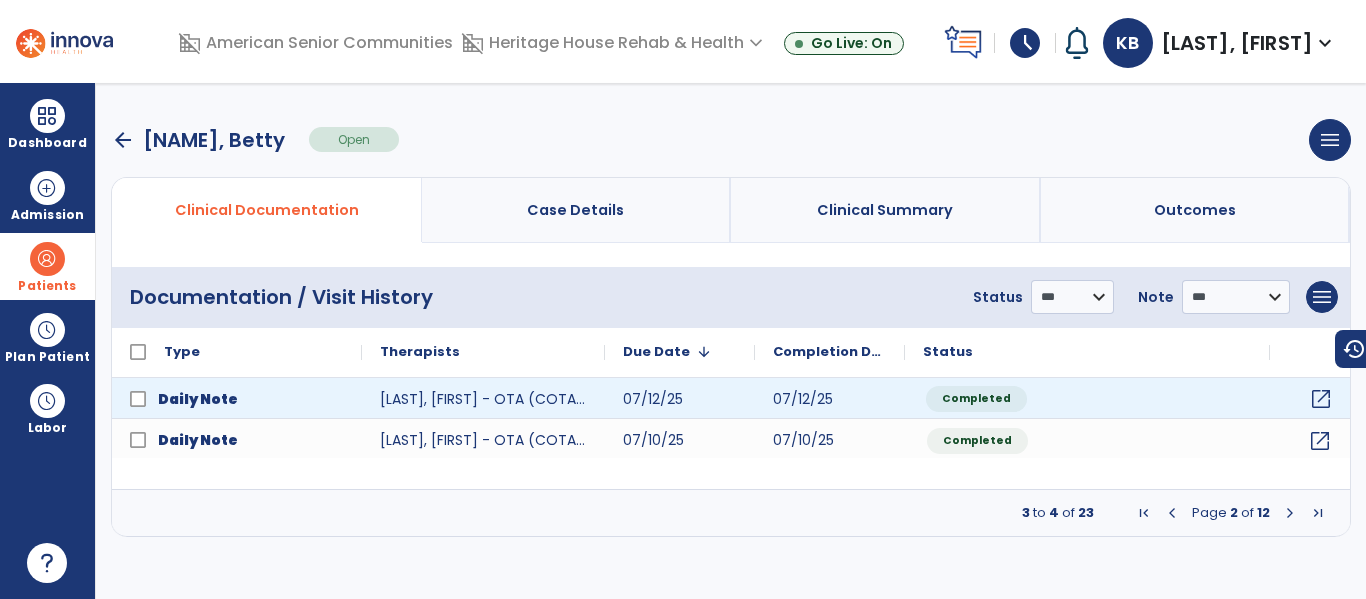 click on "open_in_new" 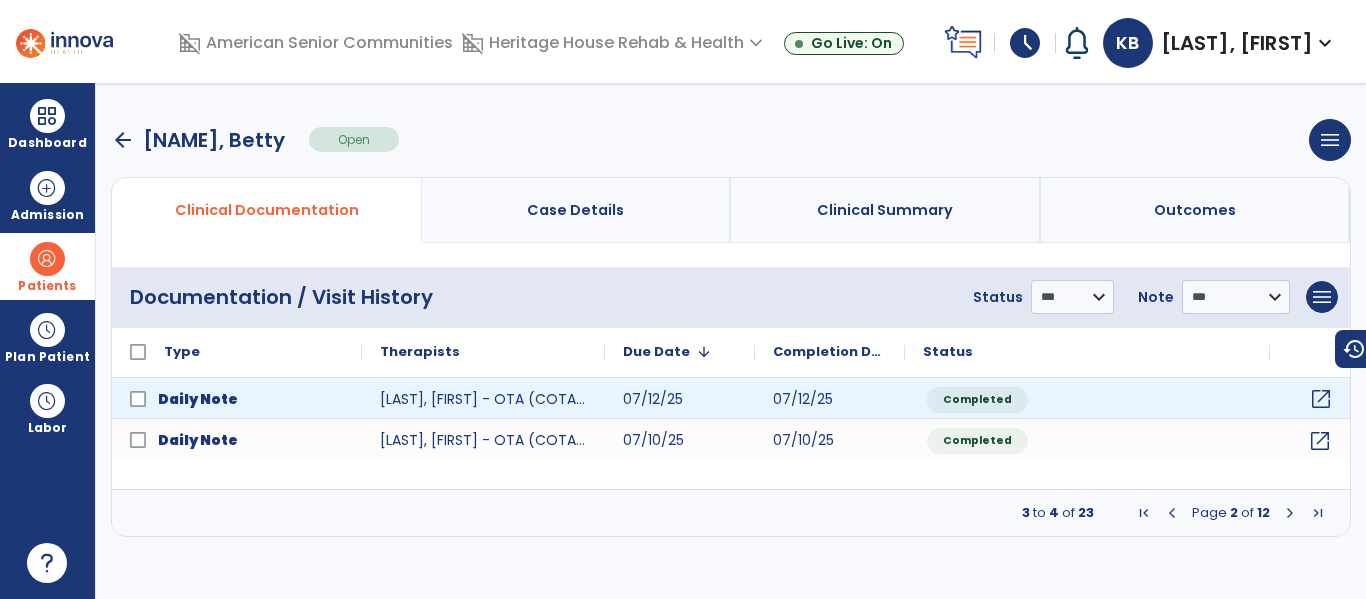 click on "open_in_new" 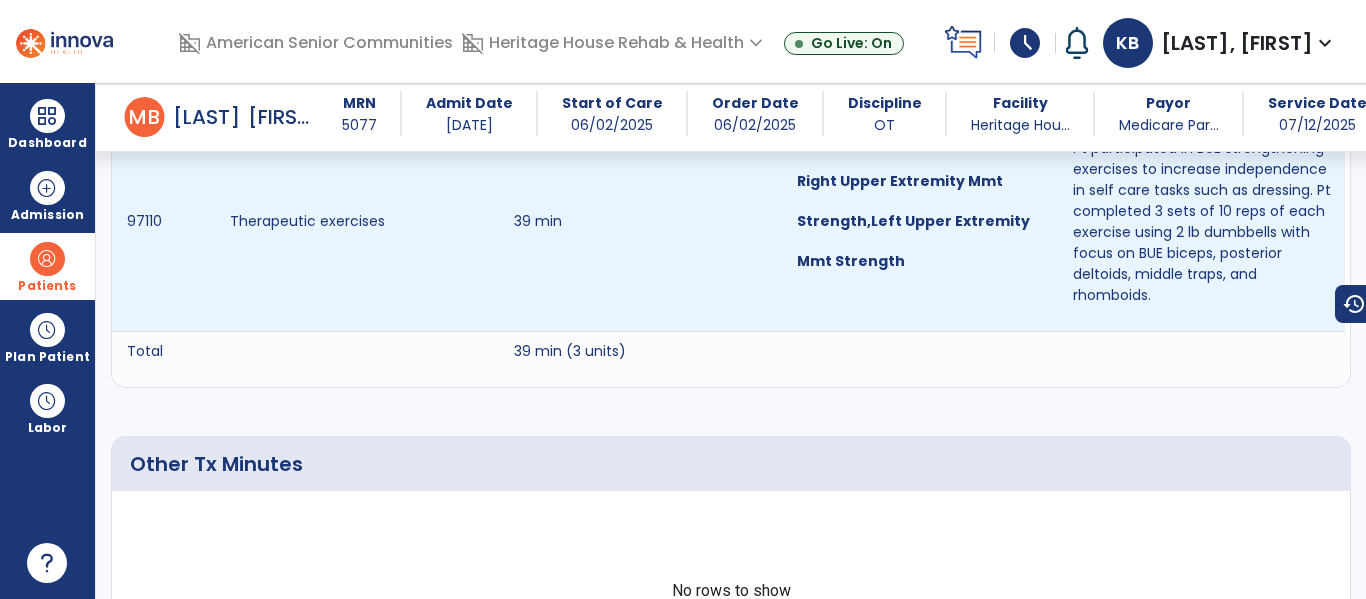 scroll, scrollTop: 1260, scrollLeft: 0, axis: vertical 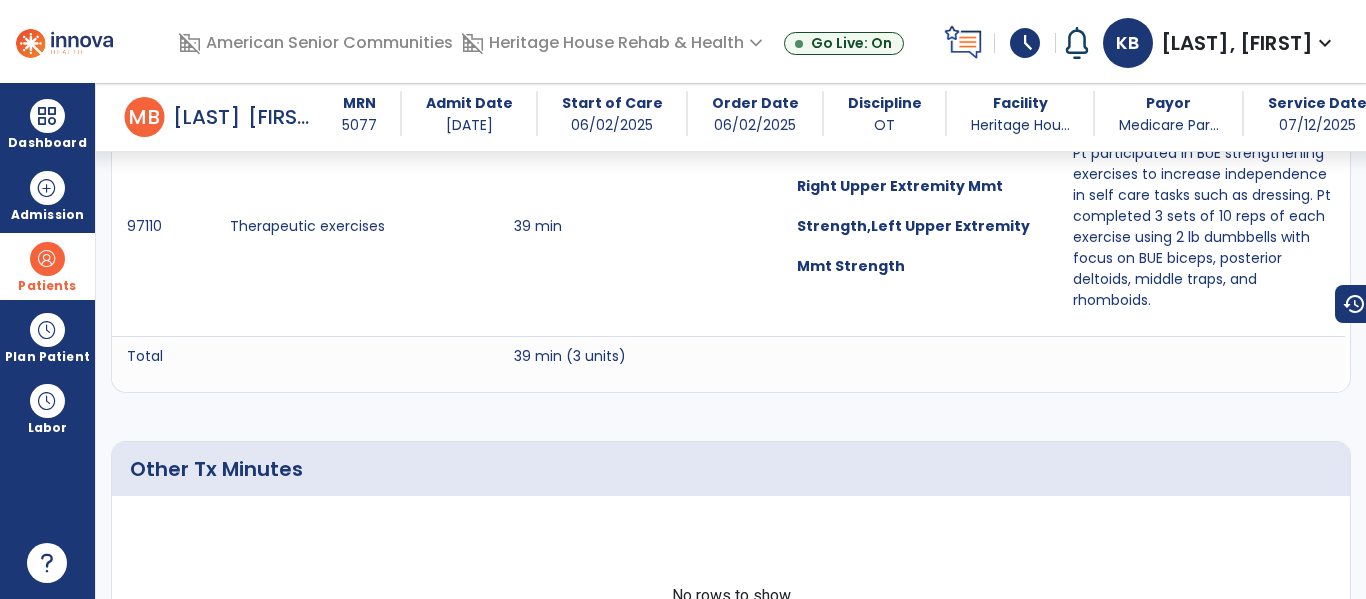click on "Other Tx Minutes No rows to show" 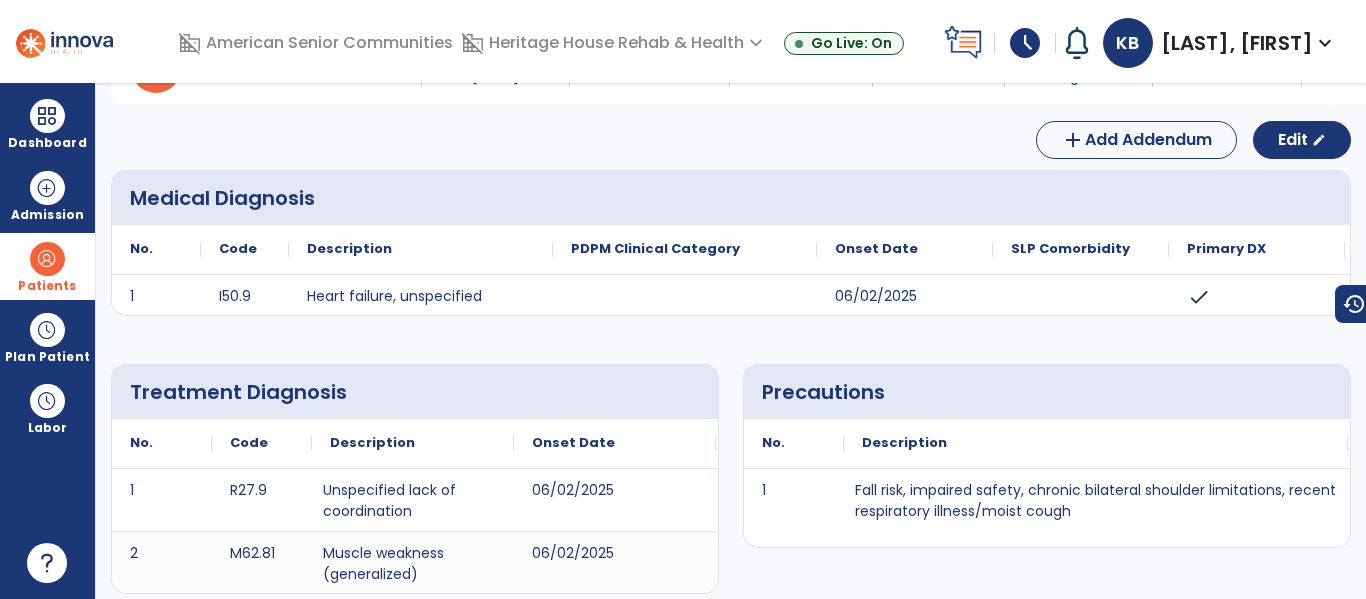 scroll, scrollTop: 0, scrollLeft: 0, axis: both 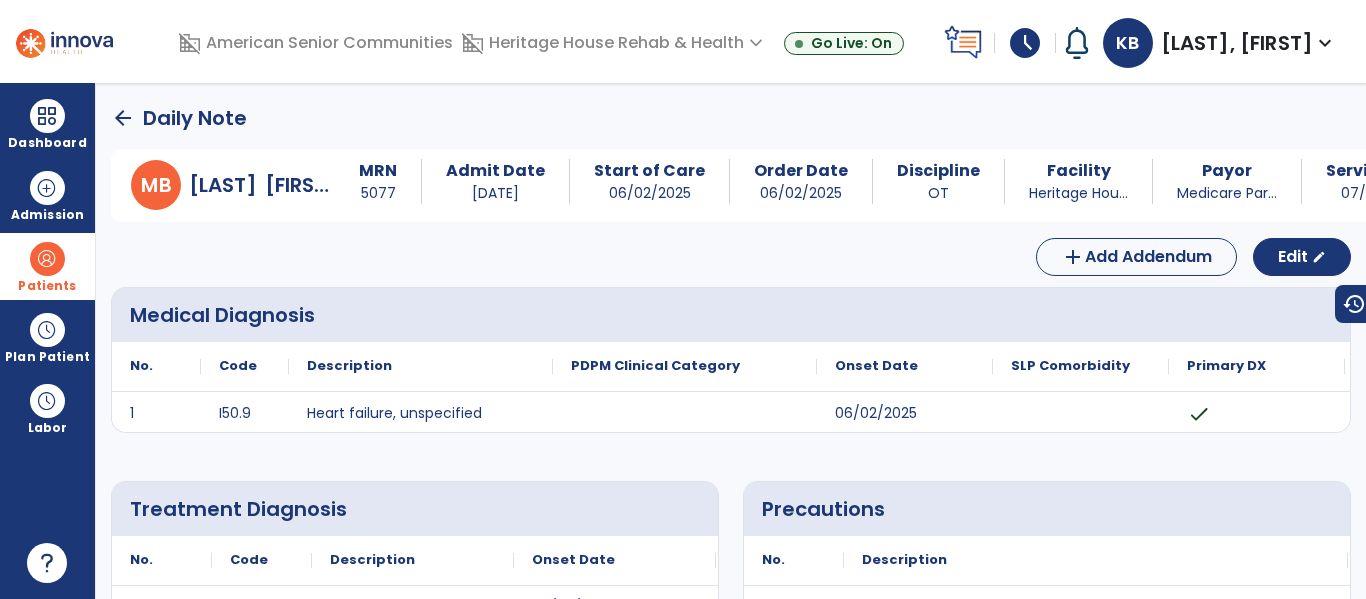 click on "arrow_back" 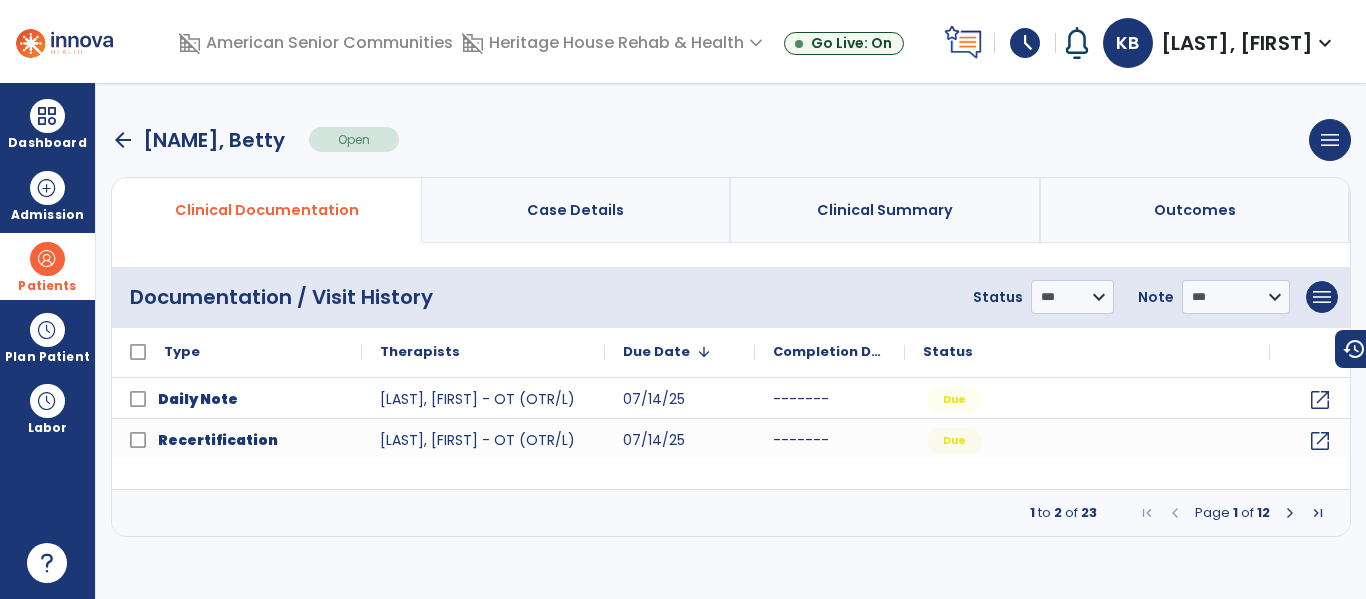 click at bounding box center [1290, 513] 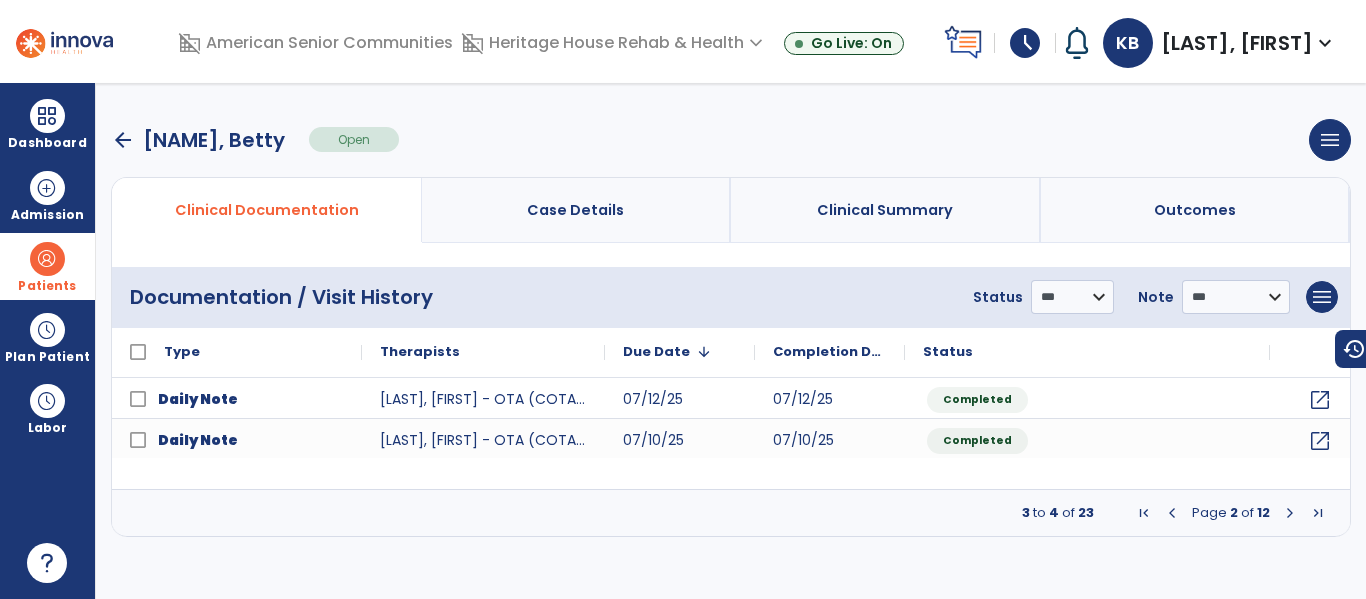 click at bounding box center [1290, 513] 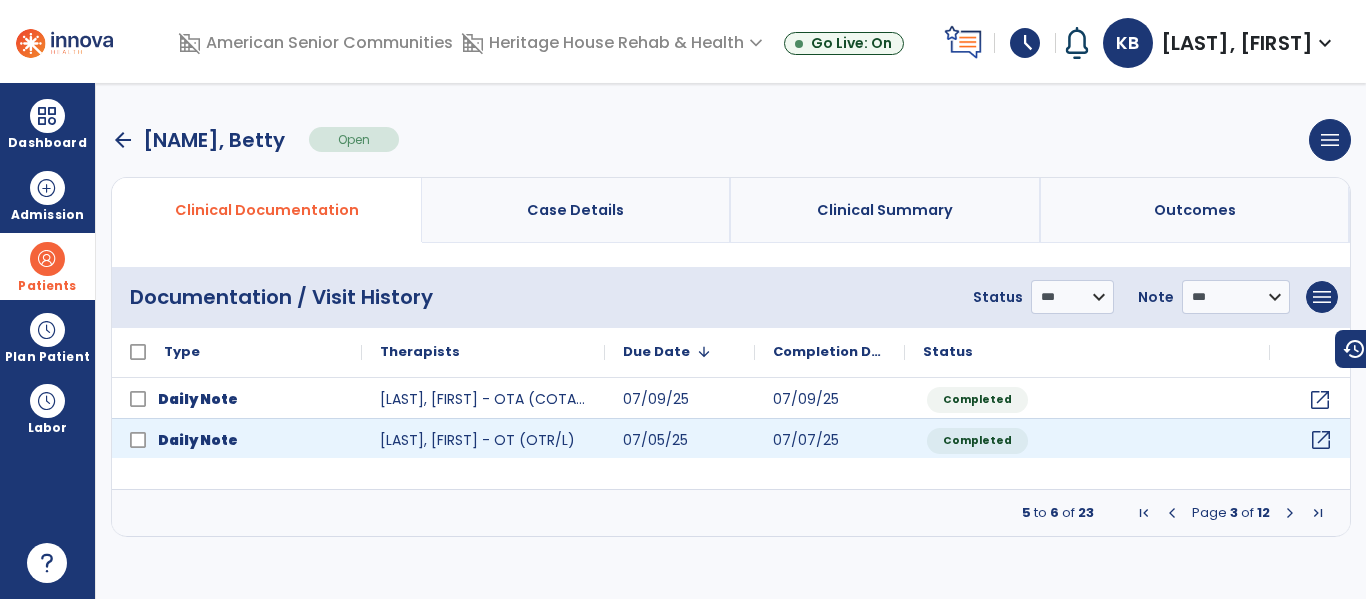 click on "open_in_new" 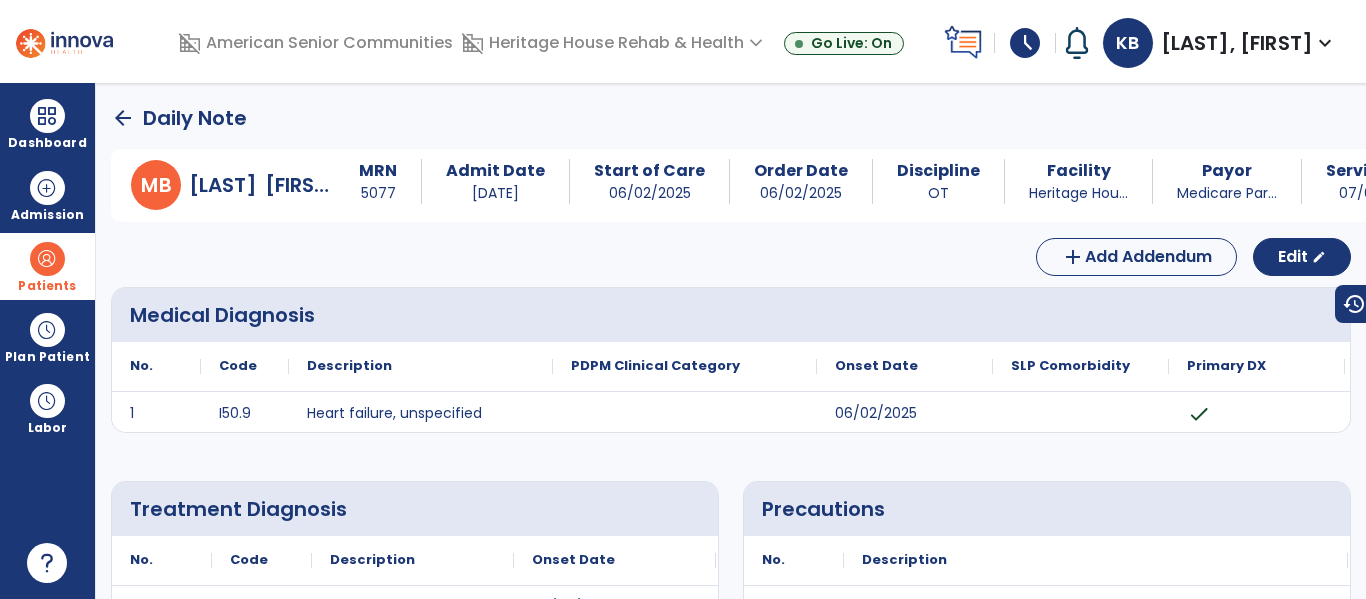 click on "Treatment Diagnosis
No.
Code
Description
1 R27.9" 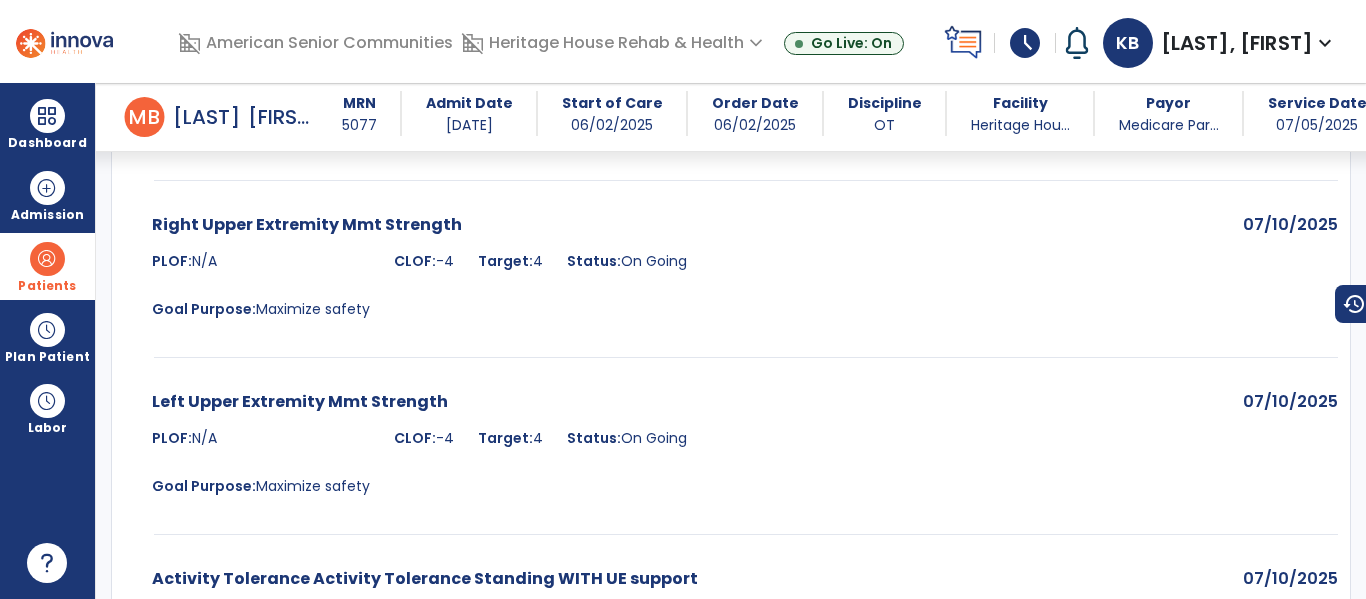 scroll, scrollTop: 2200, scrollLeft: 0, axis: vertical 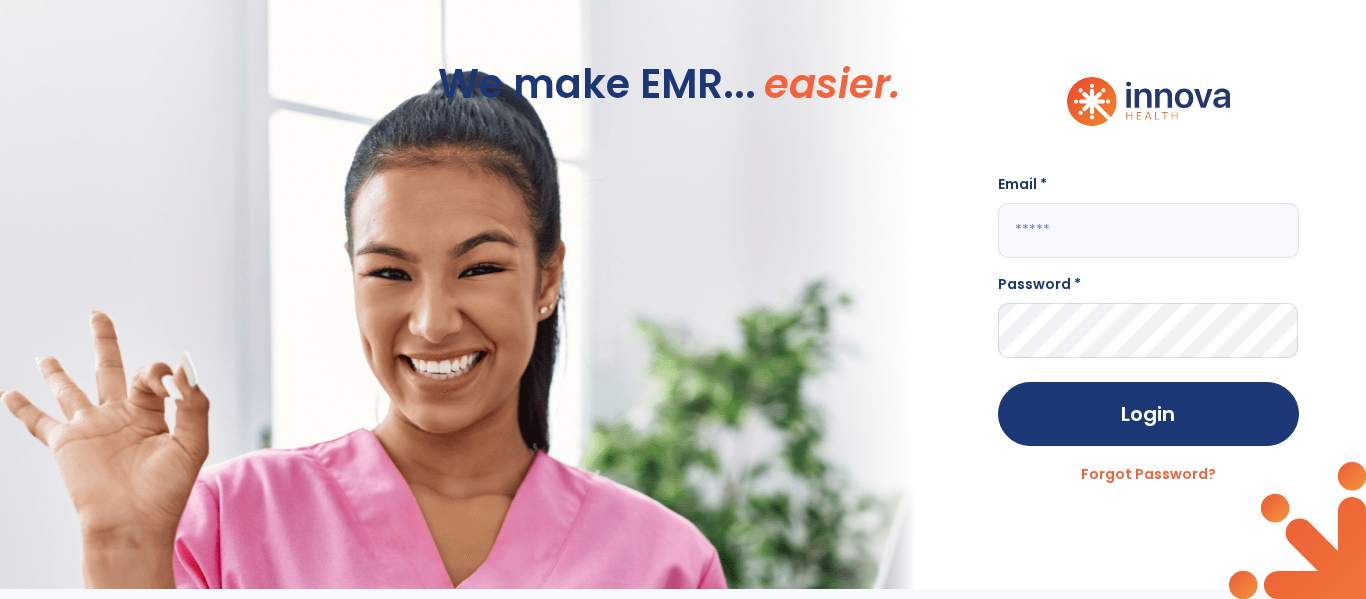 click 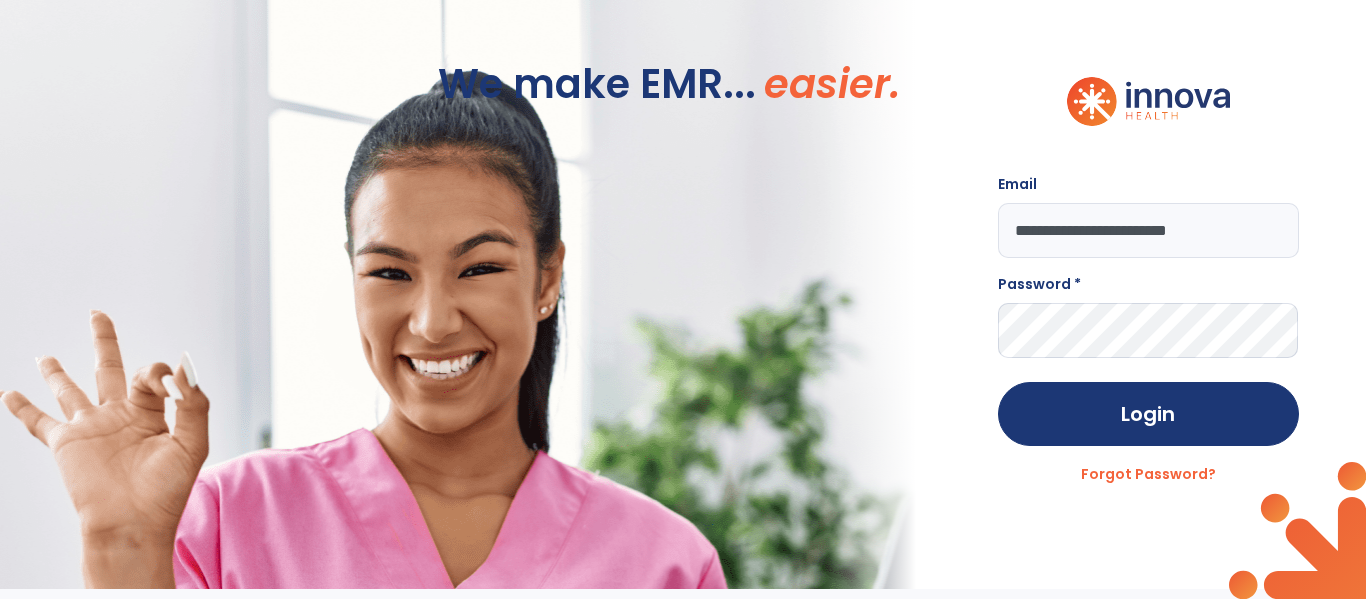 type on "**********" 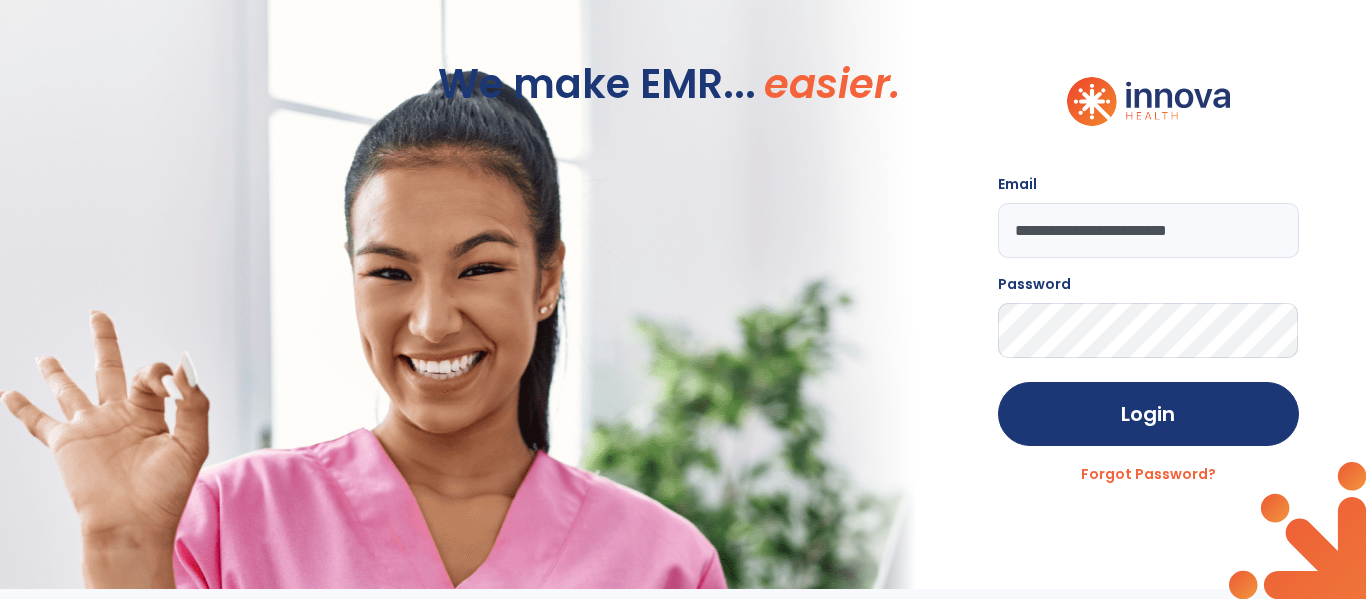 click on "Login" 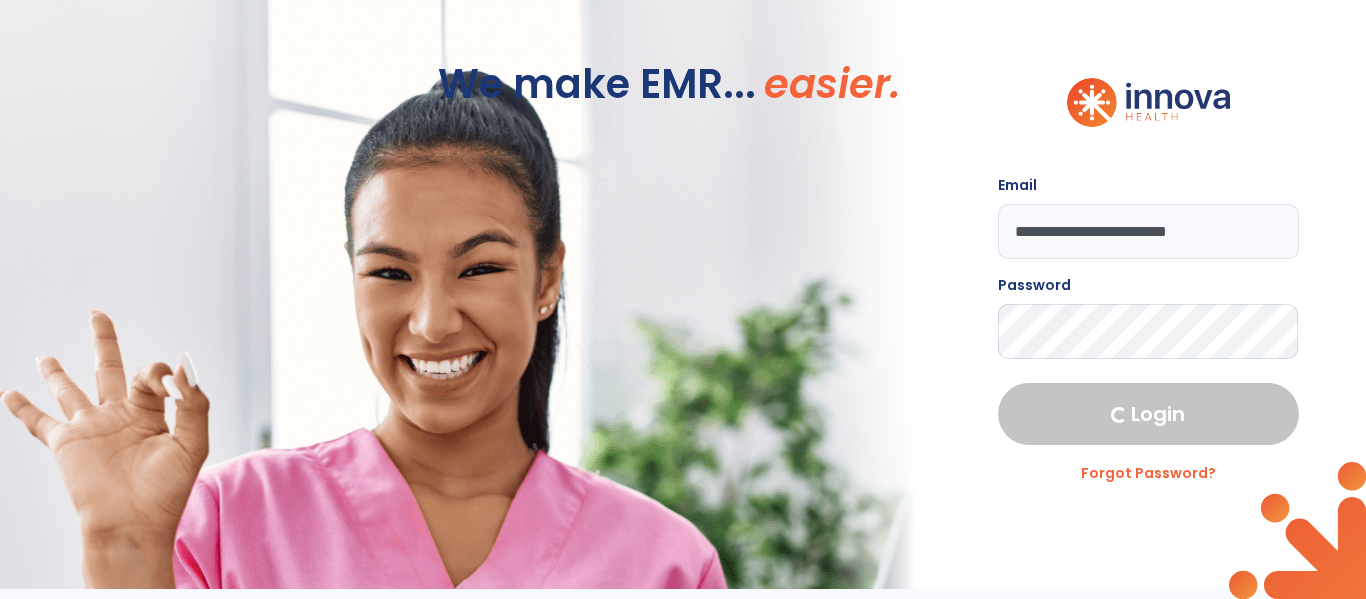 select on "****" 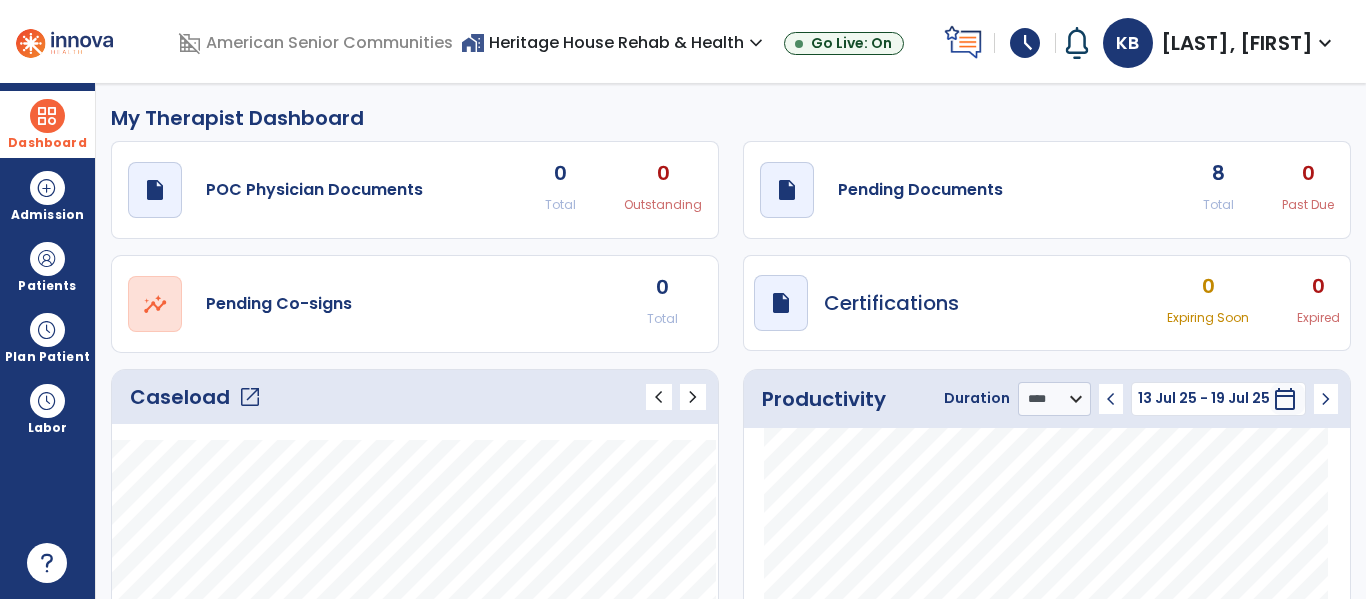 click at bounding box center [47, 116] 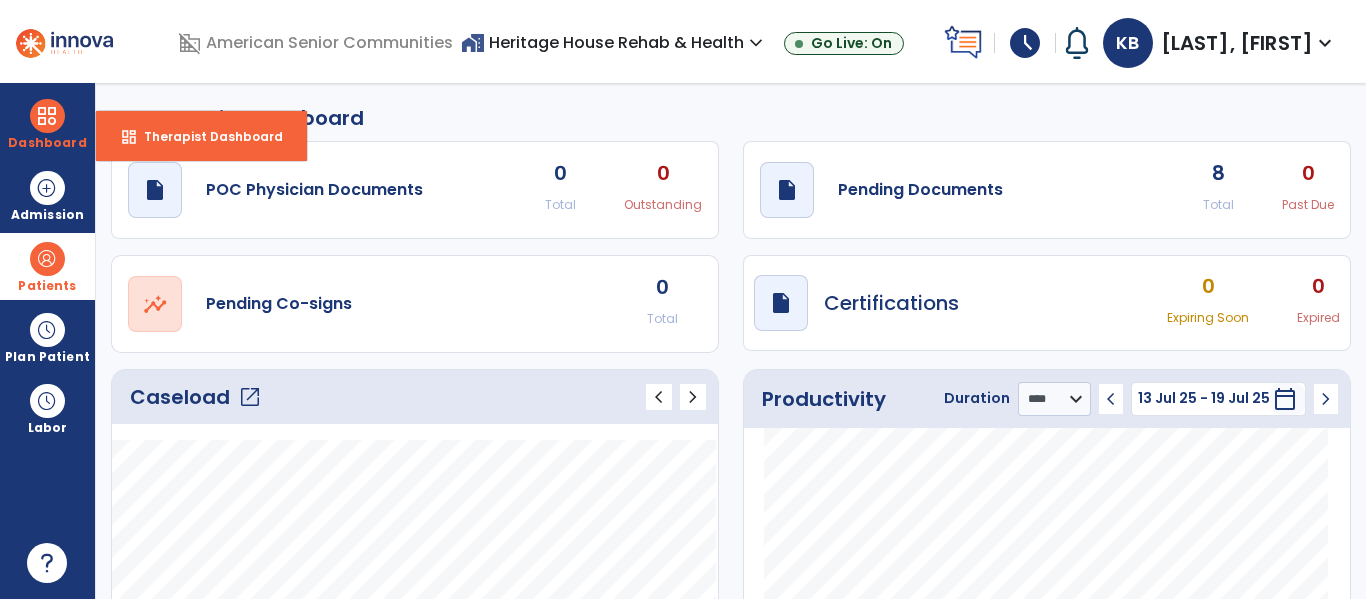 click on "Patients" at bounding box center (47, 266) 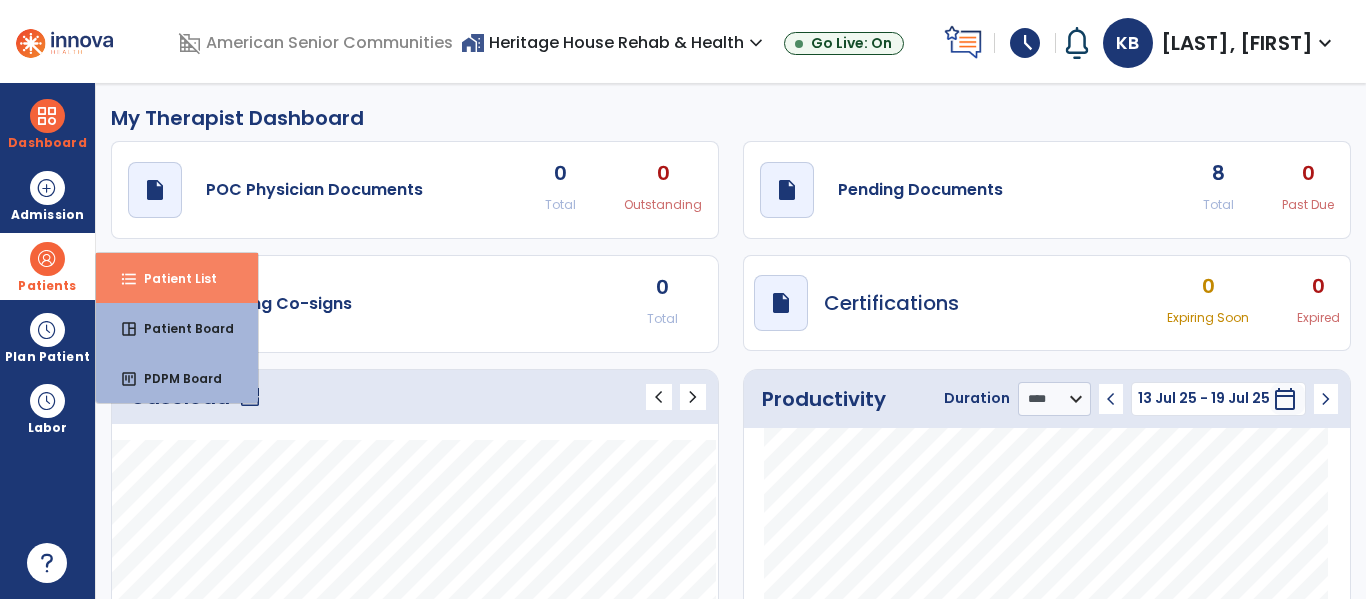 click on "Patient List" at bounding box center (172, 278) 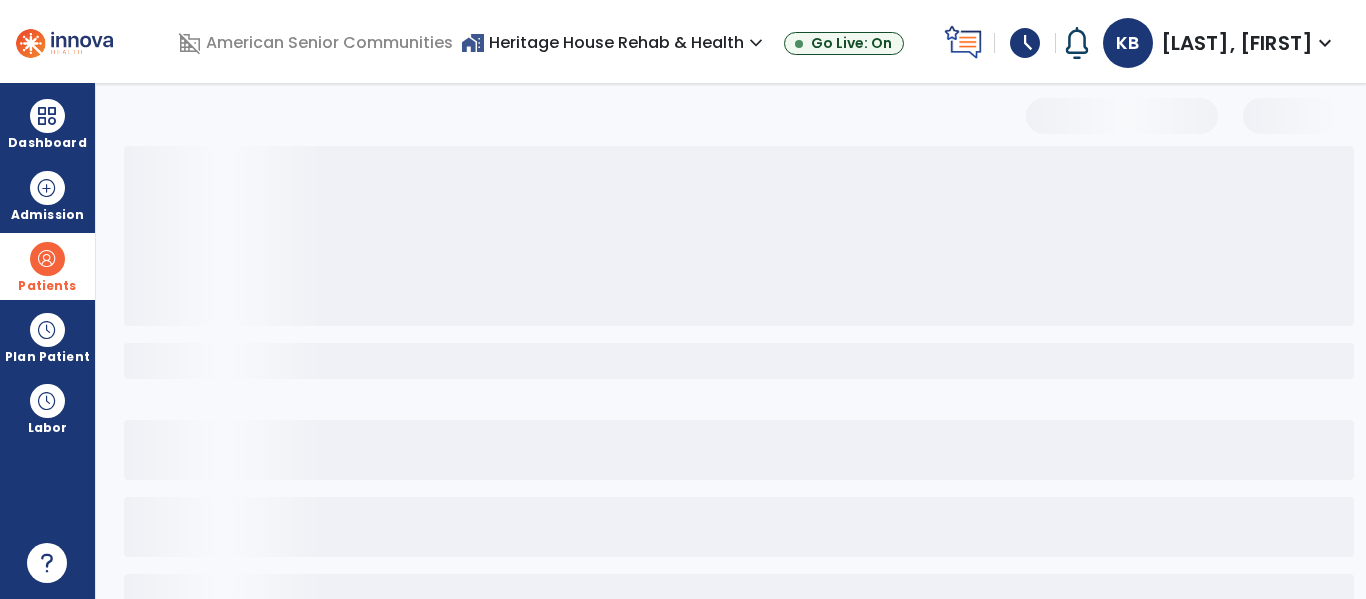 select on "***" 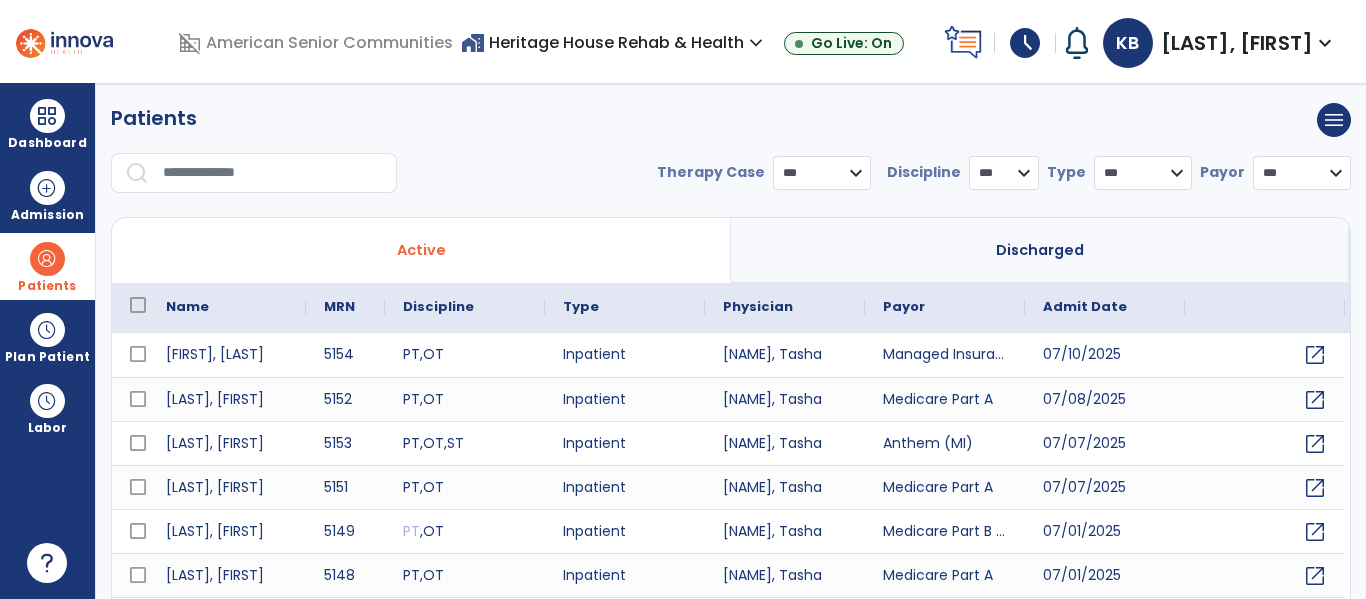 click at bounding box center [273, 173] 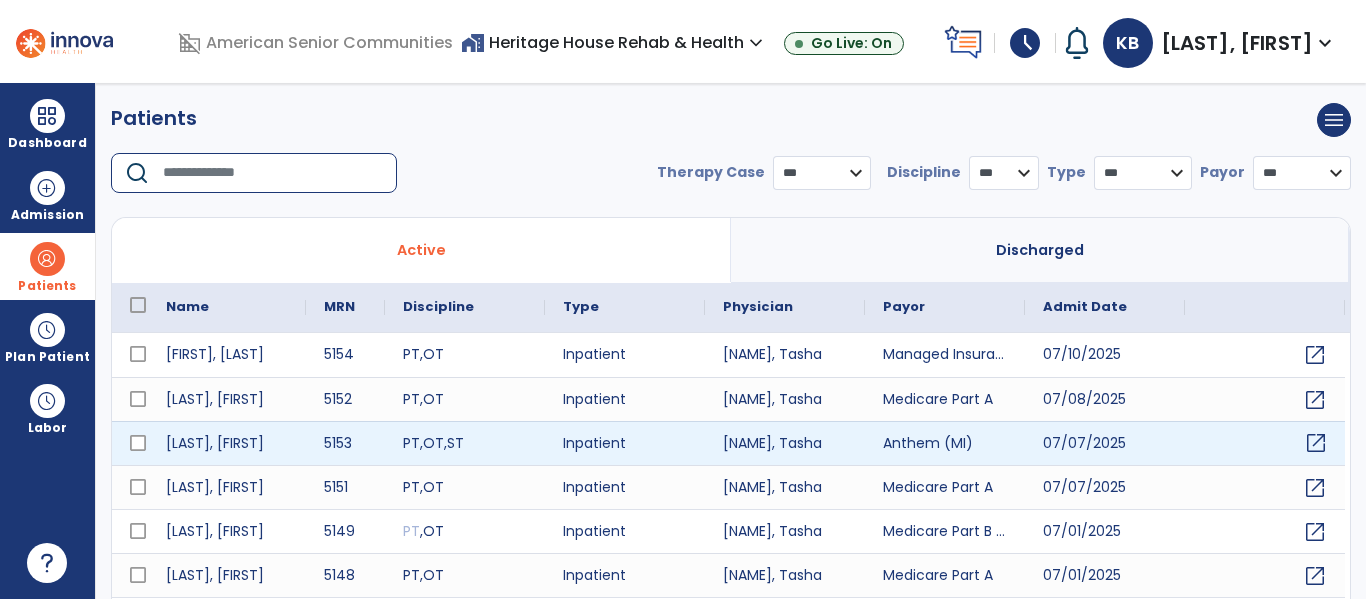 click on "open_in_new" at bounding box center (1316, 443) 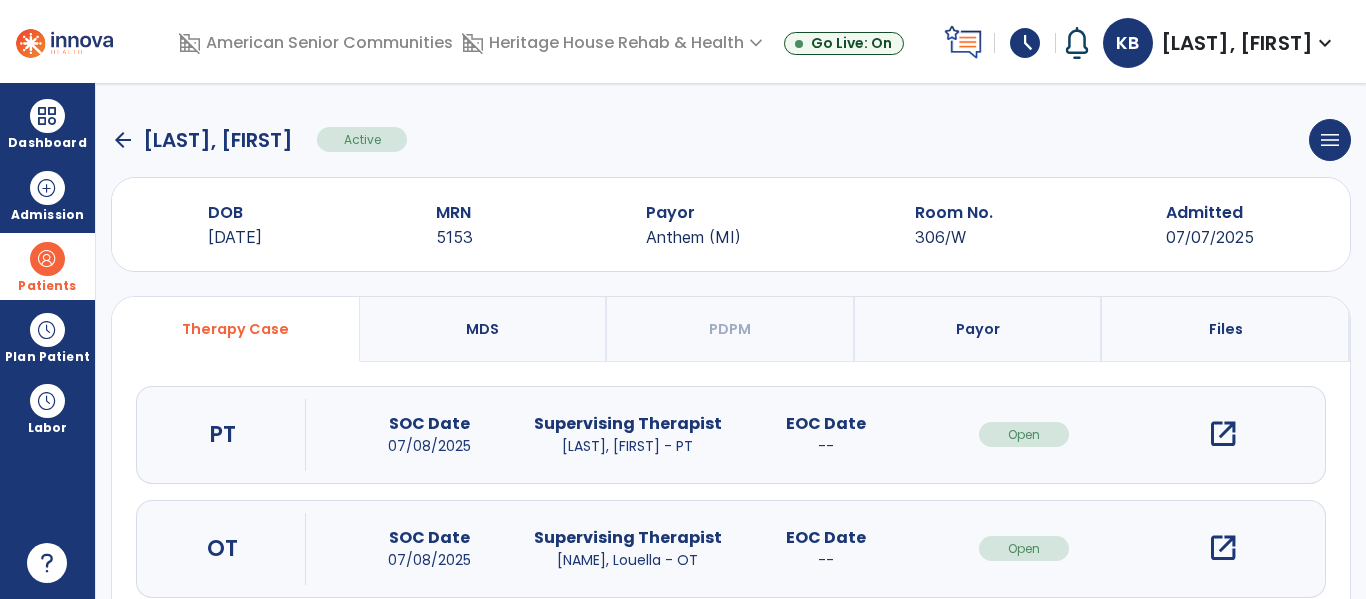 click on "open_in_new" at bounding box center (1223, 548) 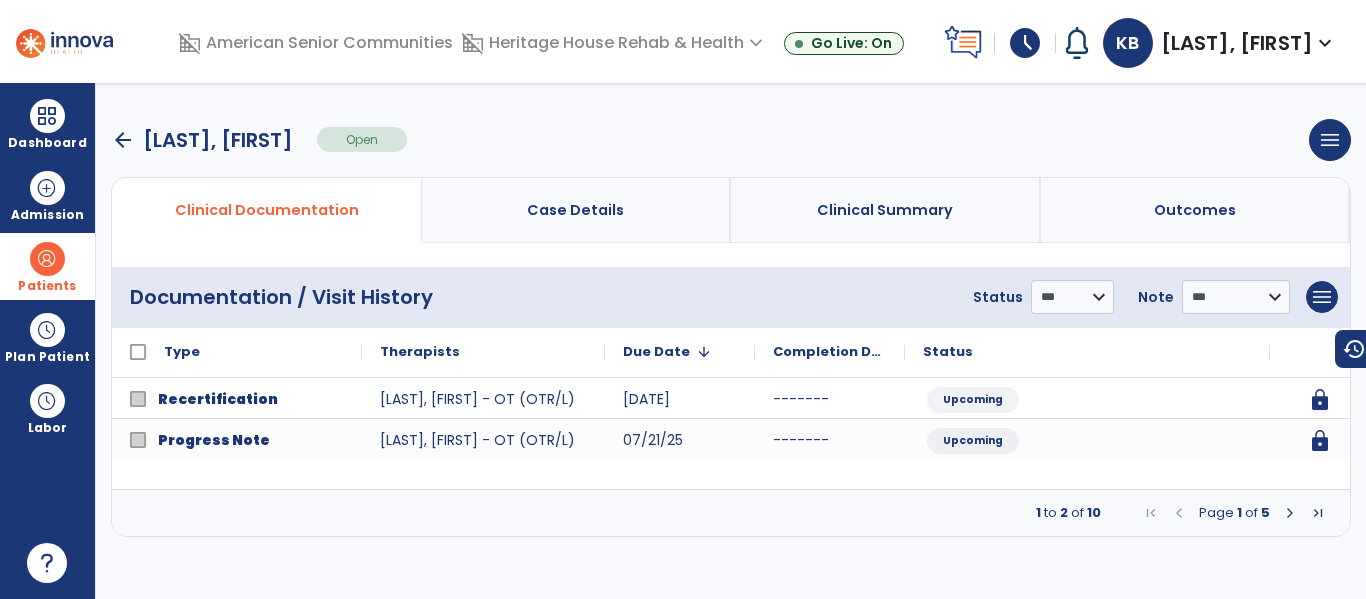 click at bounding box center (1290, 513) 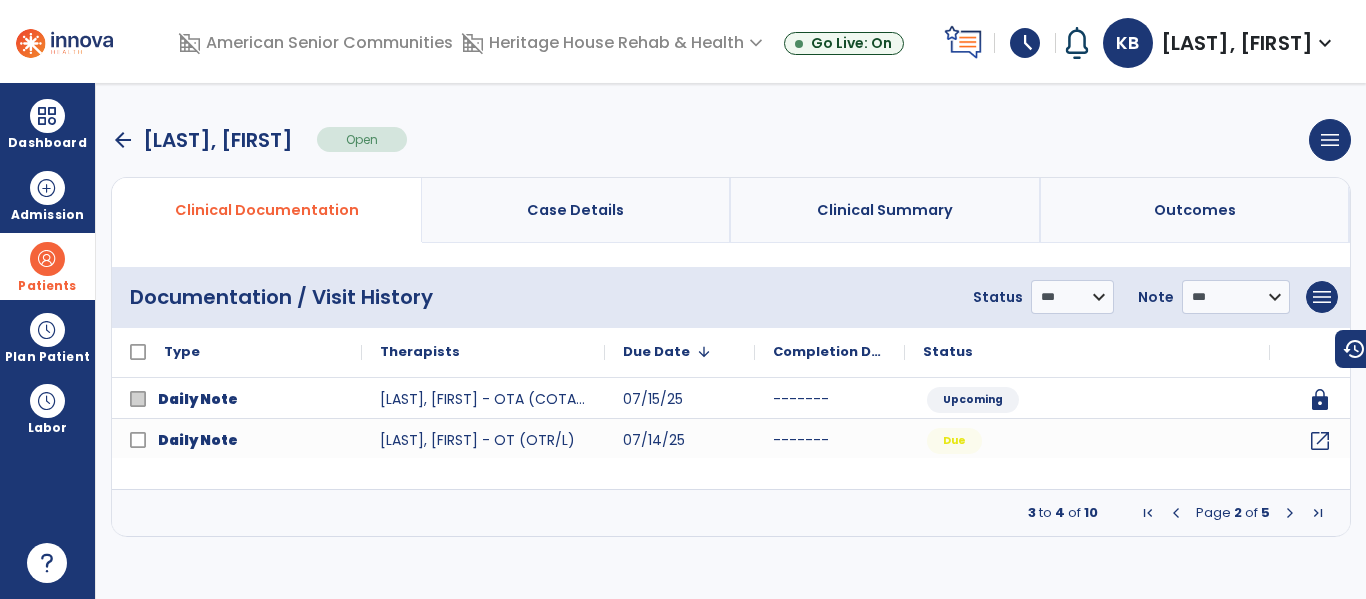 click at bounding box center [1290, 513] 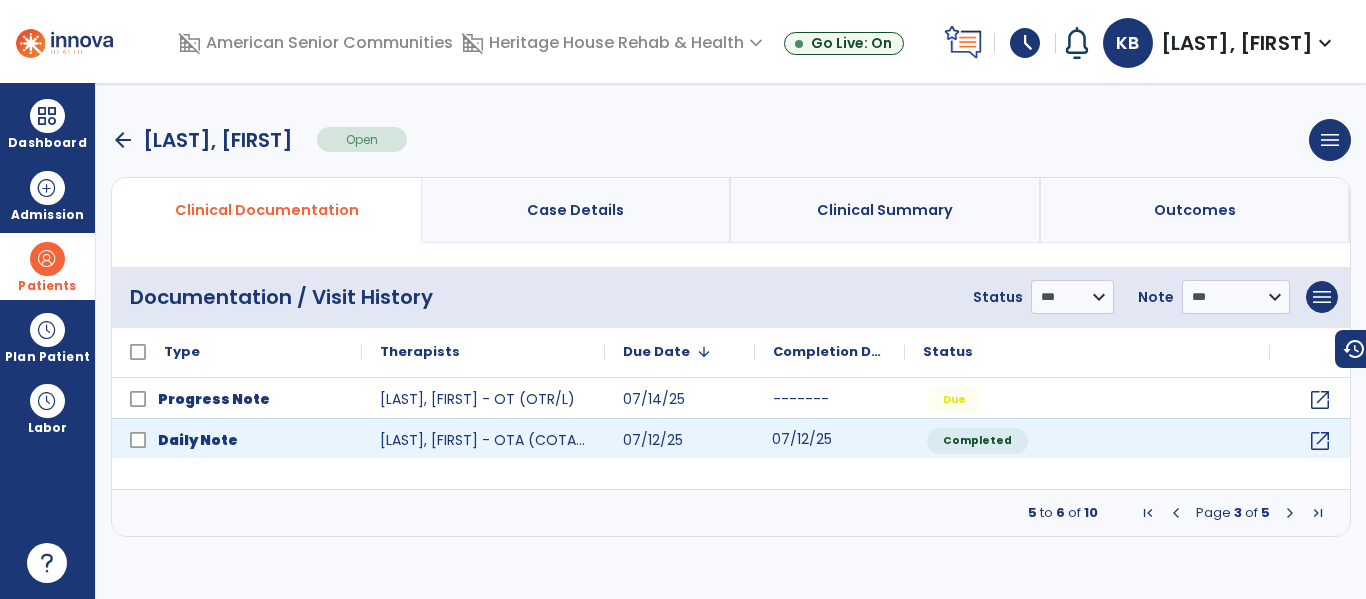 click on "07/12/25" 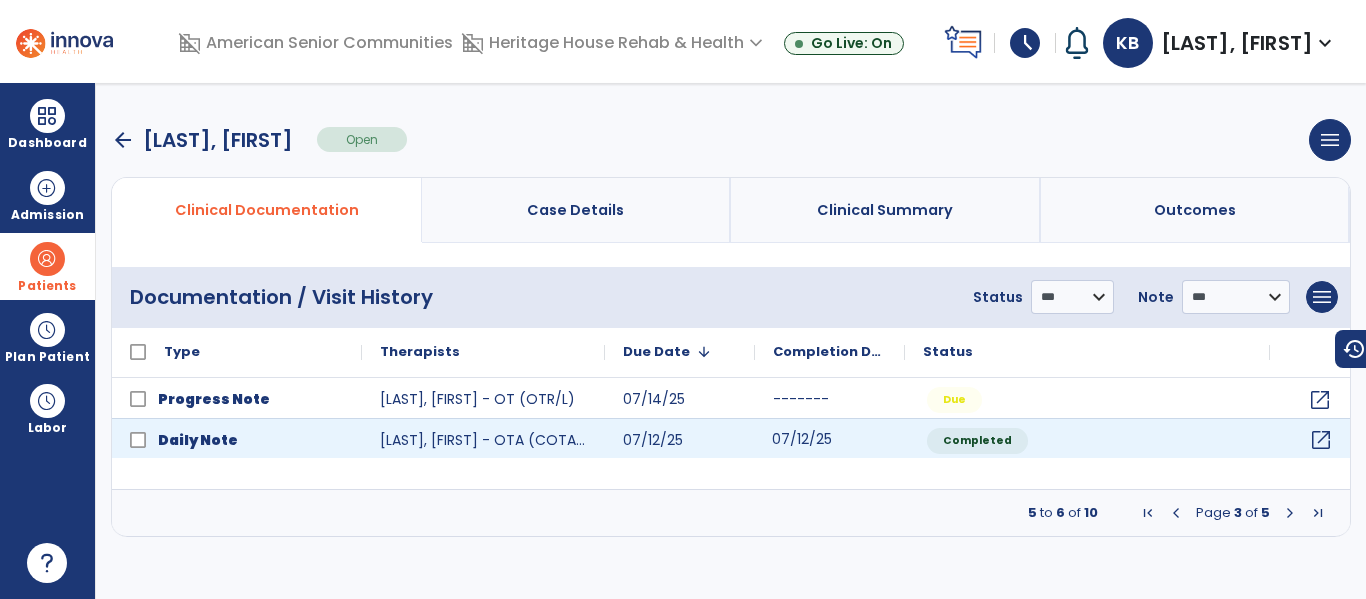 click on "open_in_new" 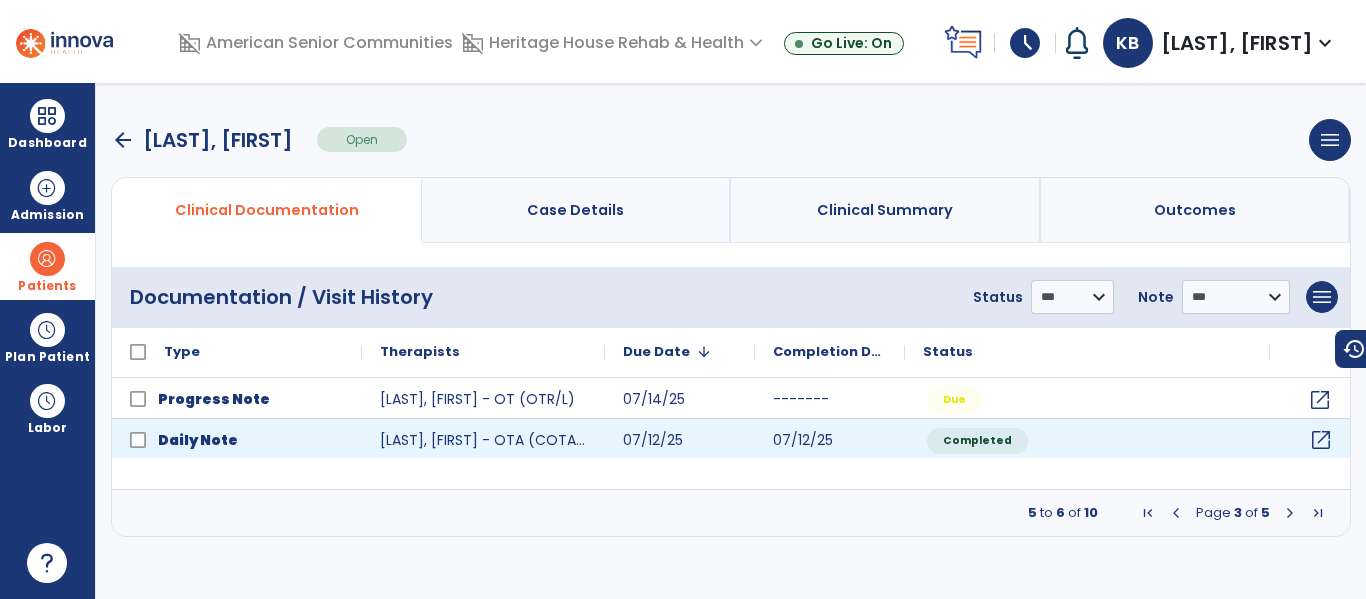 click on "open_in_new" 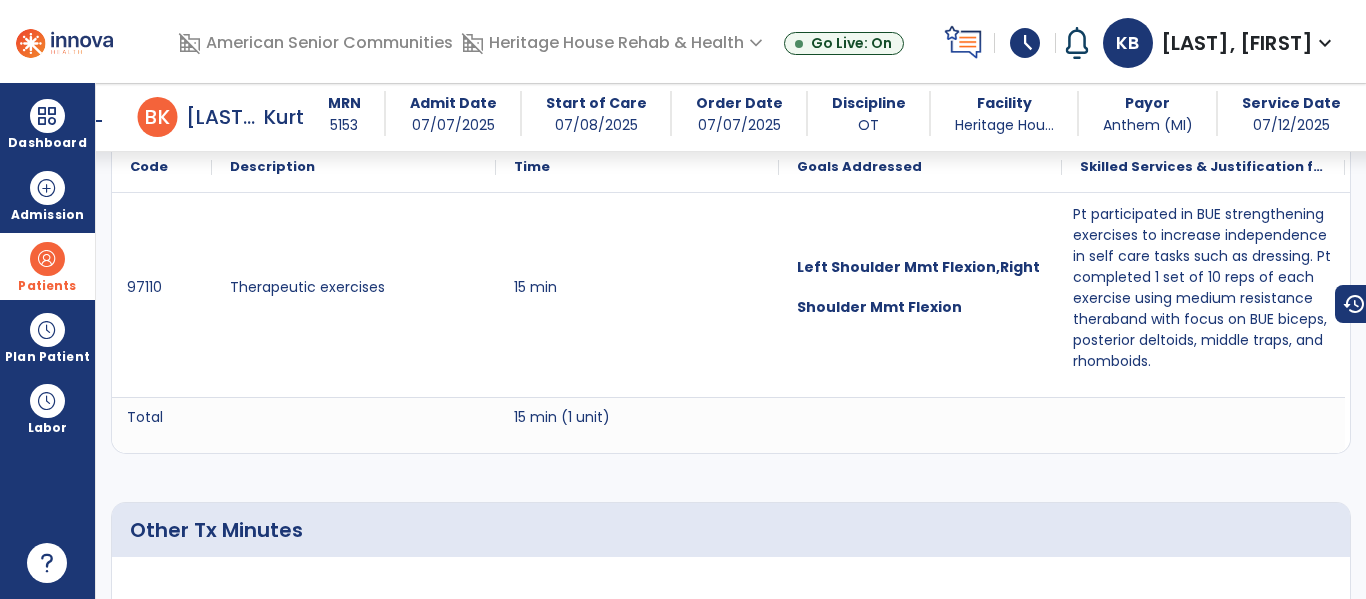 scroll, scrollTop: 1235, scrollLeft: 0, axis: vertical 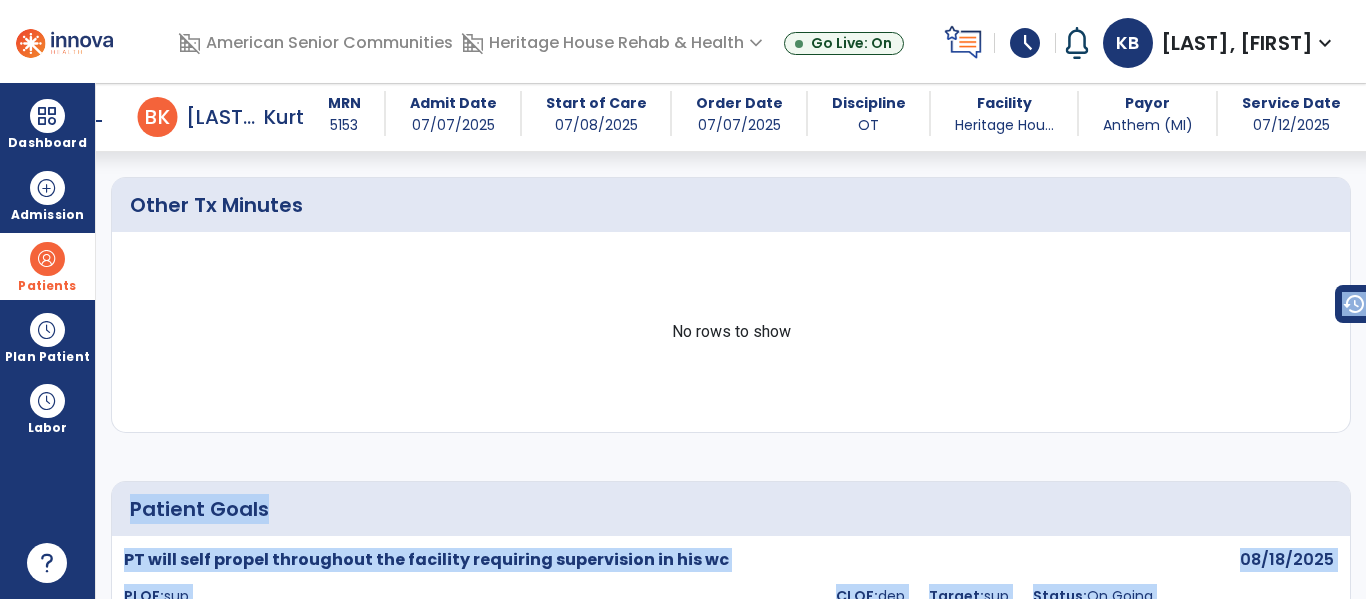 drag, startPoint x: 1365, startPoint y: 137, endPoint x: 1361, endPoint y: 334, distance: 197.0406 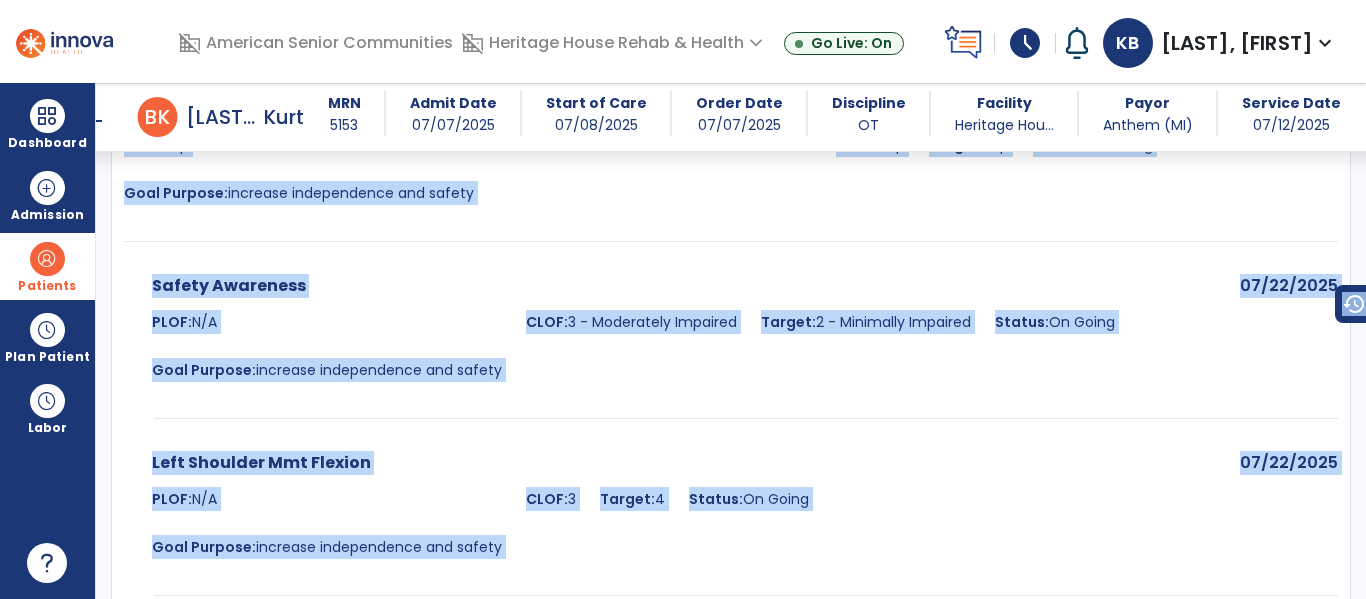 click on "Safety Awareness PLOF:  N/A CLOF:  3 - Moderately Impaired Target:  2 - Minimally Impaired Status:  On Going Goal Purpose:  increase independence and safety" at bounding box center (670, 334) 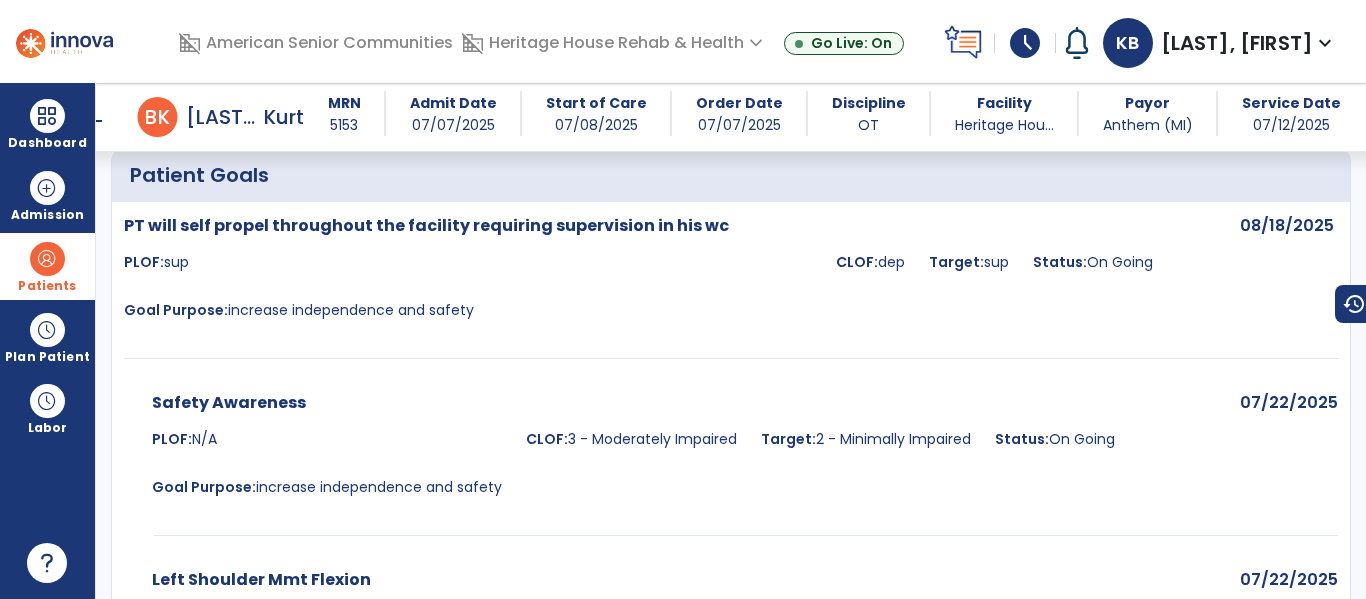 scroll, scrollTop: 1866, scrollLeft: 0, axis: vertical 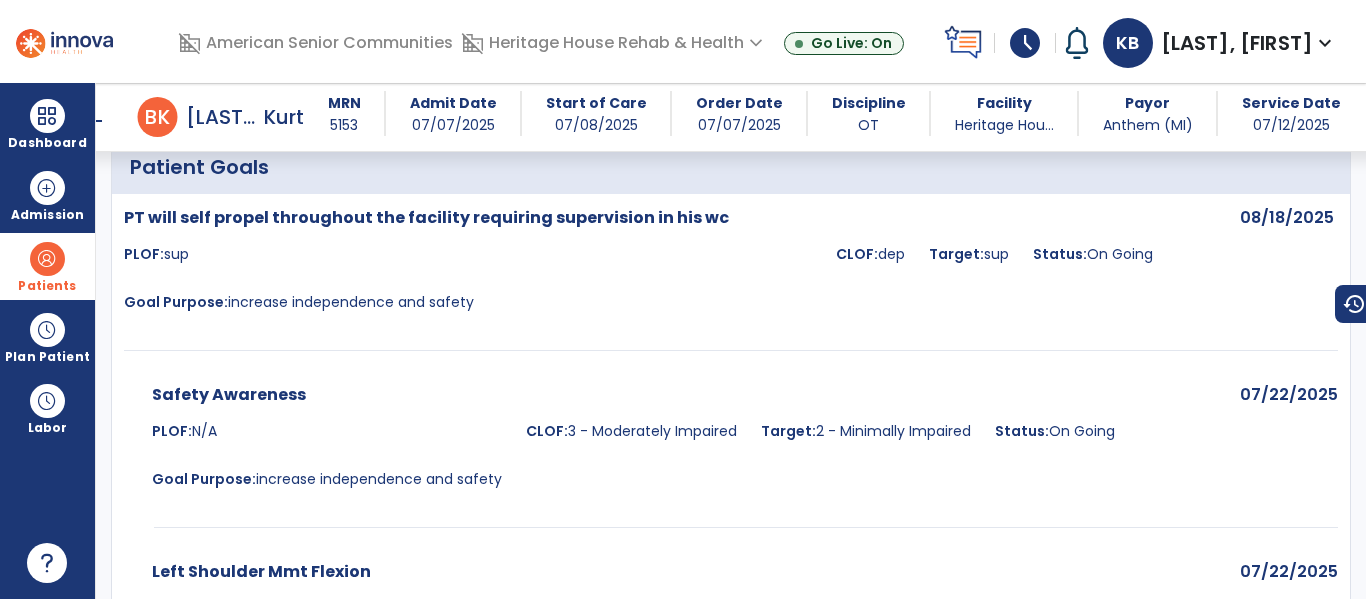 click on "arrow_back   Daily Note   arrow_back      B  K  [NAME],   [NAME] MRN 5153 Admit Date 07/07/2025 Start of Care 07/08/2025 Order Date 07/07/2025 Discipline OT Facility Heritage Hou... Payor Anthem (MI) Service Date 07/12/2025  add  Add Addendum Edit  edit  Medical Diagnosis
No.
Code
1 I50.9" at bounding box center [731, 341] 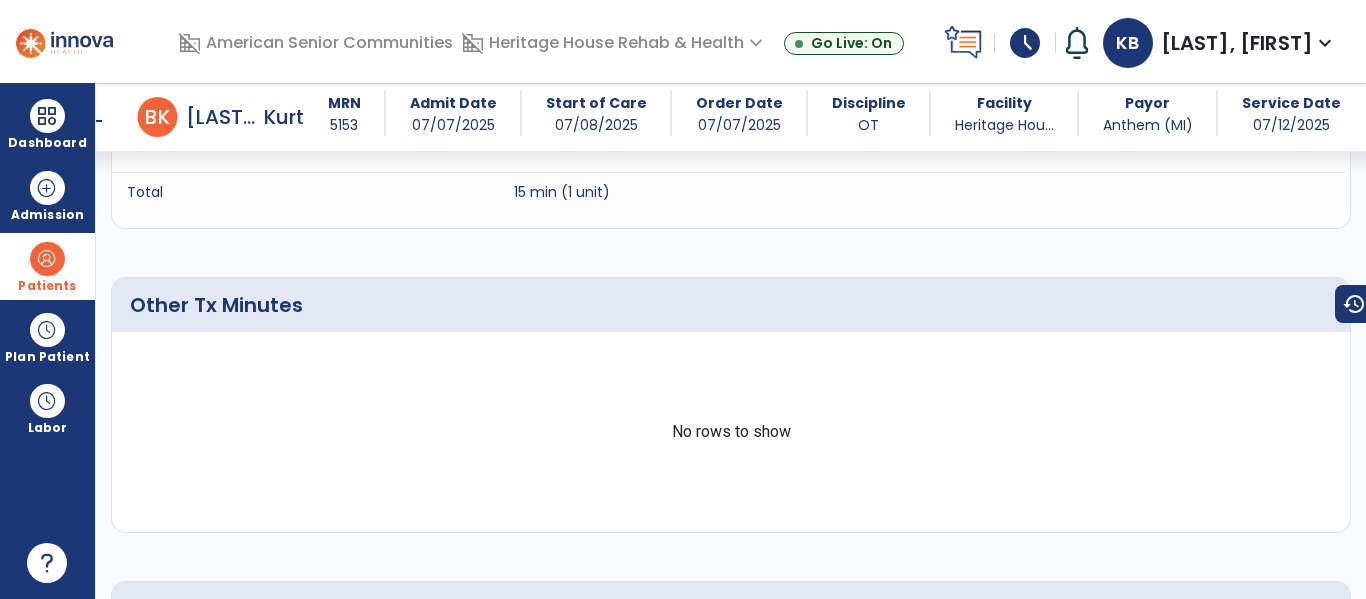 scroll, scrollTop: 369, scrollLeft: 0, axis: vertical 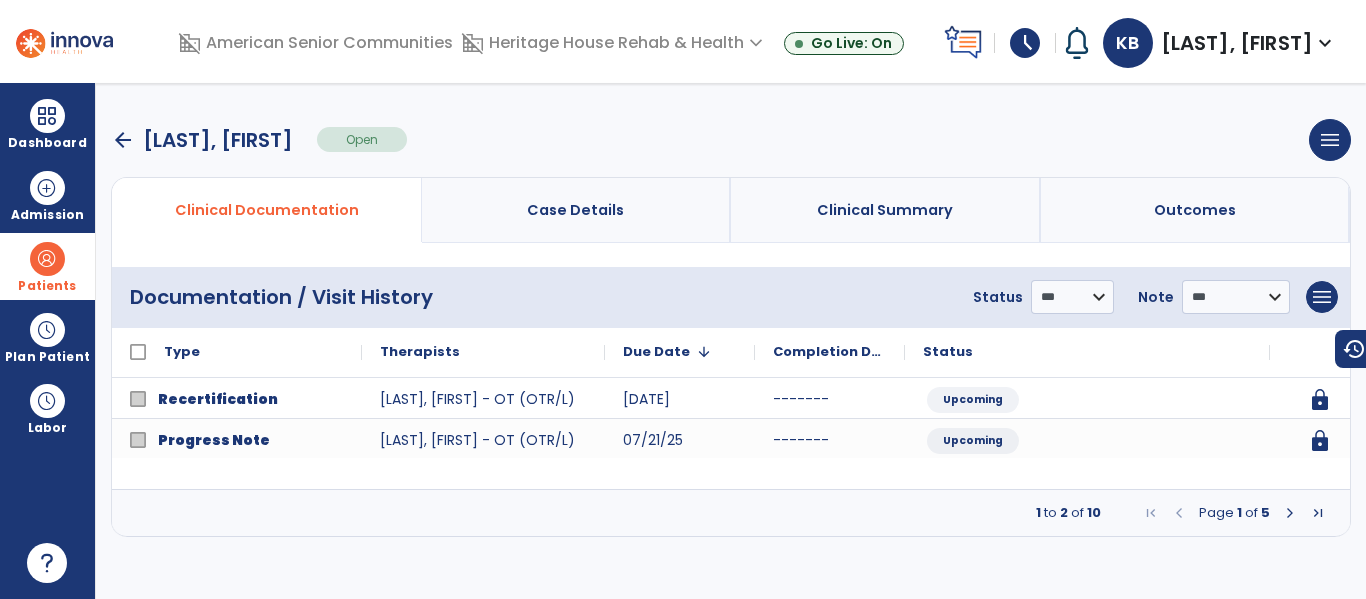 click on "arrow_back" at bounding box center [123, 140] 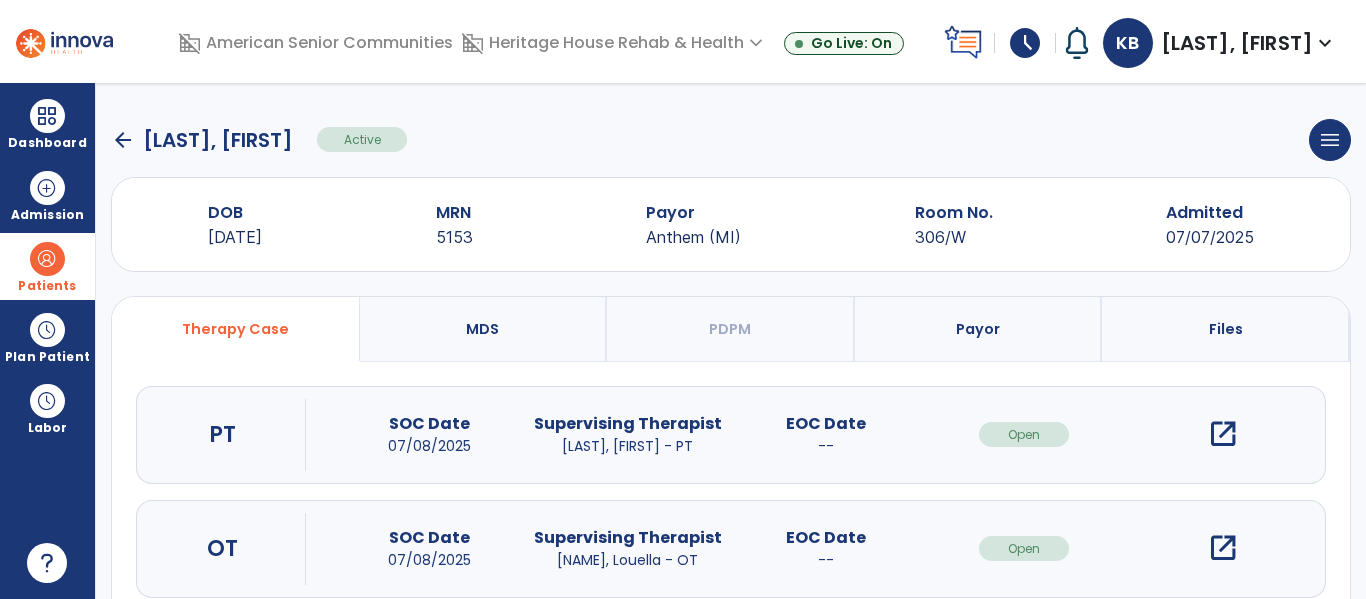 click on "arrow_back" 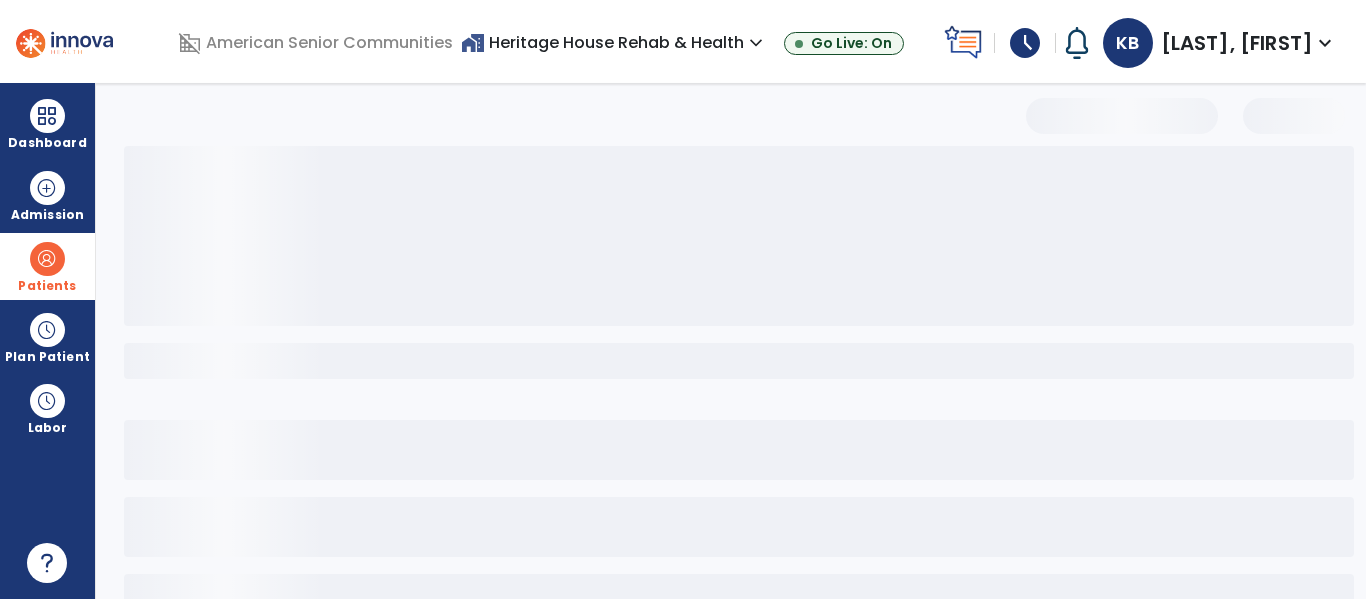 select on "***" 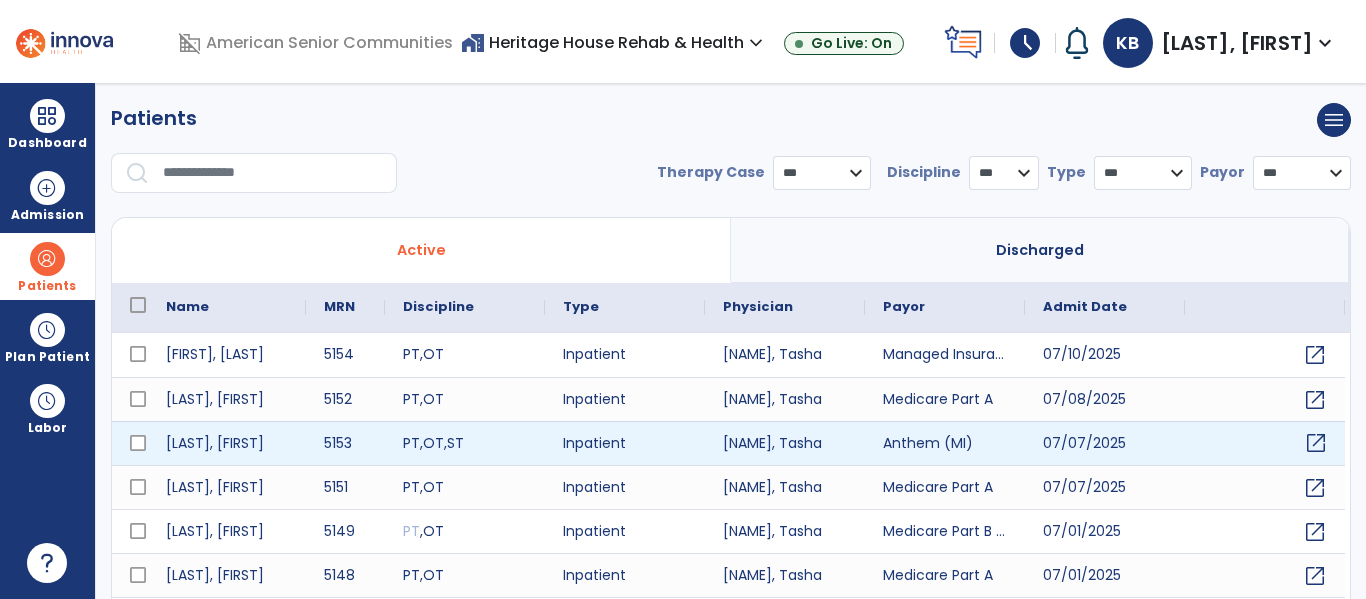 click on "open_in_new" at bounding box center (1316, 443) 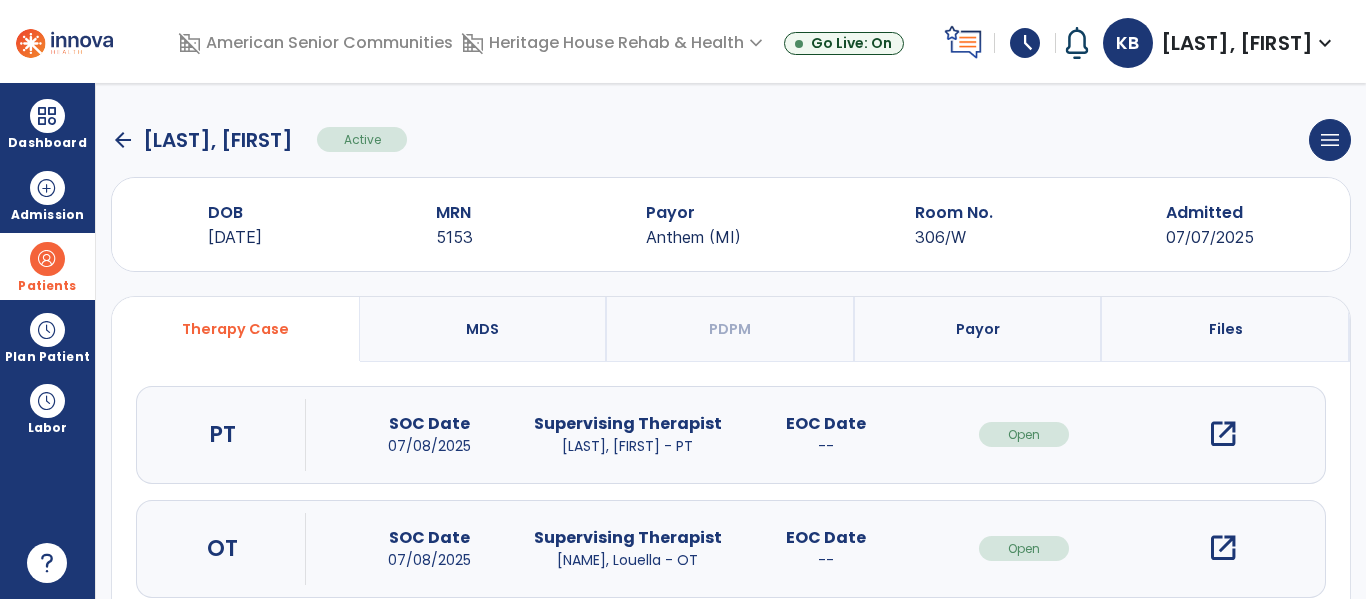 click on "open_in_new" at bounding box center [1223, 548] 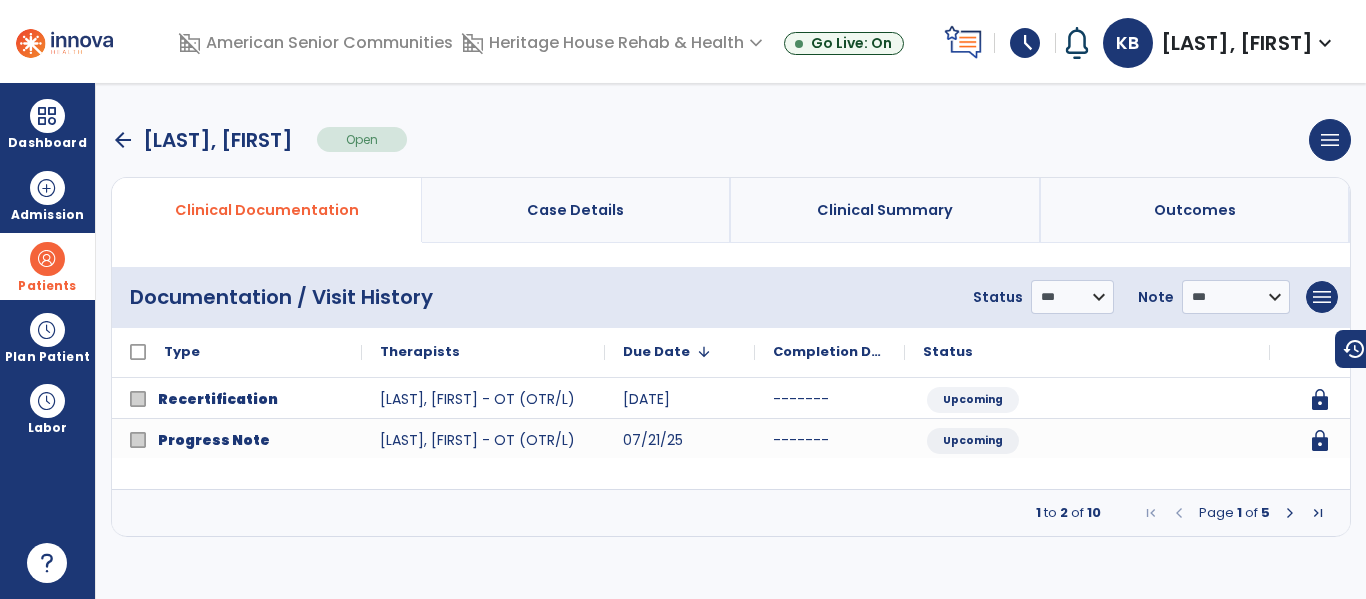 click at bounding box center (1290, 513) 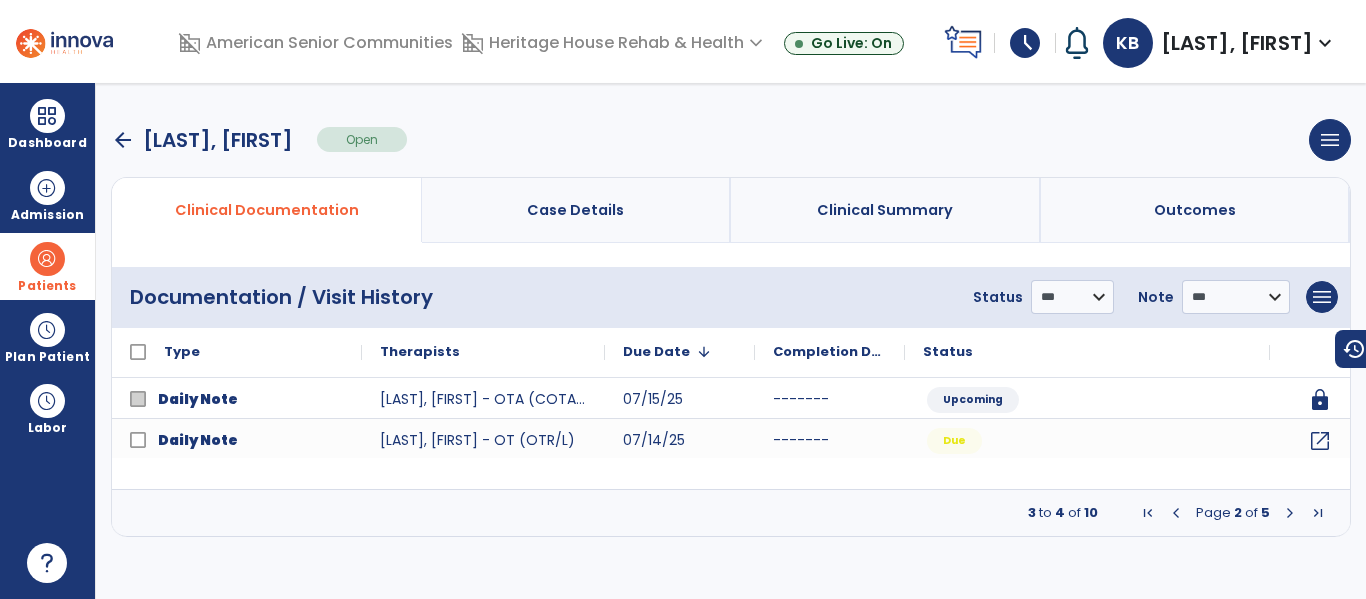 click at bounding box center [1290, 513] 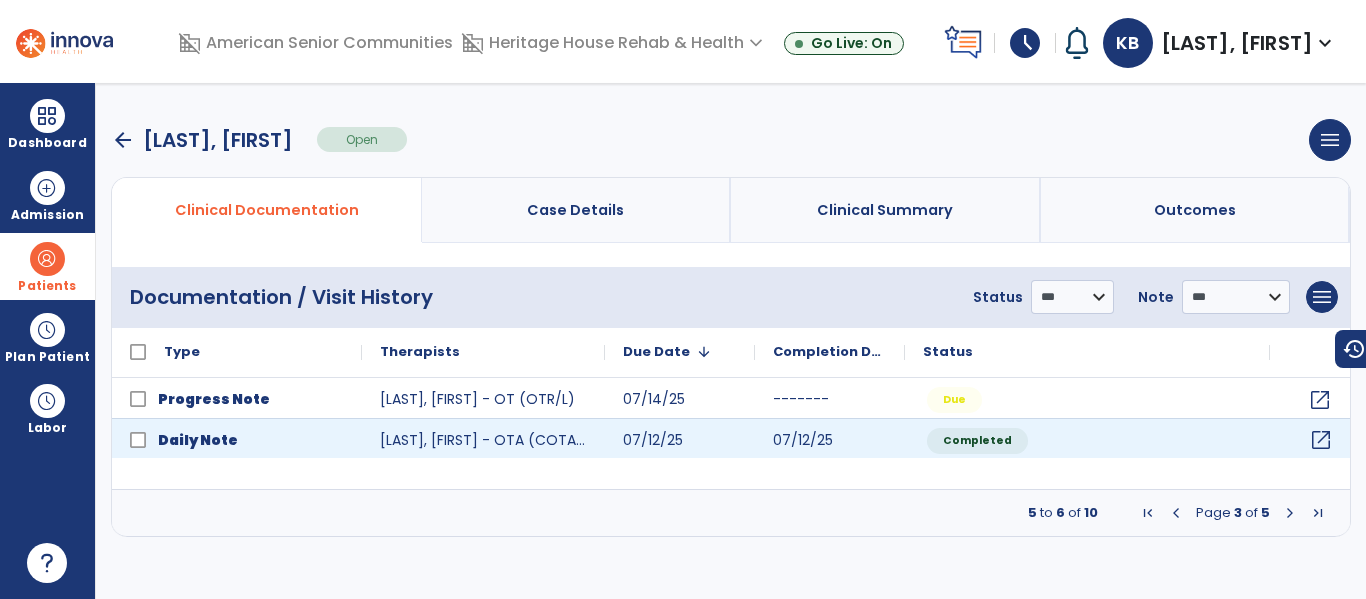 click on "open_in_new" 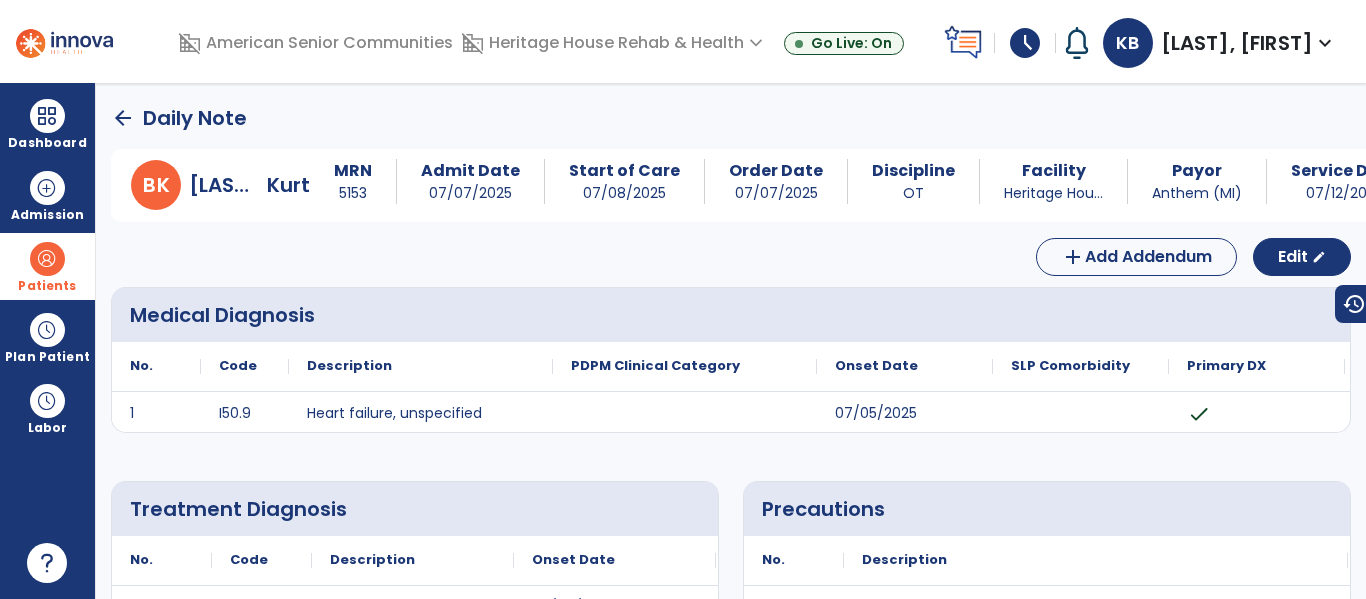 click on "arrow_back" 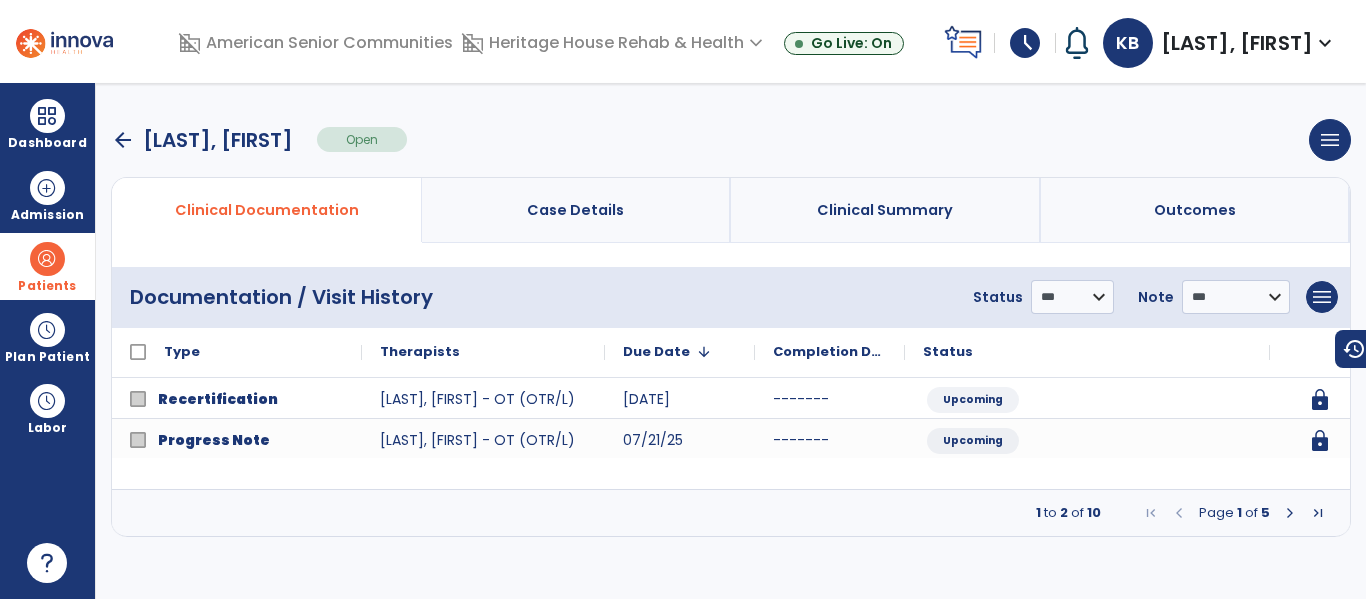 click at bounding box center (1290, 513) 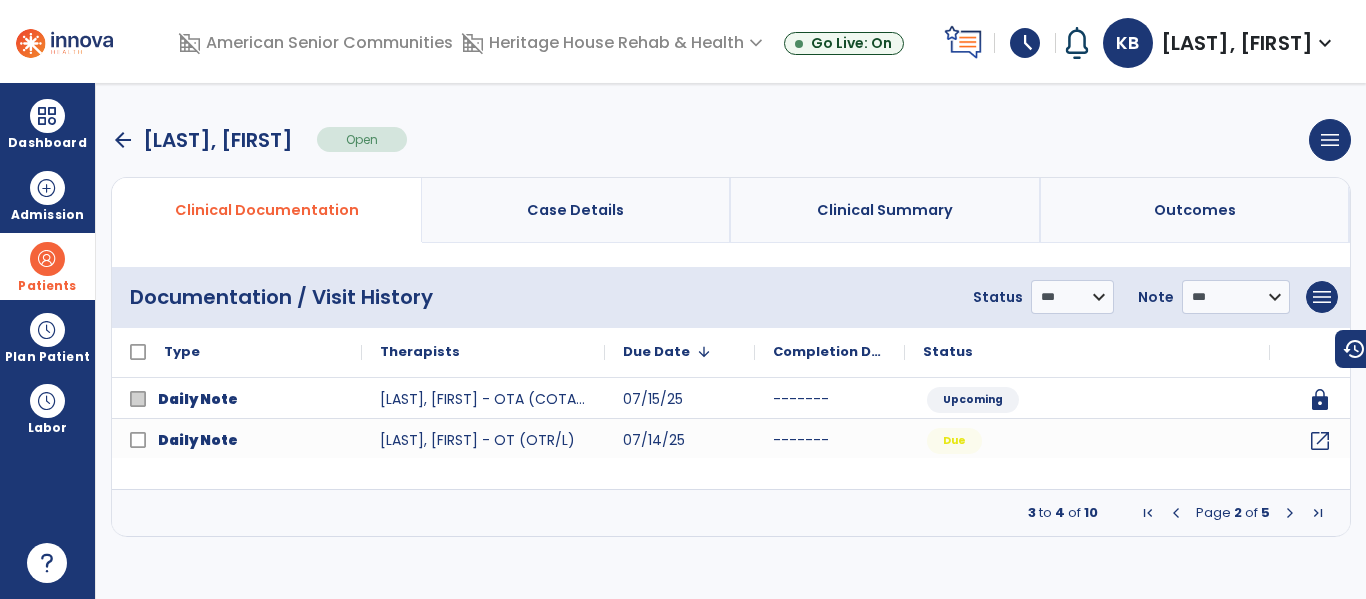 click at bounding box center (1290, 513) 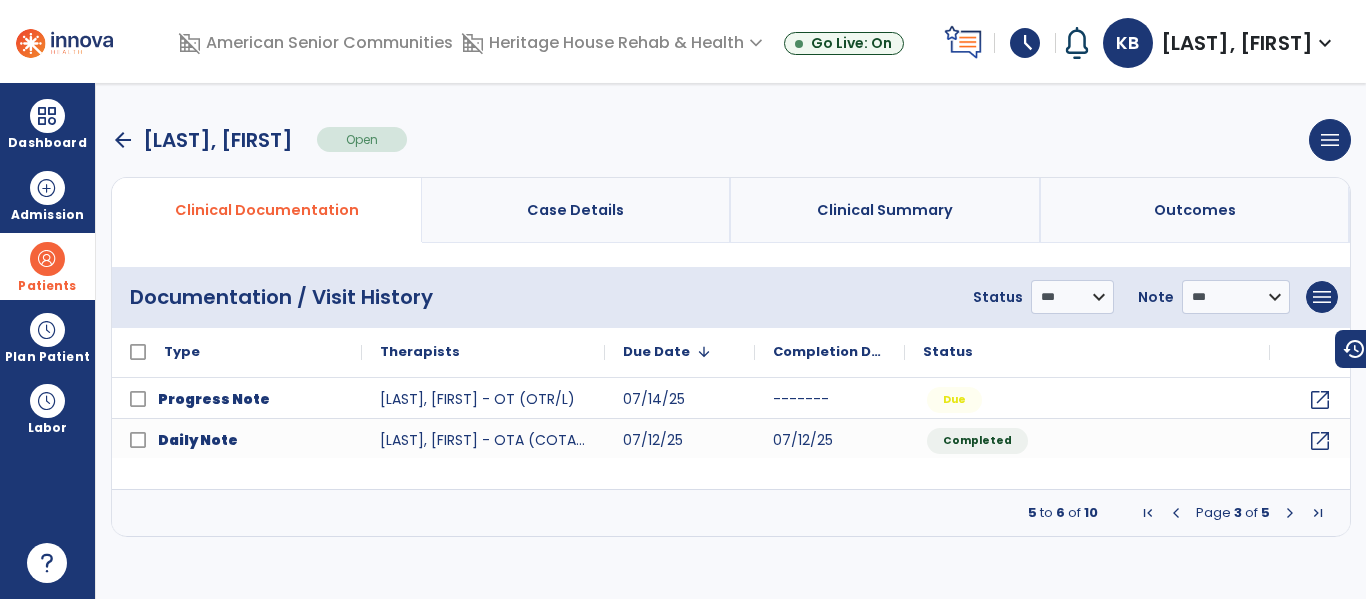 click at bounding box center (1290, 513) 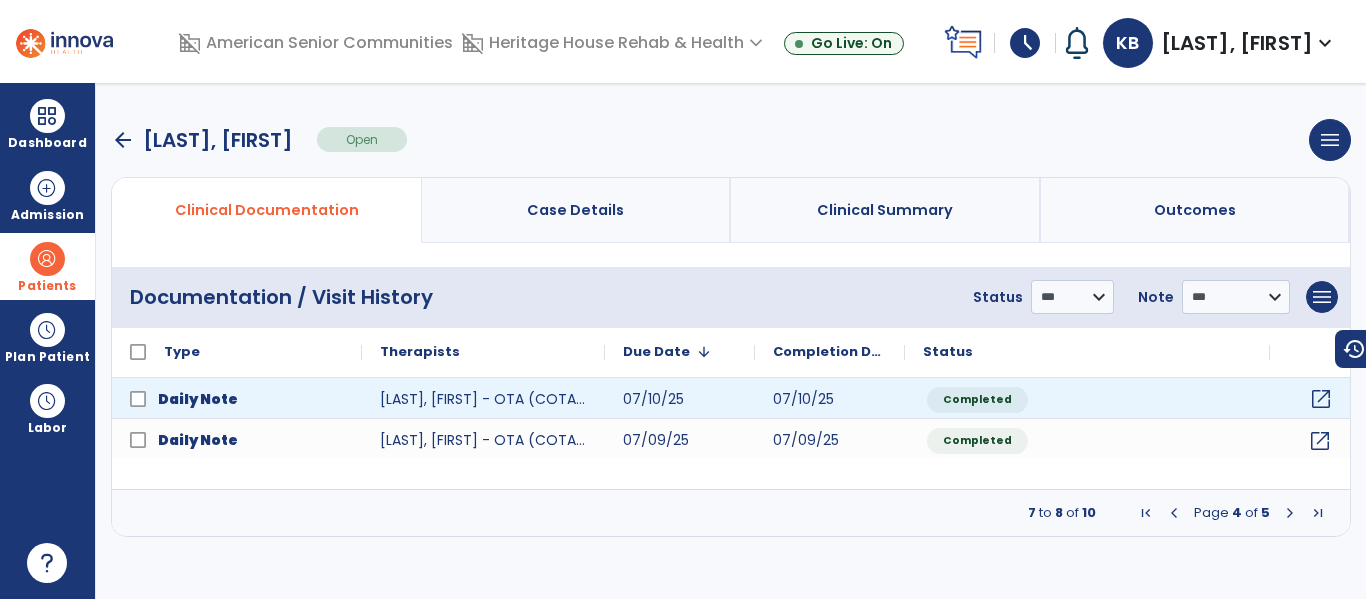 click on "open_in_new" 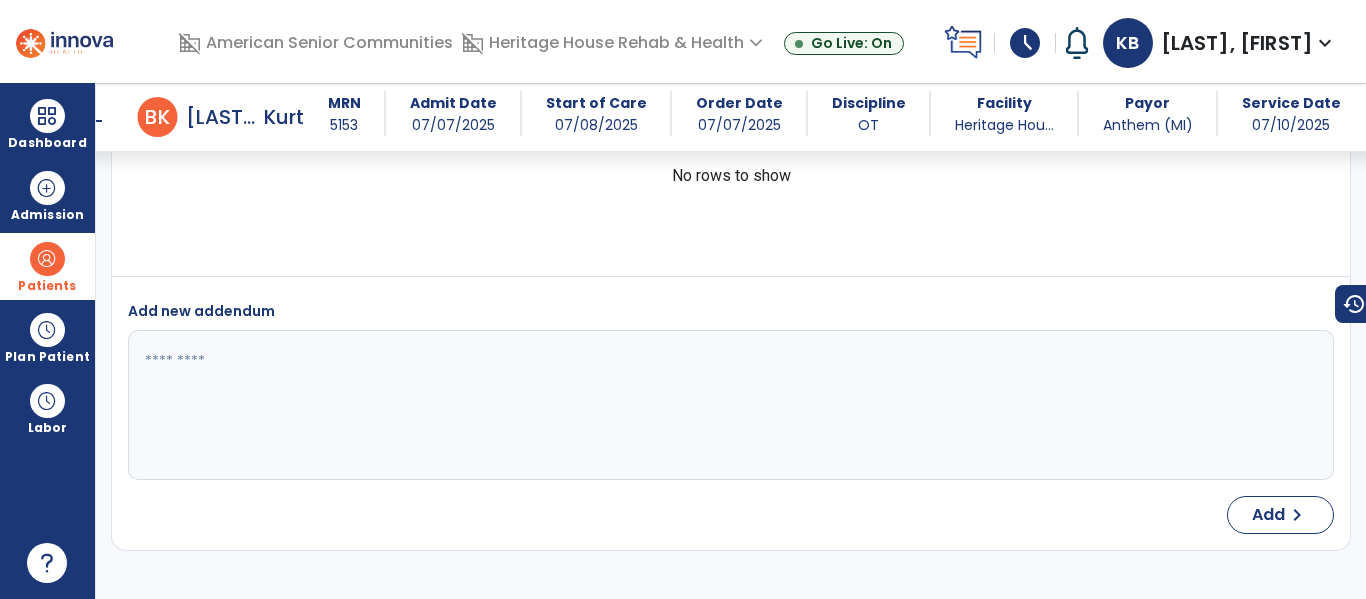 scroll, scrollTop: 411, scrollLeft: 0, axis: vertical 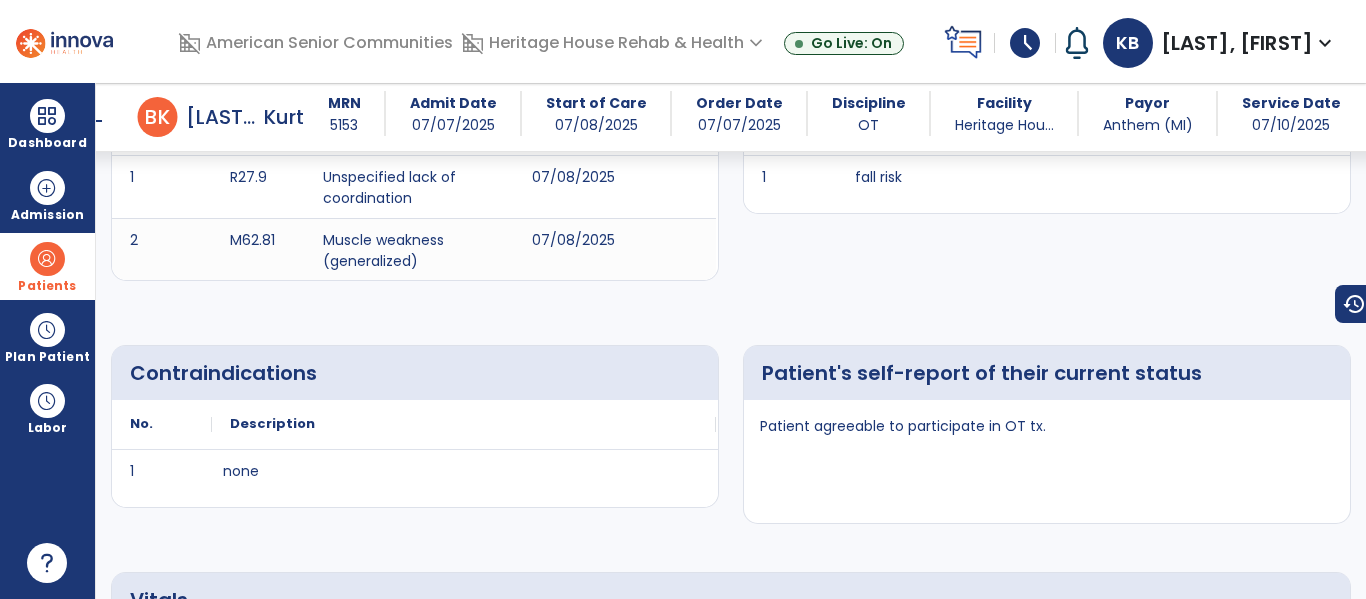 click on "arrow_back      B  K  [LAST],   [FIRST] MRN [NUMBER] Admit Date [DATE] Start of Care [DATE] Order Date [DATE] Discipline OT Facility Heritage Hou... Payor Anthem (MI) Service Date [DATE]" at bounding box center (747, 117) 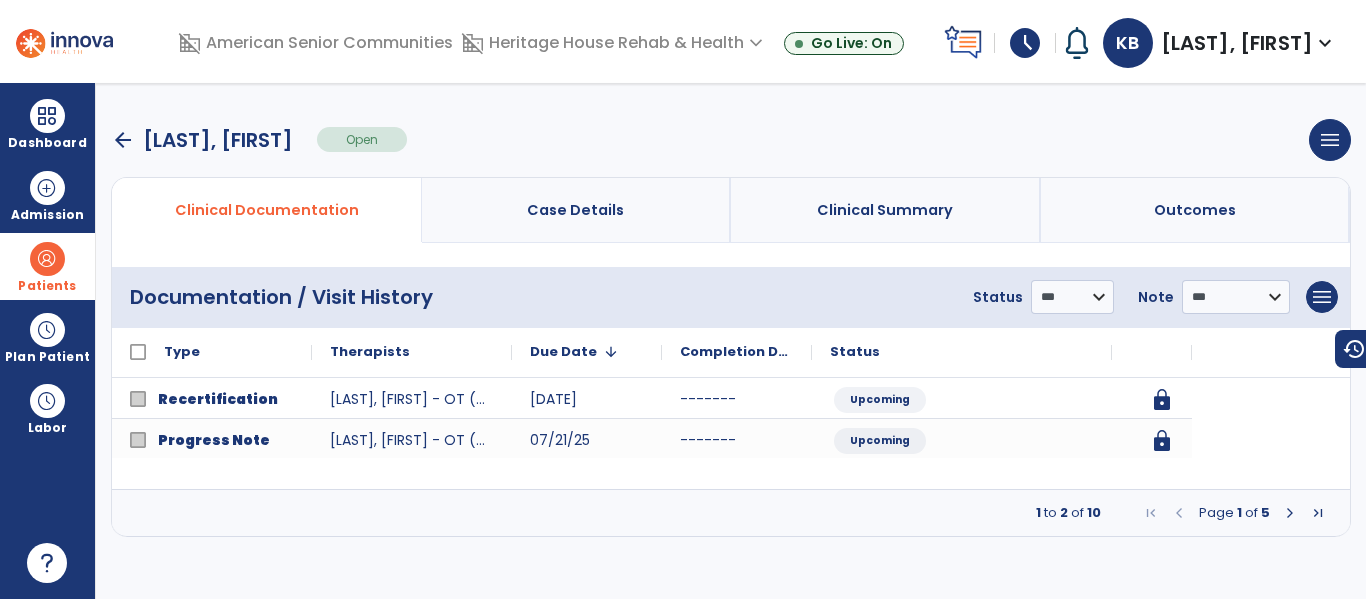 scroll, scrollTop: 0, scrollLeft: 0, axis: both 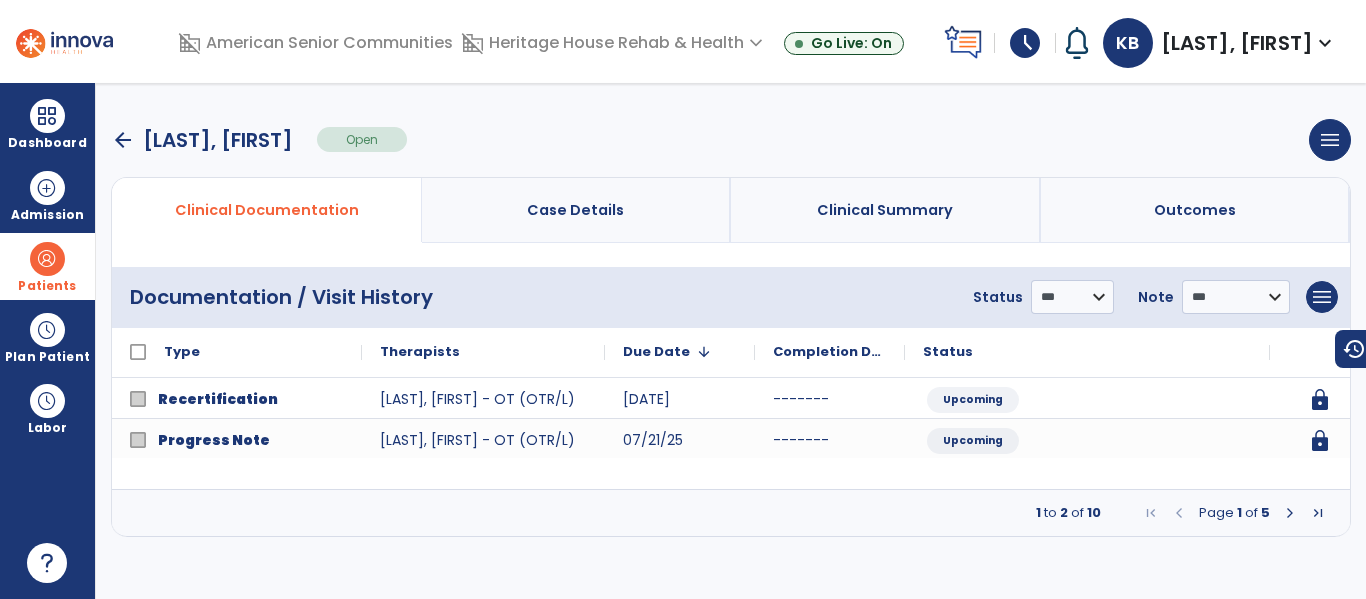 click on "arrow_back" at bounding box center [123, 140] 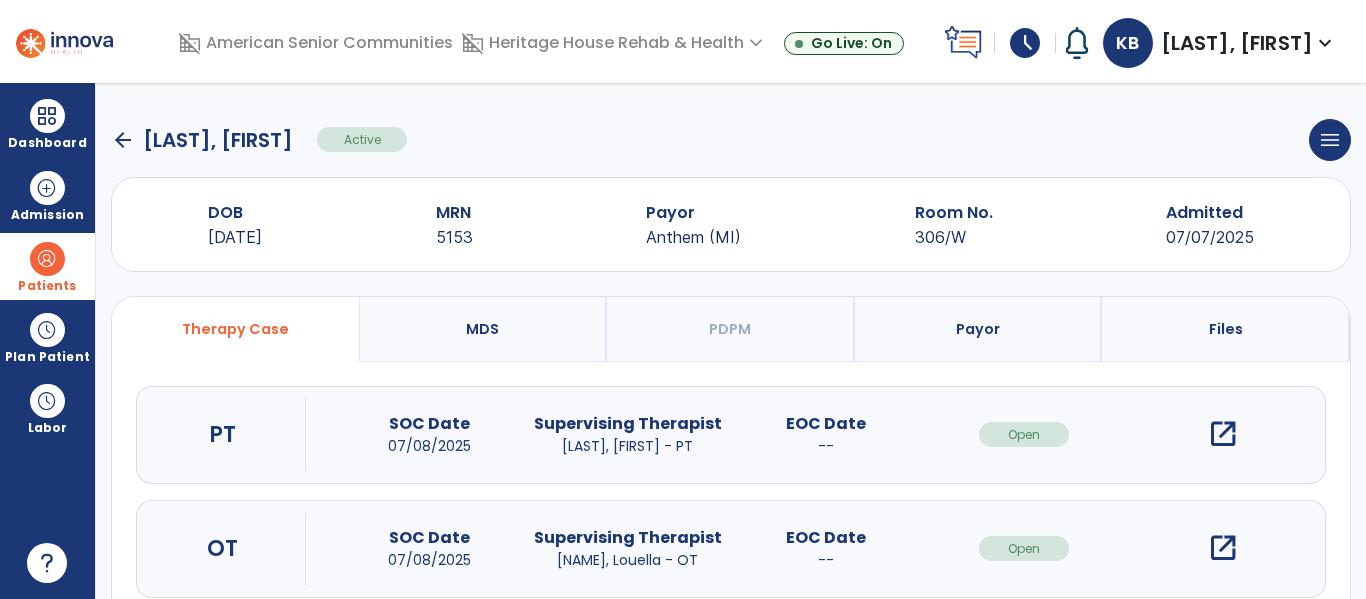 click on "arrow_back" 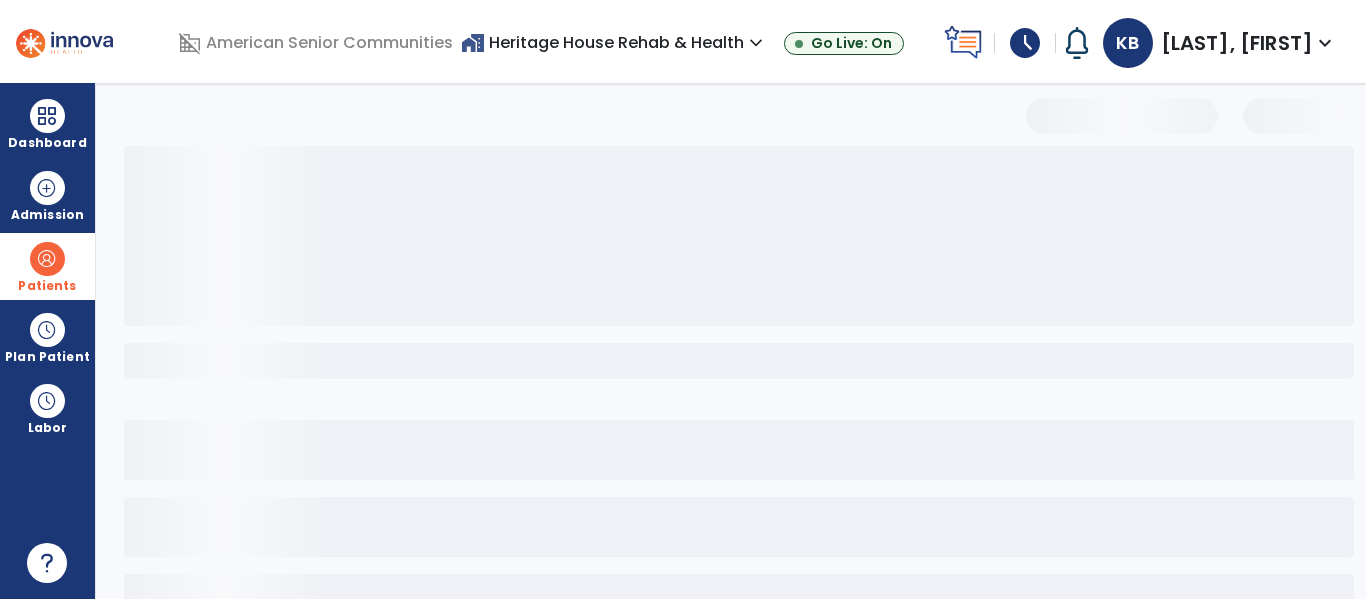 select on "***" 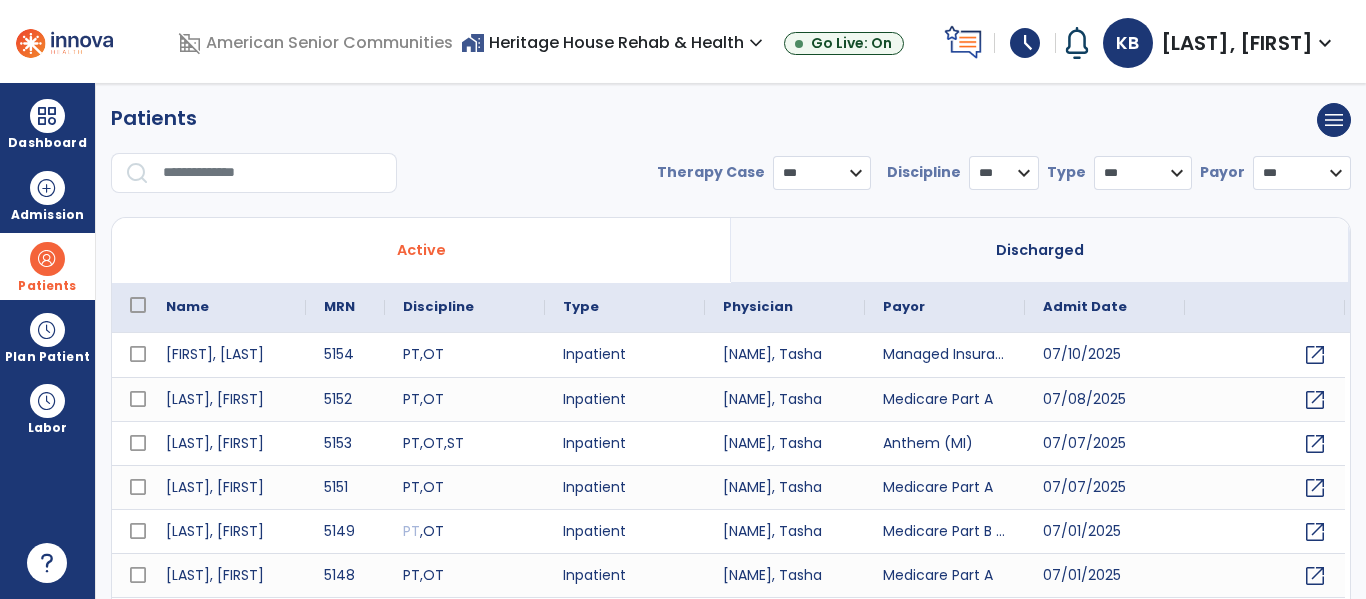 click at bounding box center [273, 173] 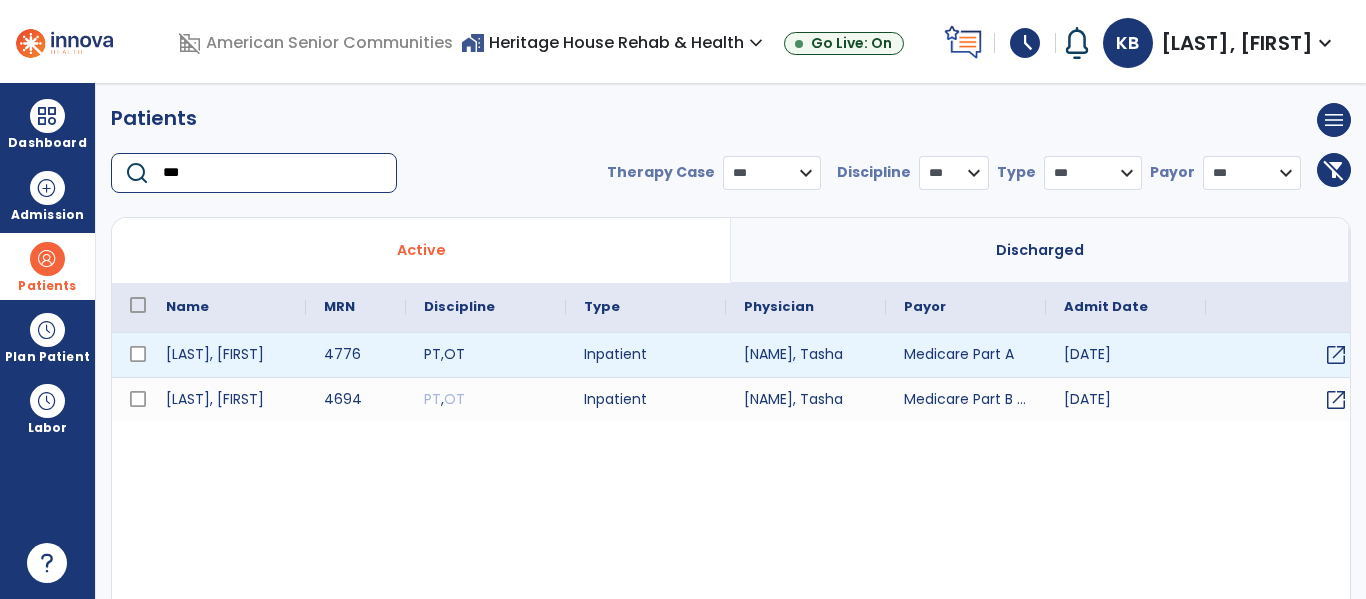 type on "***" 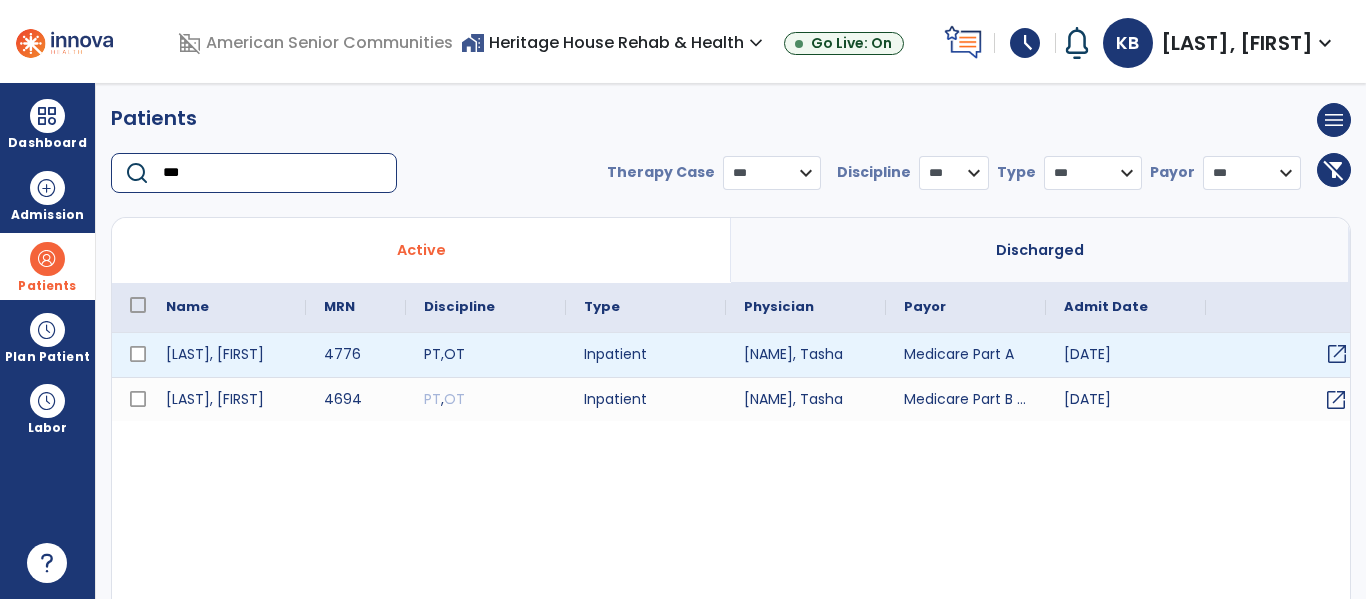 click on "open_in_new" at bounding box center [1337, 354] 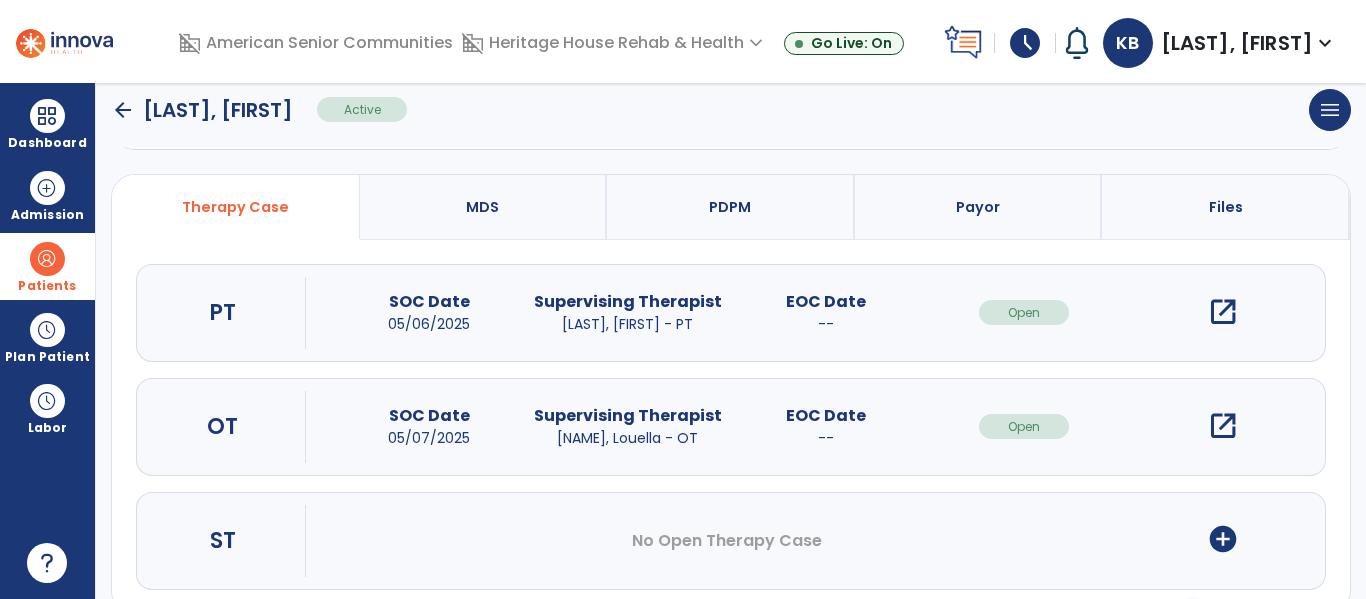 scroll, scrollTop: 169, scrollLeft: 0, axis: vertical 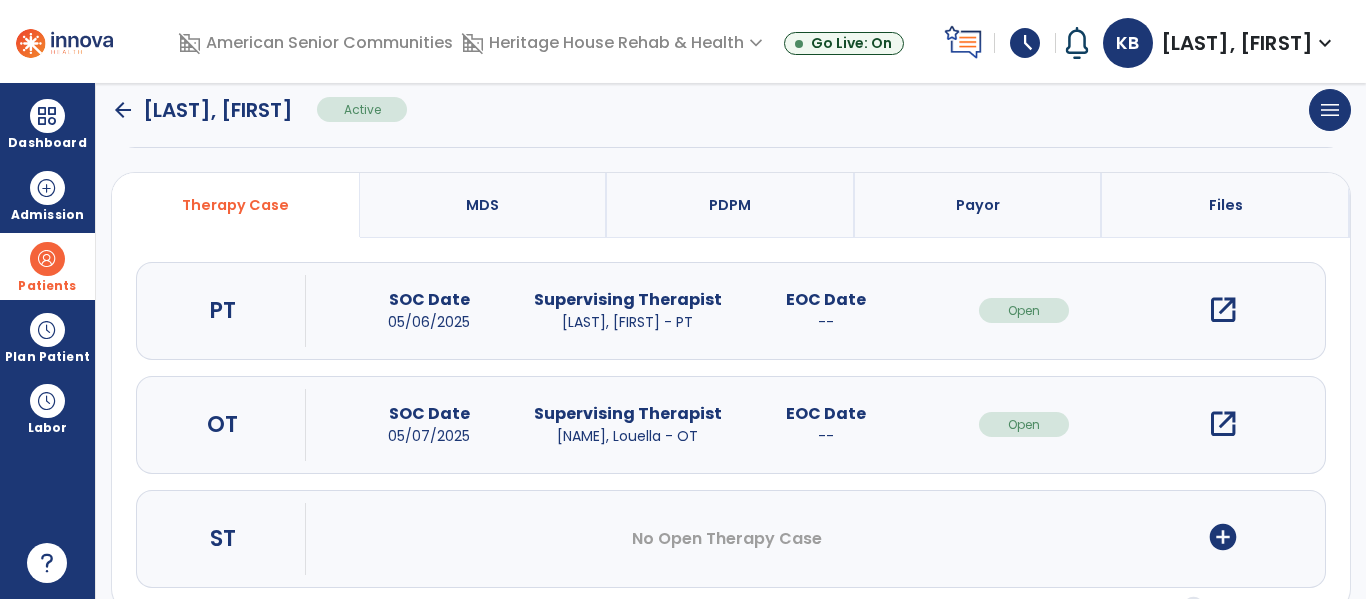 click on "open_in_new" at bounding box center [1223, 424] 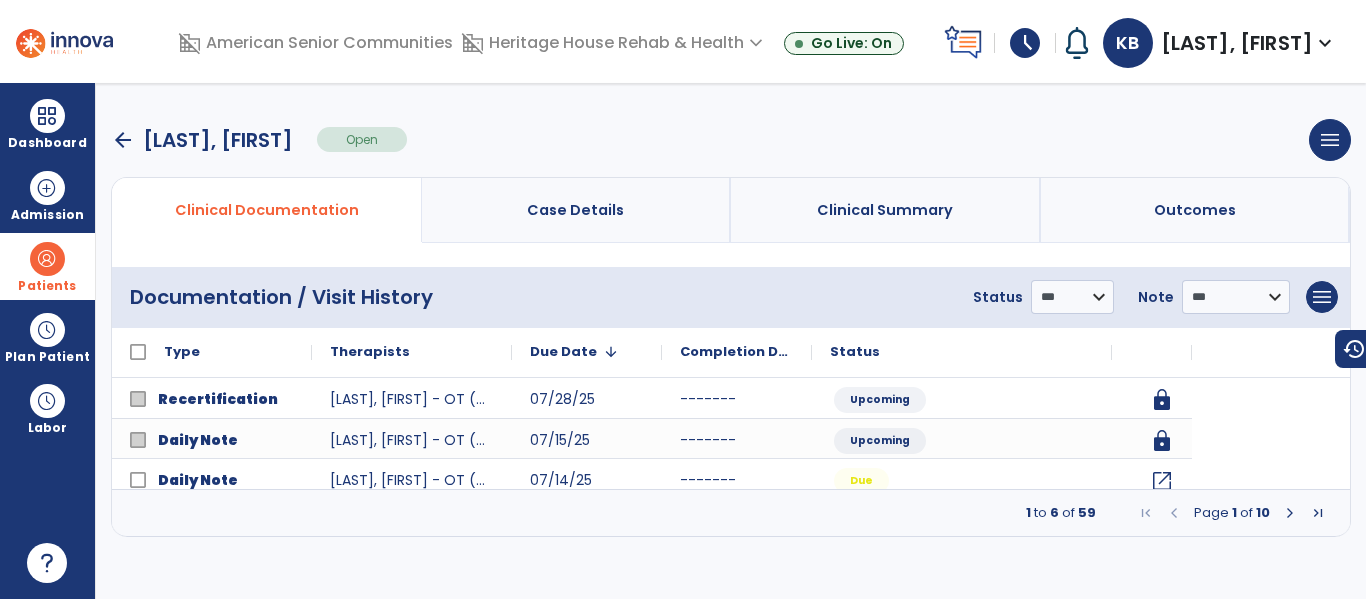 scroll, scrollTop: 0, scrollLeft: 0, axis: both 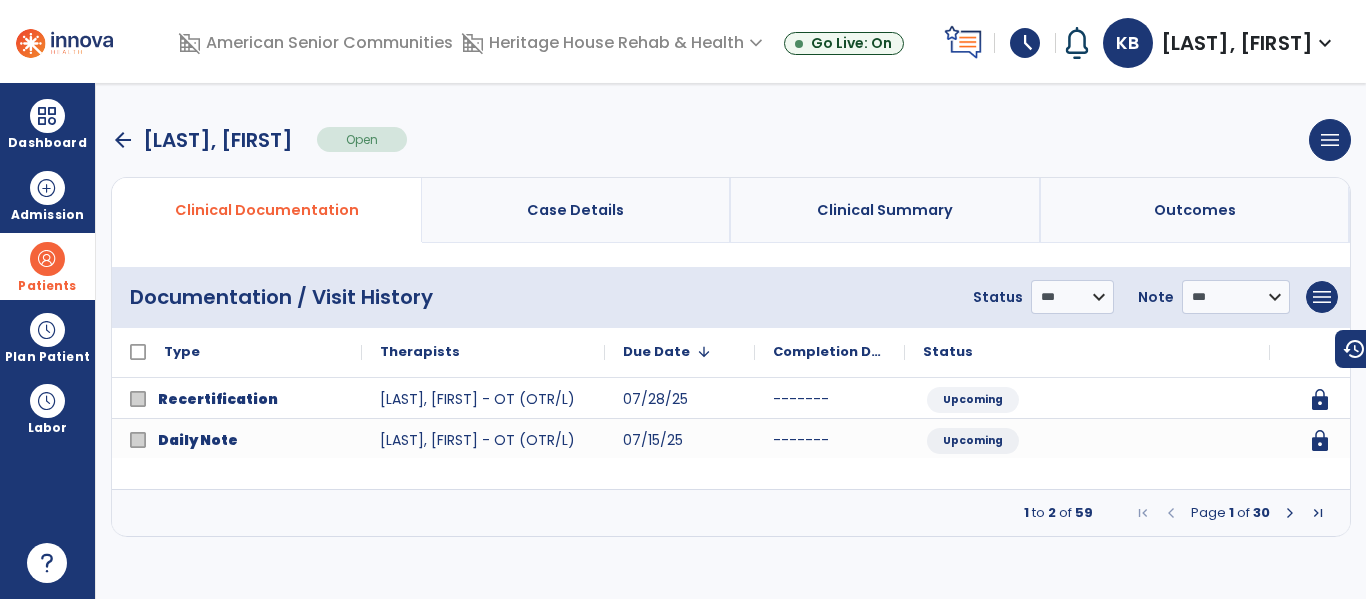 click at bounding box center [1290, 513] 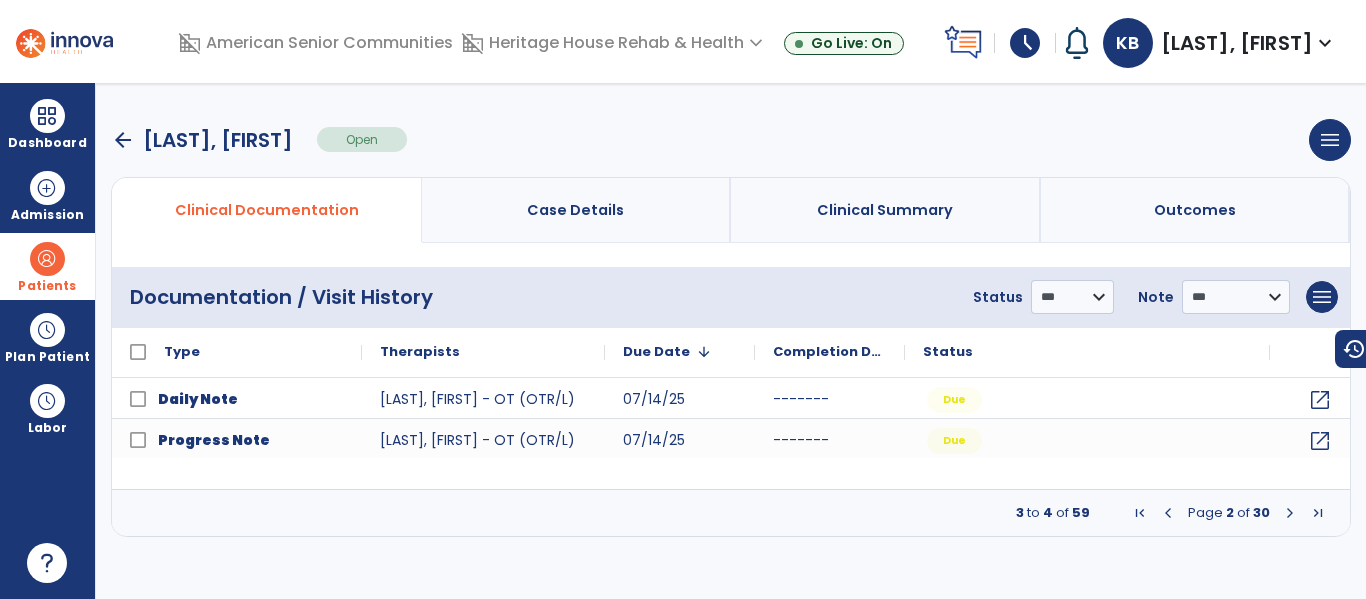 click at bounding box center (1290, 513) 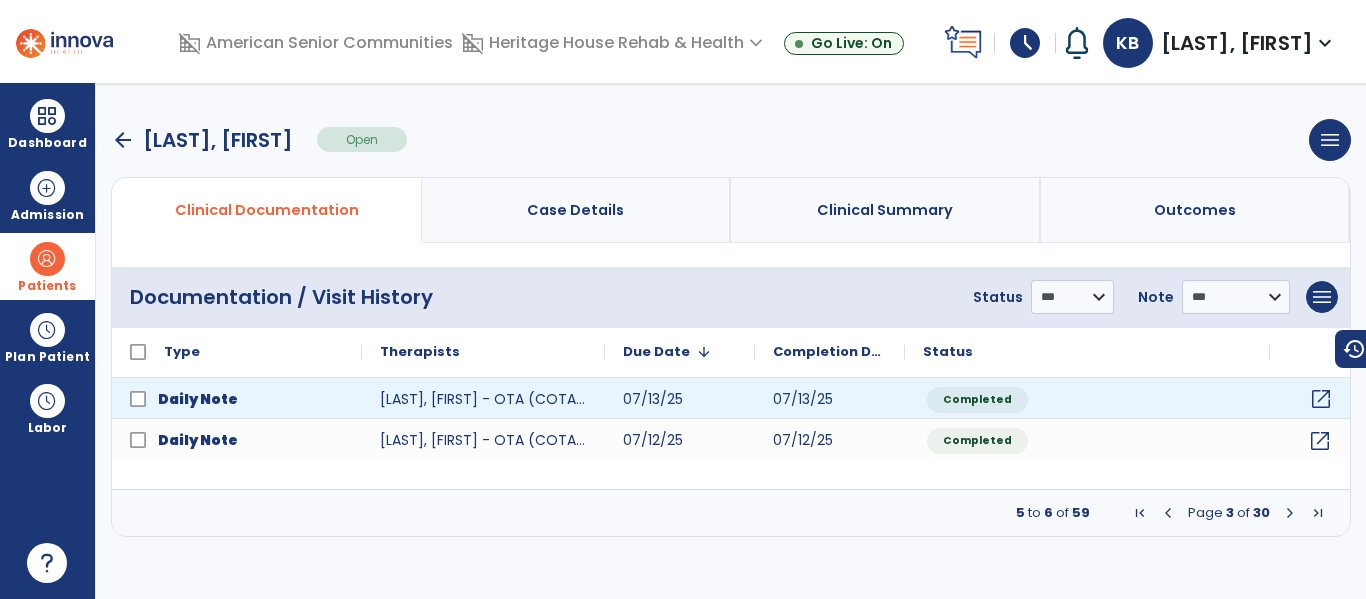 click on "open_in_new" 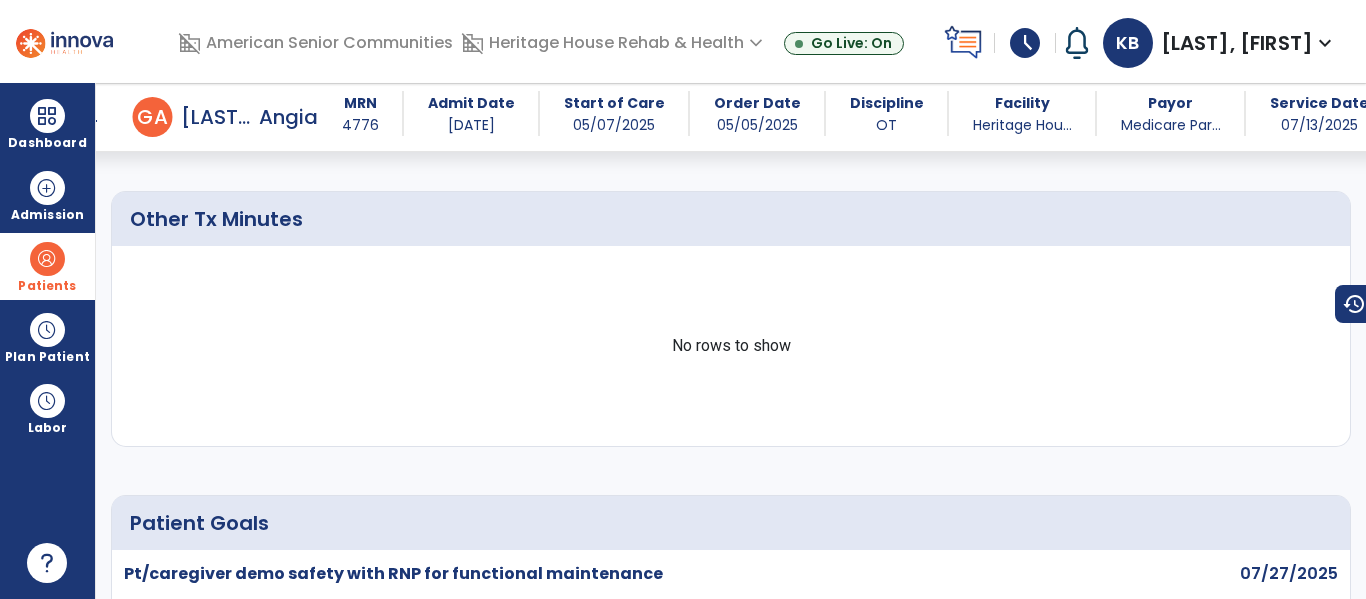scroll, scrollTop: 1670, scrollLeft: 0, axis: vertical 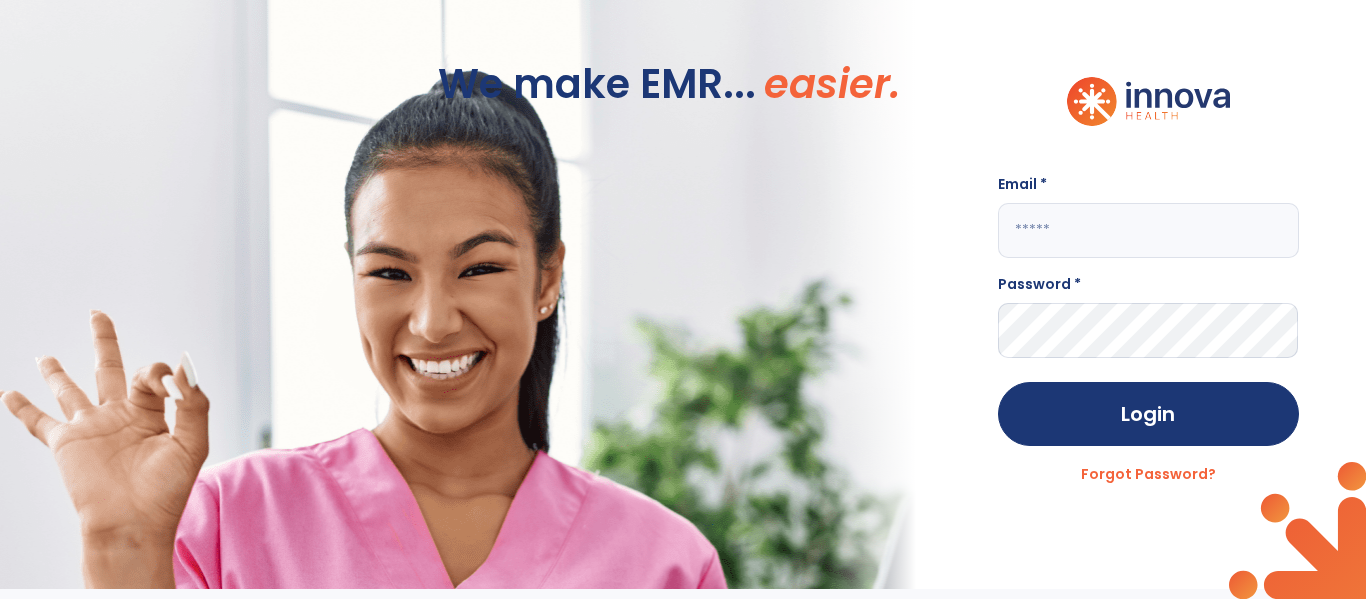 click 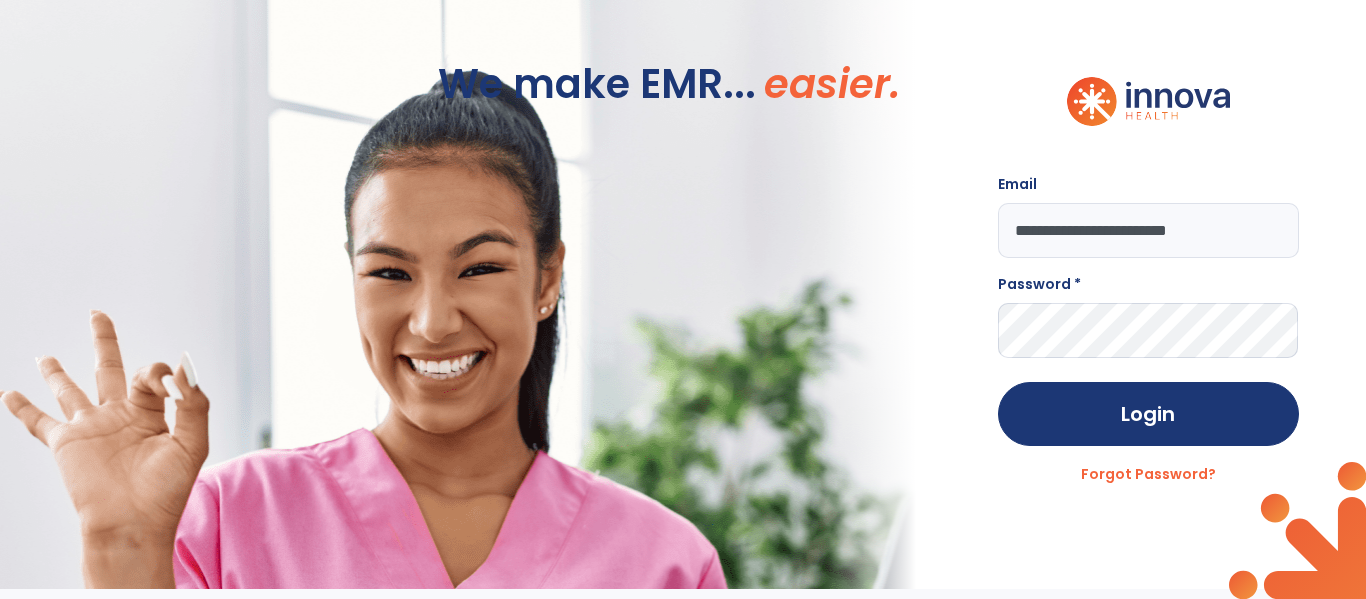 type on "**********" 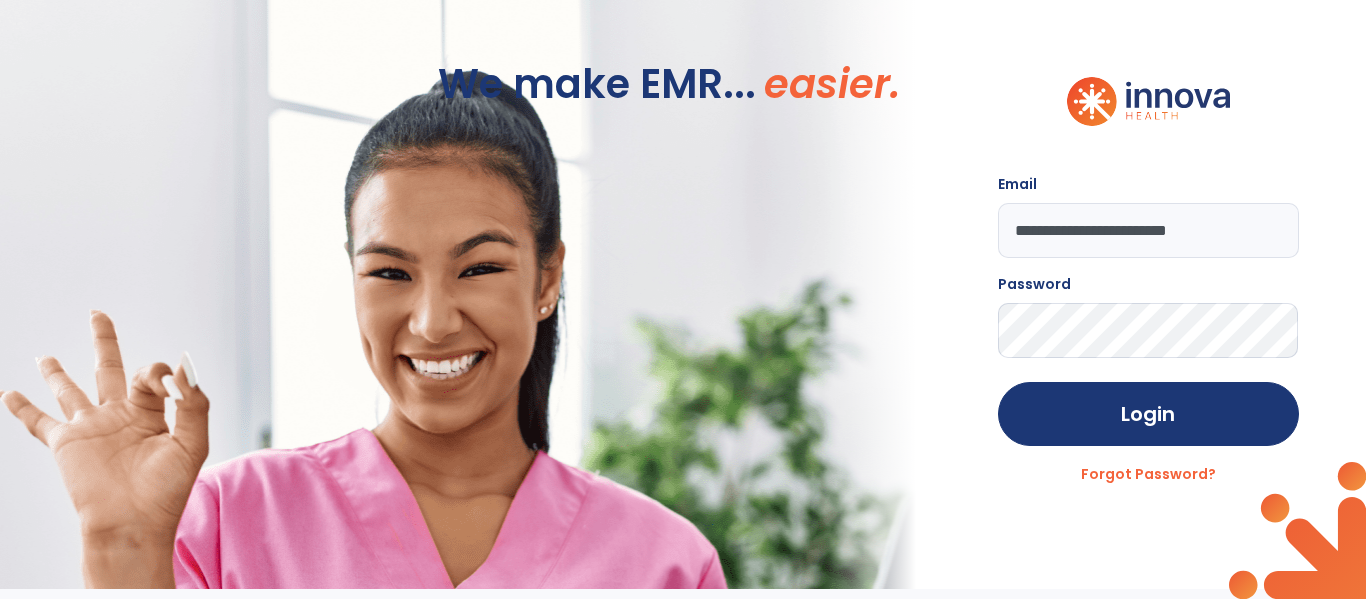 click on "Login" 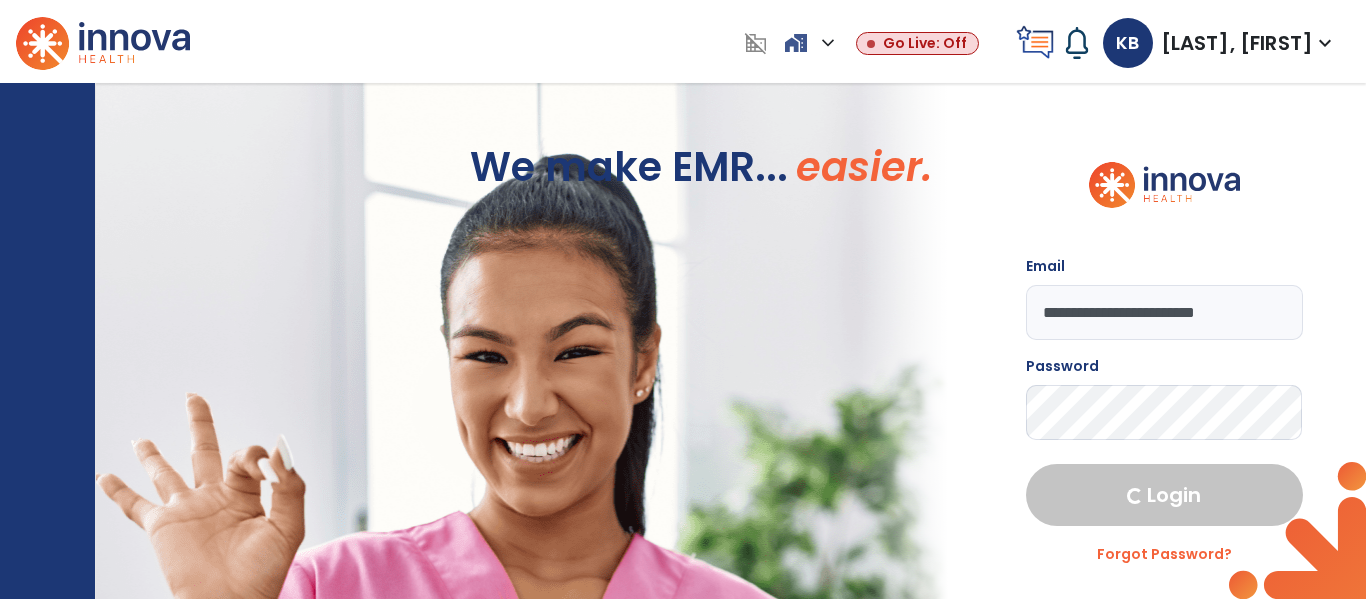 select on "****" 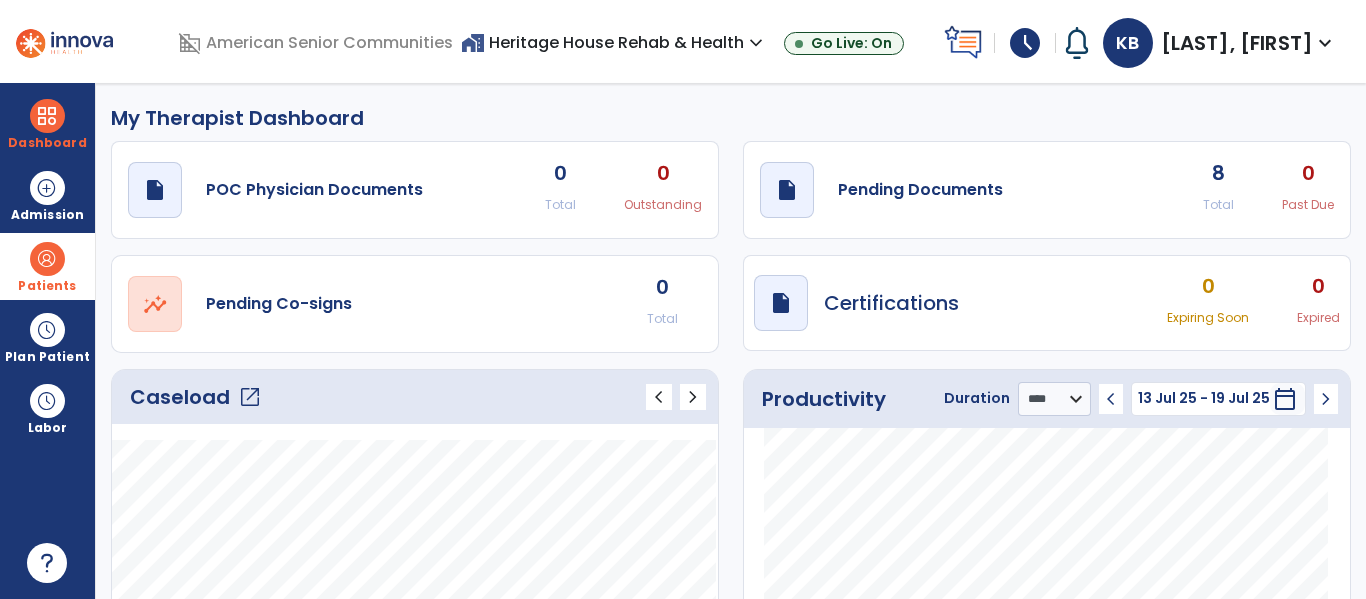 click on "Patients" at bounding box center (47, 266) 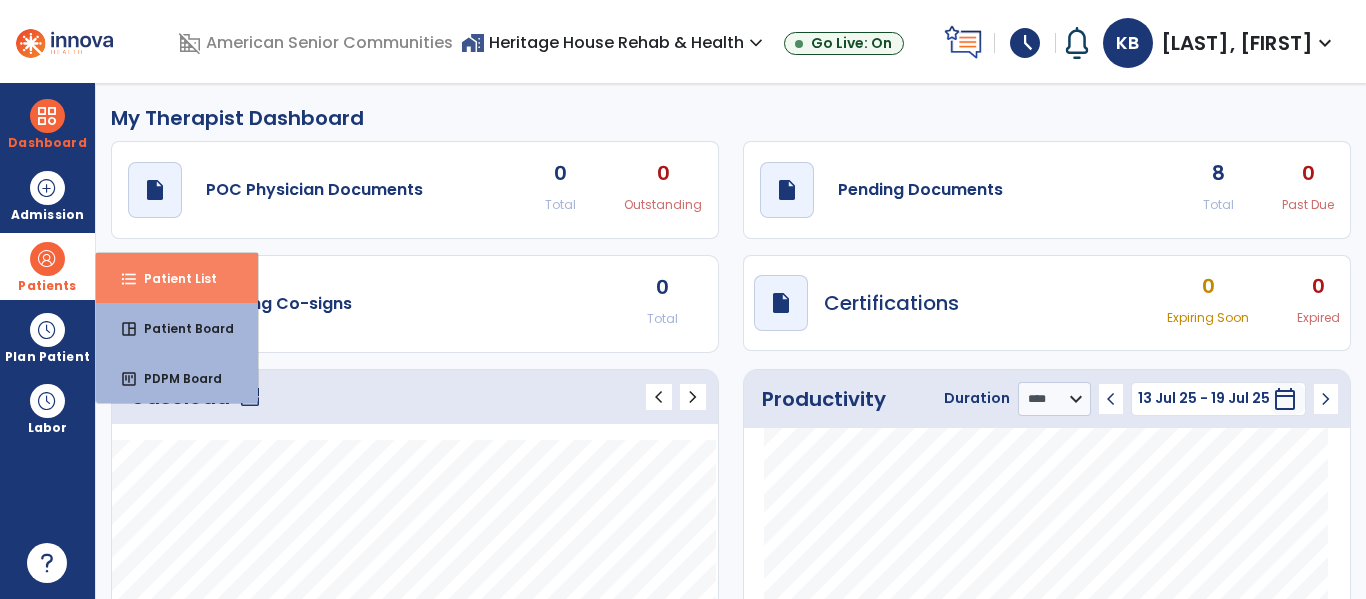 click on "format_list_bulleted  Patient List" at bounding box center (177, 278) 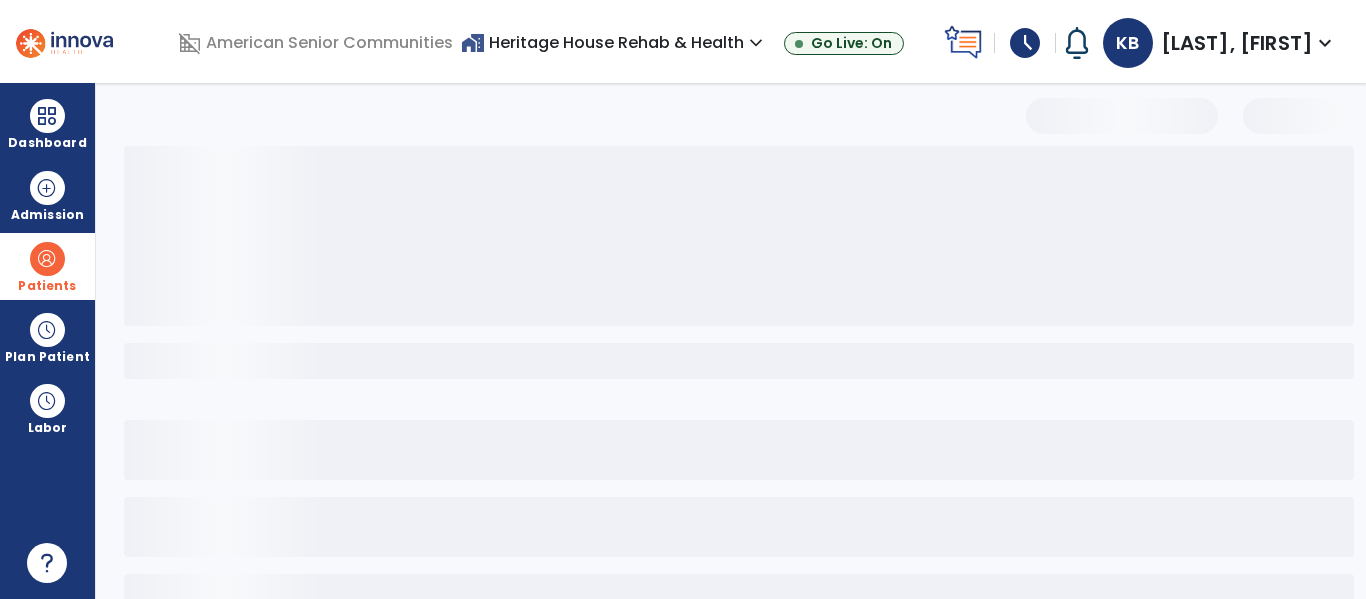 select on "***" 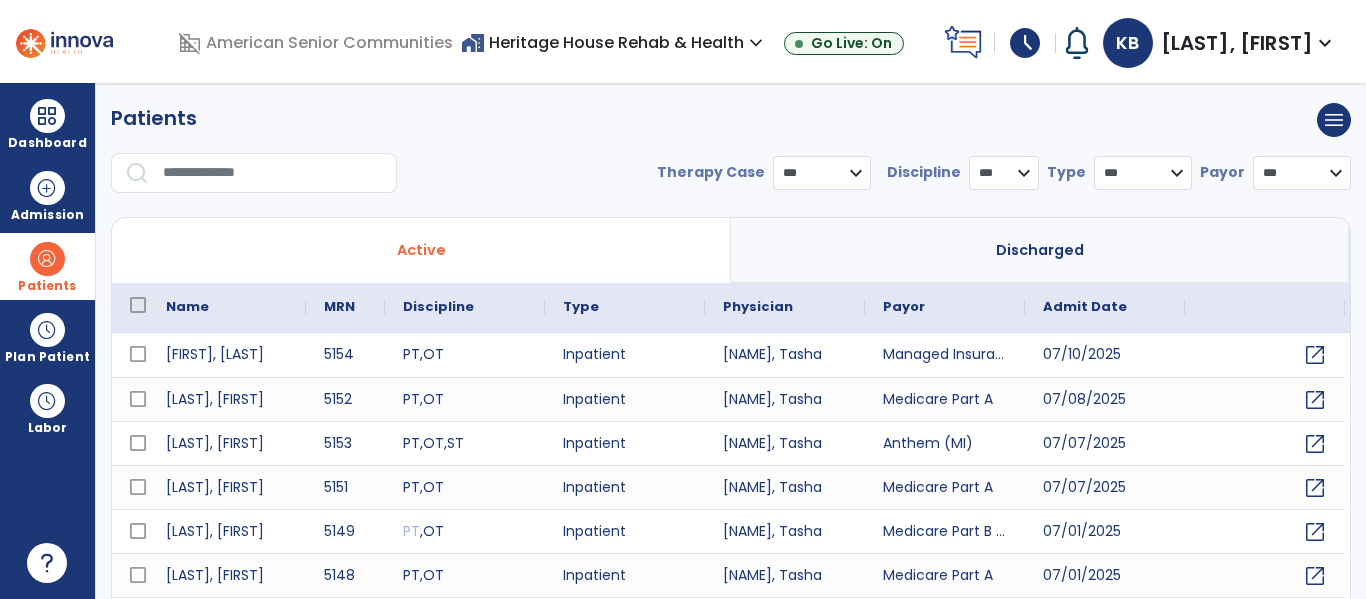 click at bounding box center [273, 173] 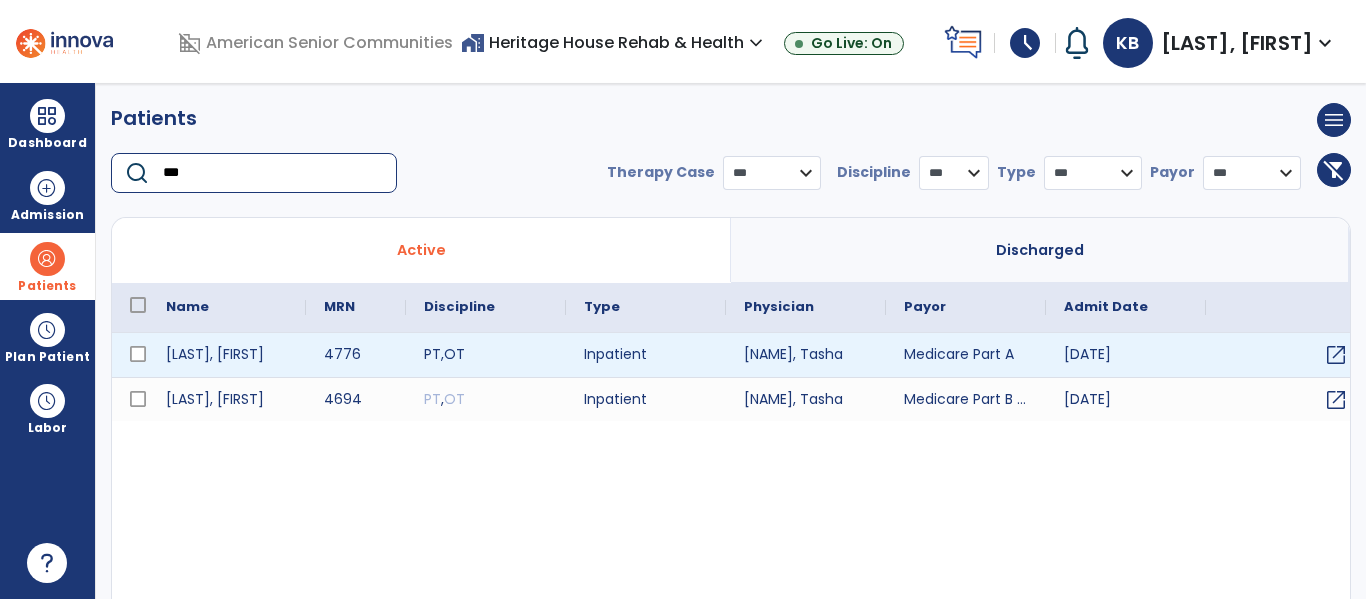 type on "***" 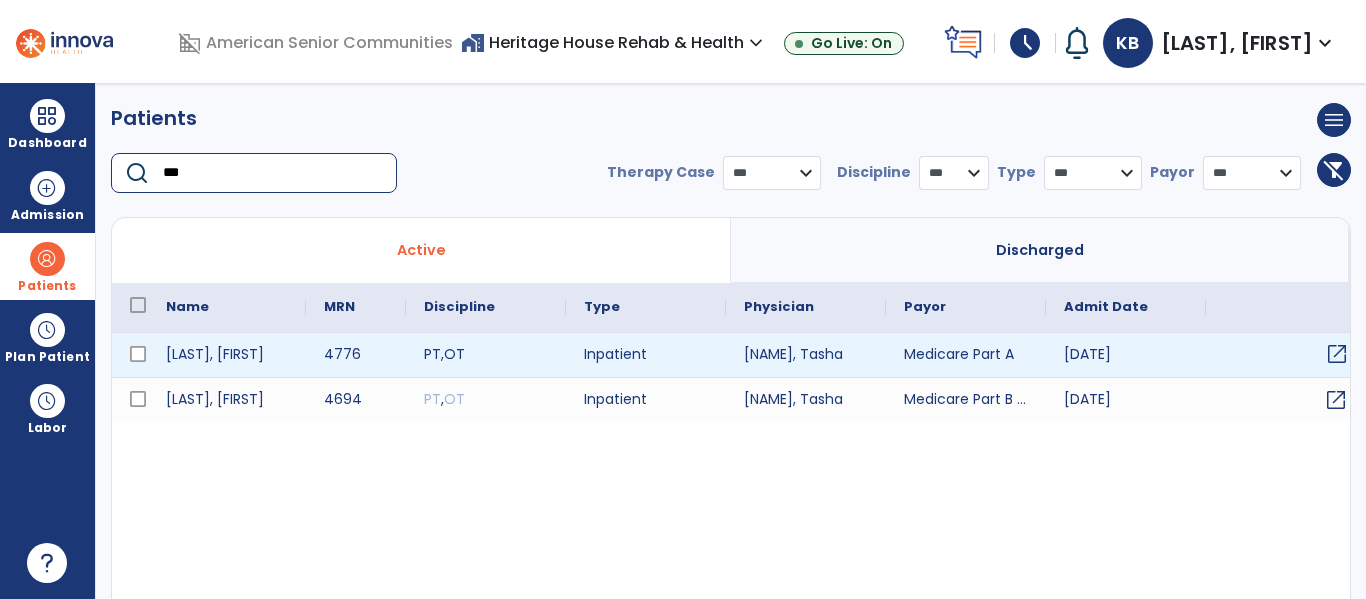 click on "open_in_new" at bounding box center (1286, 355) 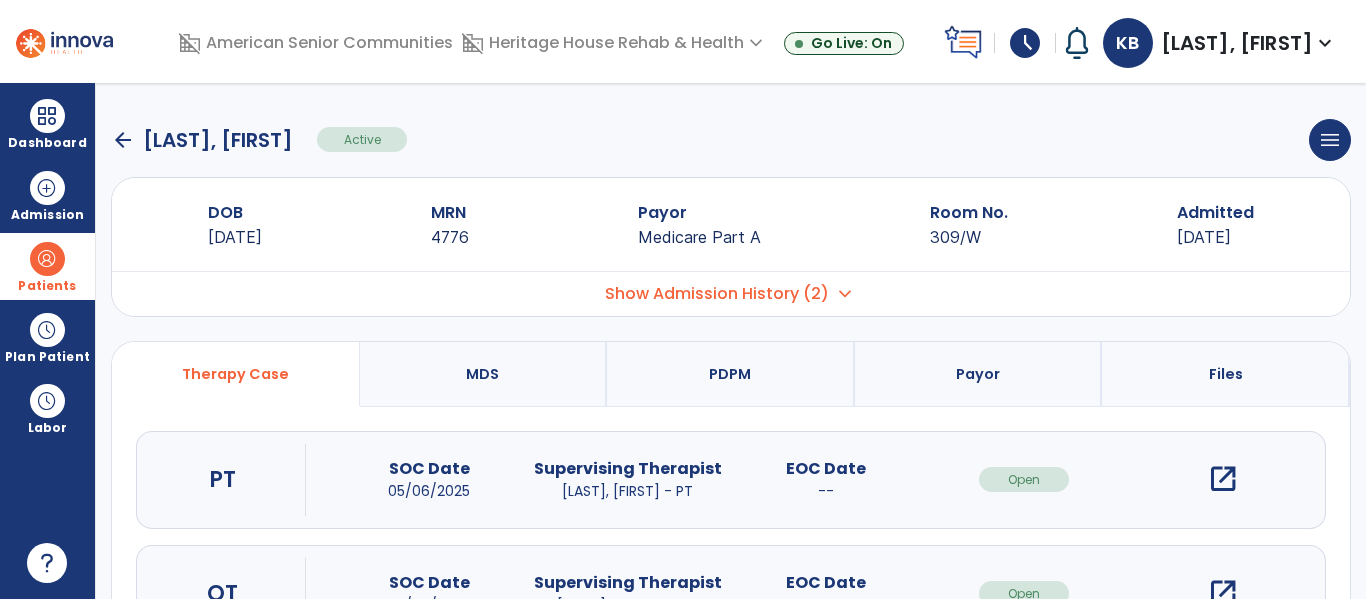 scroll, scrollTop: 1, scrollLeft: 0, axis: vertical 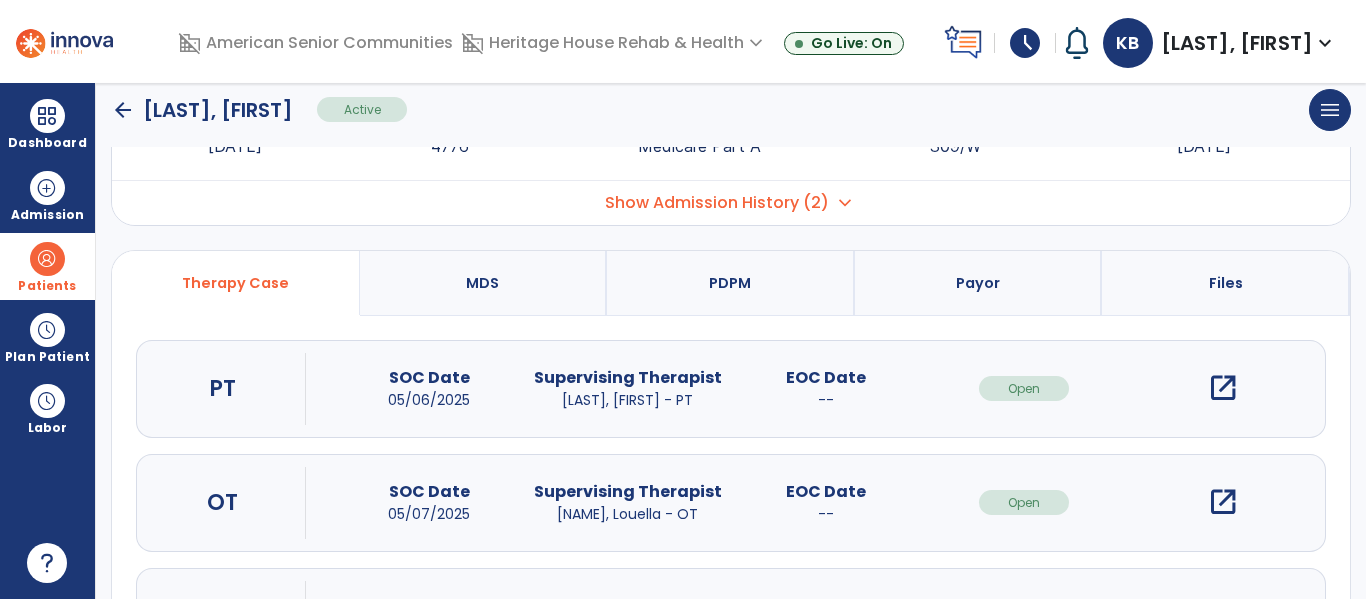 click on "open_in_new" at bounding box center (1223, 502) 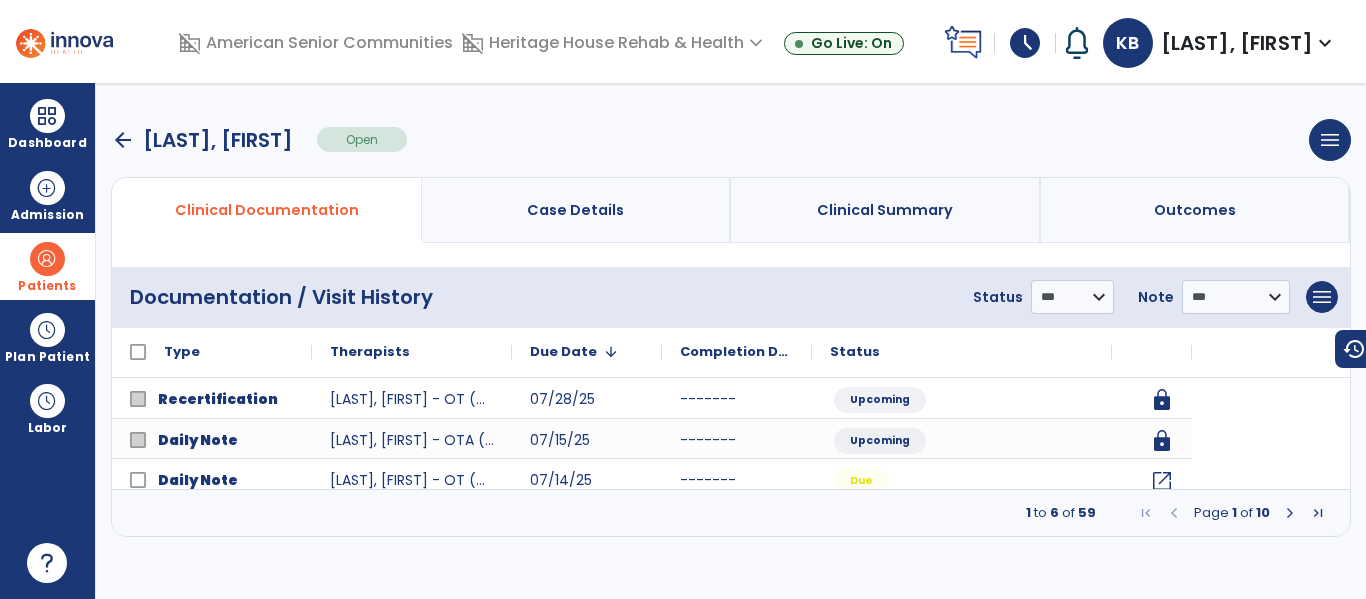scroll, scrollTop: 0, scrollLeft: 0, axis: both 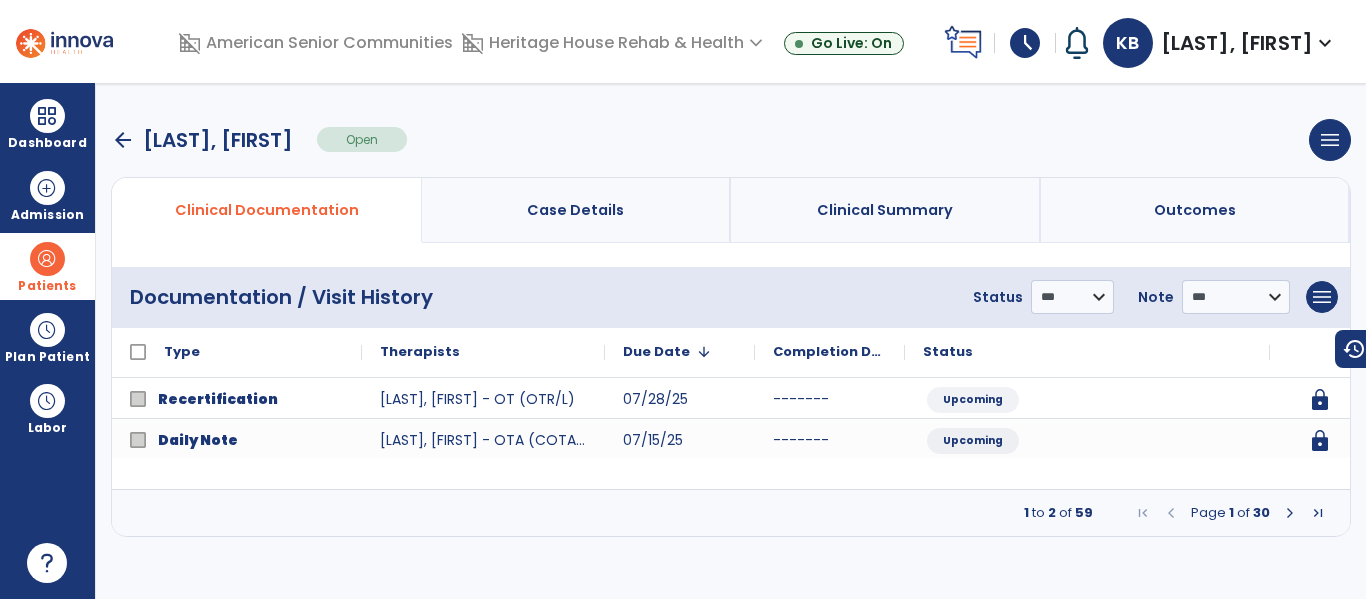 click at bounding box center [1290, 513] 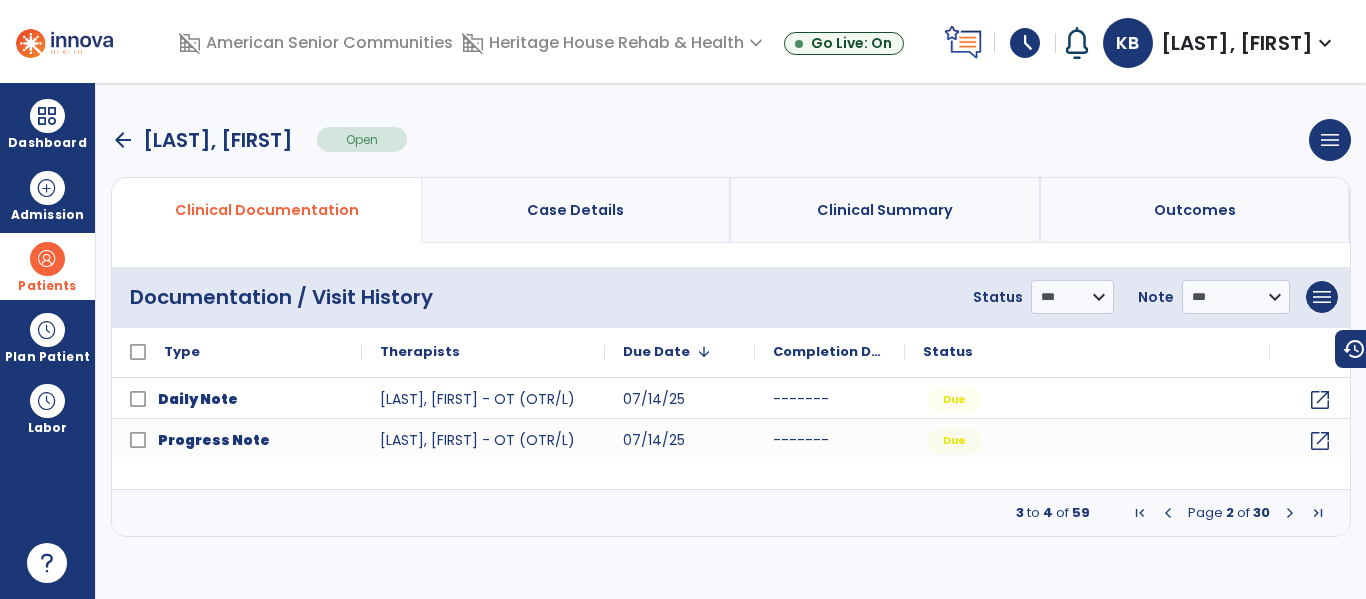 click at bounding box center [1290, 513] 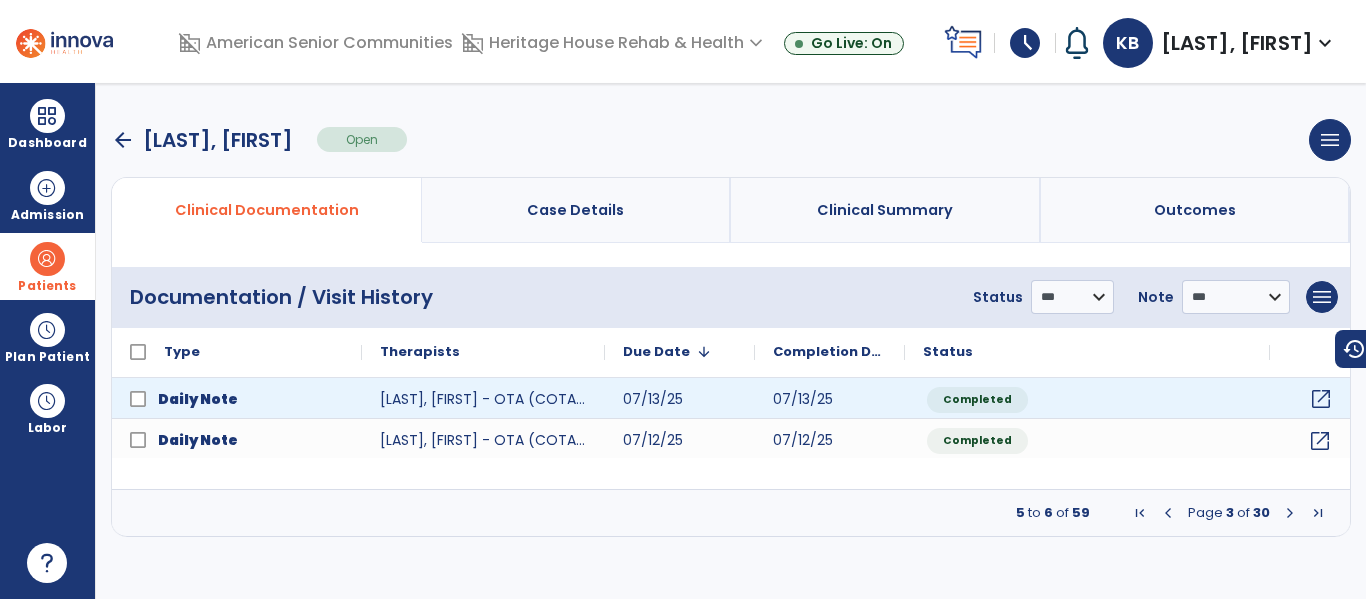 click on "open_in_new" 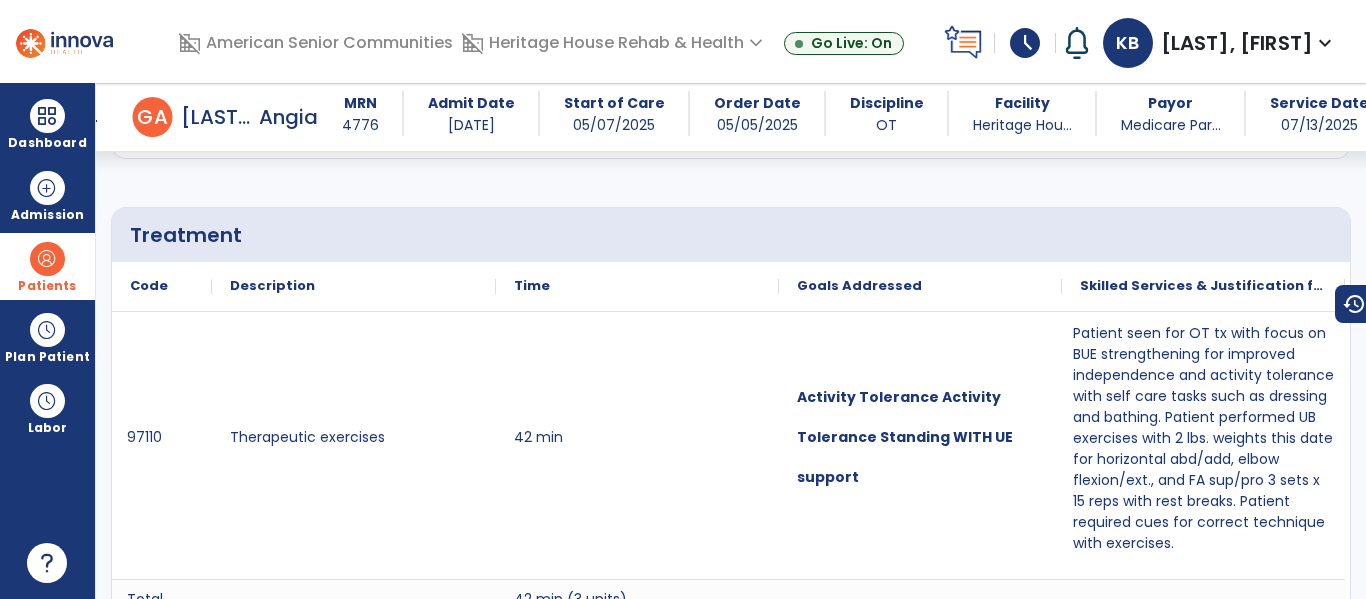 scroll, scrollTop: 1200, scrollLeft: 0, axis: vertical 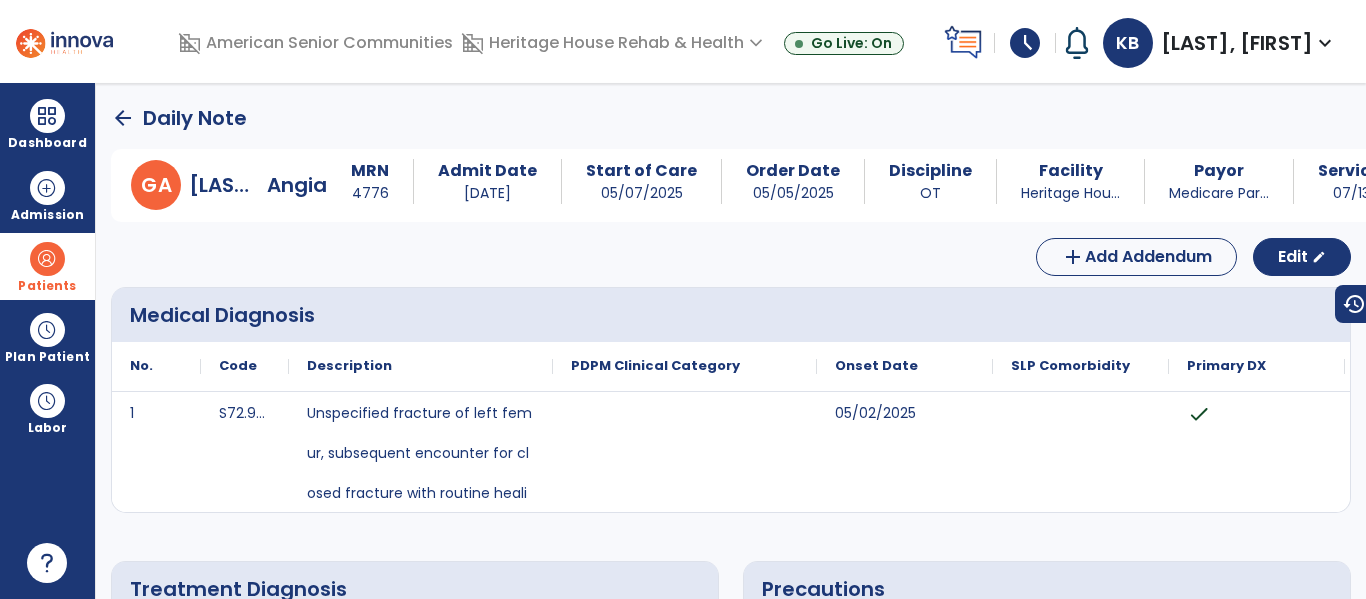 click on "arrow_back" 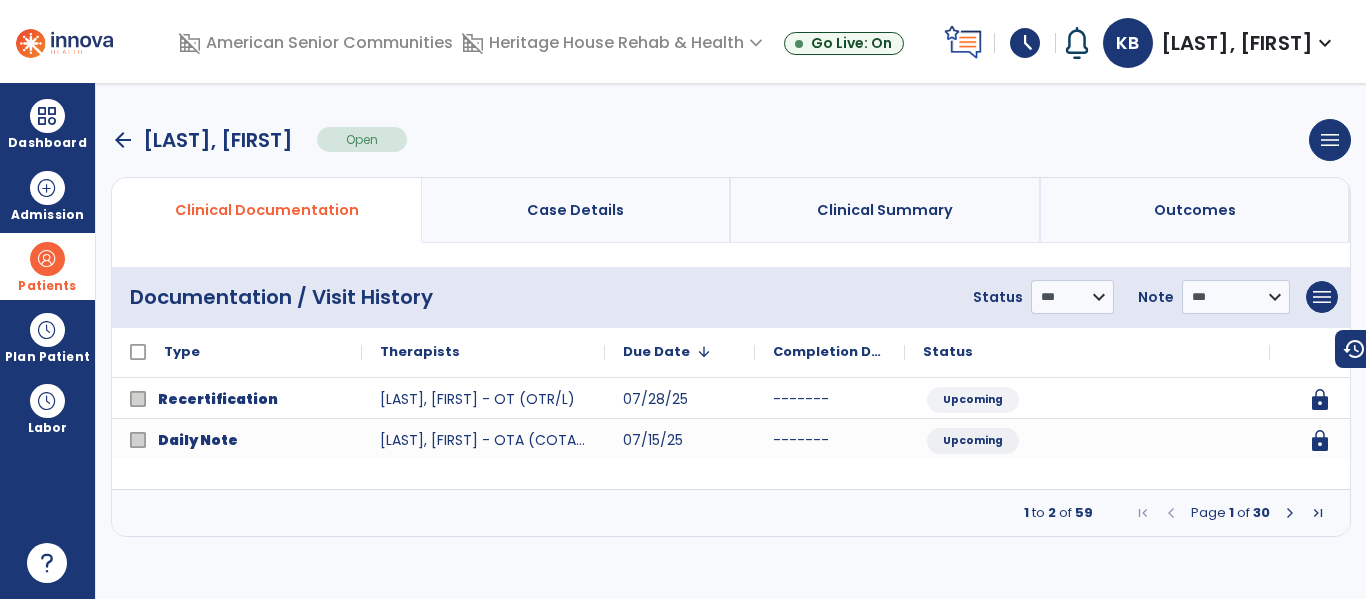 click on "arrow_back" at bounding box center (123, 140) 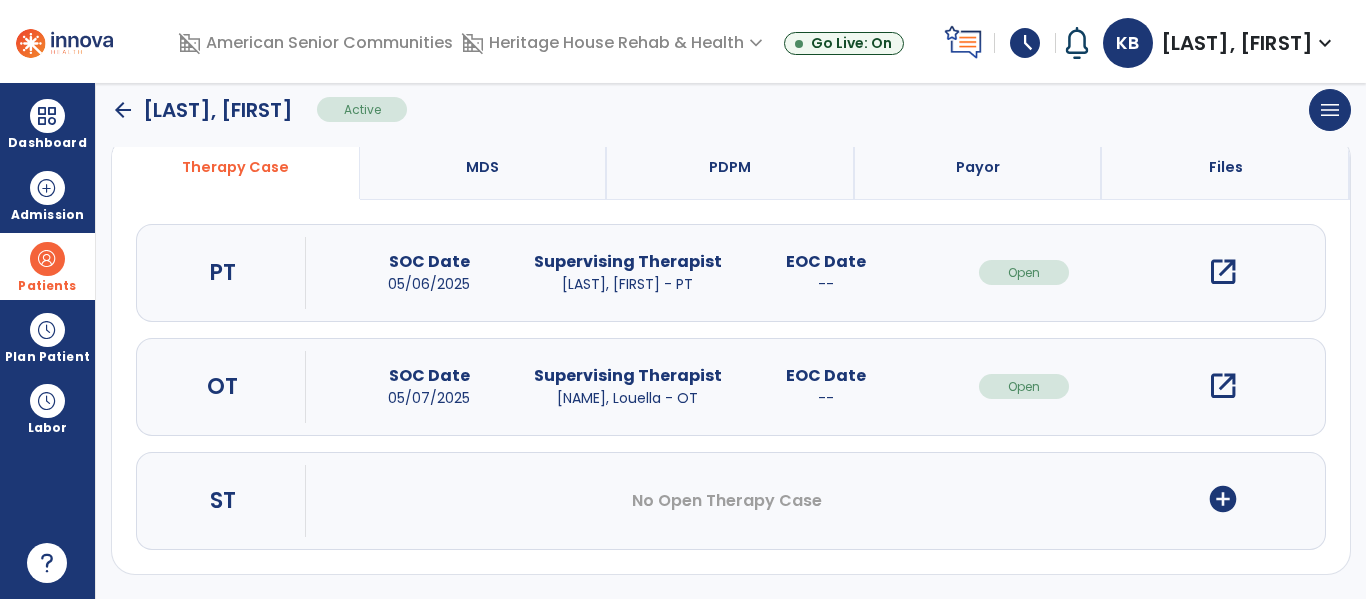 scroll, scrollTop: 0, scrollLeft: 0, axis: both 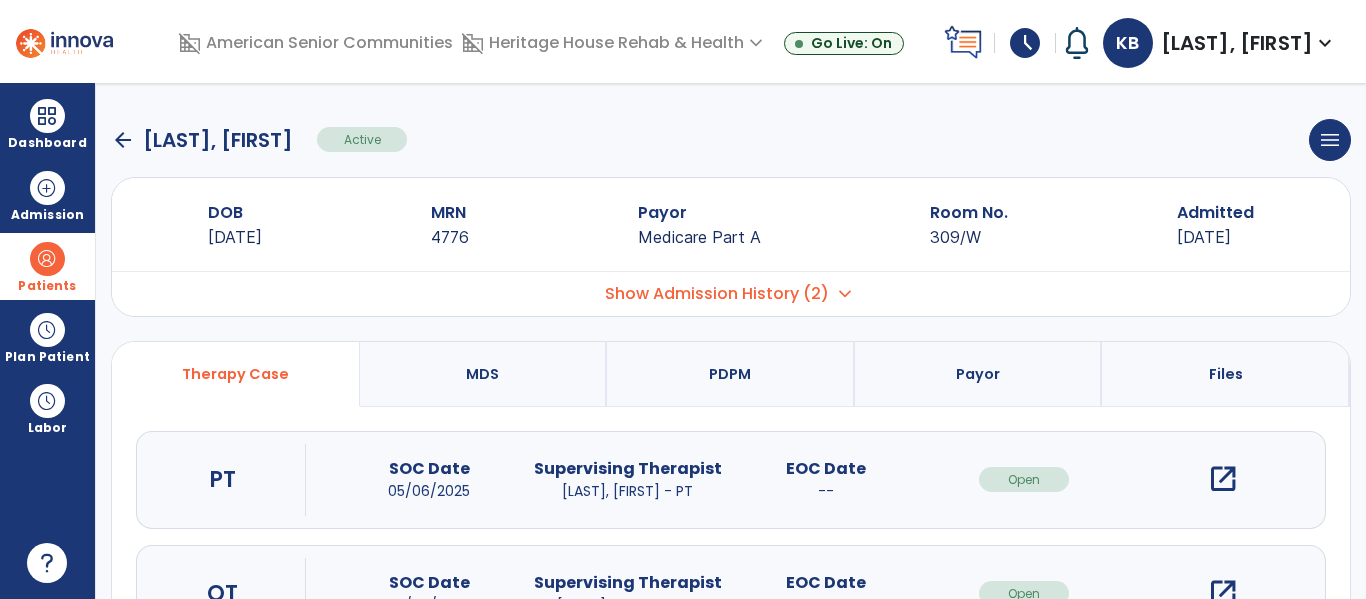 click on "arrow_back" 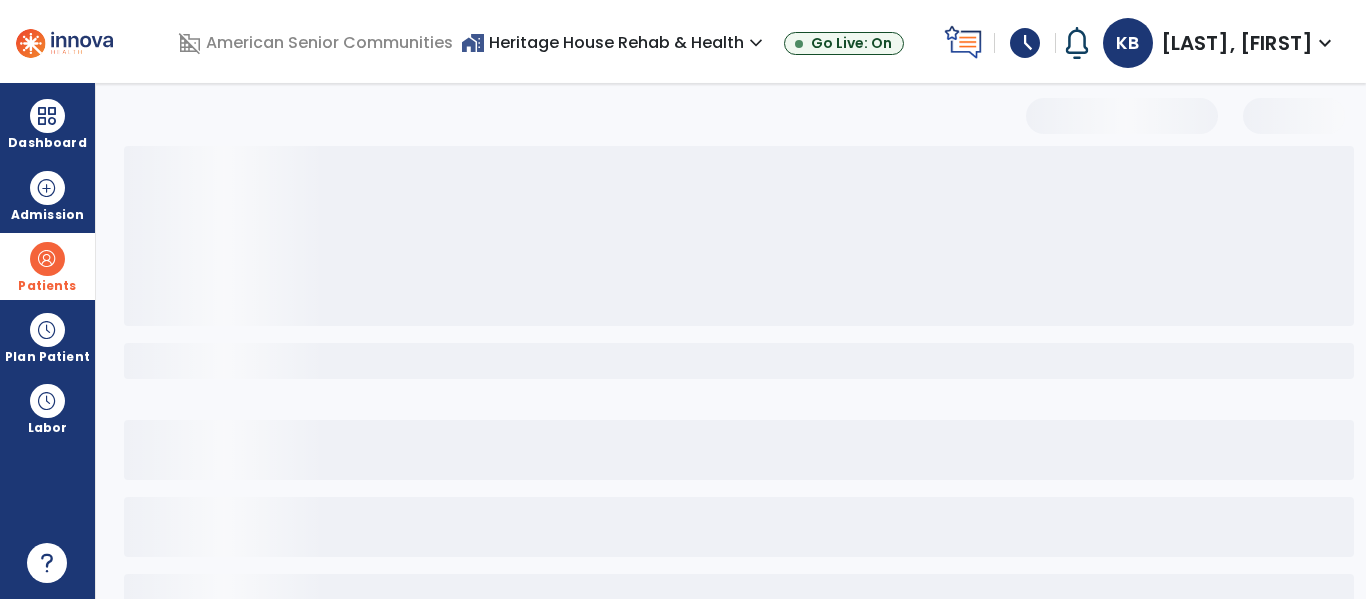 select on "***" 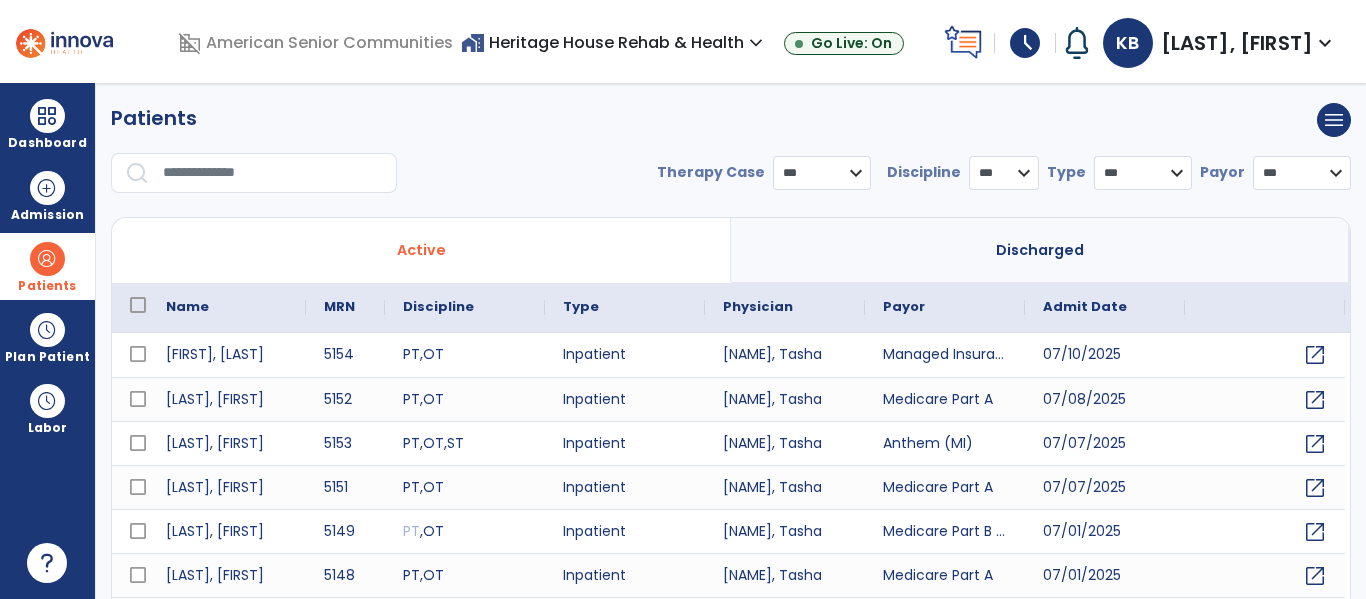 click at bounding box center (273, 173) 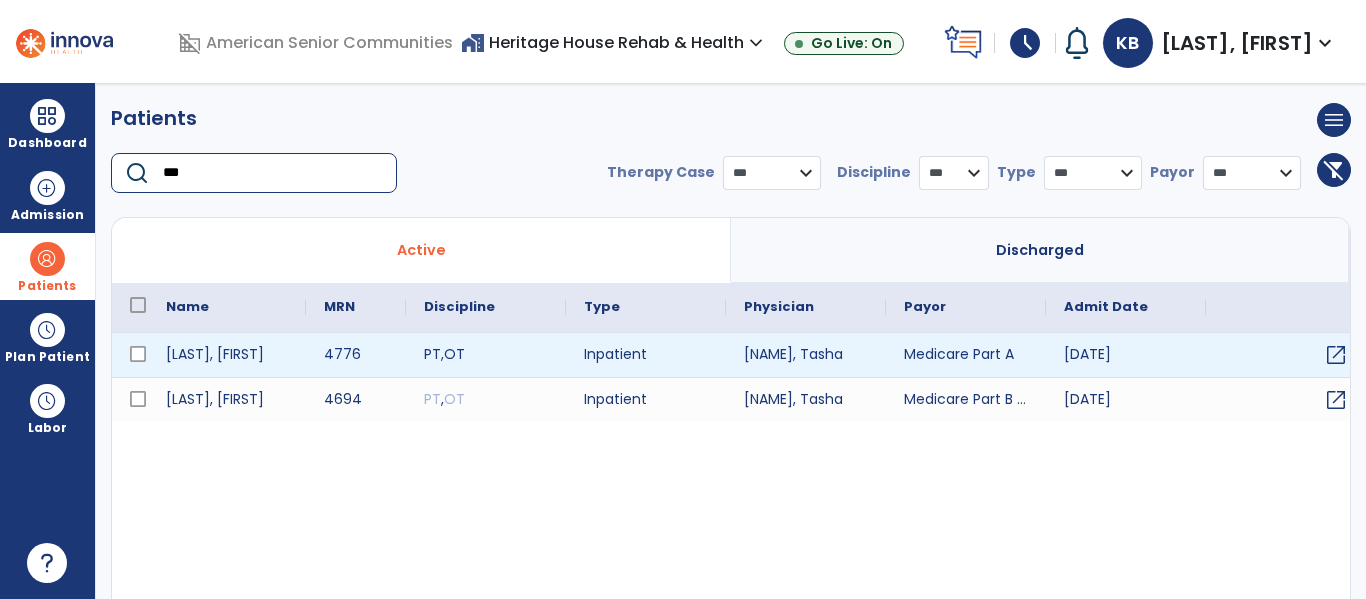 type on "***" 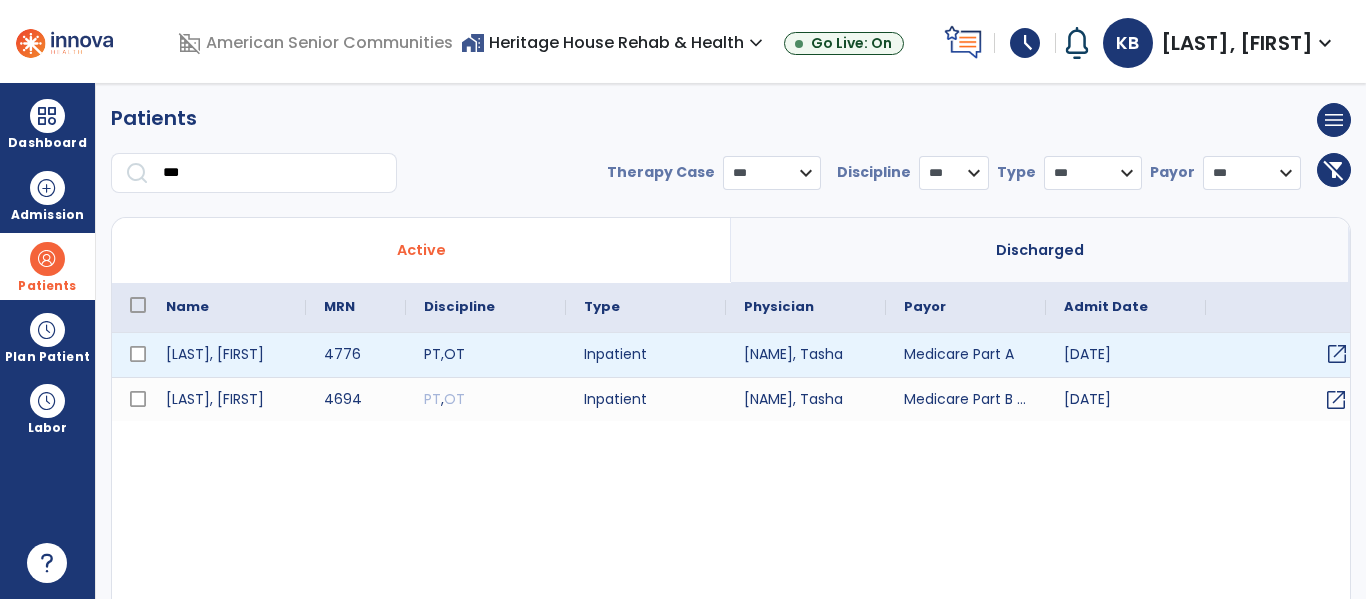 click on "open_in_new" at bounding box center (1337, 354) 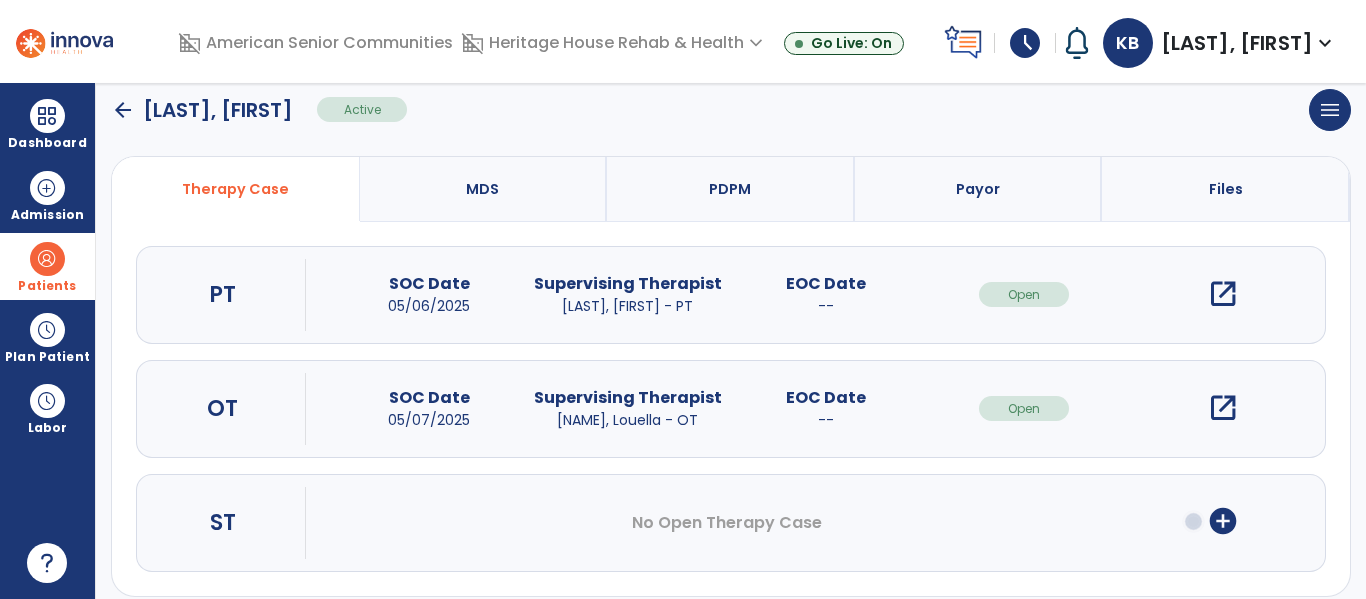 scroll, scrollTop: 186, scrollLeft: 0, axis: vertical 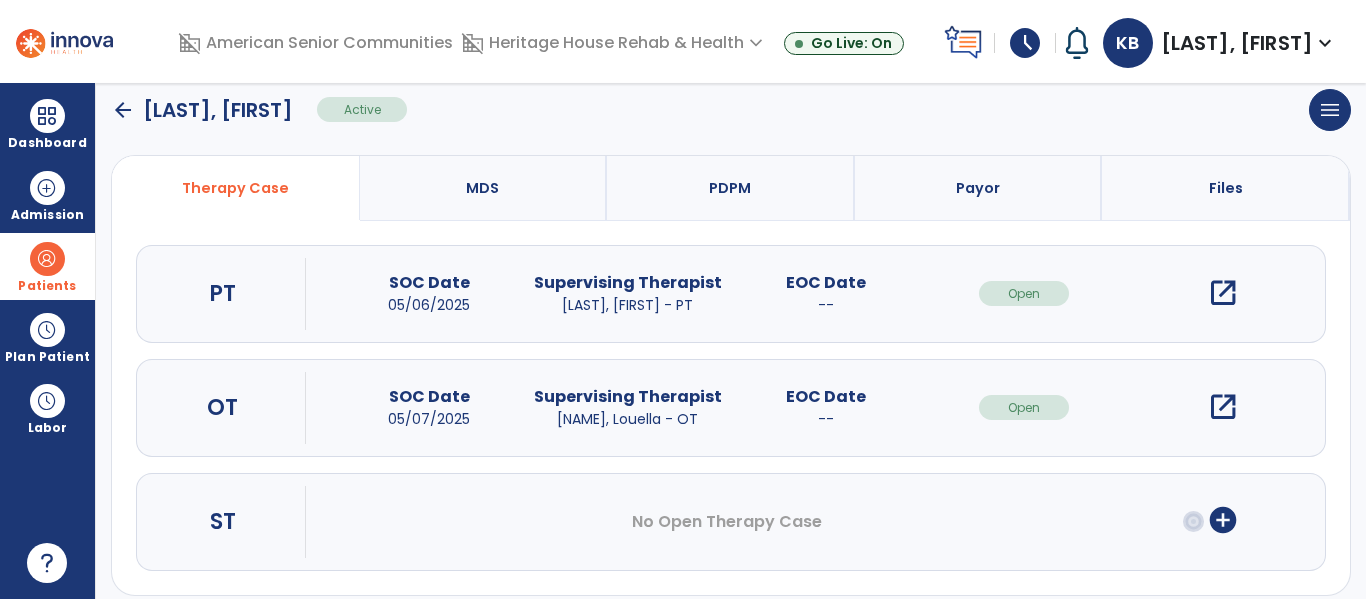click on "Therapy Case MDS PDPM Payor Files PT SOC Date [DATE] Supervising Therapist [LAST], [FIRST] - PT EOC Date -- Open open_in_new OT SOC Date [DATE] Supervising Therapist [LAST], [FIRST] - OT EOC Date -- Open open_in_new ST No Open Therapy Case add_circle" 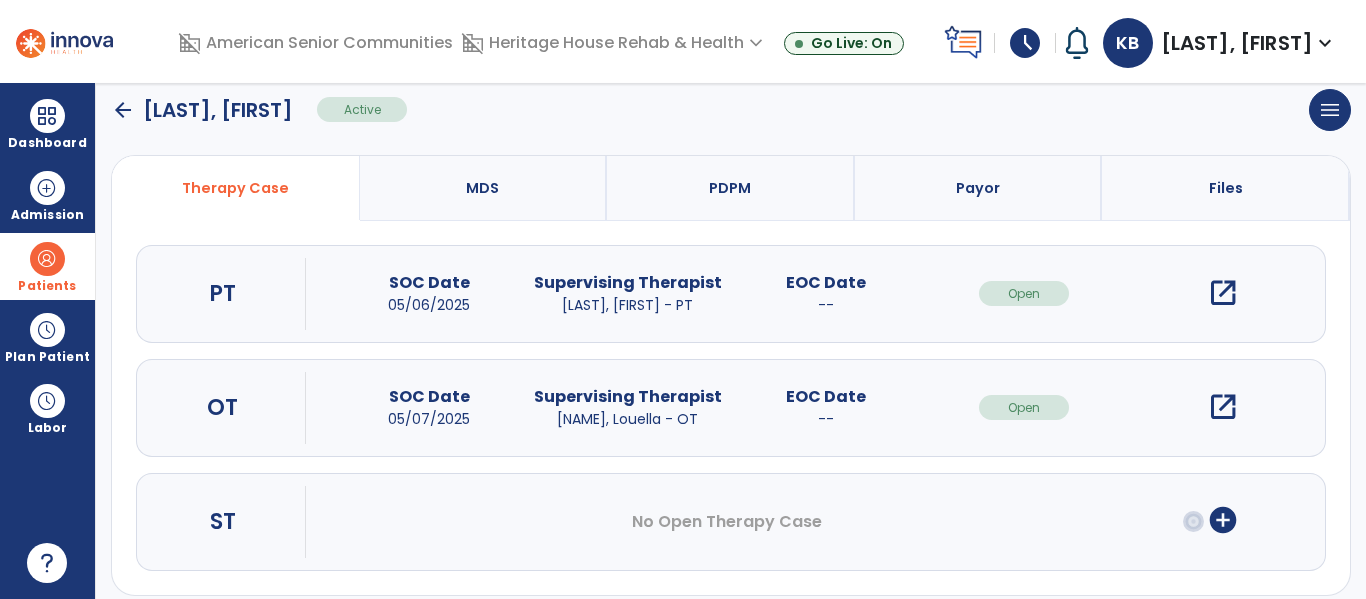 click on "MDS" at bounding box center [484, 188] 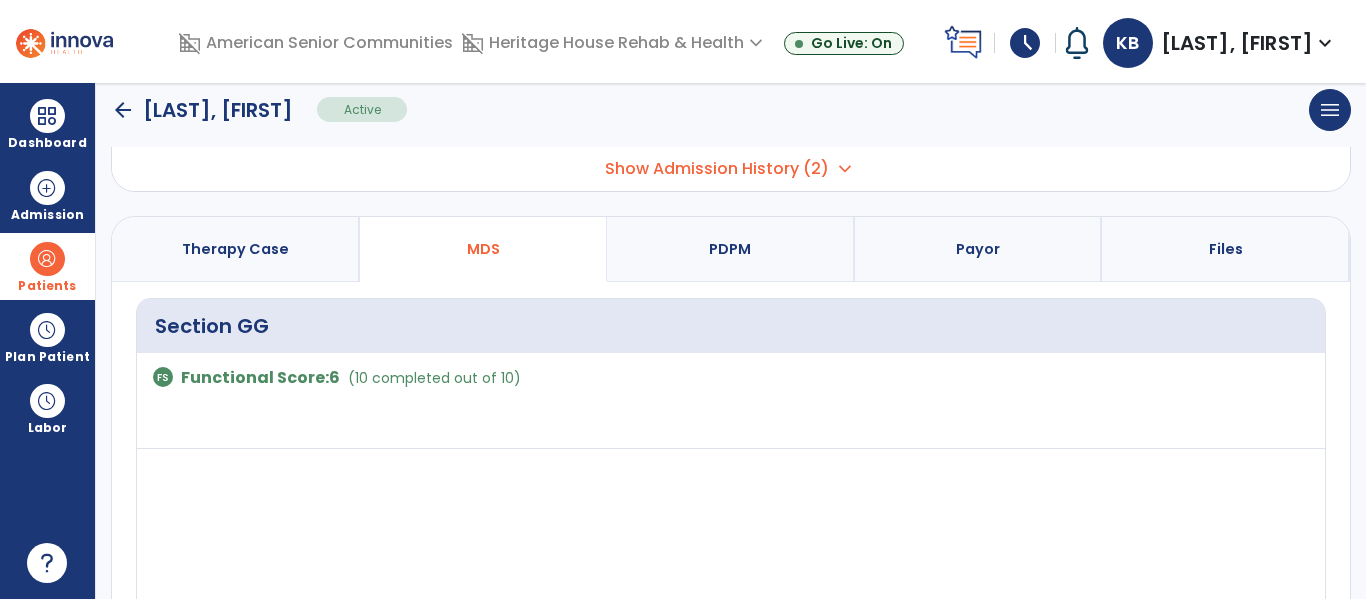scroll, scrollTop: 186, scrollLeft: 0, axis: vertical 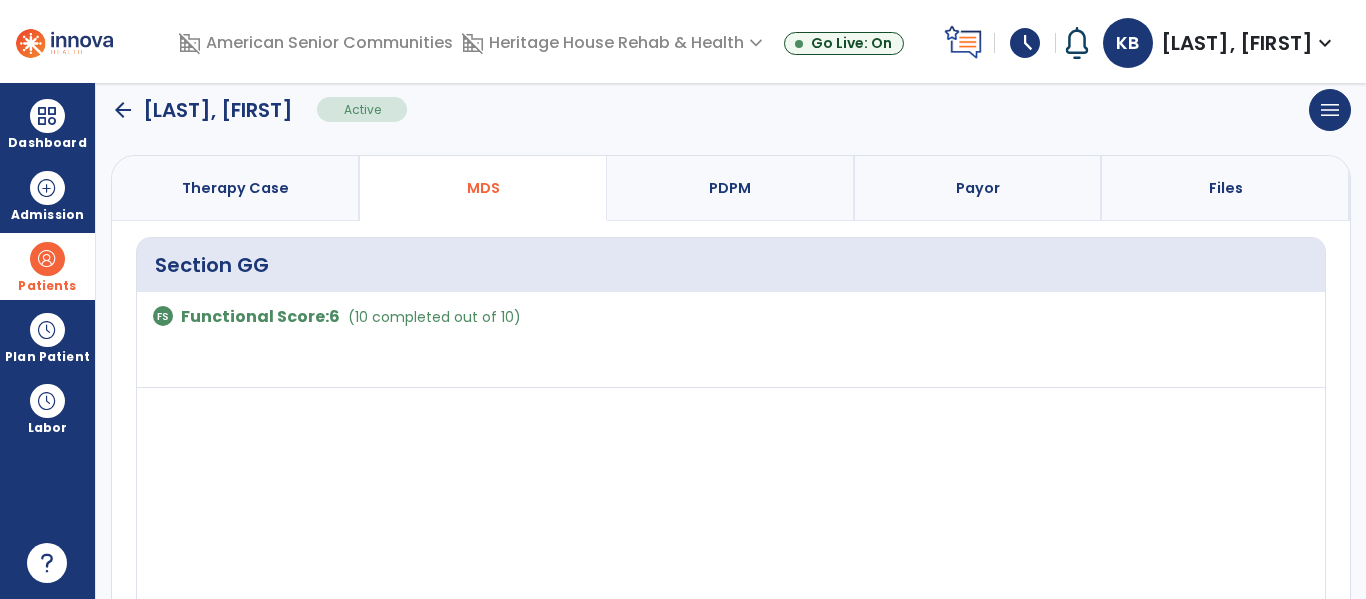 select on "*********" 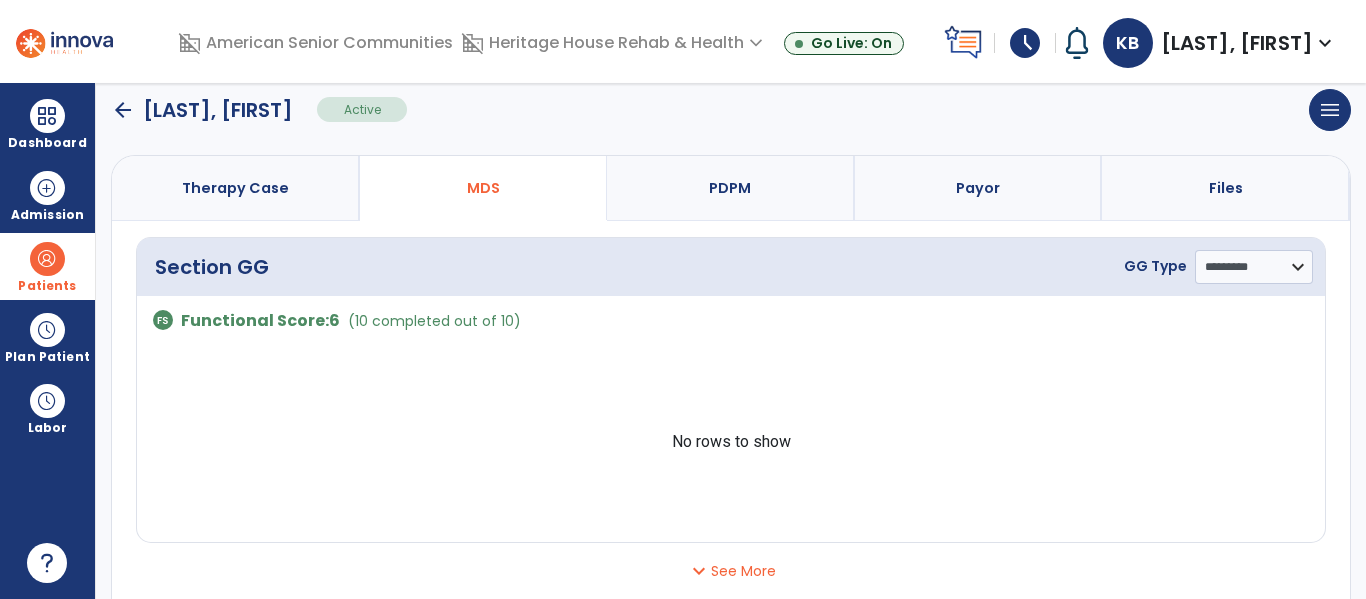 click on "PDPM" at bounding box center (731, 188) 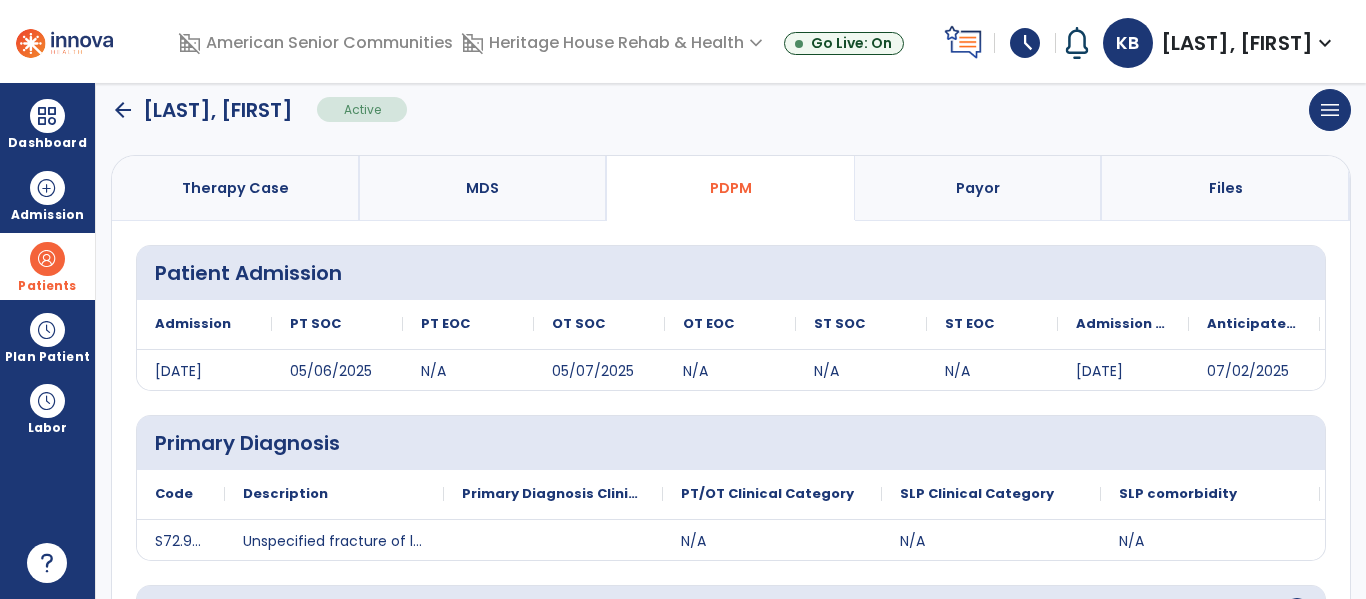 click on "Files" at bounding box center (1226, 188) 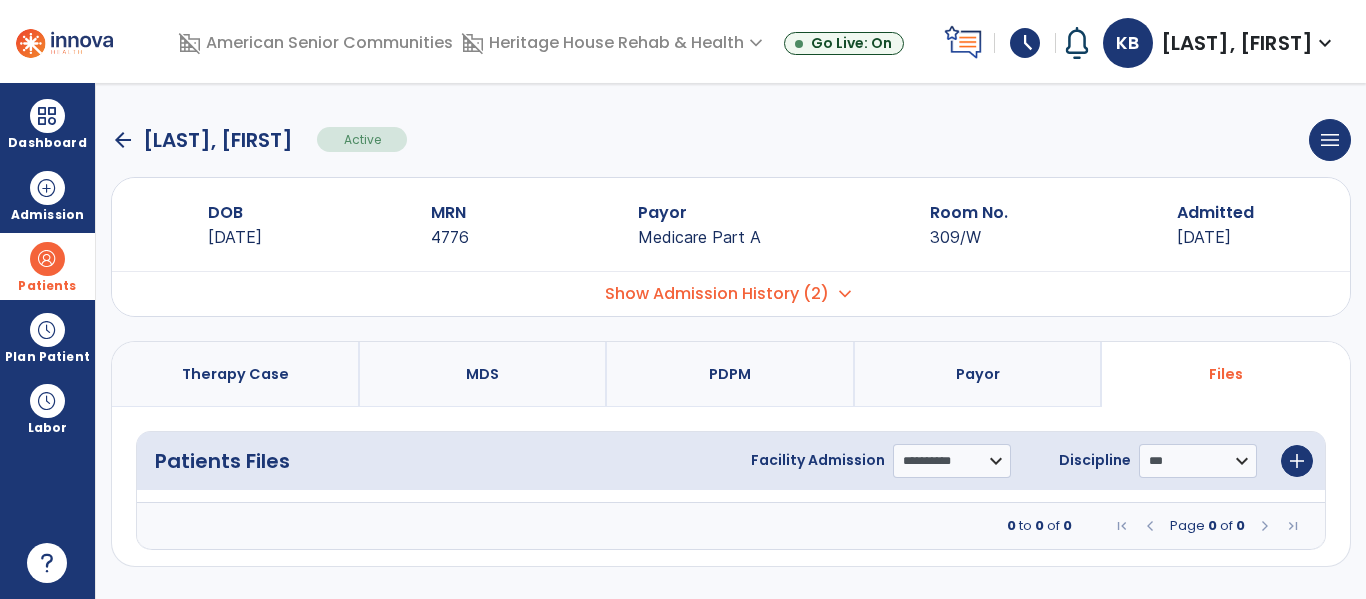 scroll, scrollTop: 0, scrollLeft: 0, axis: both 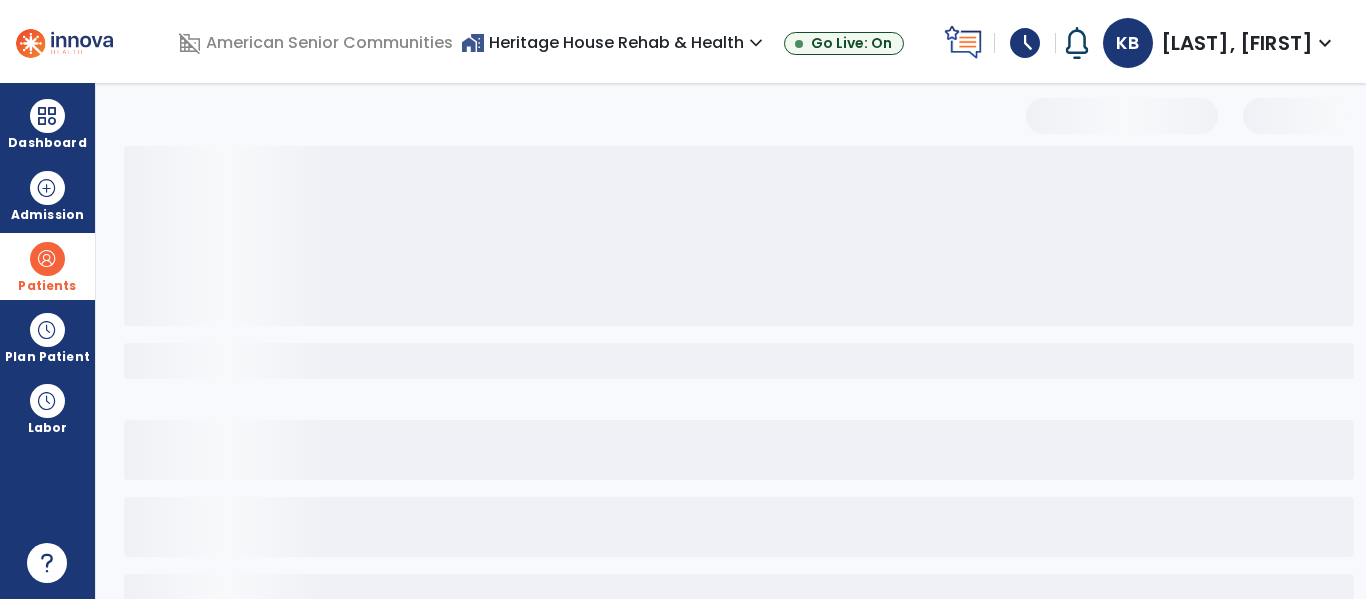 select on "***" 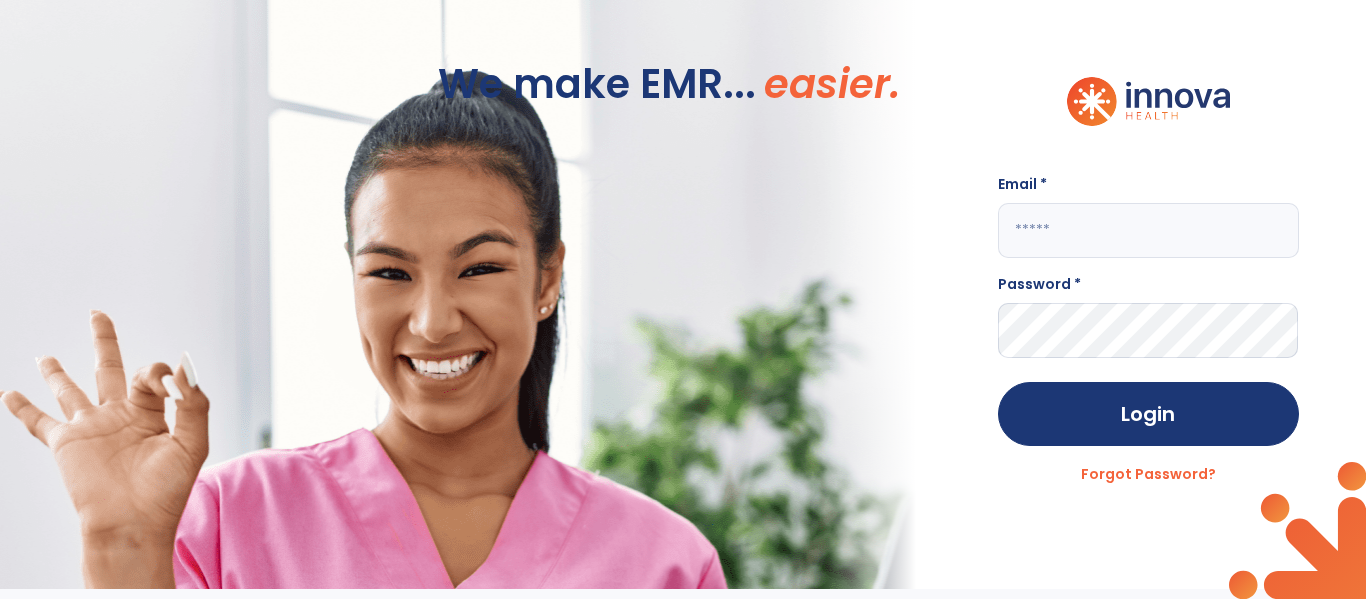 click 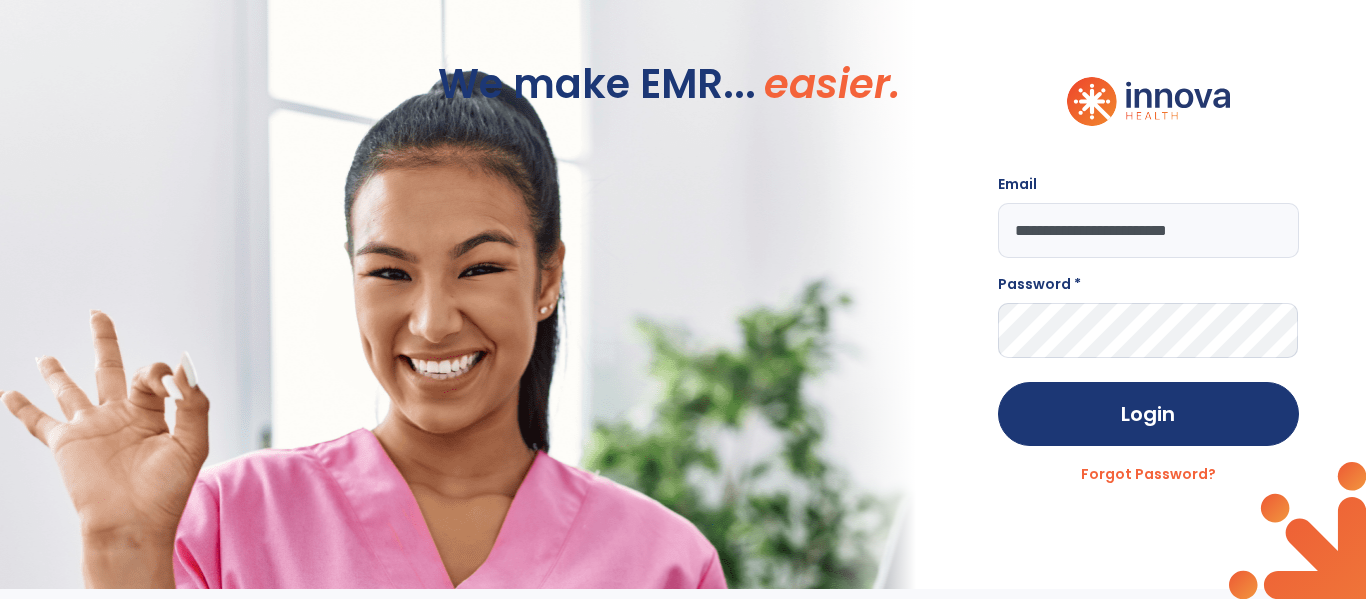 type on "**********" 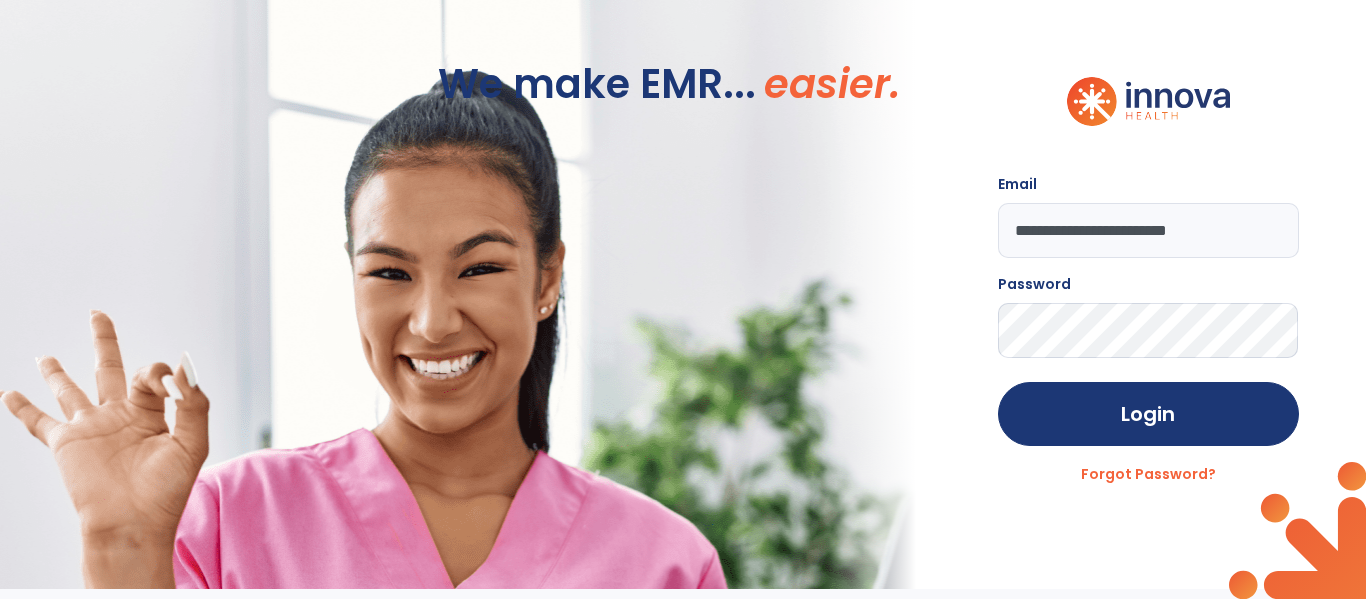 click on "Login" 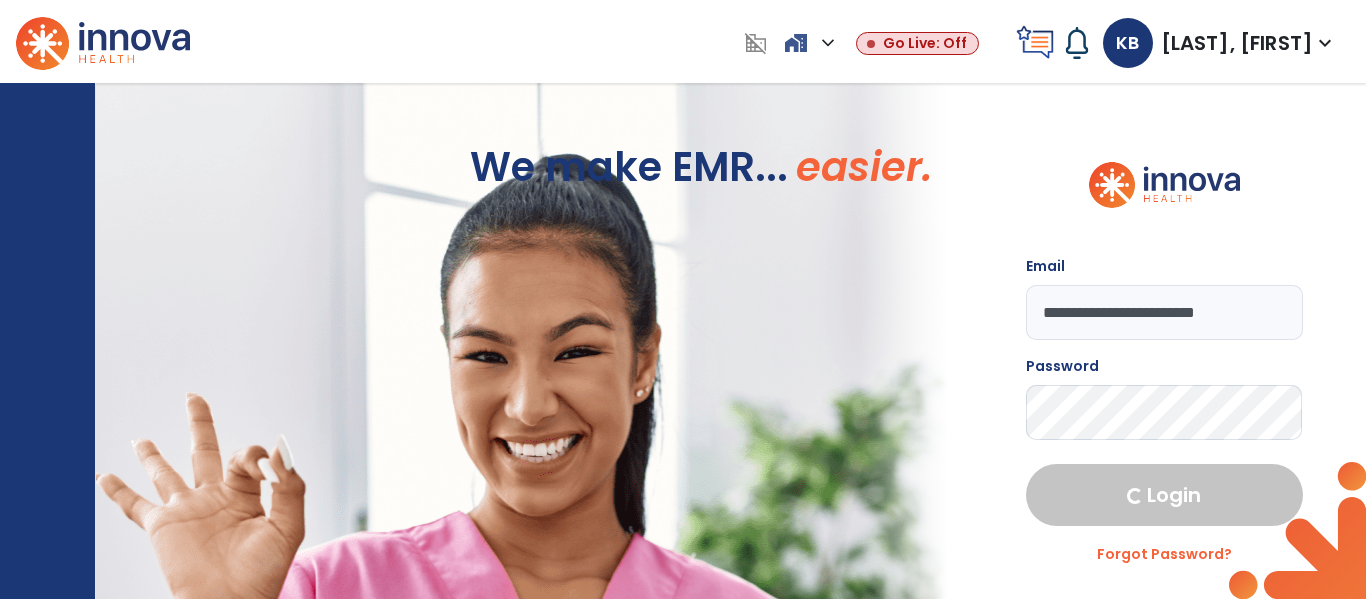 select on "****" 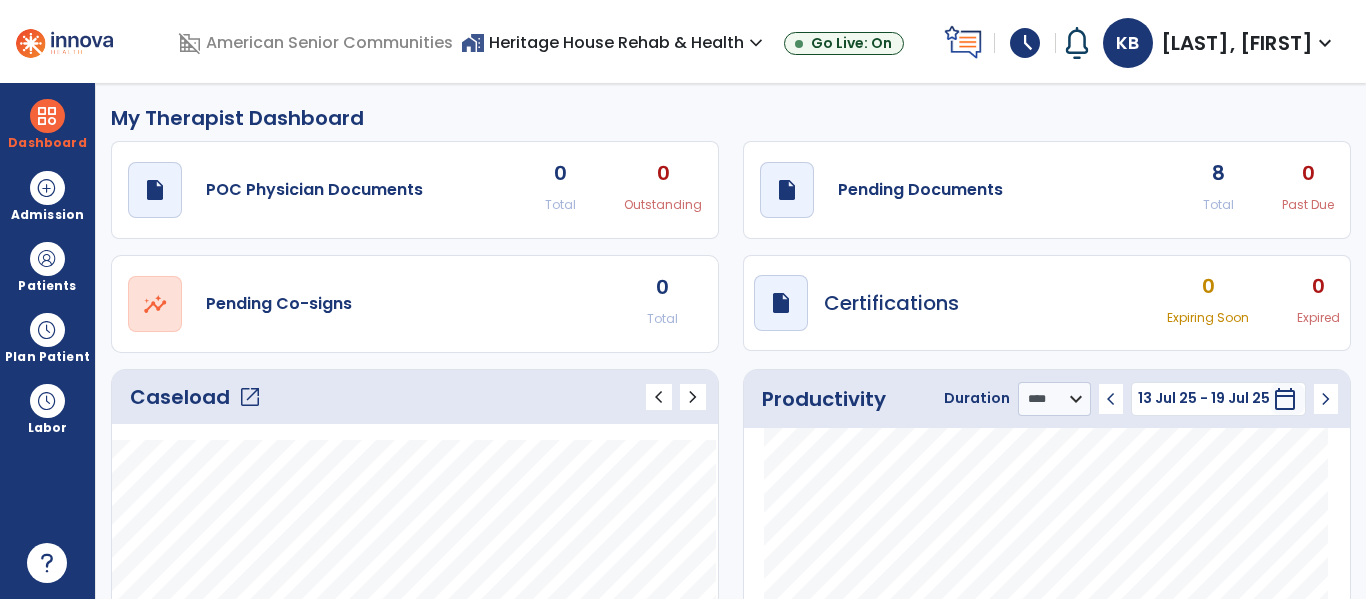 click on "open_in_new" 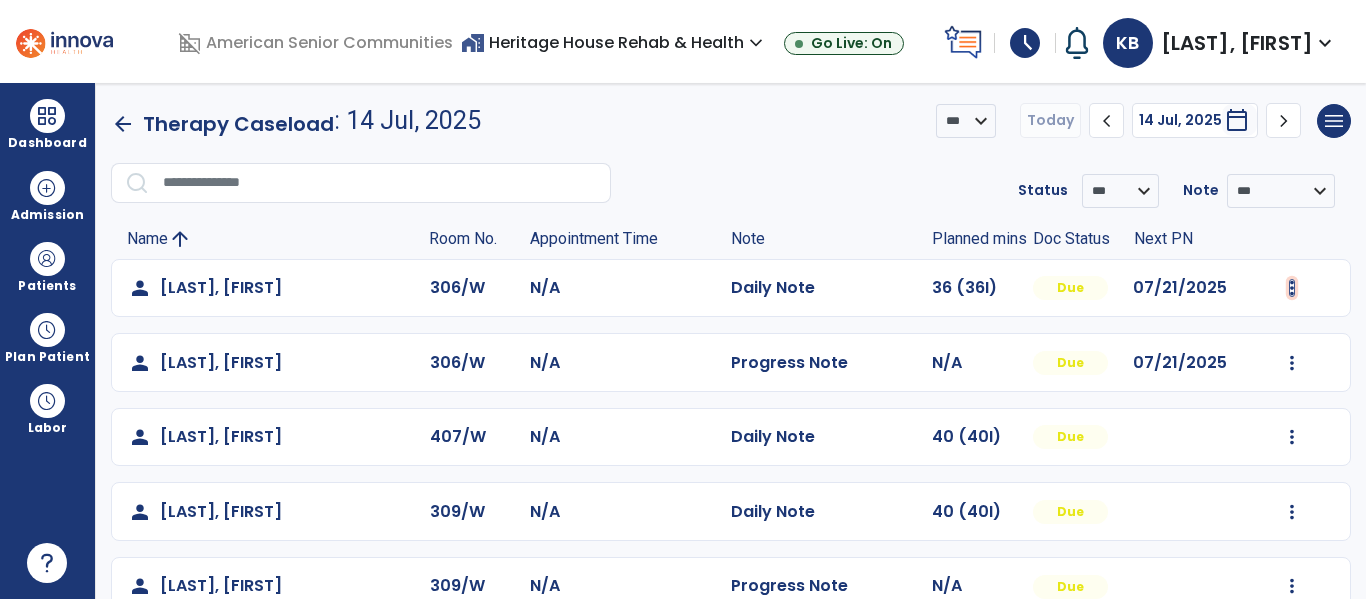 click at bounding box center (1292, 288) 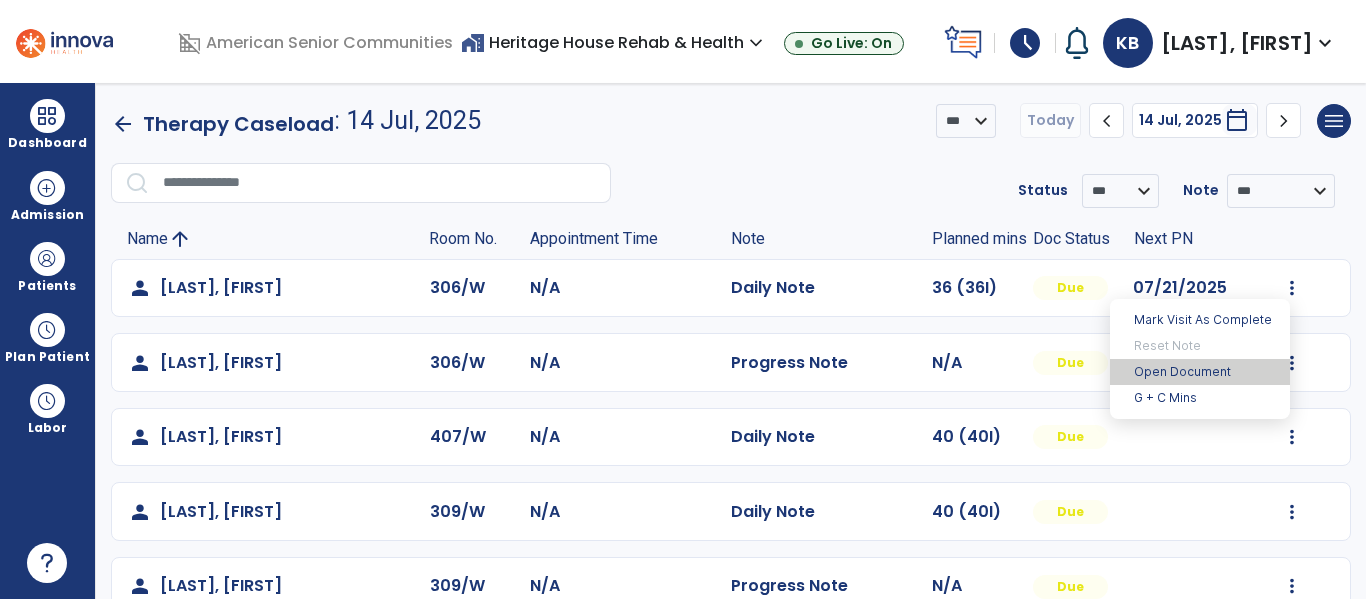 click on "Open Document" at bounding box center (1200, 372) 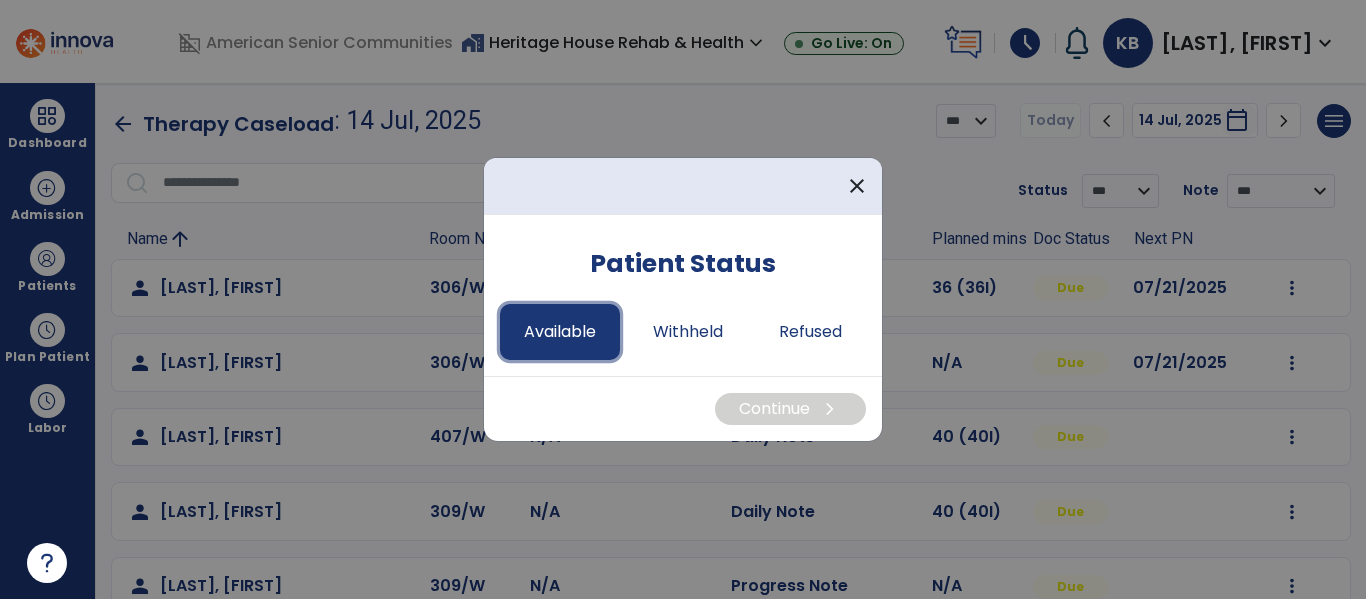 click on "Available" at bounding box center (560, 332) 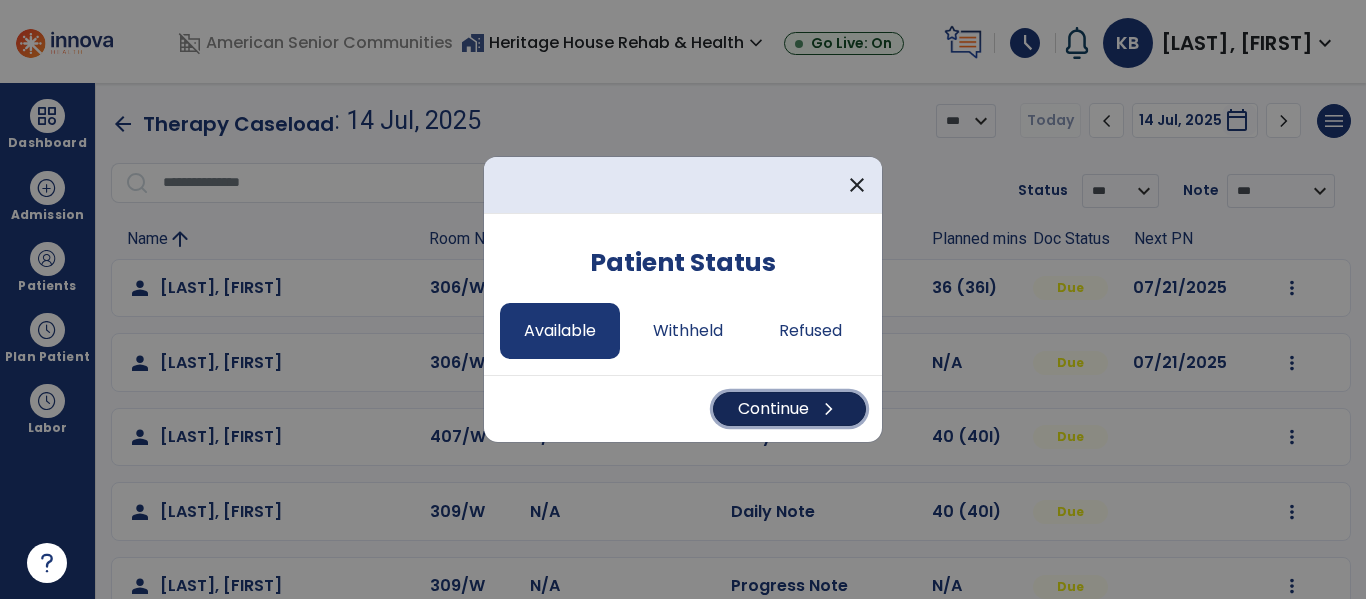 click on "Continue   chevron_right" at bounding box center (789, 409) 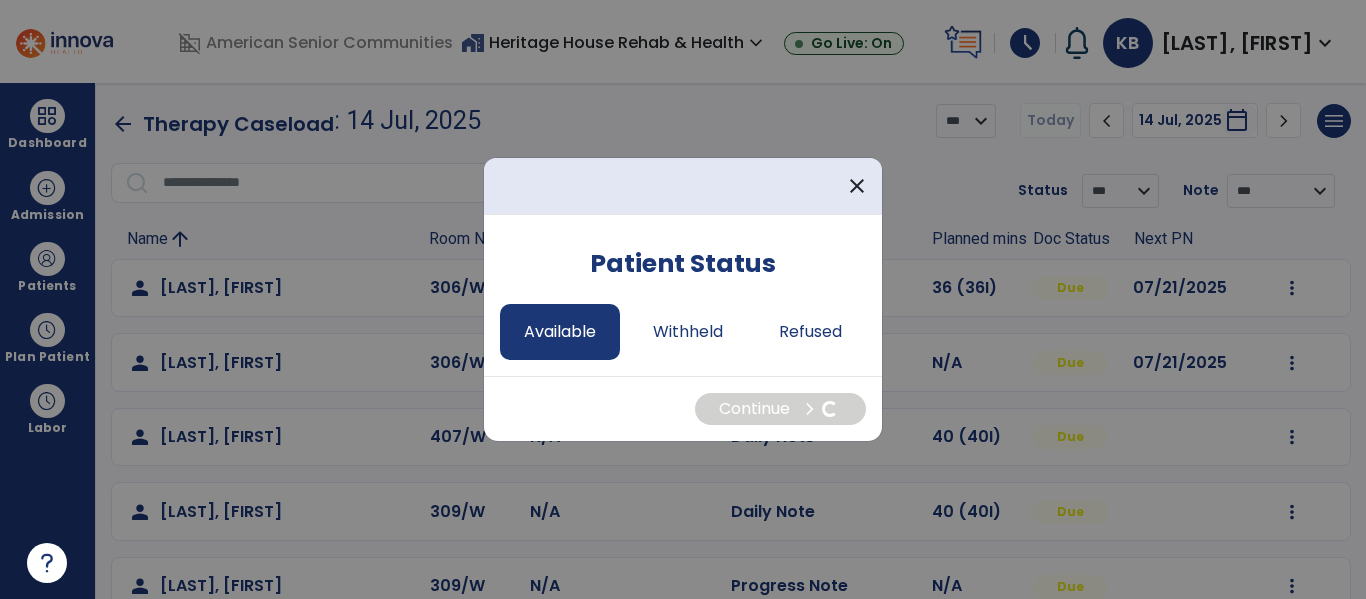 select on "*" 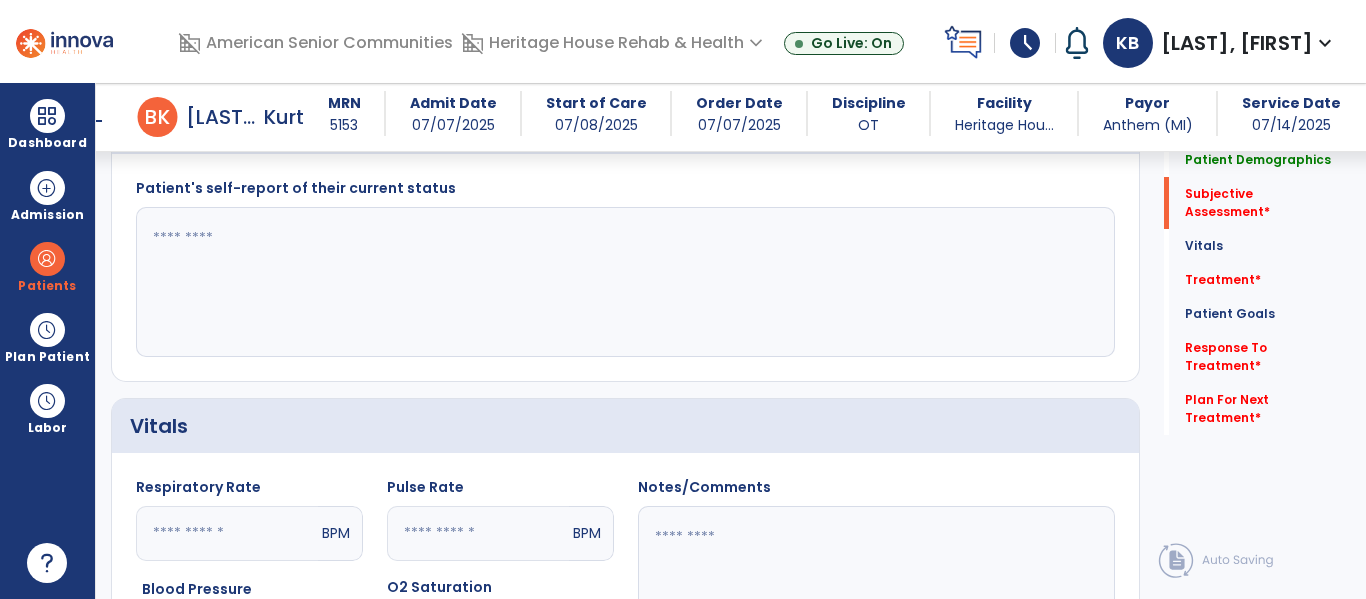 scroll, scrollTop: 428, scrollLeft: 0, axis: vertical 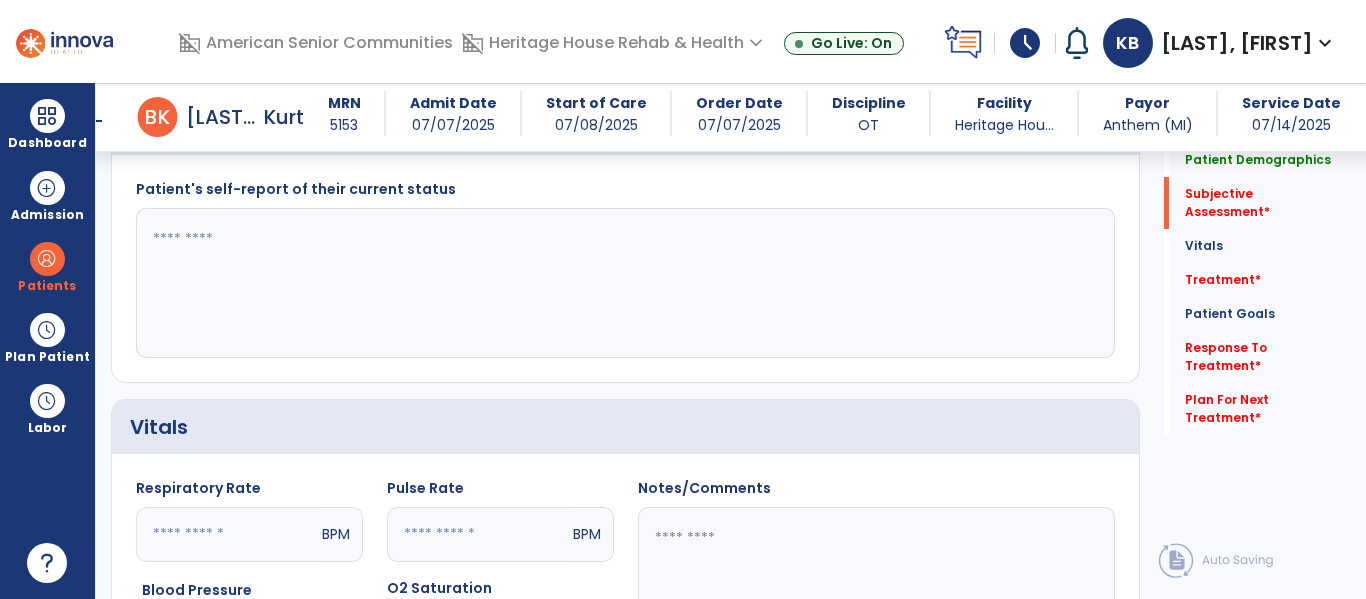 click 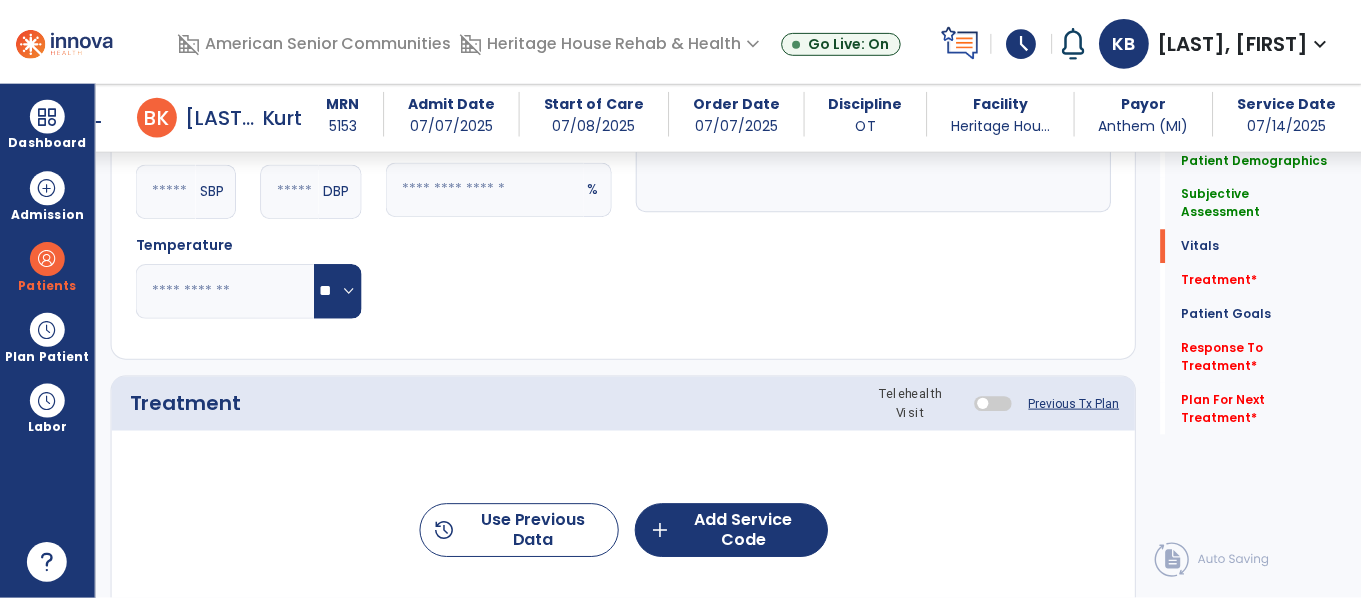 scroll, scrollTop: 1037, scrollLeft: 0, axis: vertical 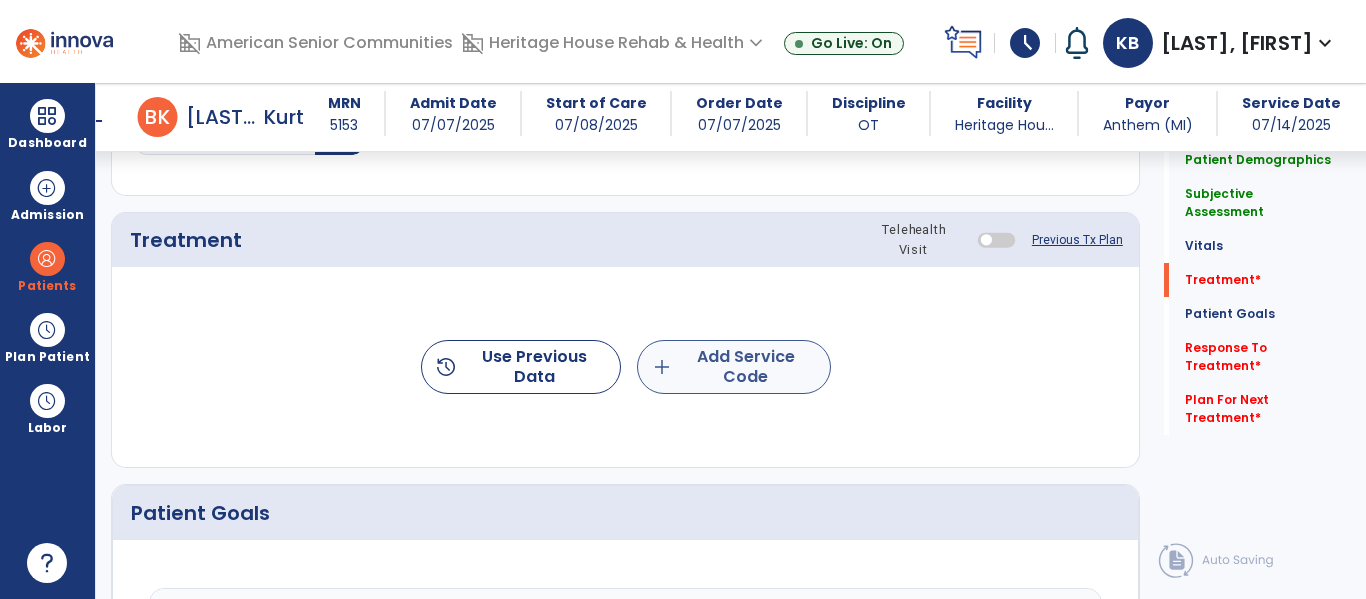 type on "**********" 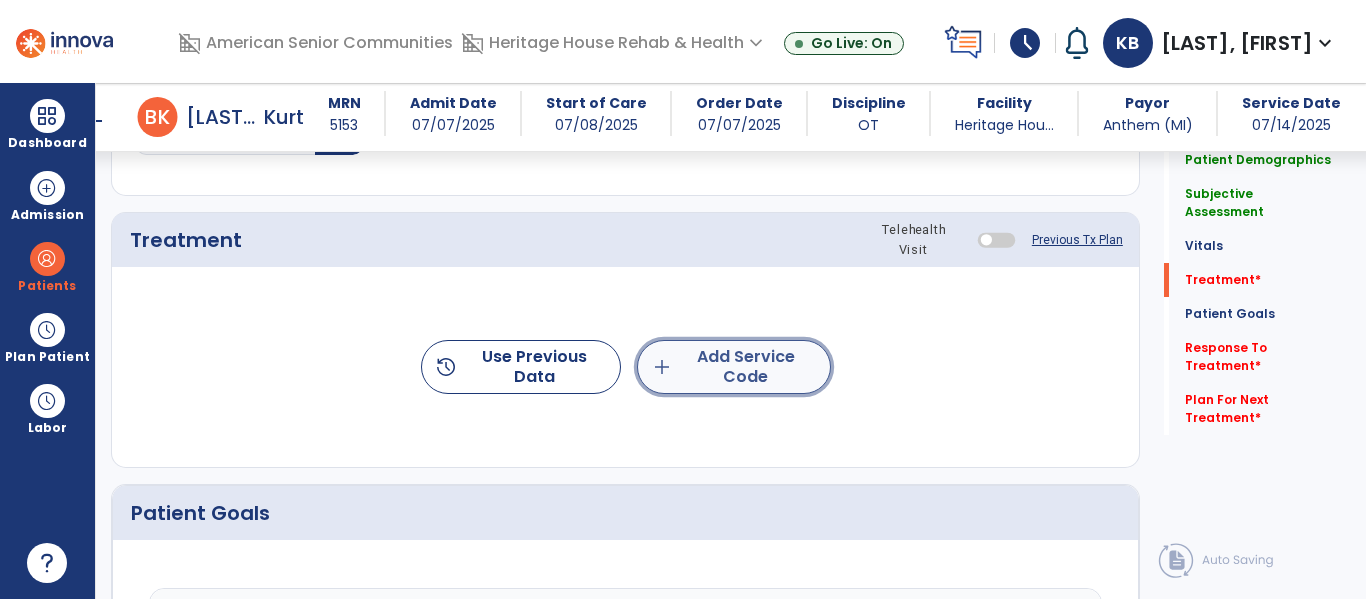click on "add  Add Service Code" 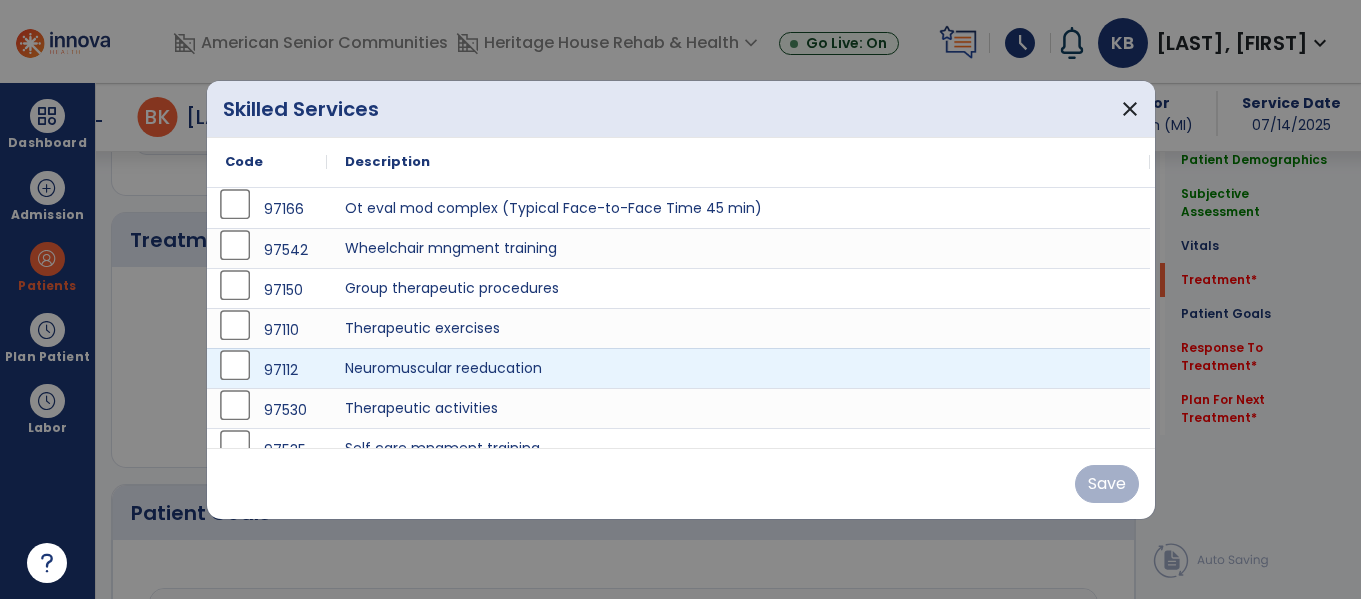 scroll, scrollTop: 1037, scrollLeft: 0, axis: vertical 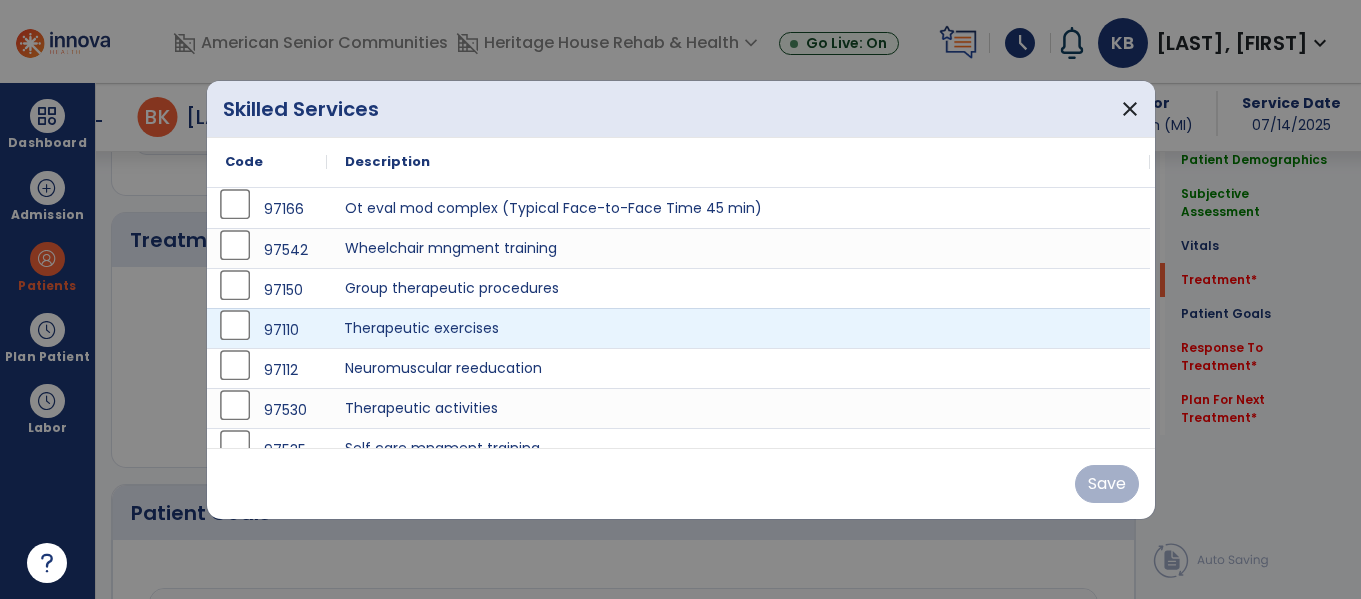 click on "Therapeutic exercises" at bounding box center [738, 328] 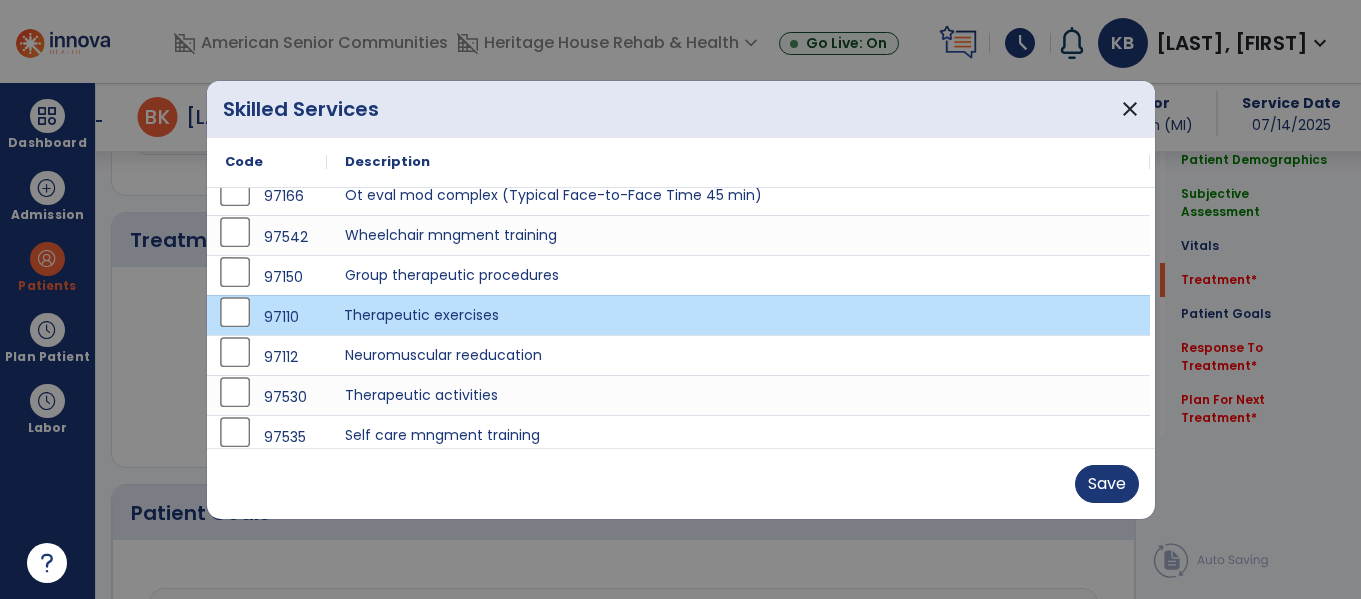 scroll, scrollTop: 20, scrollLeft: 0, axis: vertical 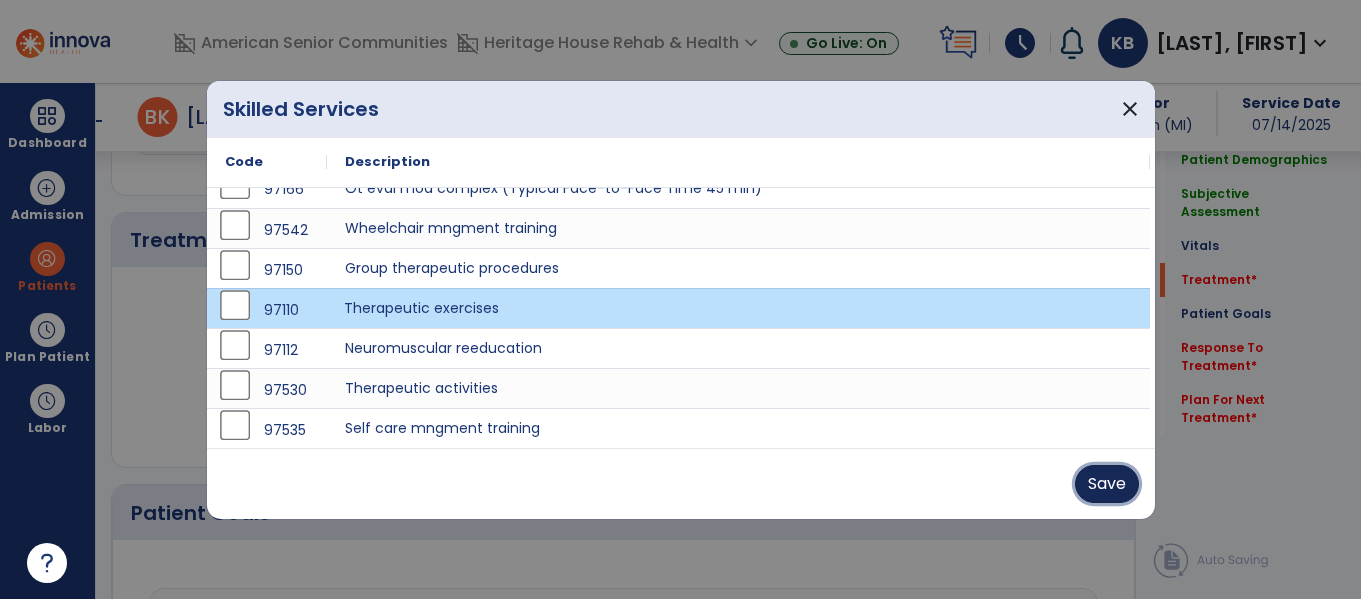 click on "Save" at bounding box center (1107, 484) 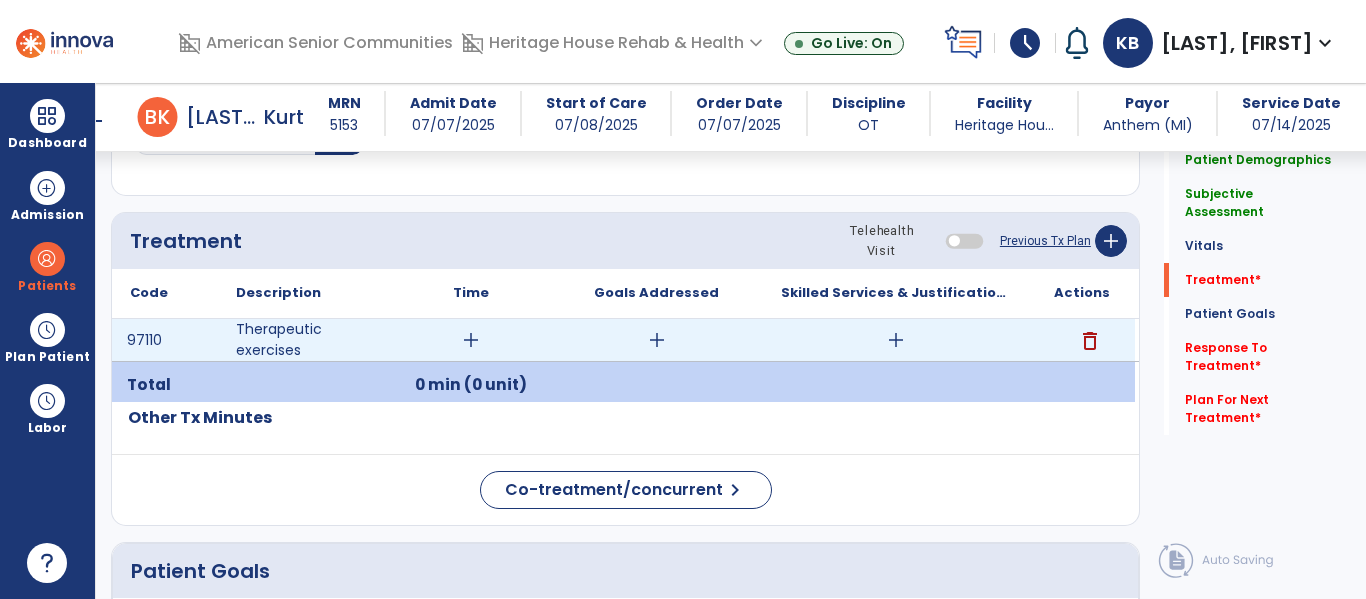 click on "add" at bounding box center [471, 340] 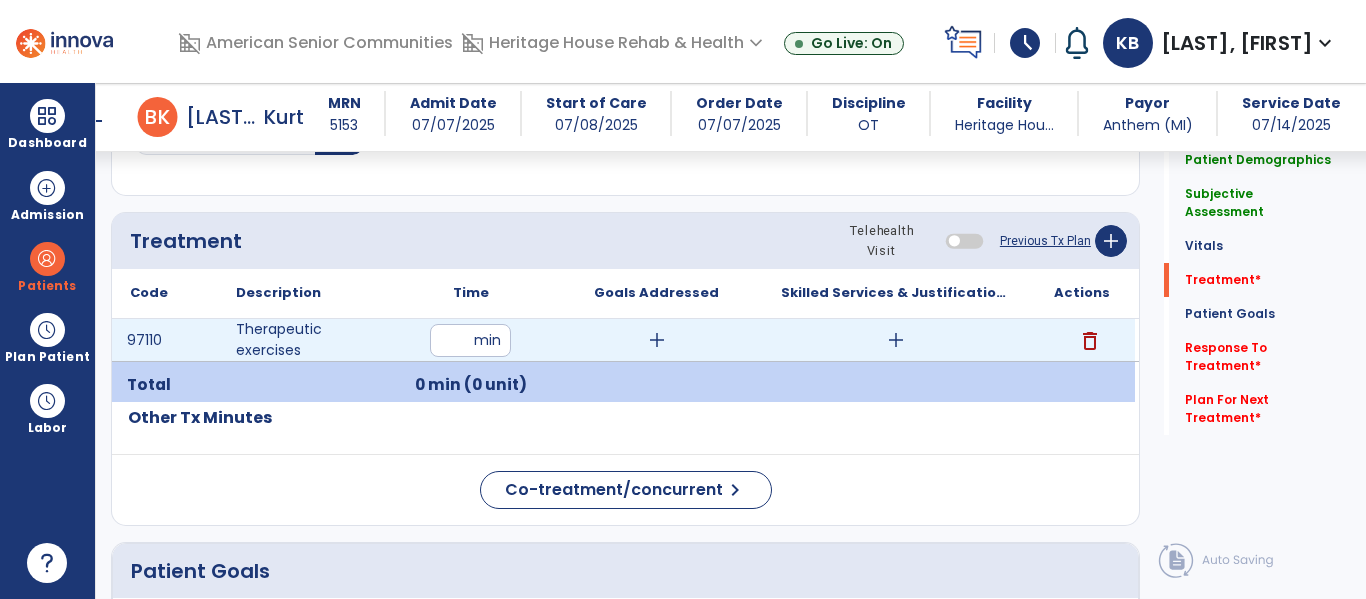 type on "**" 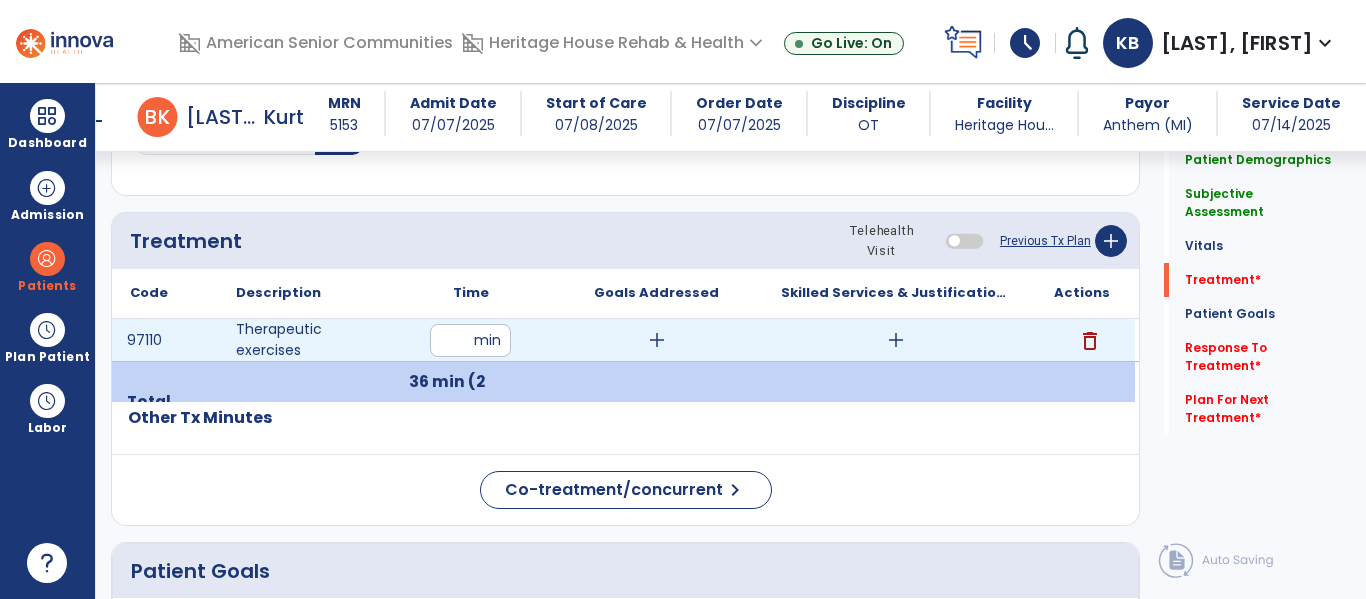 click on "add" at bounding box center [657, 340] 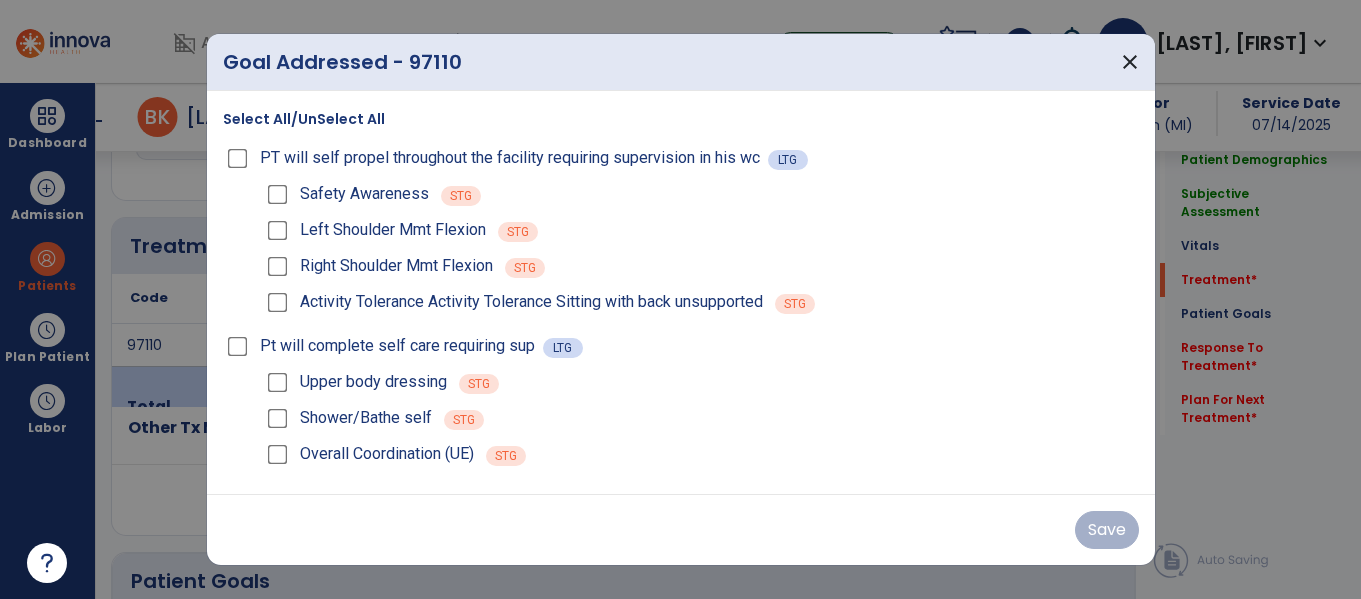scroll, scrollTop: 1037, scrollLeft: 0, axis: vertical 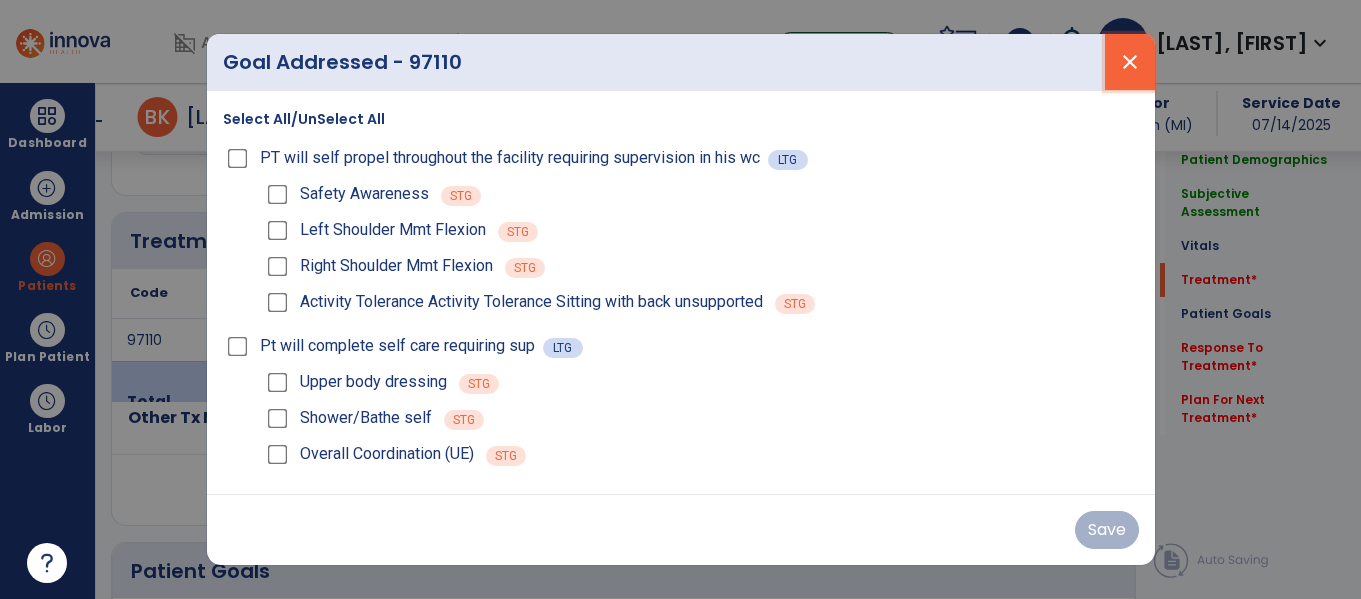 click on "close" at bounding box center [1130, 62] 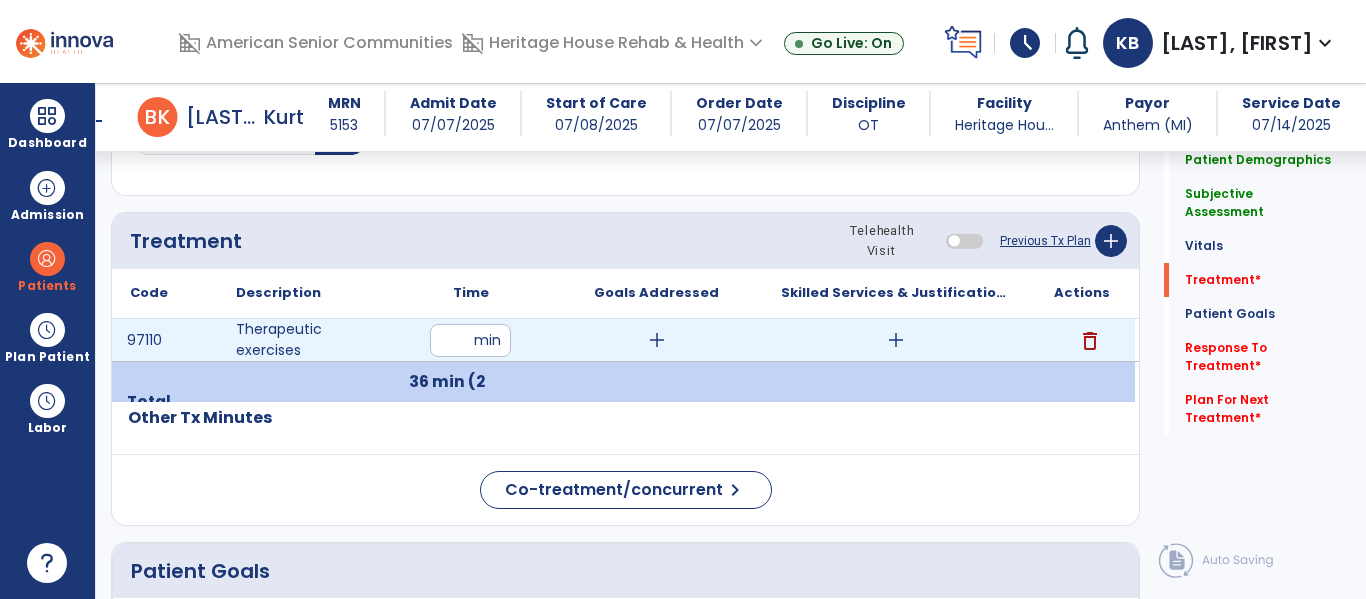 click on "add" at bounding box center (896, 340) 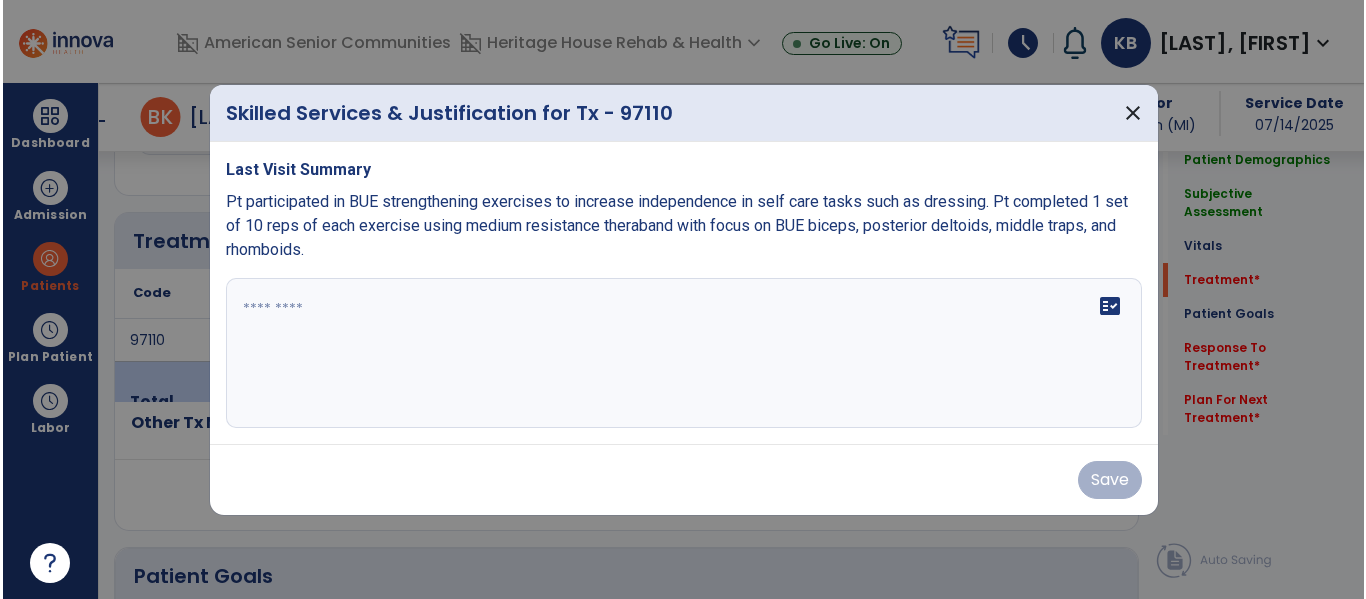 scroll, scrollTop: 1037, scrollLeft: 0, axis: vertical 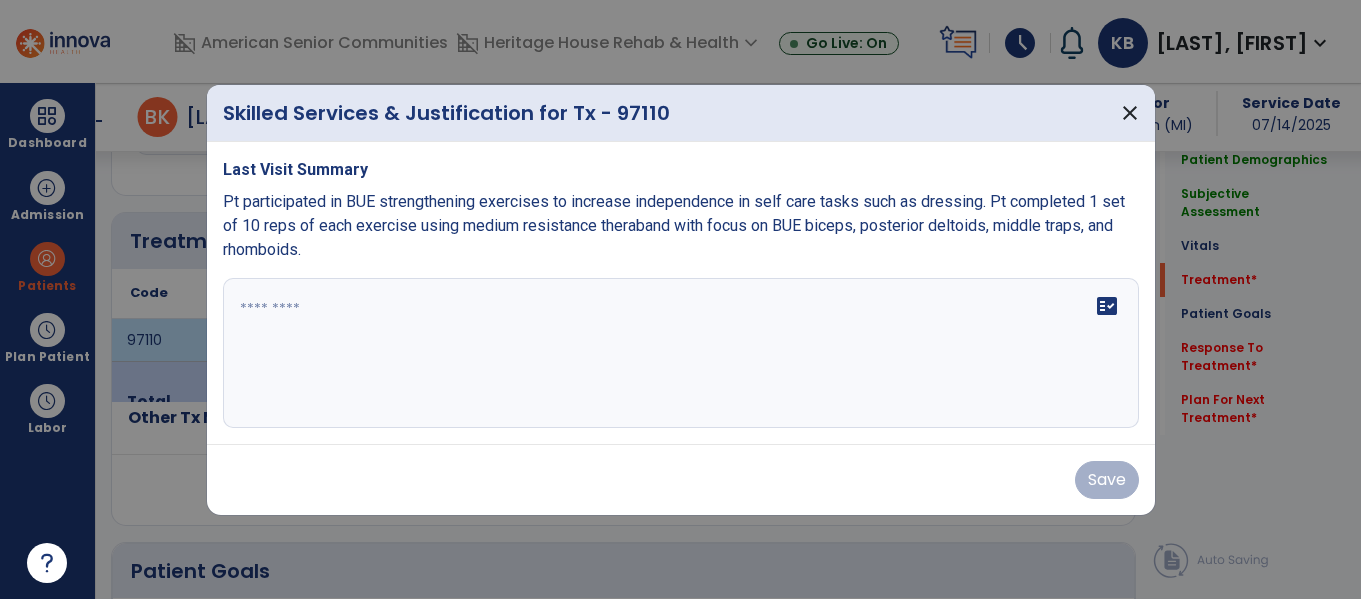 click on "fact_check" at bounding box center [681, 353] 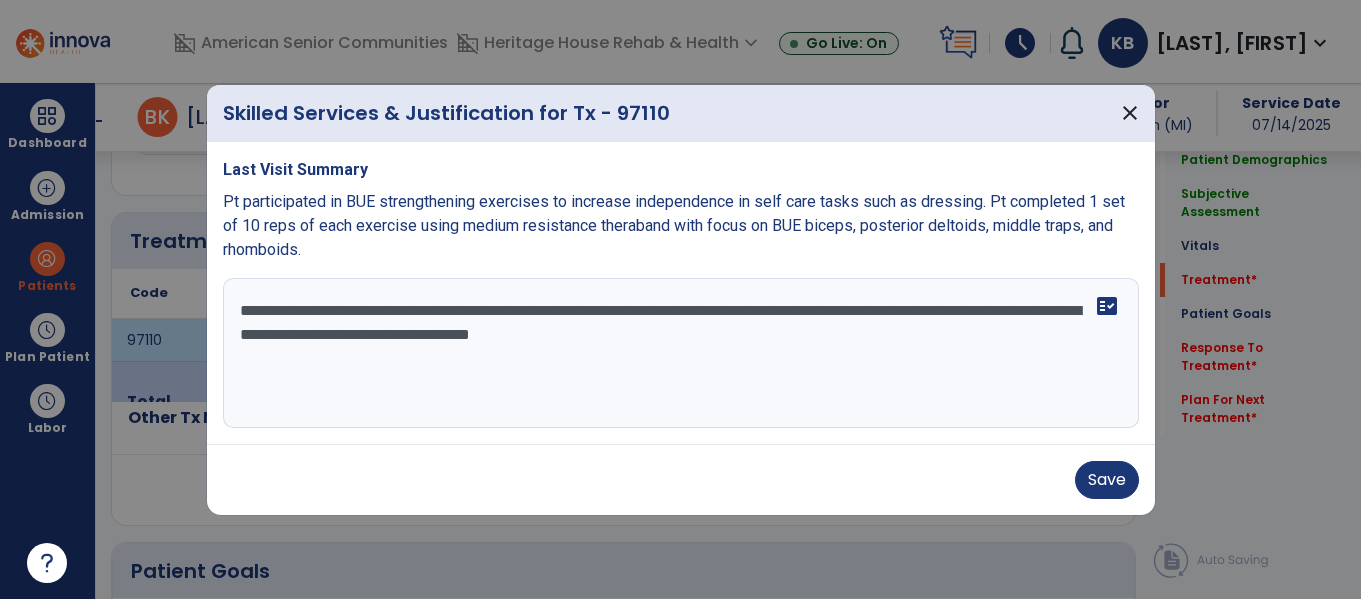 drag, startPoint x: 623, startPoint y: 340, endPoint x: 676, endPoint y: 333, distance: 53.460266 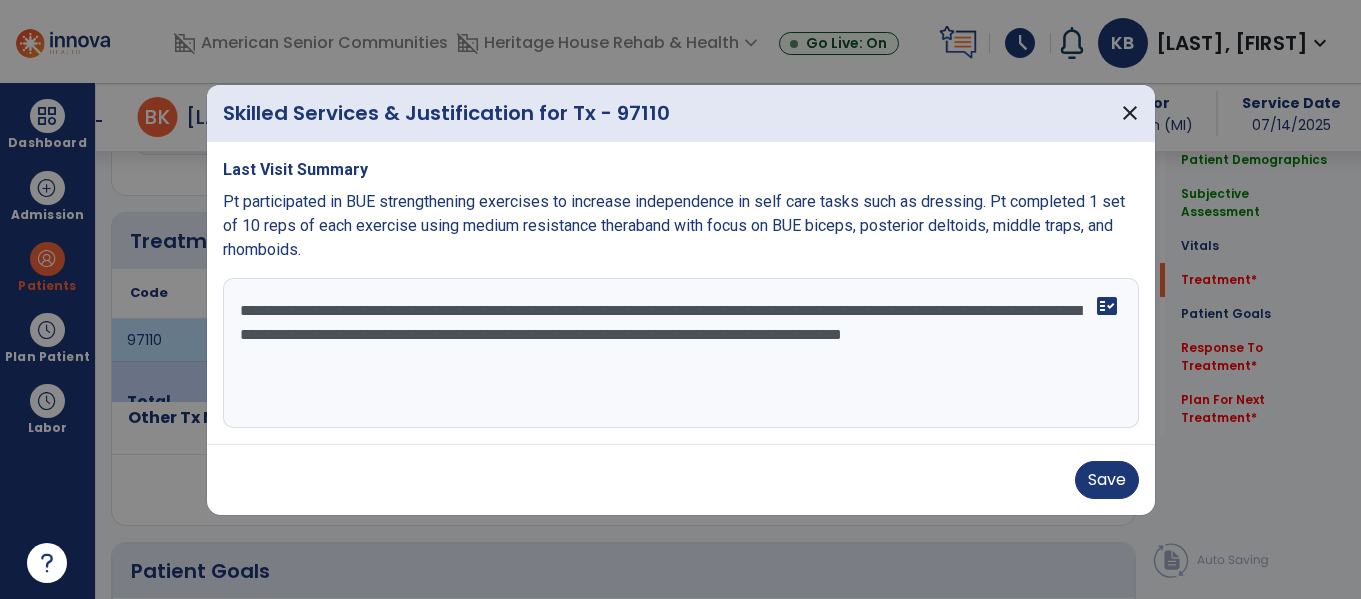 click on "**********" at bounding box center (681, 353) 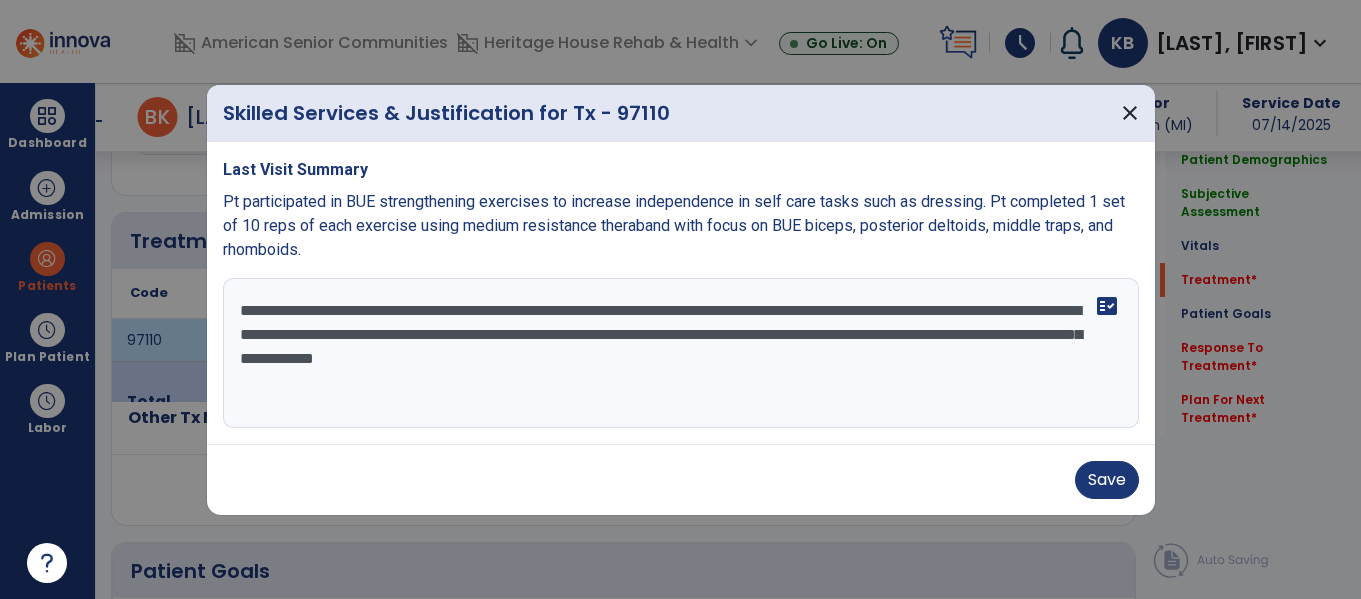 drag, startPoint x: 634, startPoint y: 362, endPoint x: 678, endPoint y: 355, distance: 44.553337 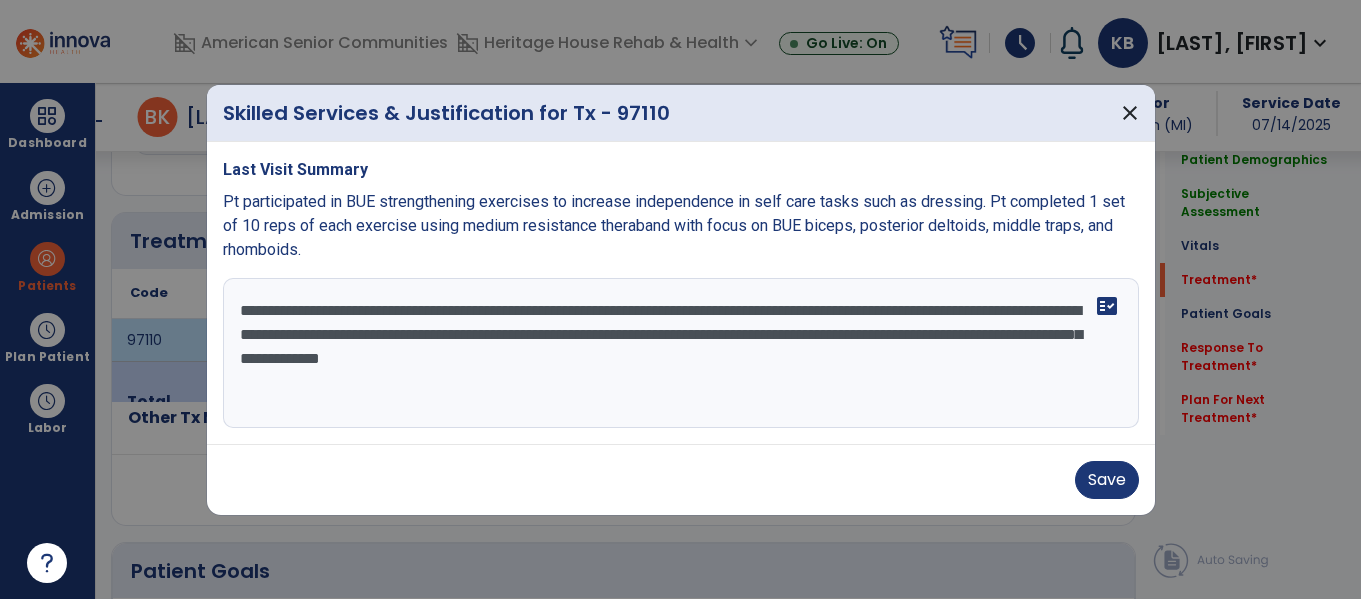 click on "**********" at bounding box center (681, 353) 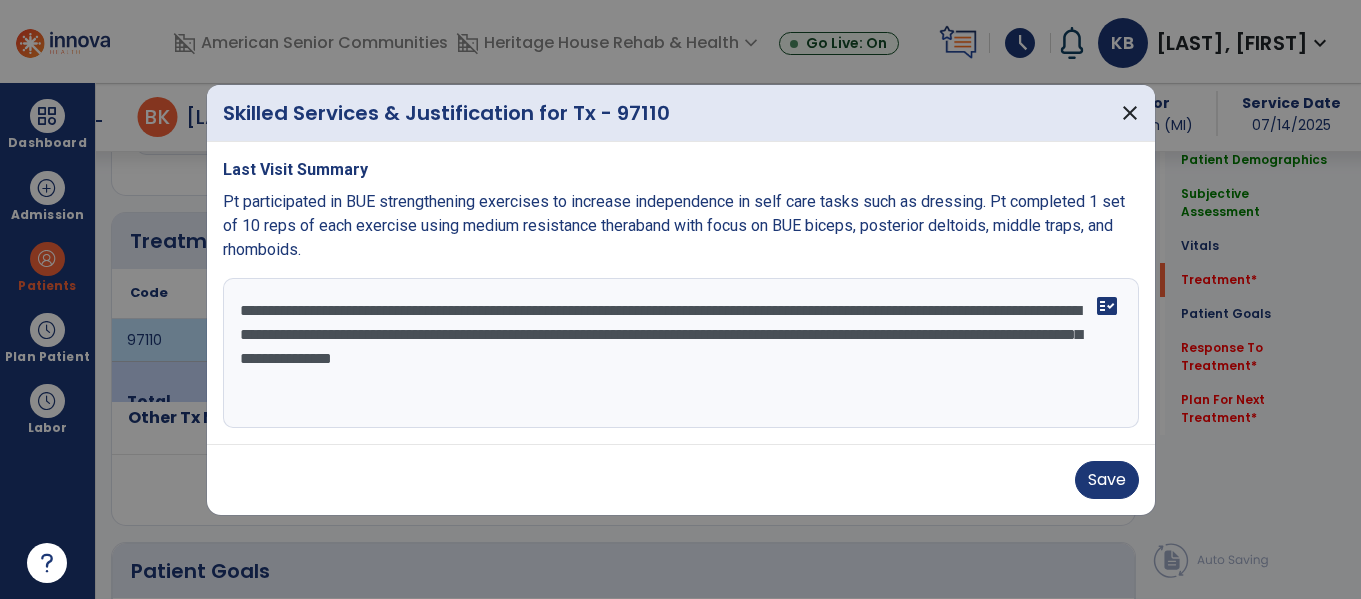 click on "**********" at bounding box center [681, 353] 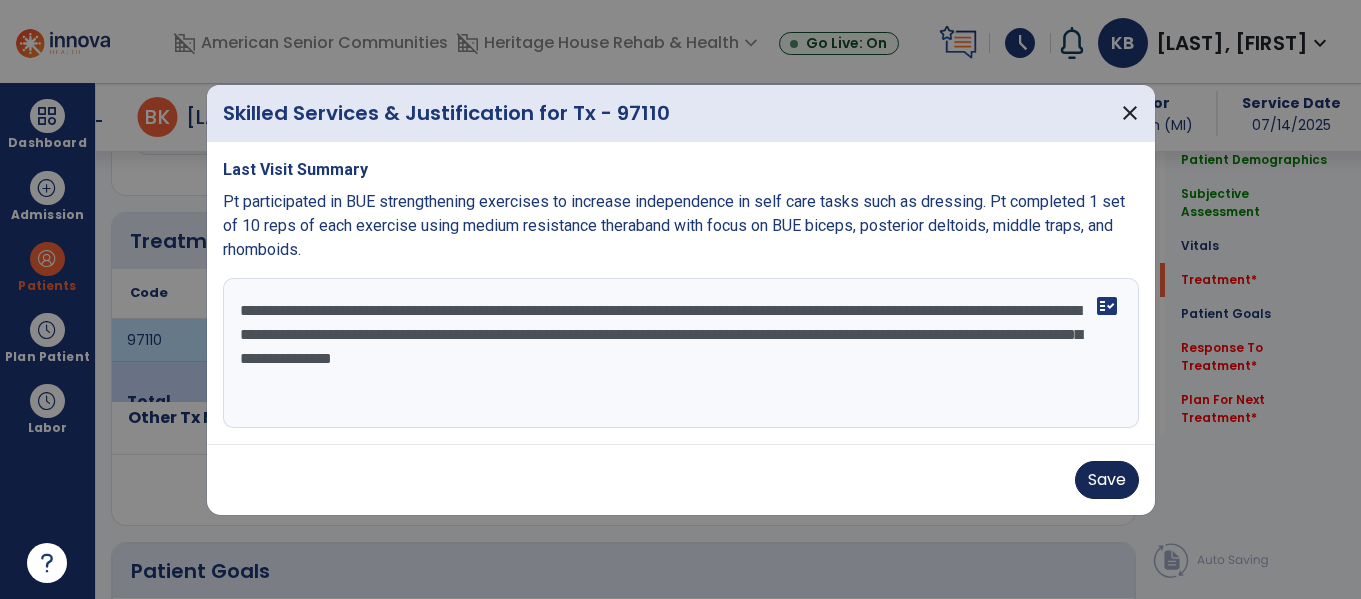 type on "**********" 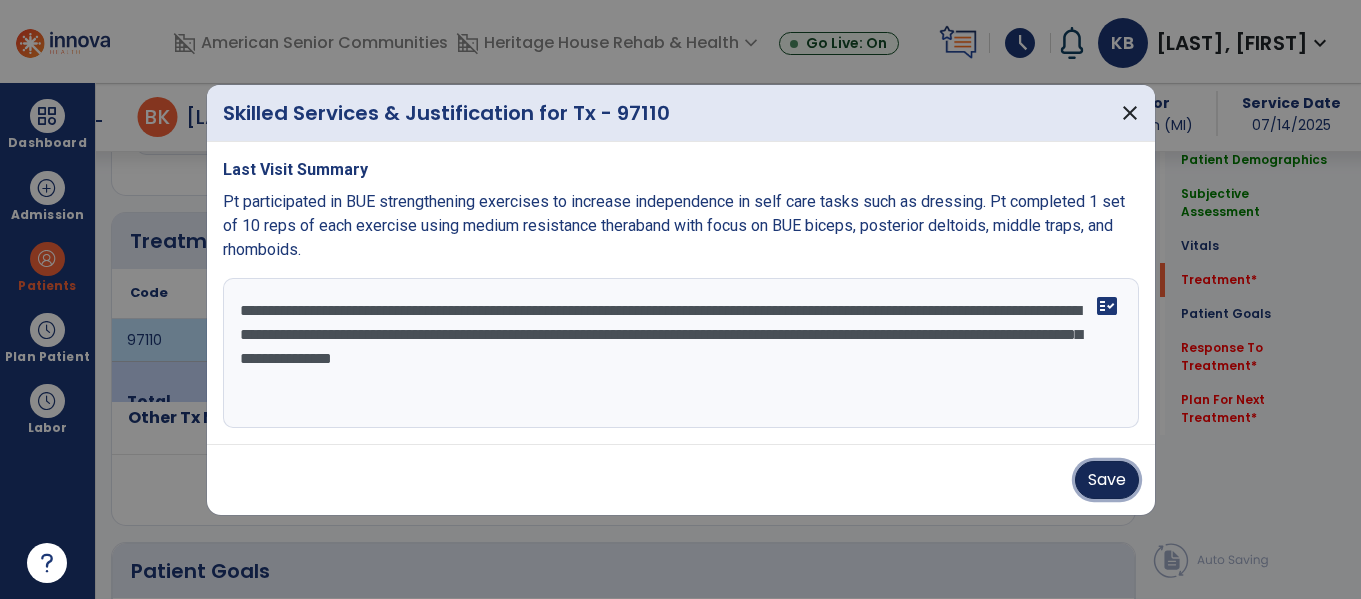 click on "Save" at bounding box center [1107, 480] 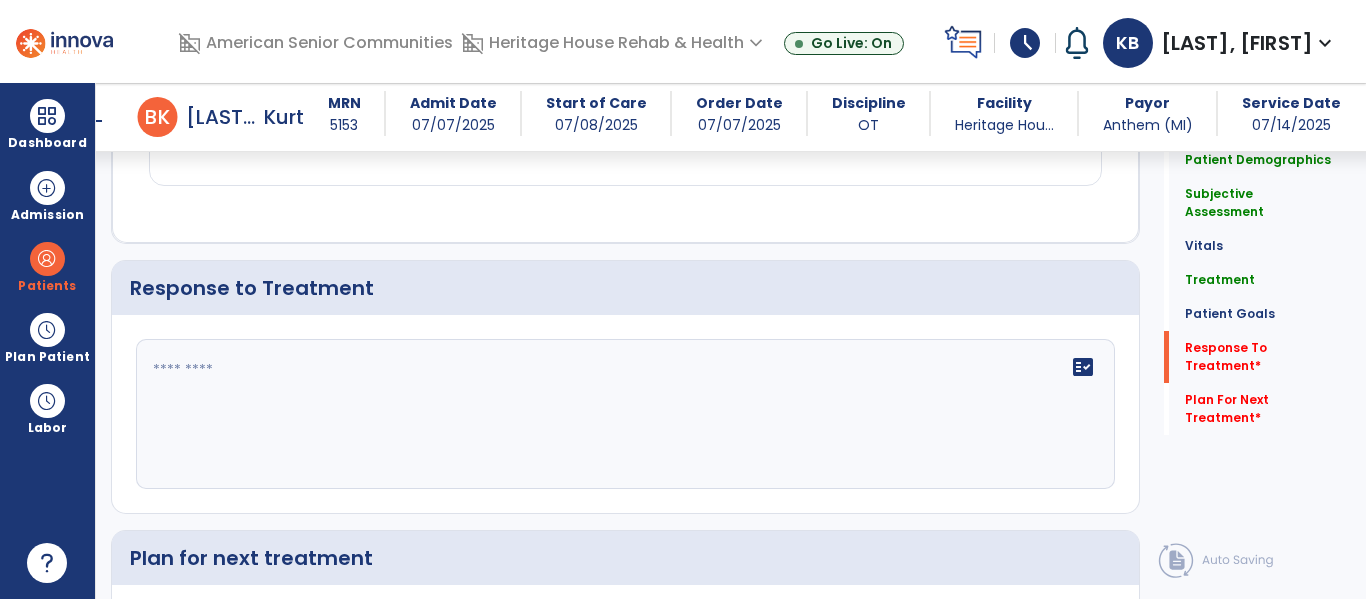 scroll, scrollTop: 2708, scrollLeft: 0, axis: vertical 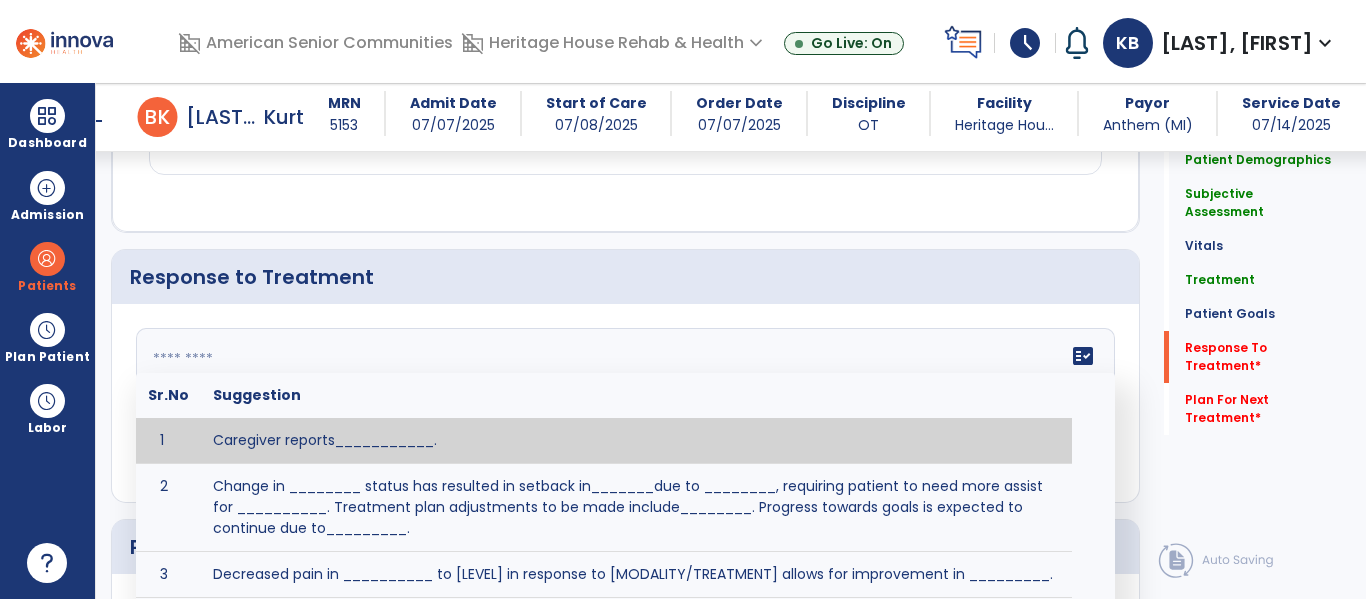 click 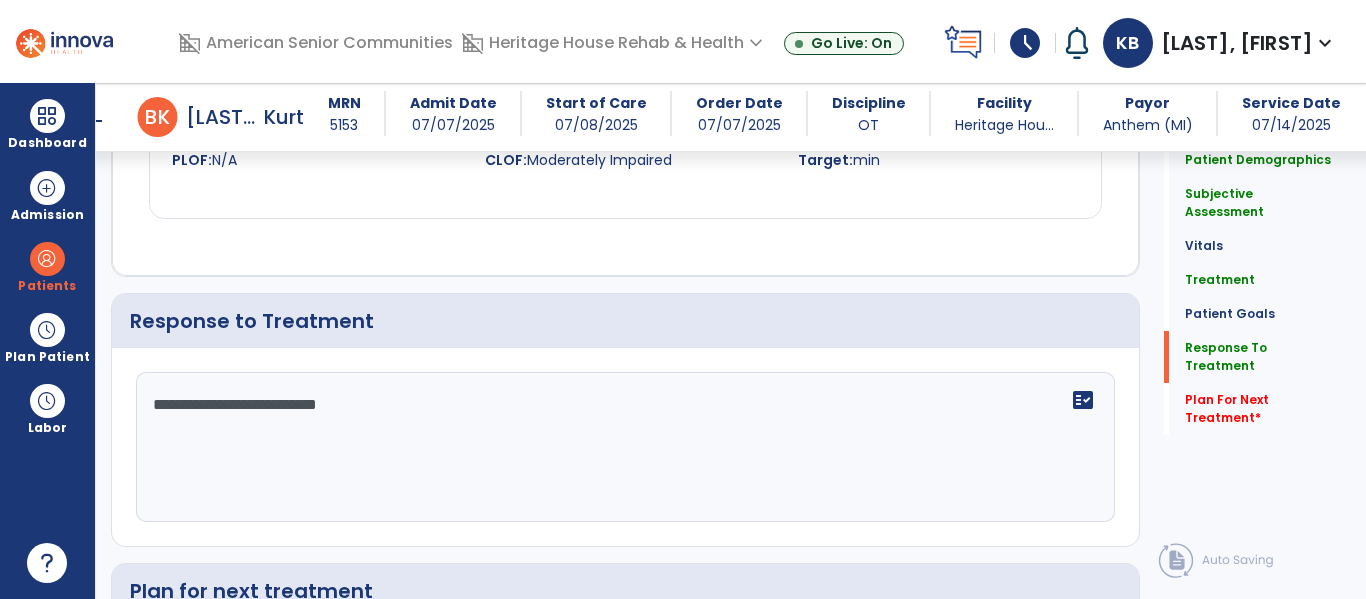 scroll, scrollTop: 2708, scrollLeft: 0, axis: vertical 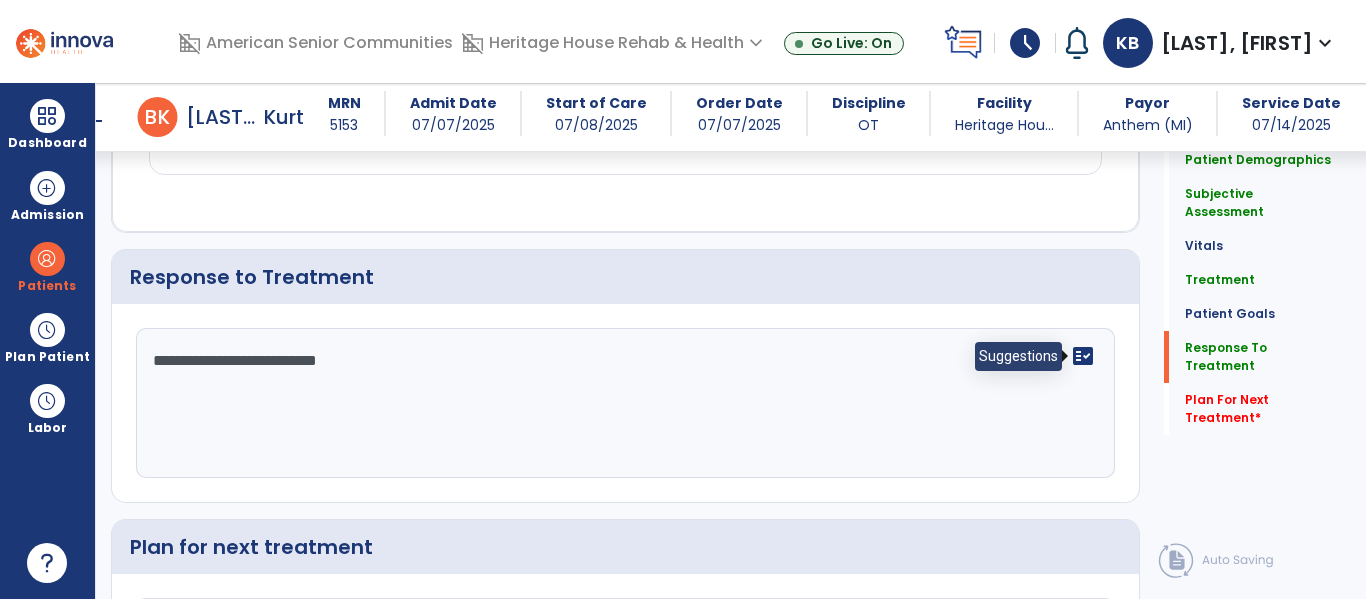 click on "fact_check" 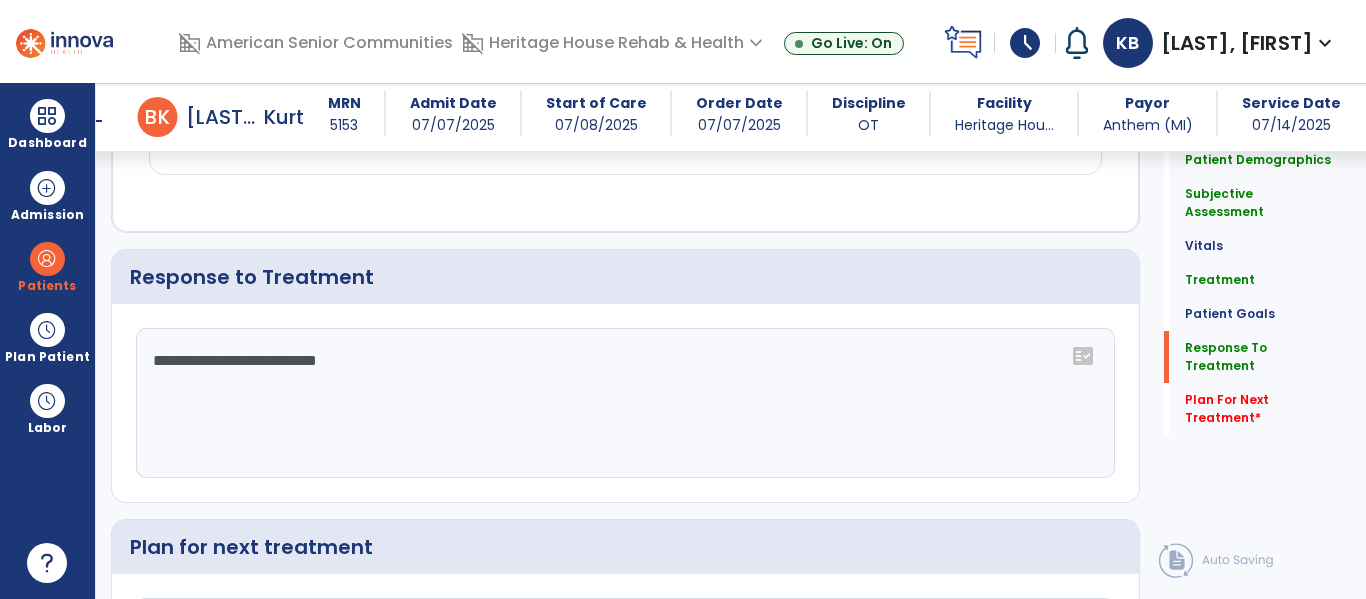 click on "**********" 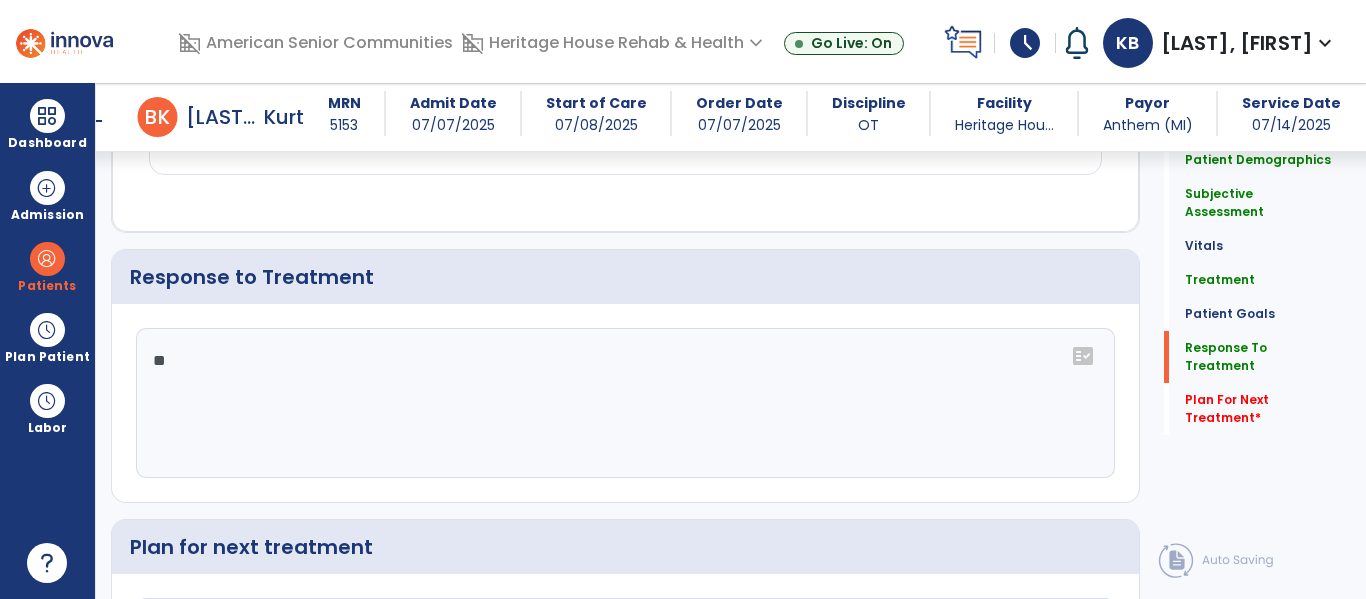 type on "*" 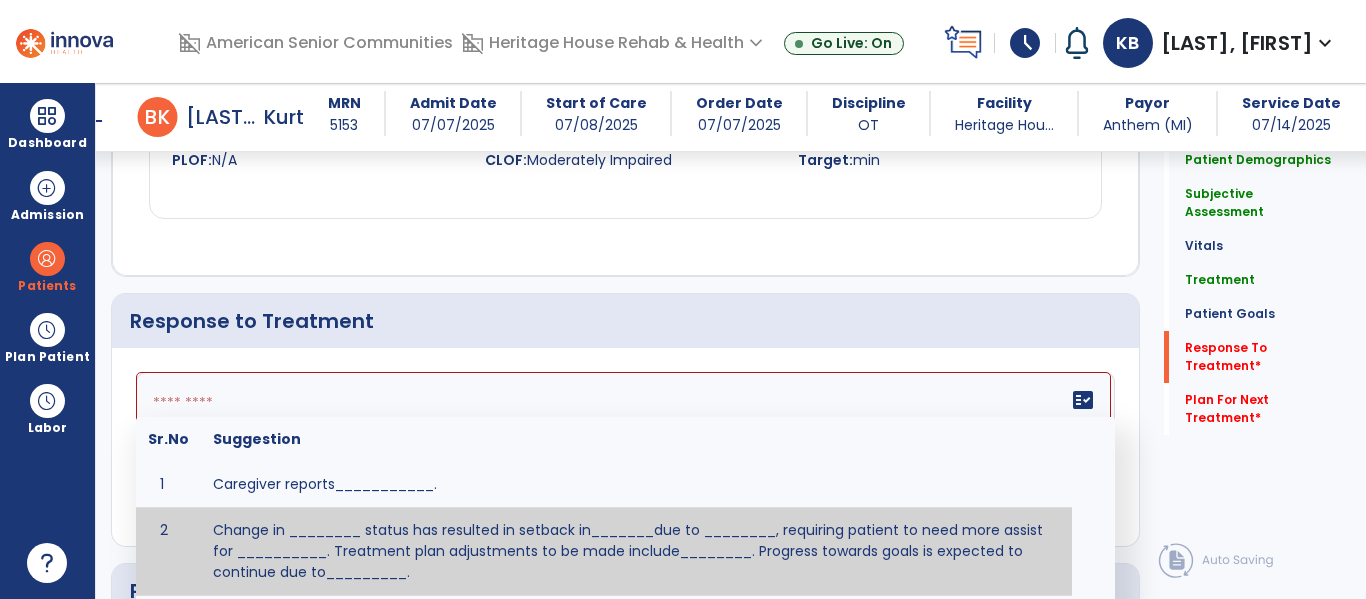 scroll, scrollTop: 2708, scrollLeft: 0, axis: vertical 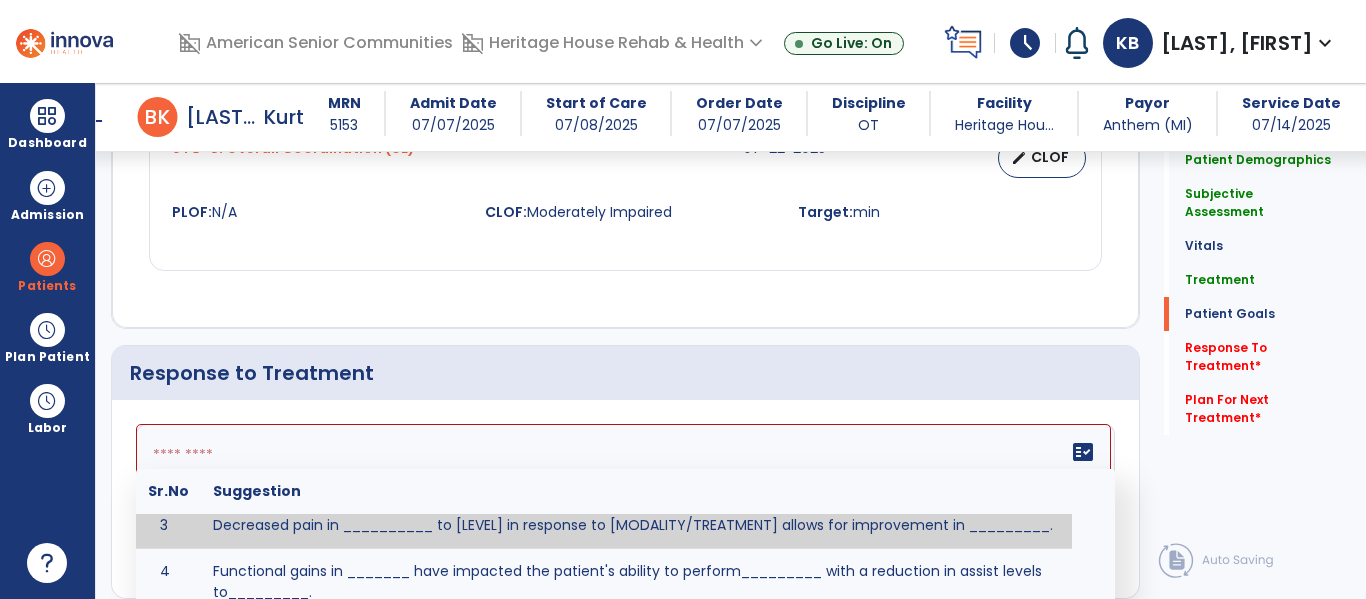 click 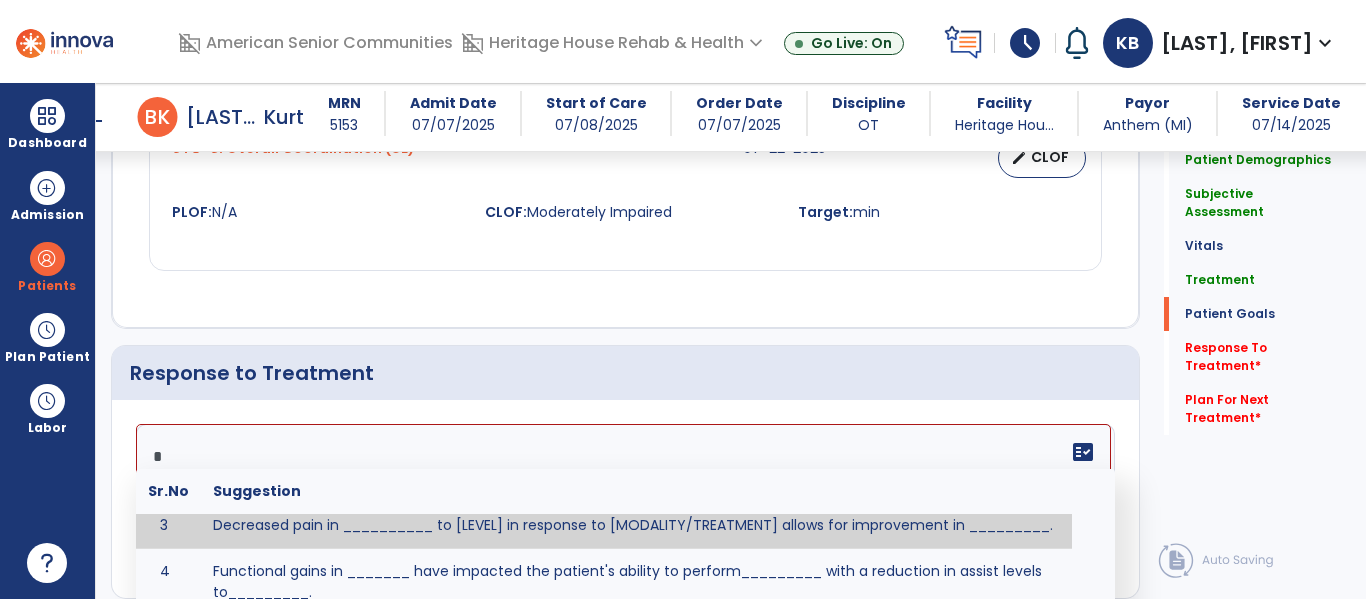 scroll, scrollTop: 134, scrollLeft: 0, axis: vertical 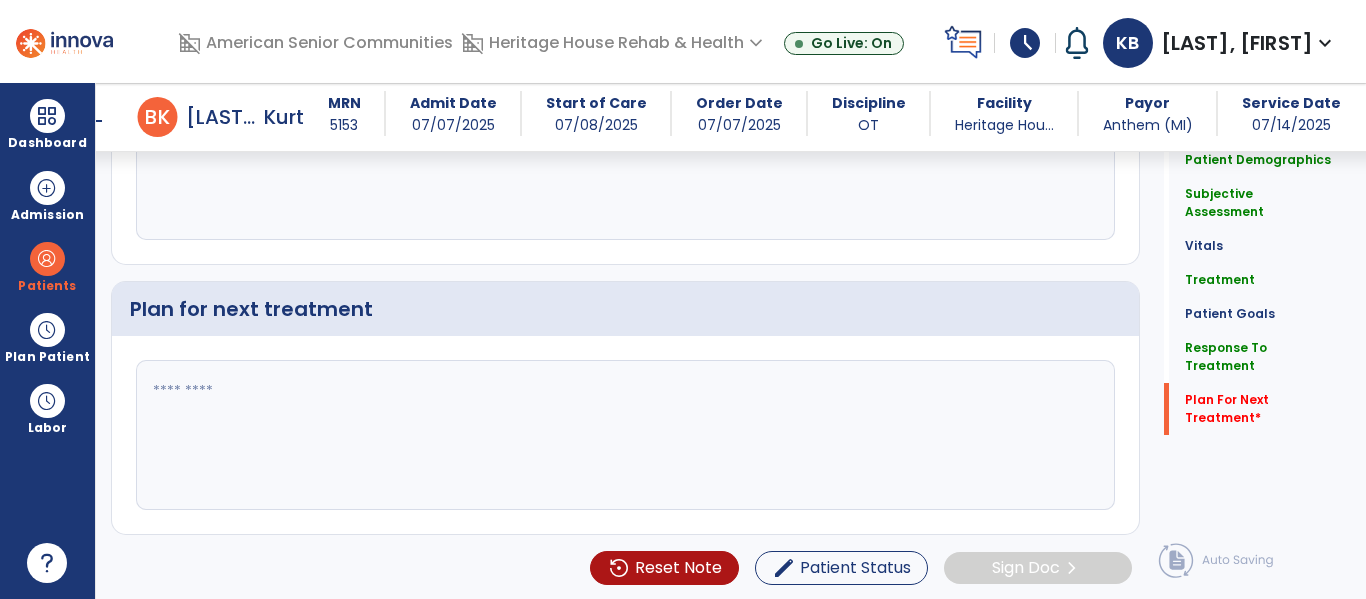 type on "**********" 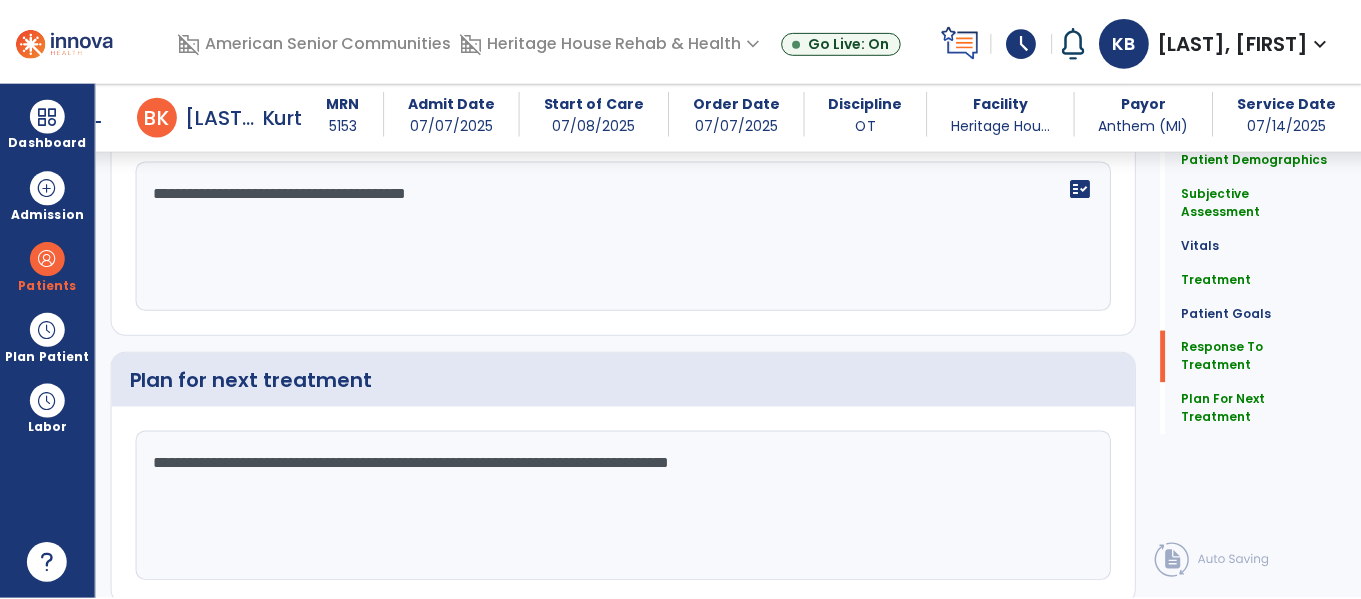 scroll, scrollTop: 2946, scrollLeft: 0, axis: vertical 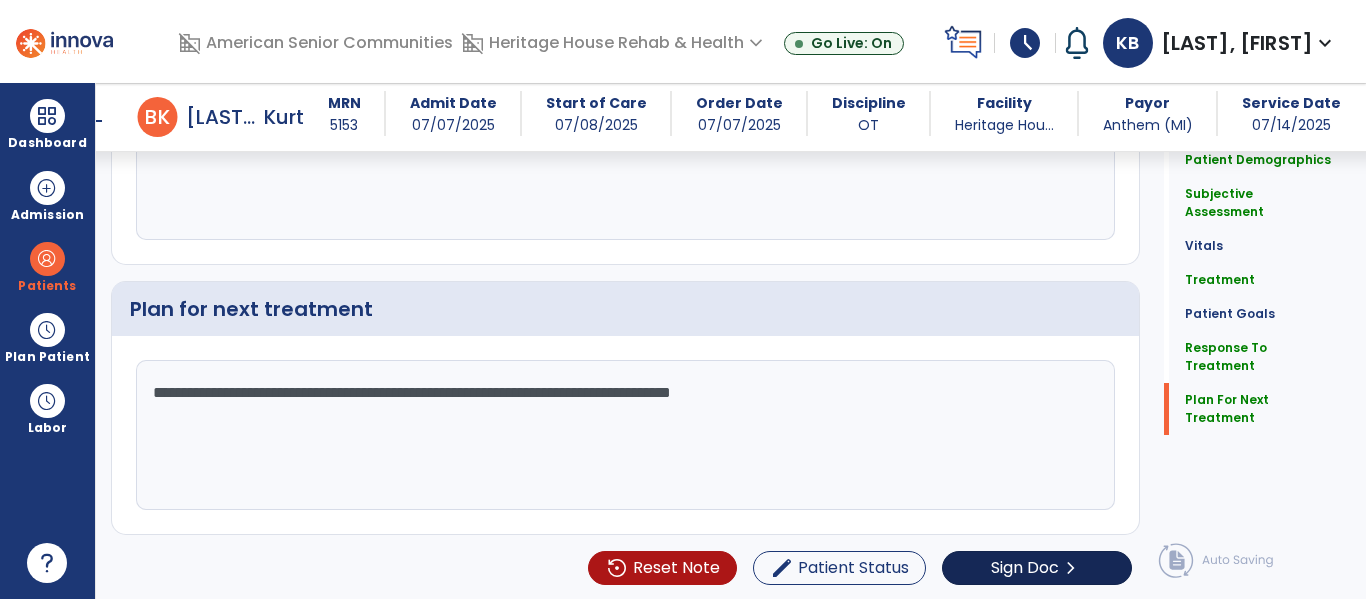 type on "**********" 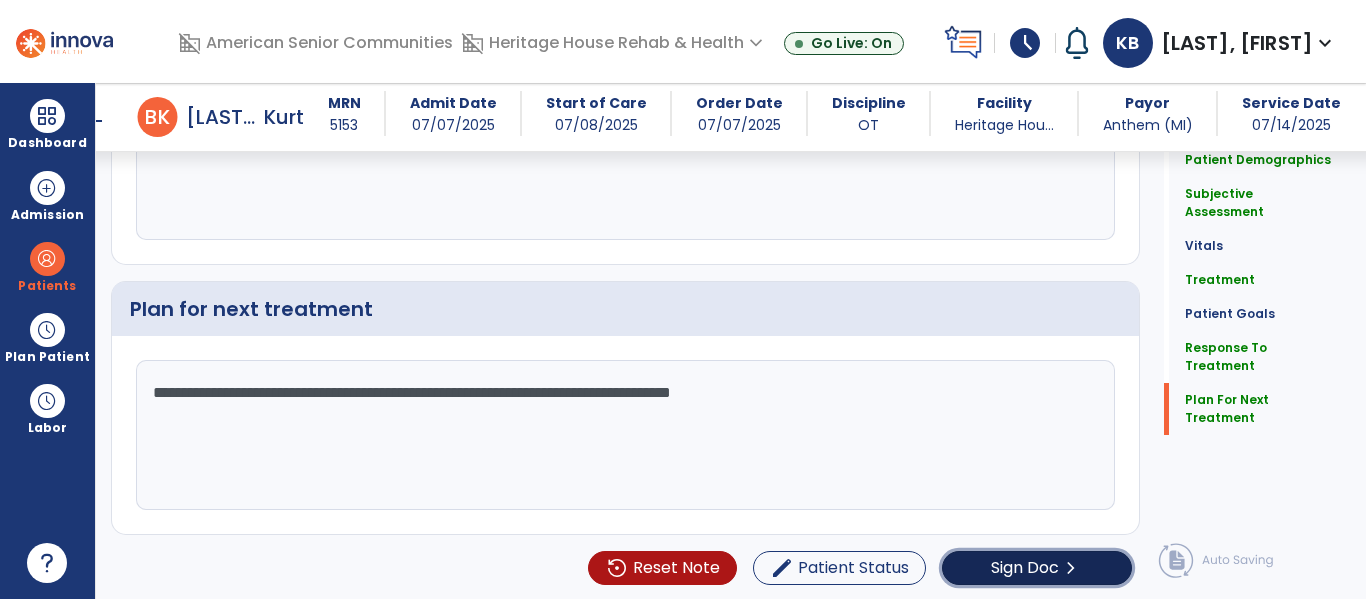 click on "Sign Doc  chevron_right" 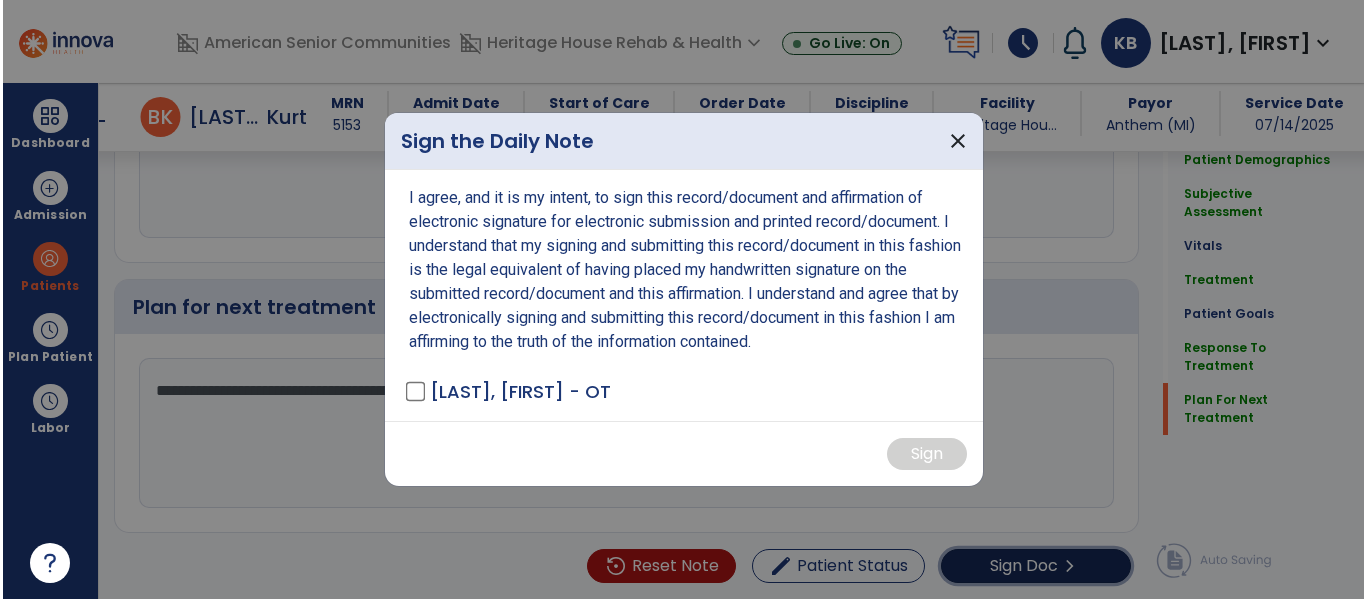 scroll, scrollTop: 2946, scrollLeft: 0, axis: vertical 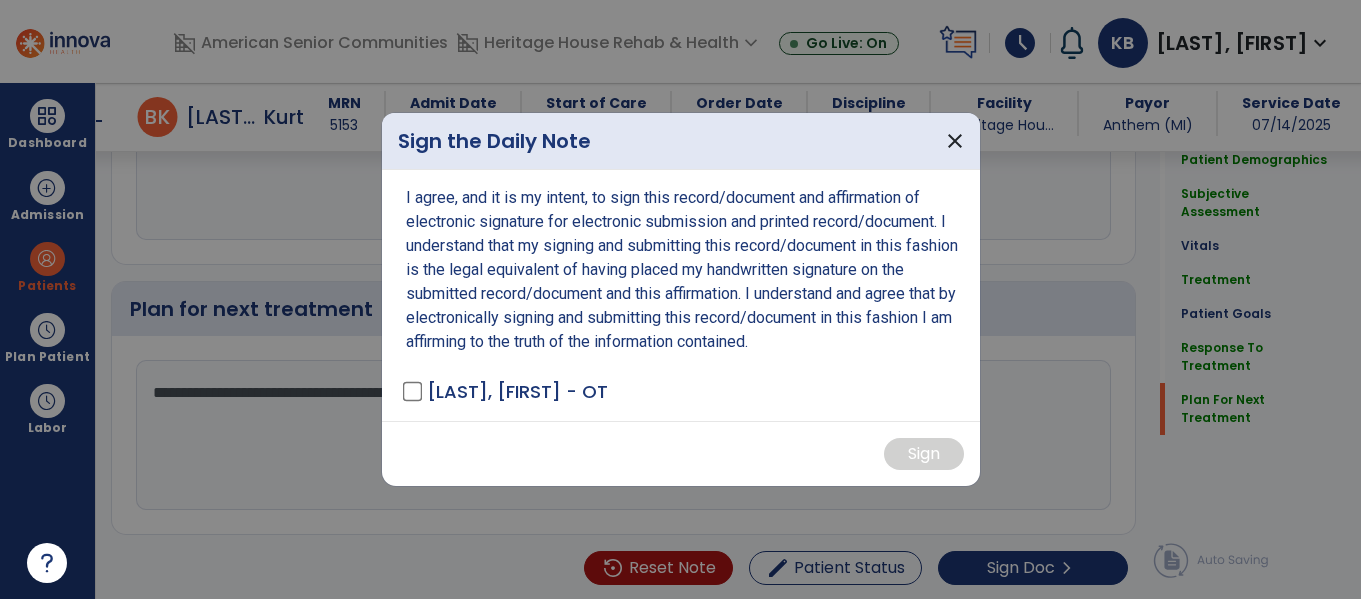 click on "[LAST], [FIRST]  - OT" at bounding box center (517, 391) 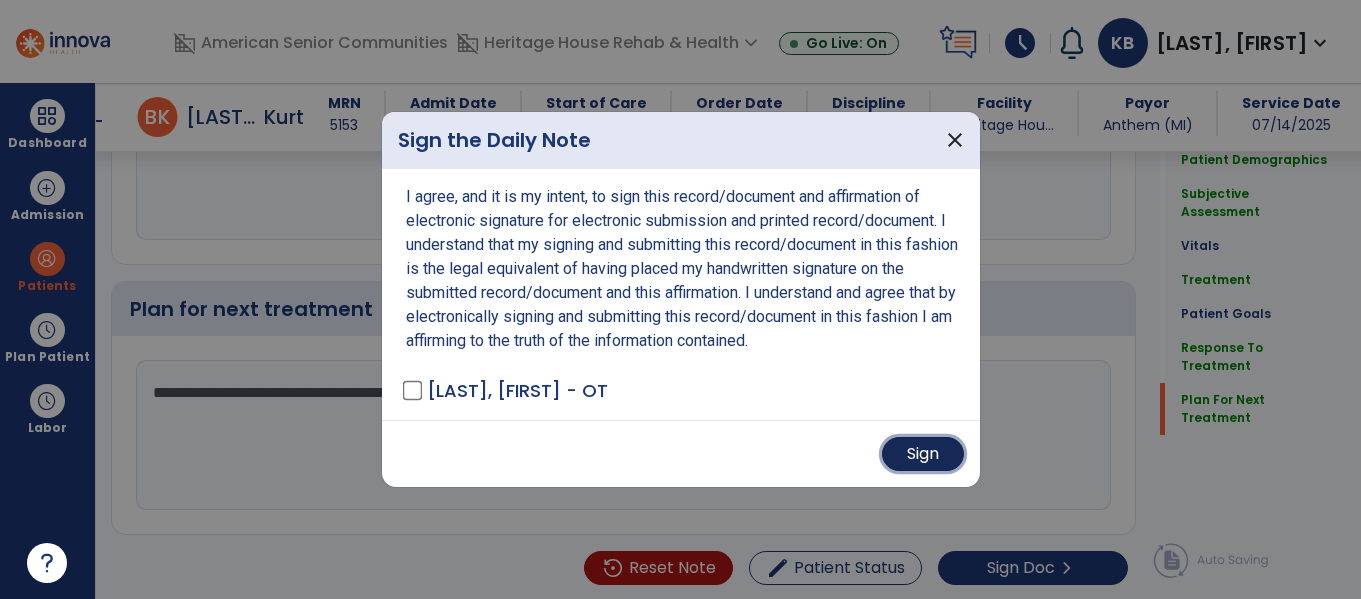 click on "Sign" at bounding box center (923, 454) 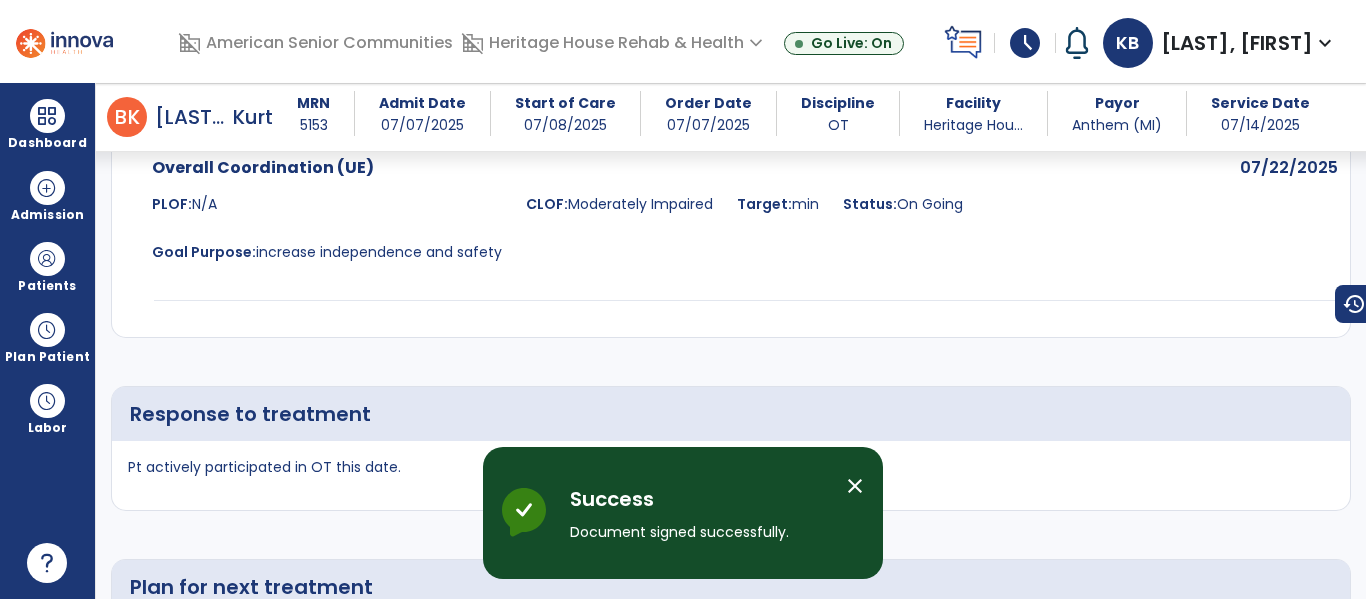 scroll, scrollTop: 3401, scrollLeft: 0, axis: vertical 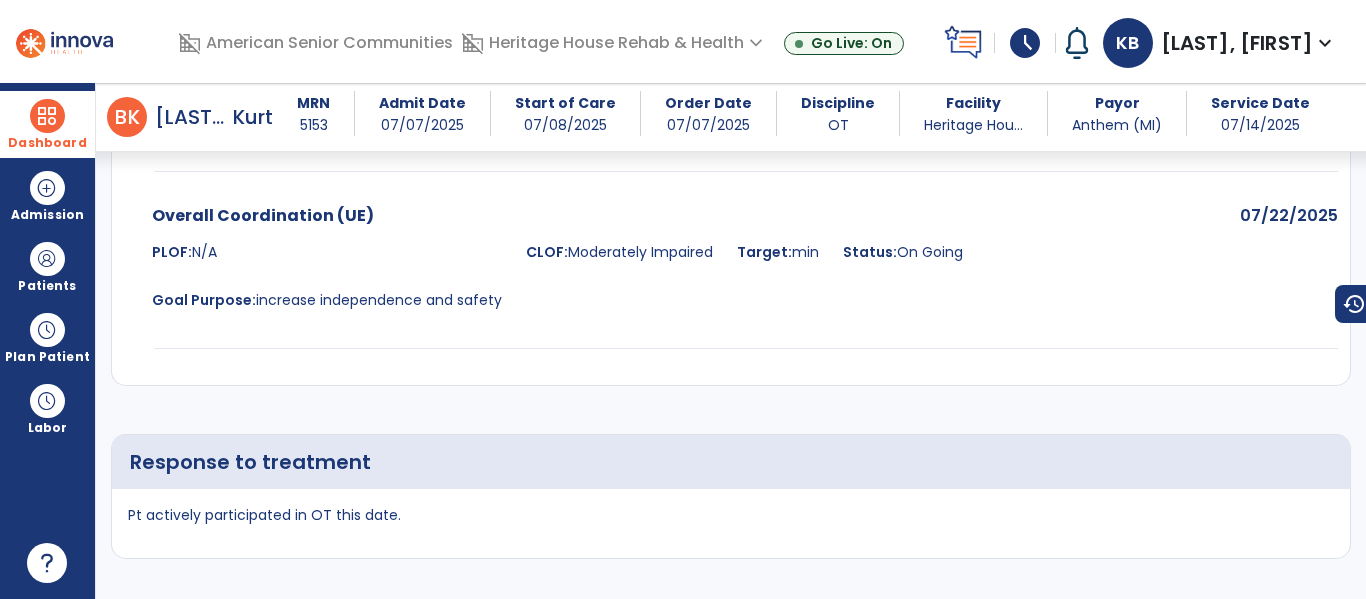click on "Dashboard" at bounding box center (47, 124) 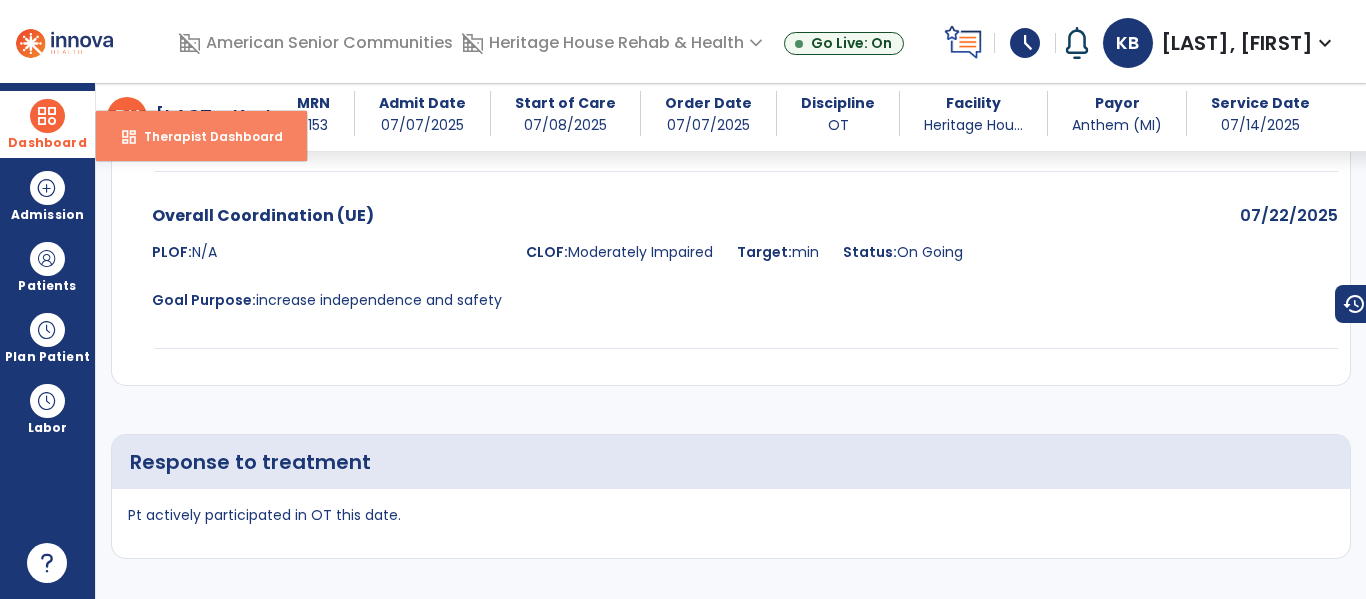 click on "dashboard  Therapist Dashboard" at bounding box center [201, 136] 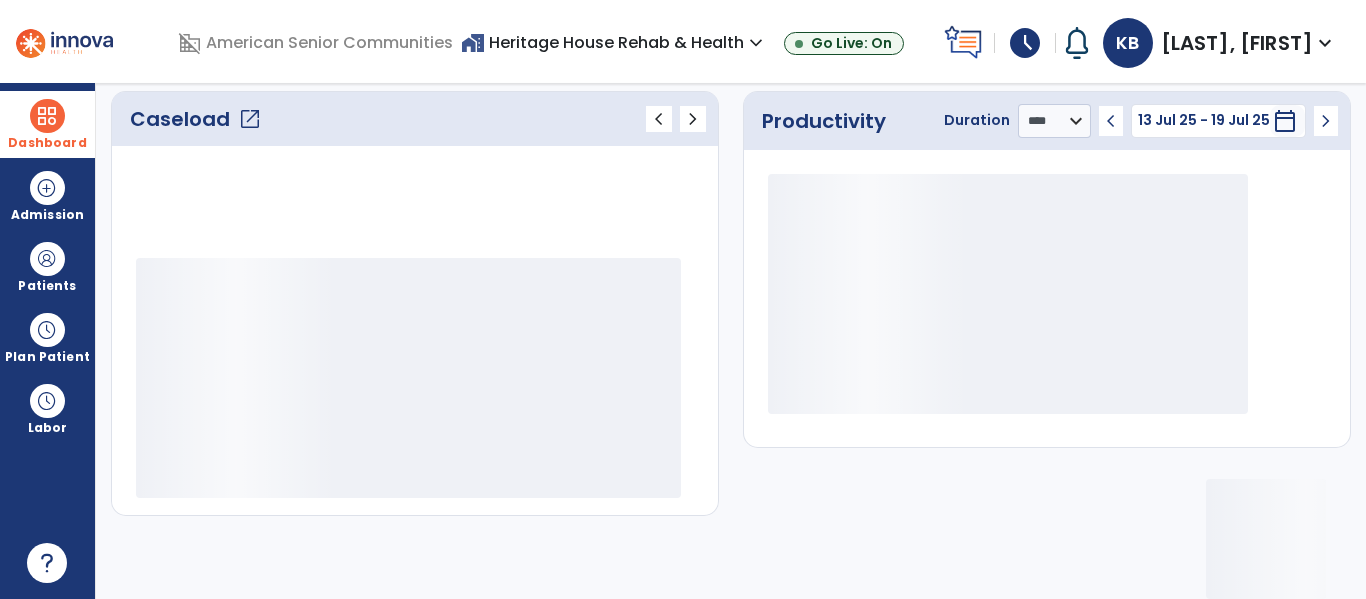 scroll, scrollTop: 278, scrollLeft: 0, axis: vertical 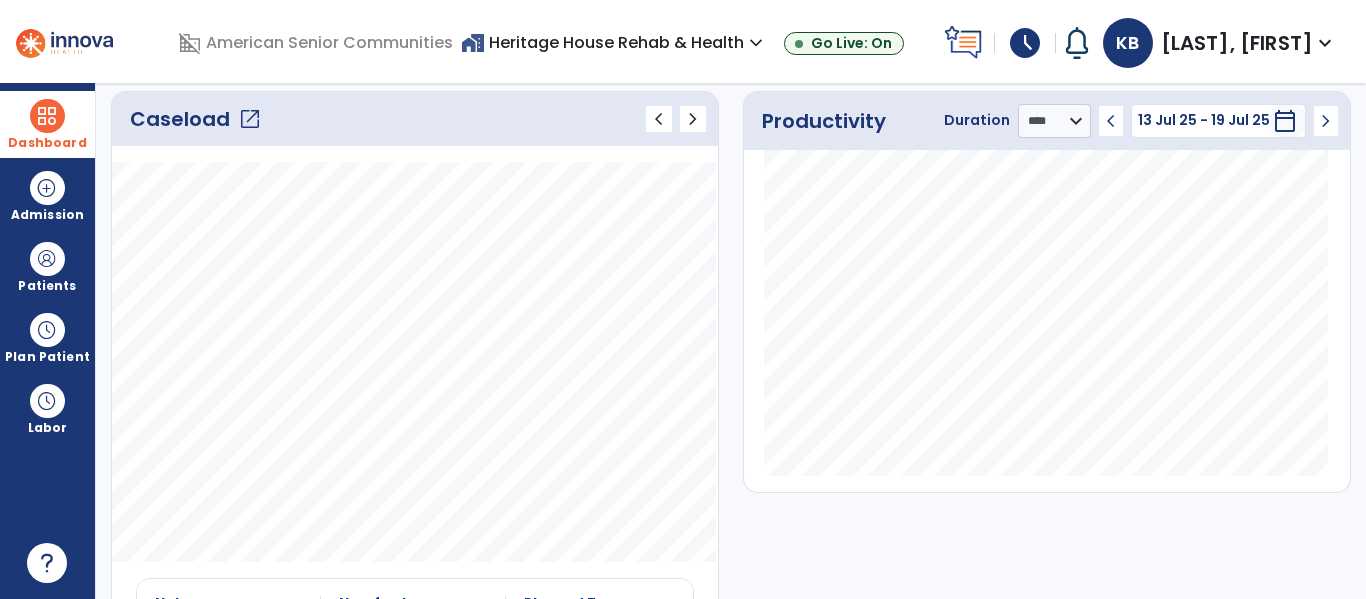 click on "open_in_new" 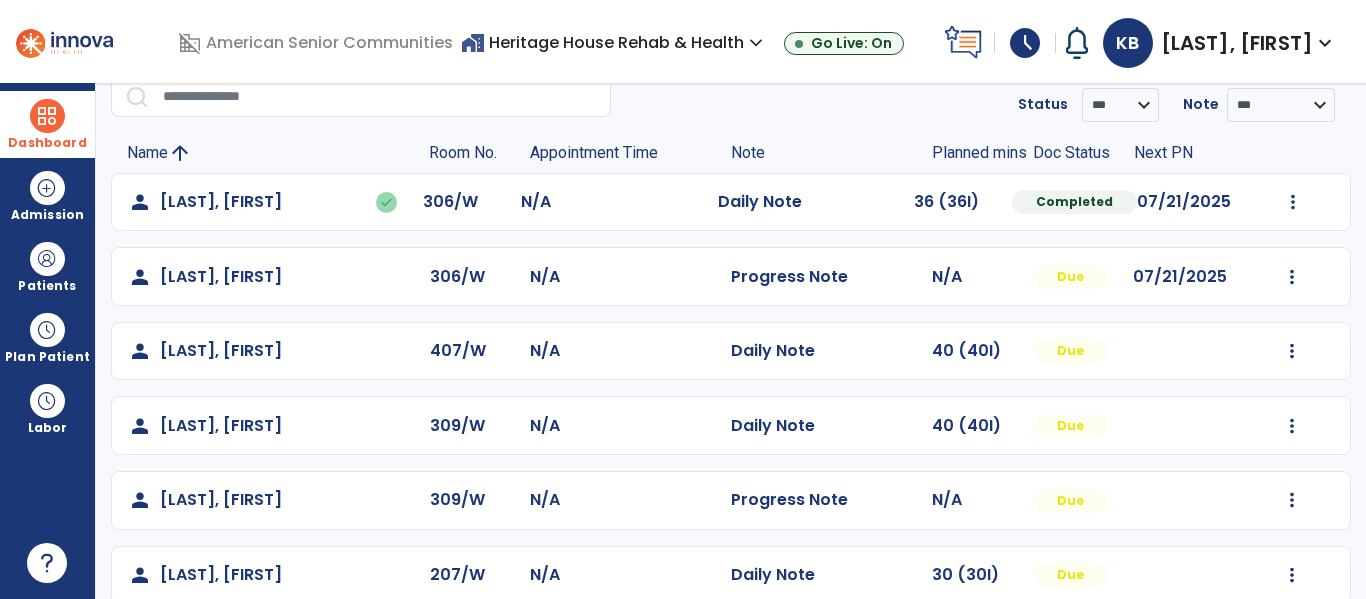 scroll, scrollTop: 88, scrollLeft: 0, axis: vertical 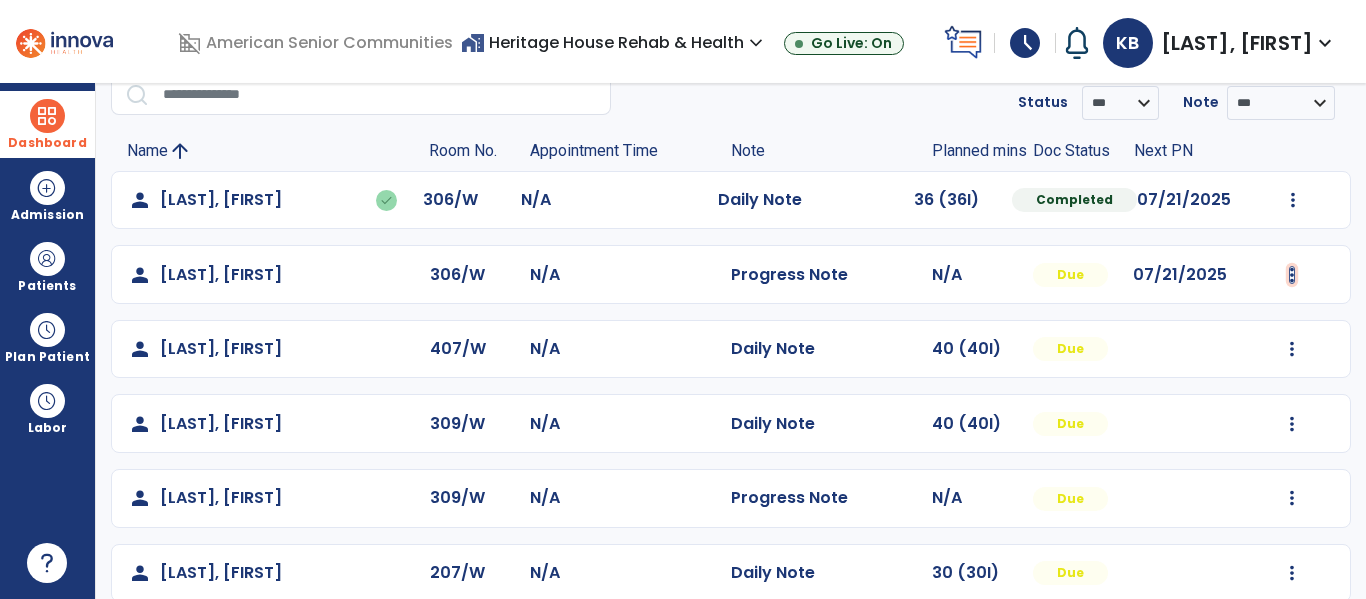 click at bounding box center [1293, 200] 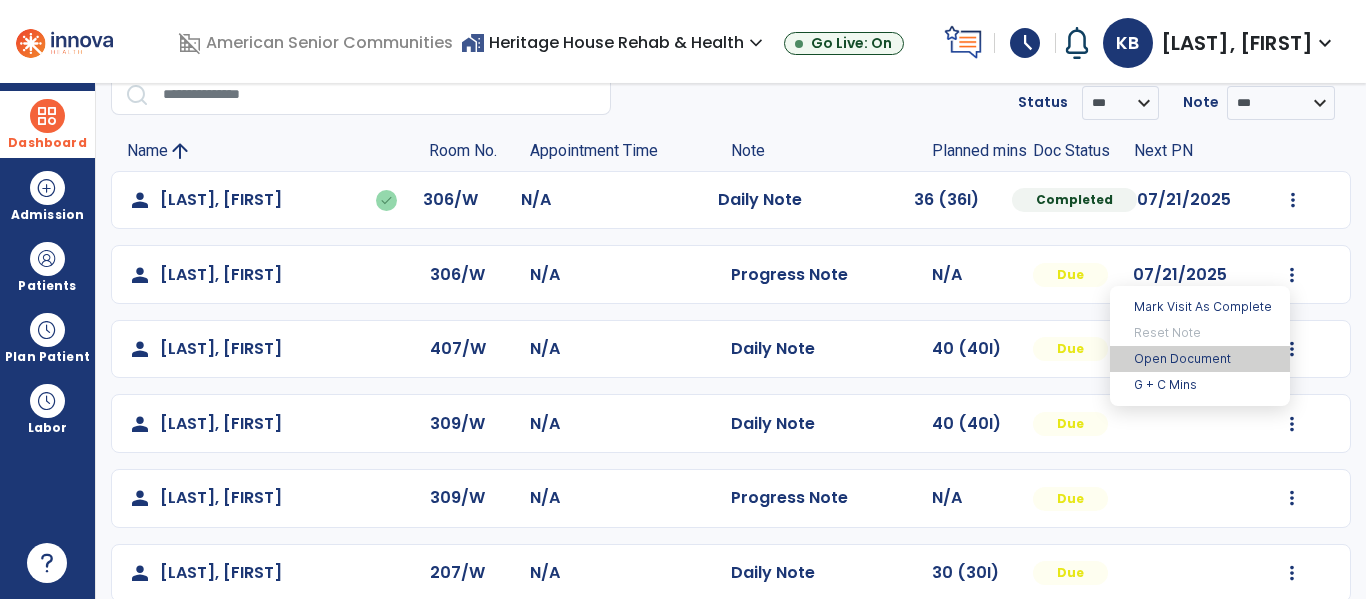 click on "Open Document" at bounding box center [1200, 359] 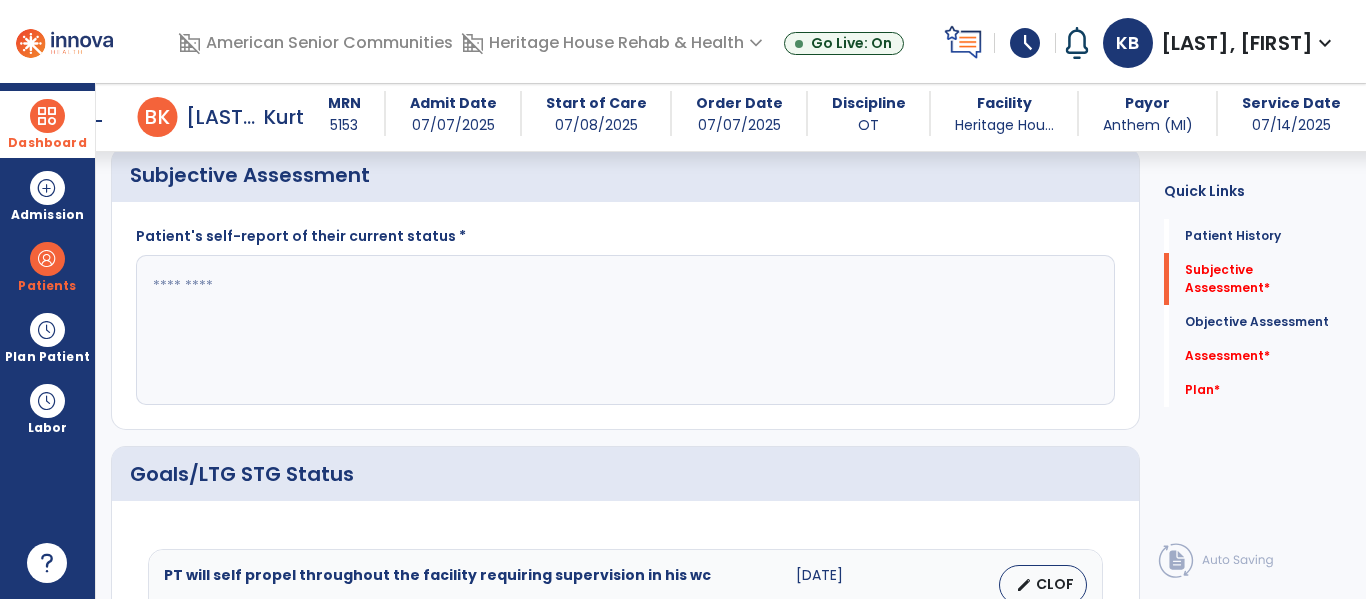 scroll, scrollTop: 378, scrollLeft: 0, axis: vertical 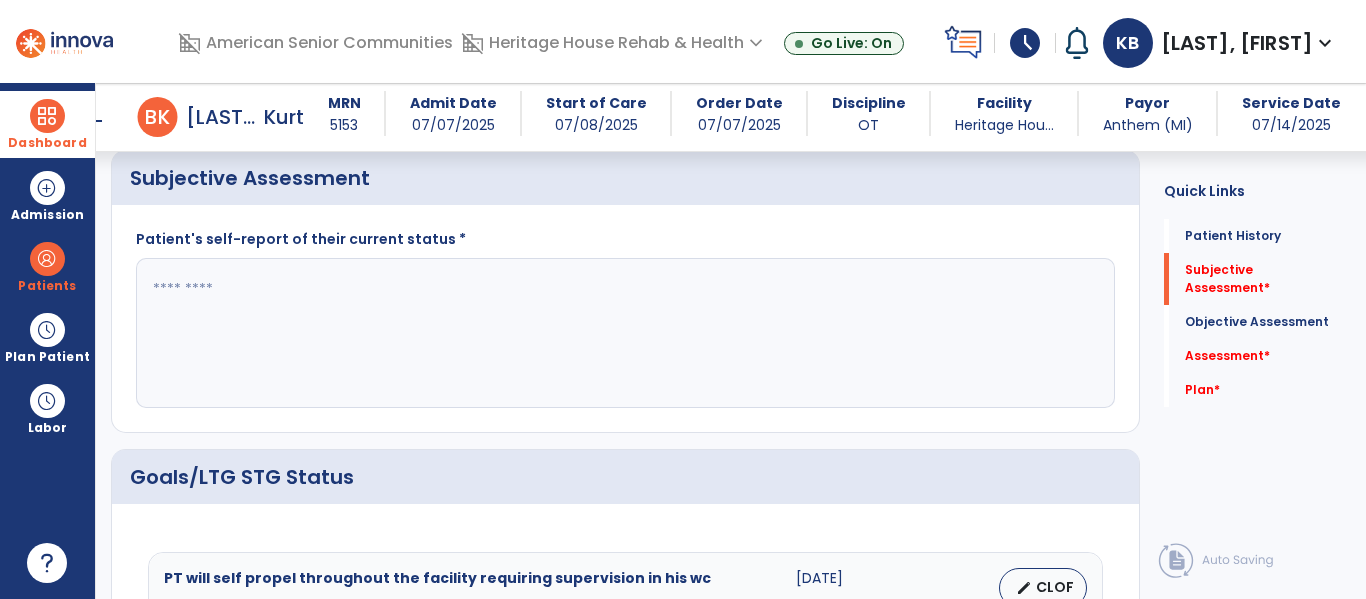 click 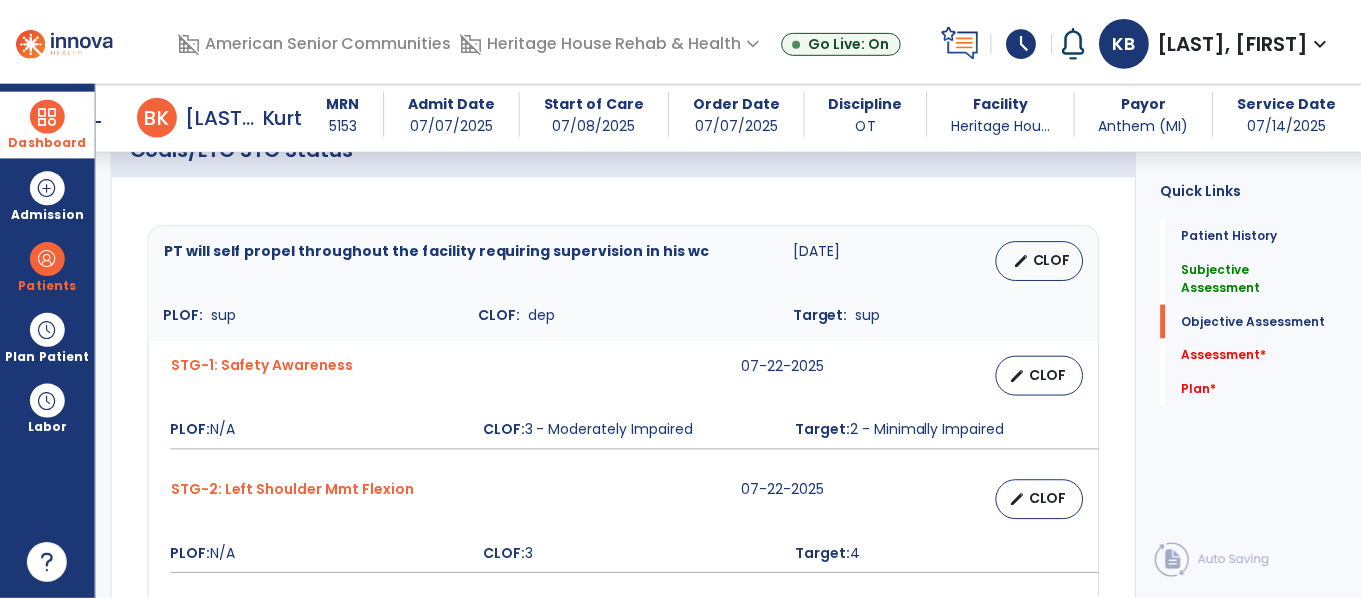 scroll, scrollTop: 715, scrollLeft: 0, axis: vertical 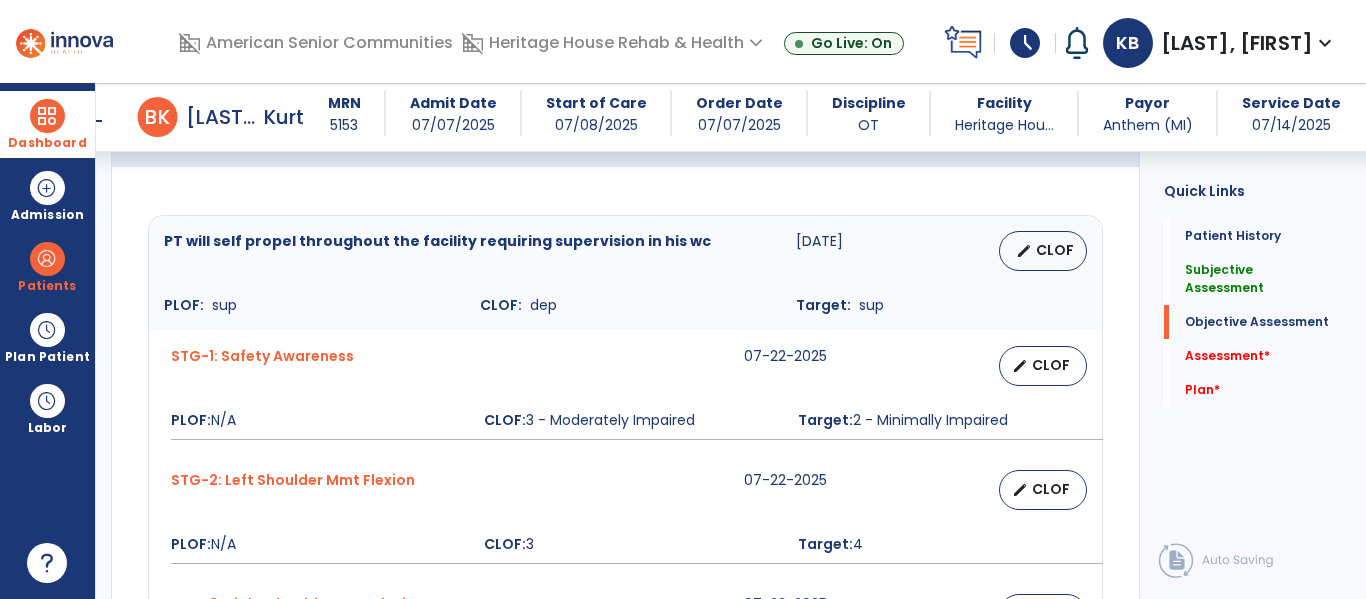 type on "**********" 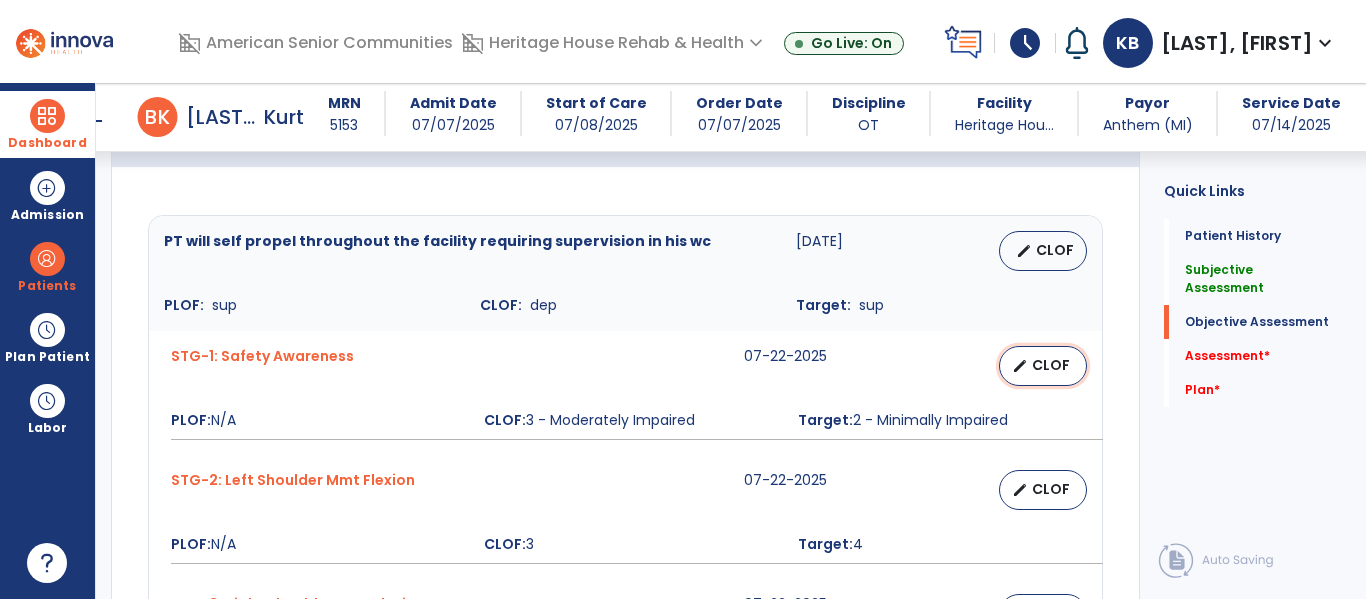 click on "edit   CLOF" at bounding box center (1043, 366) 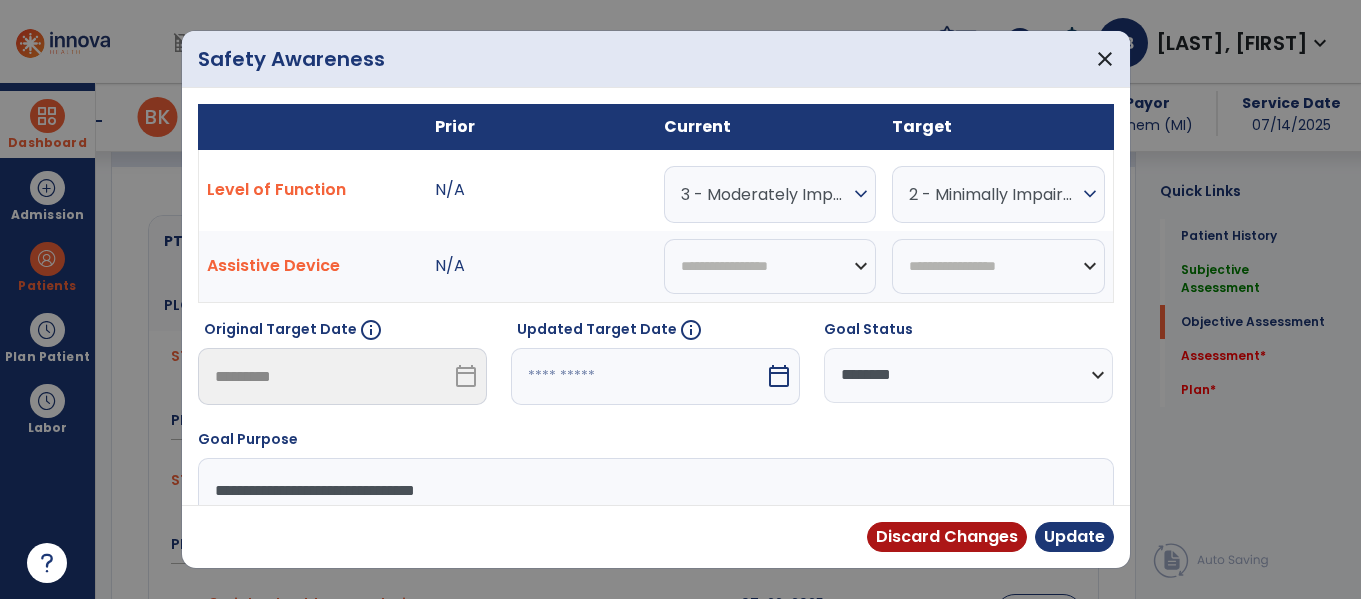 scroll, scrollTop: 715, scrollLeft: 0, axis: vertical 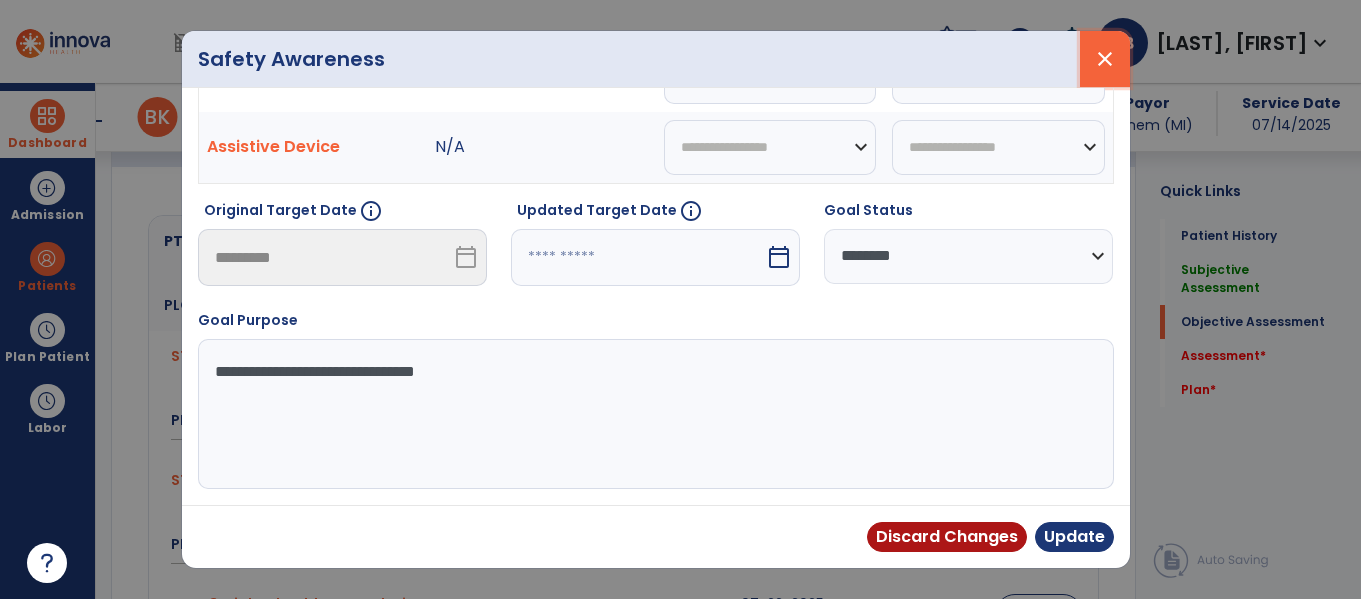 click on "close" at bounding box center [1105, 59] 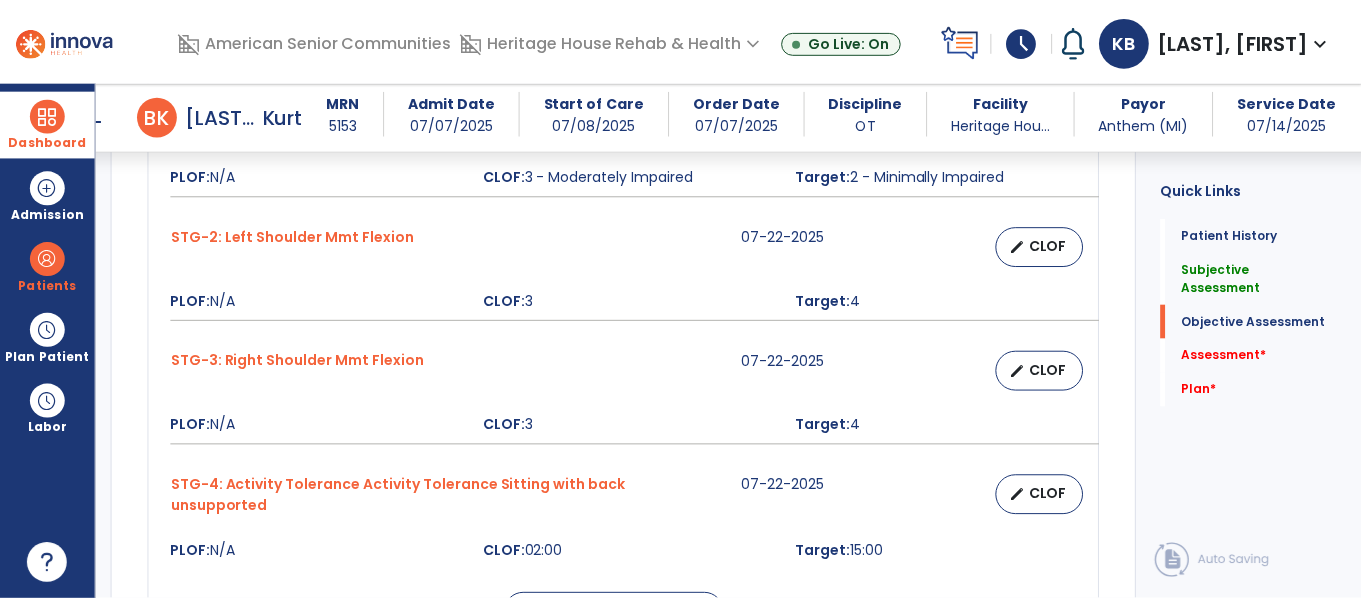 scroll, scrollTop: 959, scrollLeft: 0, axis: vertical 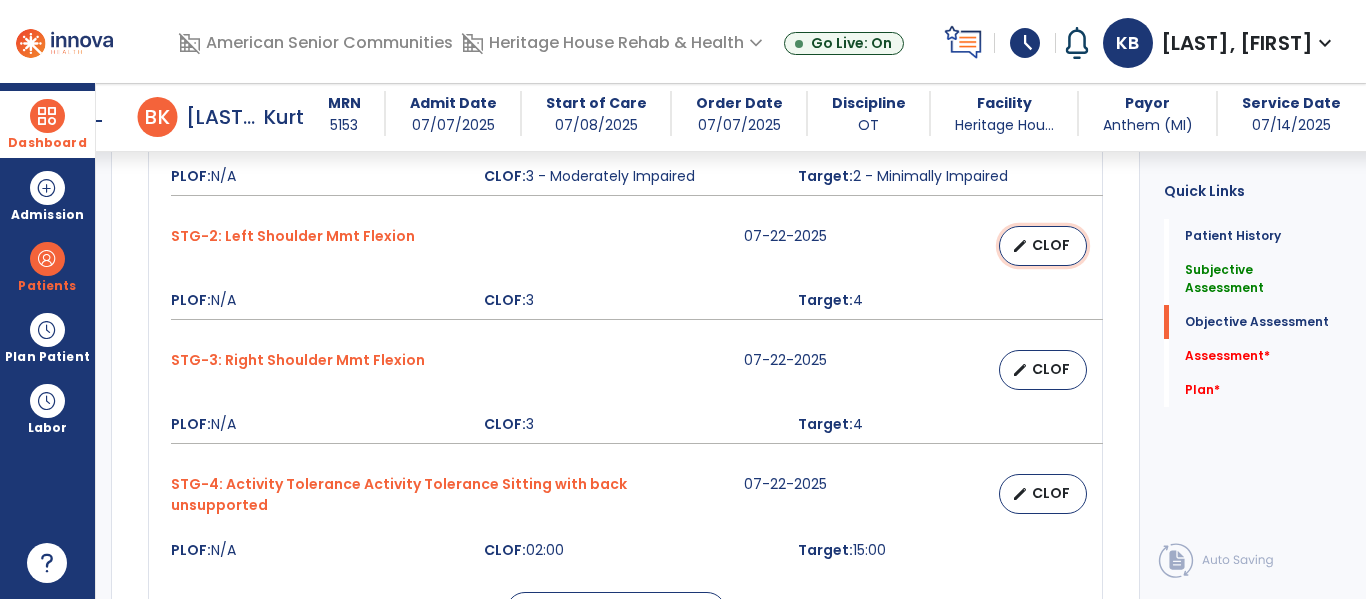 click on "CLOF" at bounding box center (1051, 245) 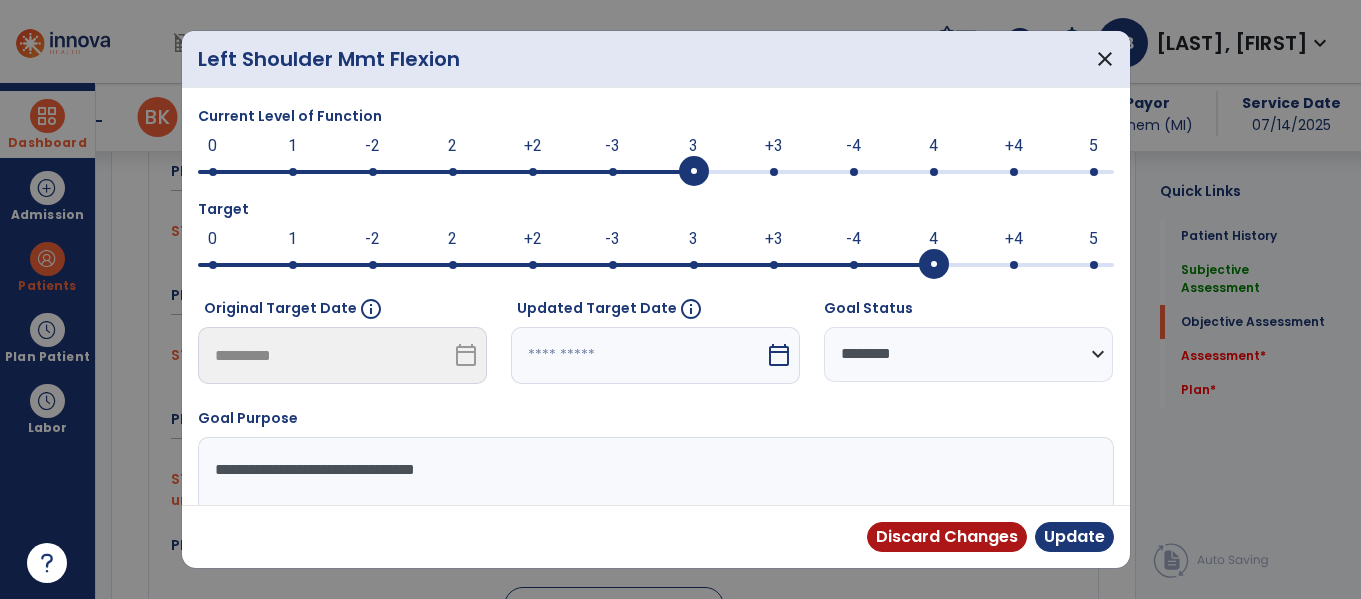 scroll, scrollTop: 959, scrollLeft: 0, axis: vertical 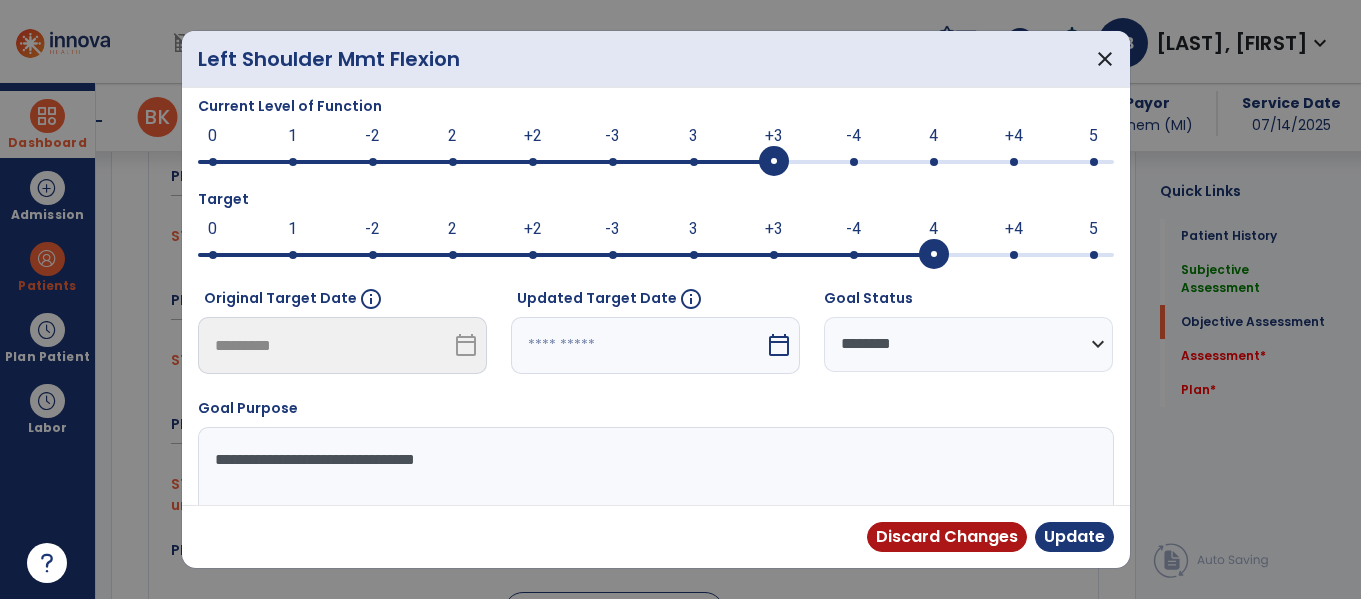 click at bounding box center [774, 162] 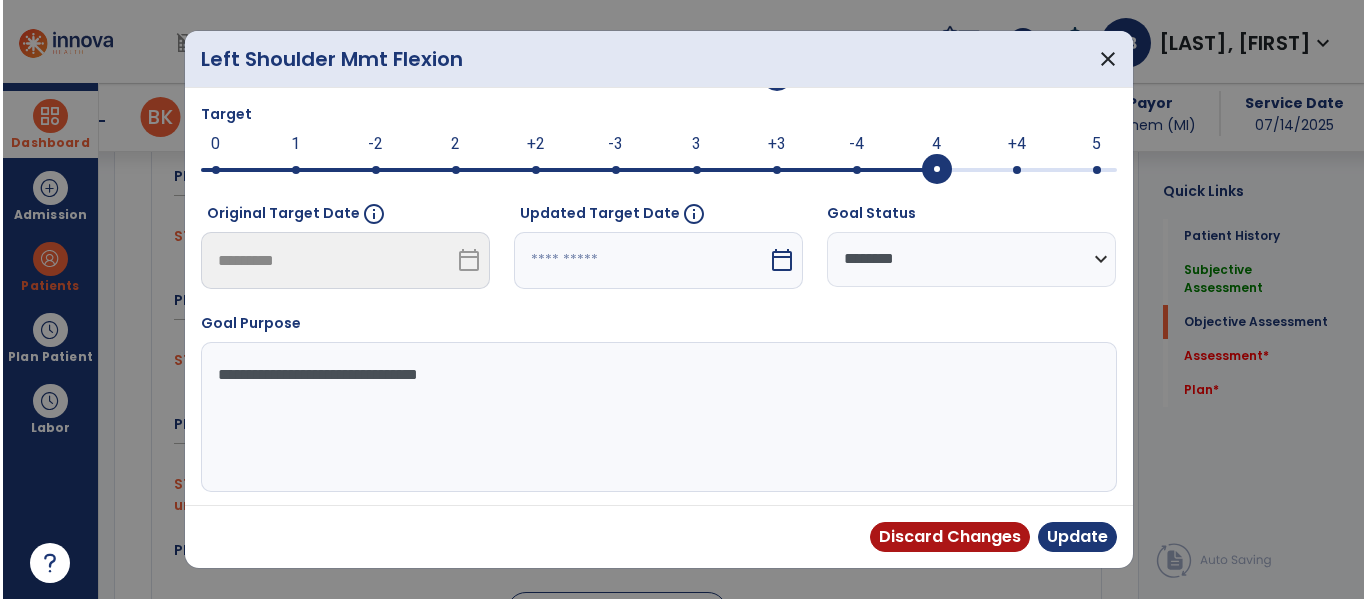 scroll, scrollTop: 98, scrollLeft: 0, axis: vertical 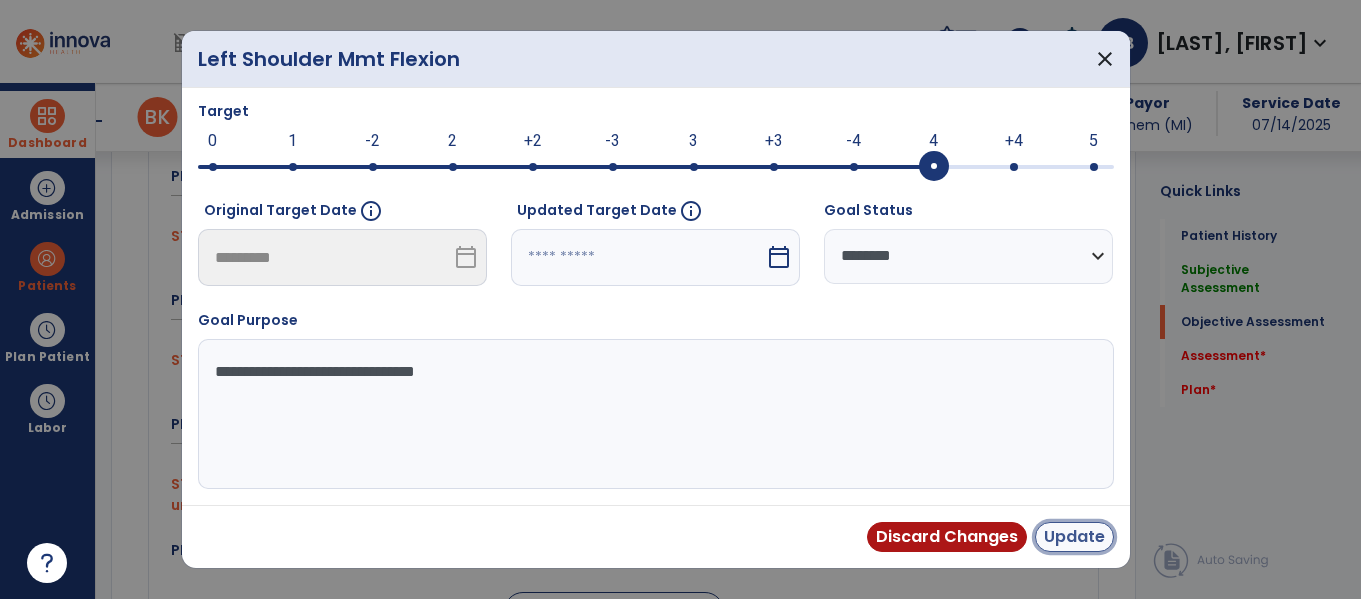 click on "Update" at bounding box center (1074, 537) 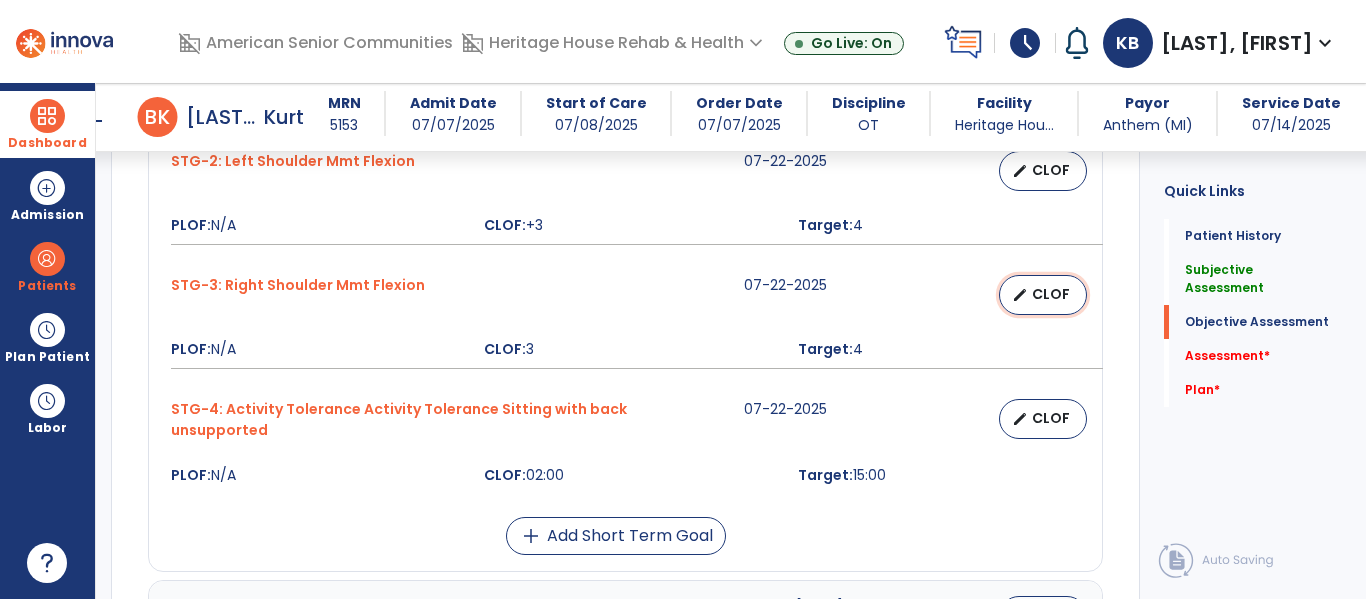 click on "edit" at bounding box center [1020, 295] 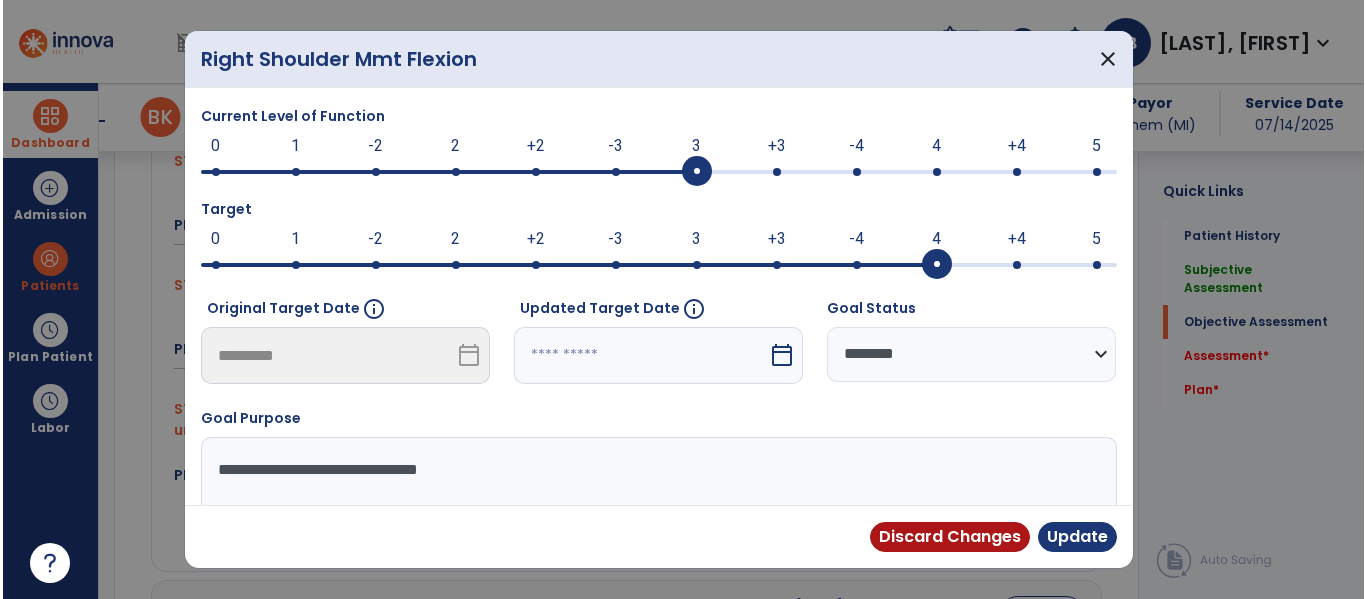 scroll, scrollTop: 1034, scrollLeft: 0, axis: vertical 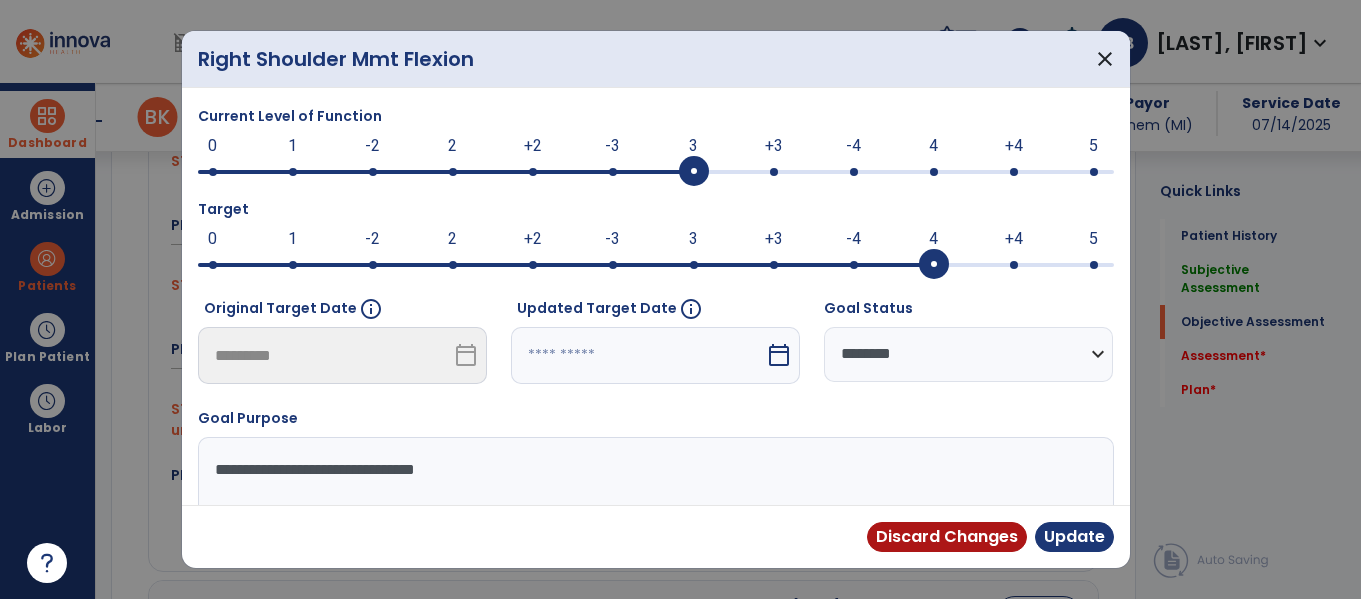 click at bounding box center [656, 170] 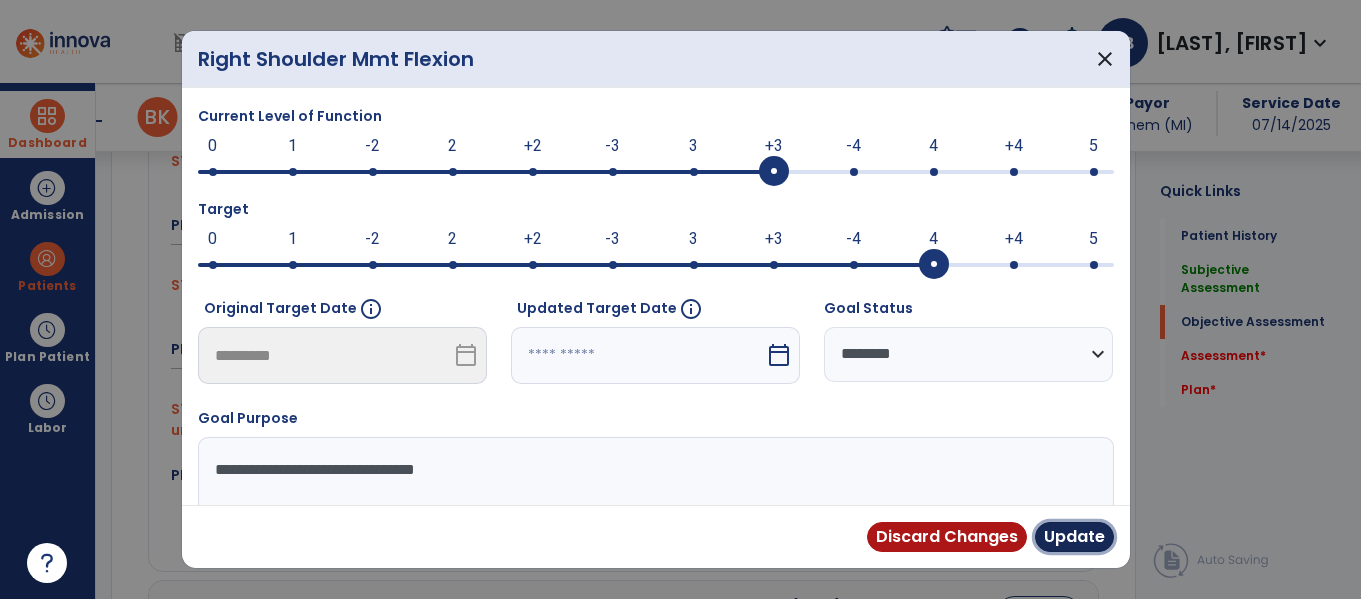 click on "Update" at bounding box center (1074, 537) 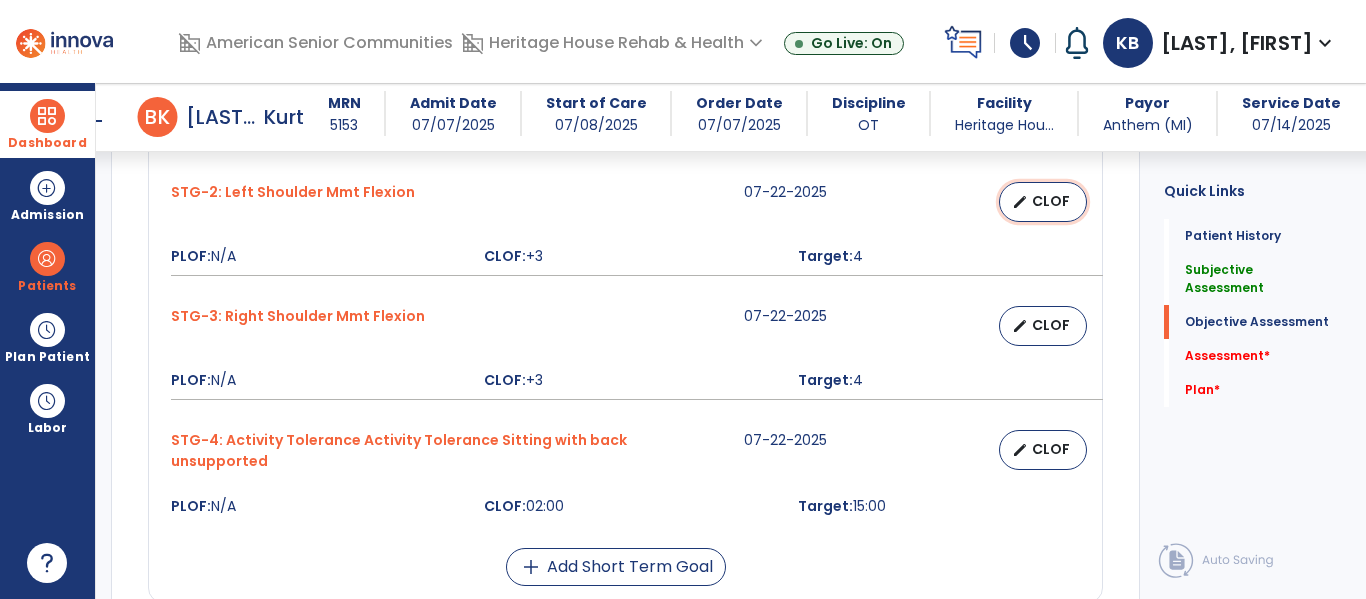click on "CLOF" at bounding box center [1051, 201] 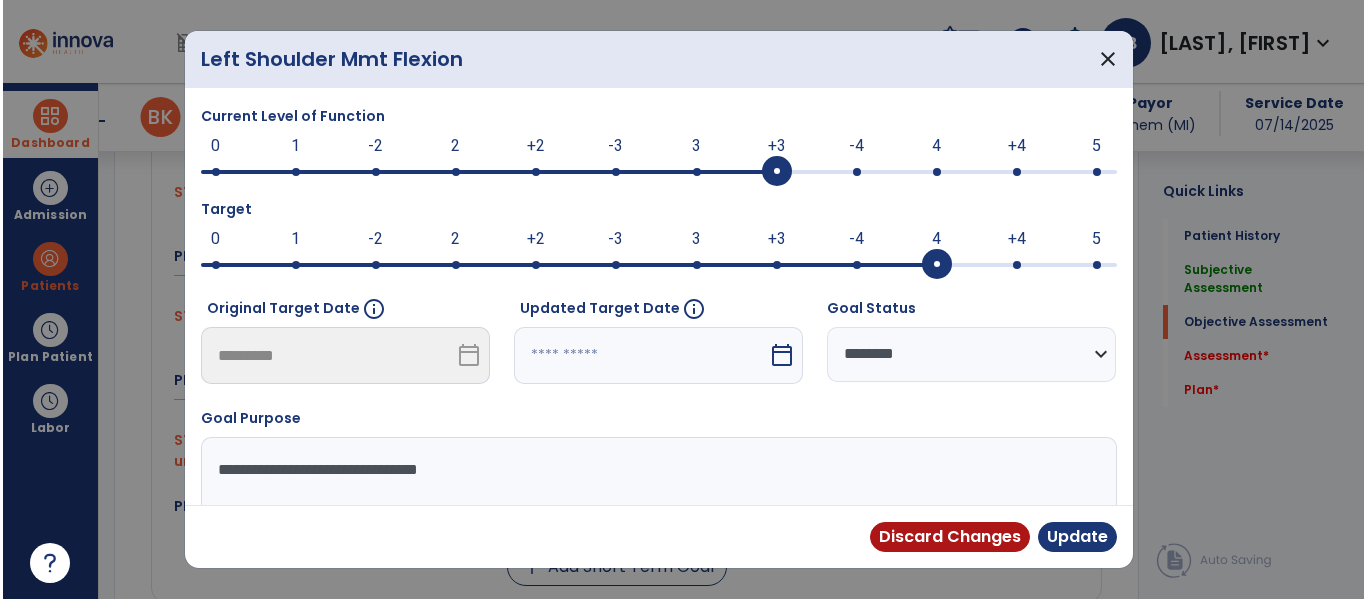 scroll, scrollTop: 1003, scrollLeft: 0, axis: vertical 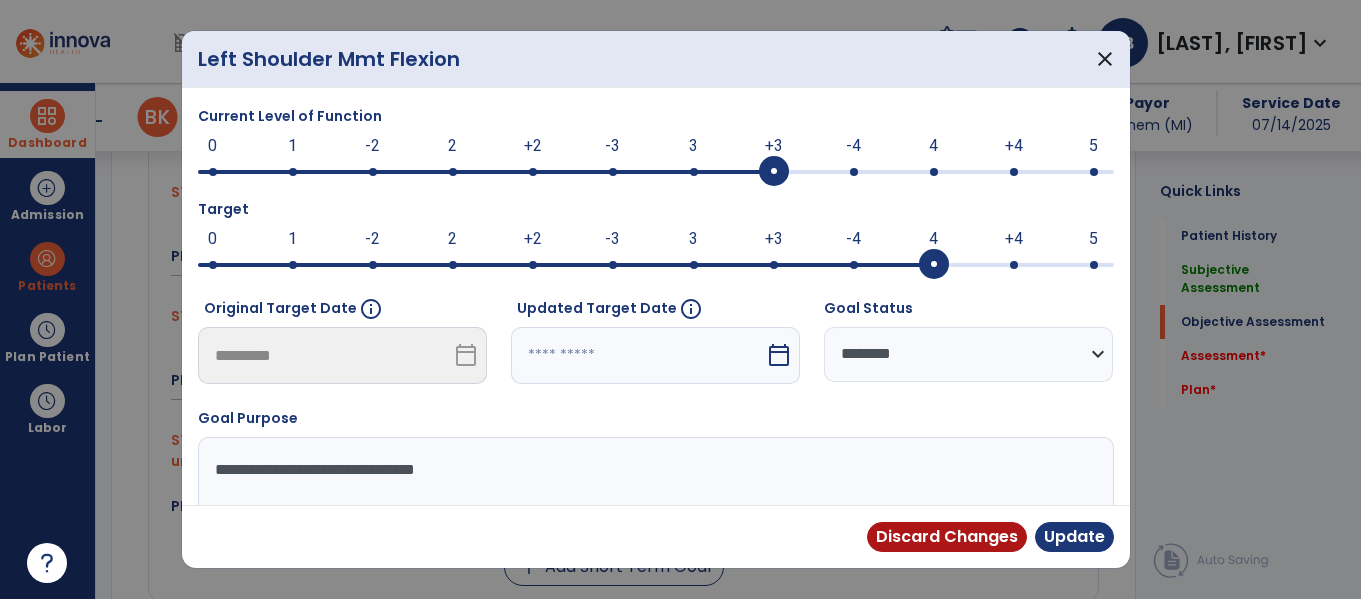 click on "+3     0      1      -2      2      +2      -3      3      +3      -4      4      +4      5" at bounding box center (656, 172) 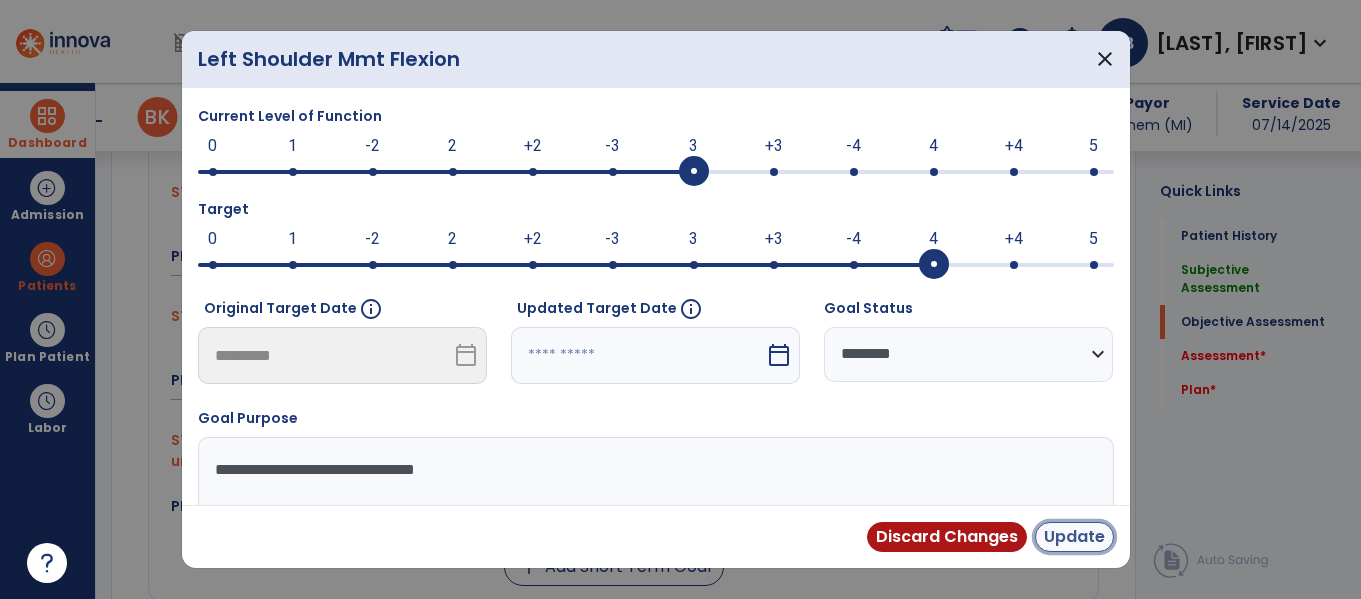 click on "Update" at bounding box center (1074, 537) 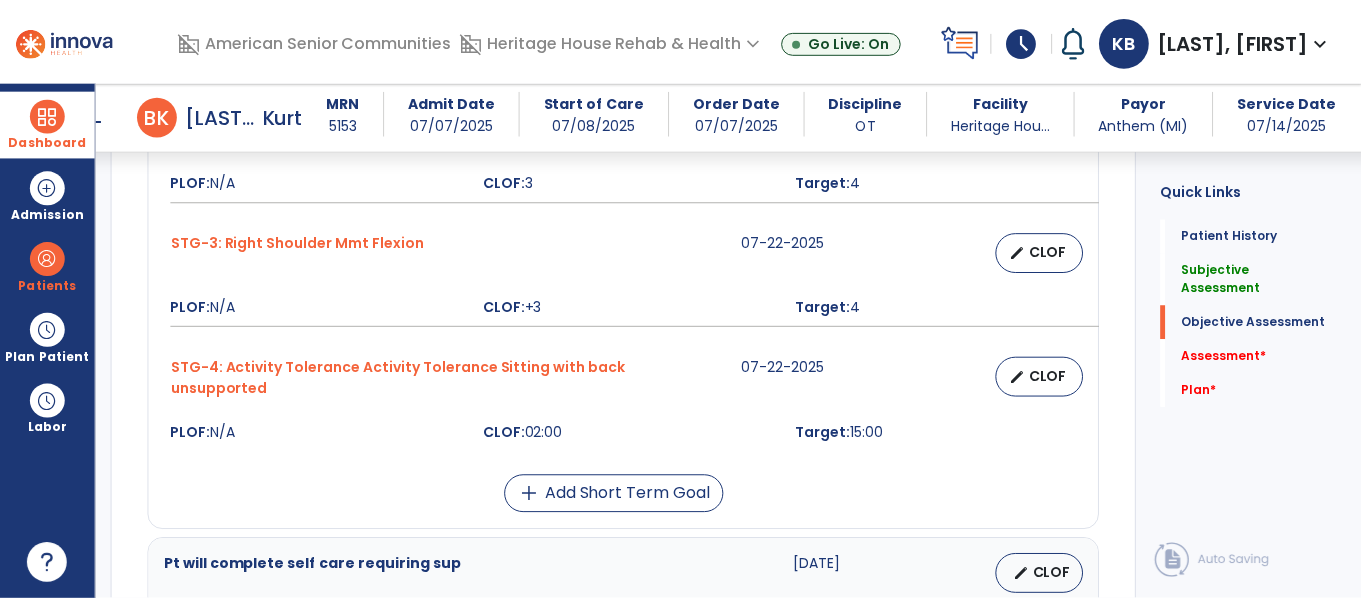 scroll, scrollTop: 1078, scrollLeft: 0, axis: vertical 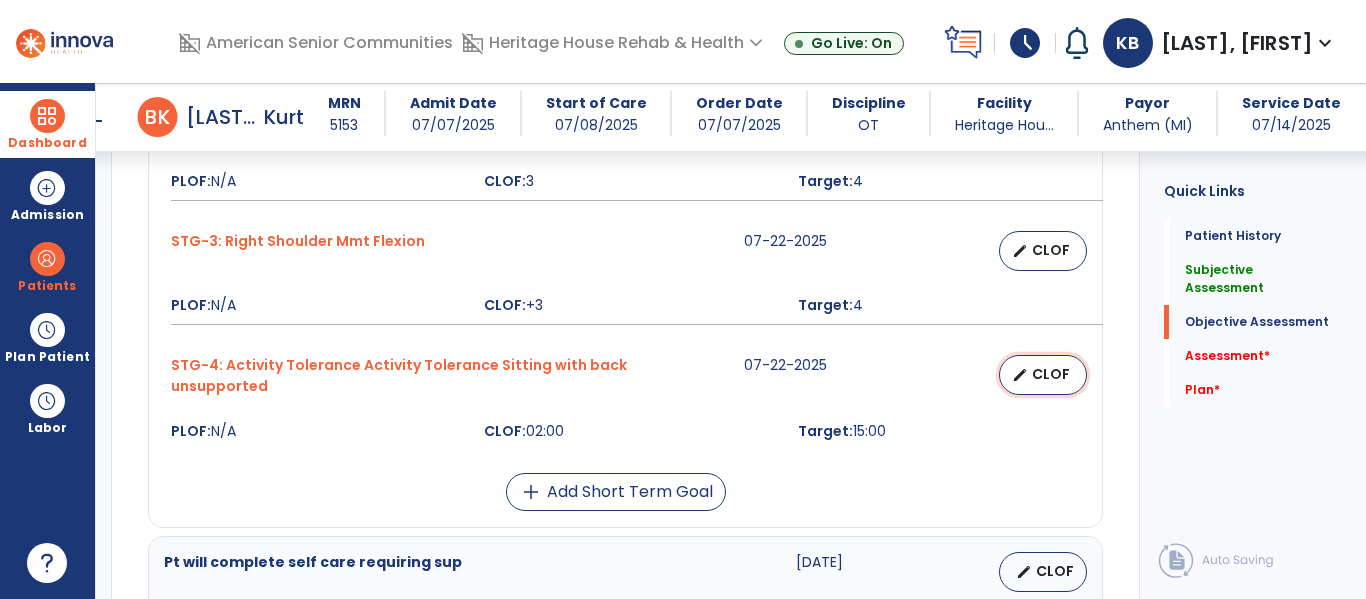 click on "CLOF" at bounding box center (1051, 374) 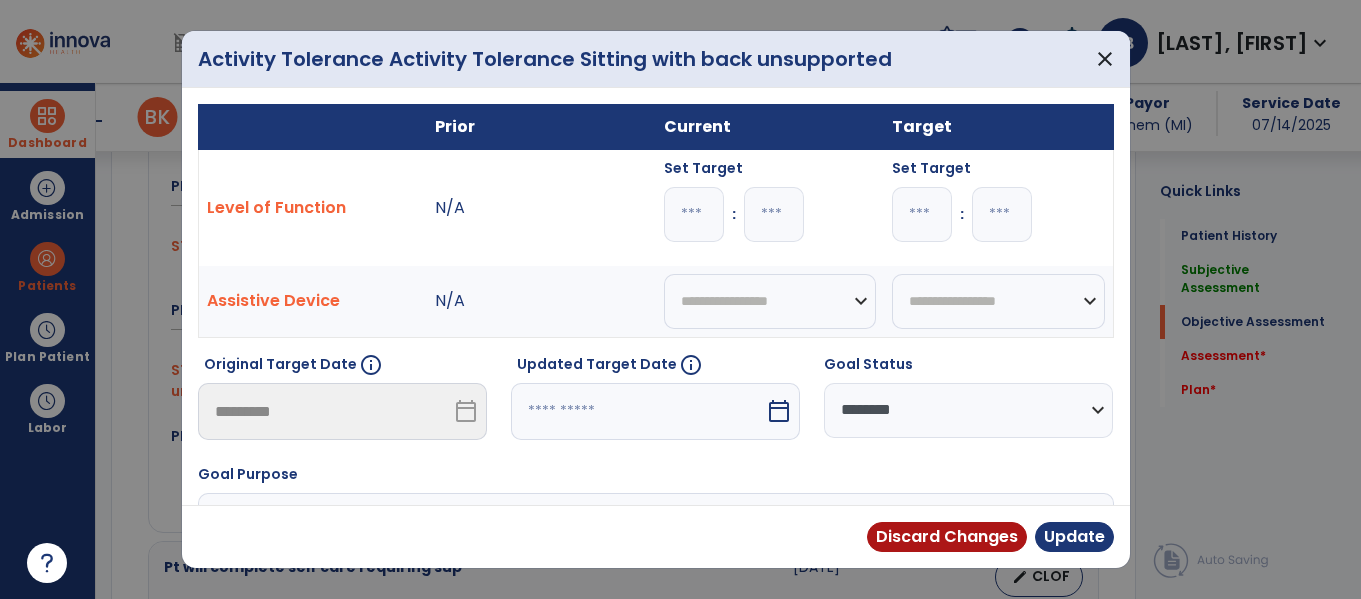 scroll, scrollTop: 1078, scrollLeft: 0, axis: vertical 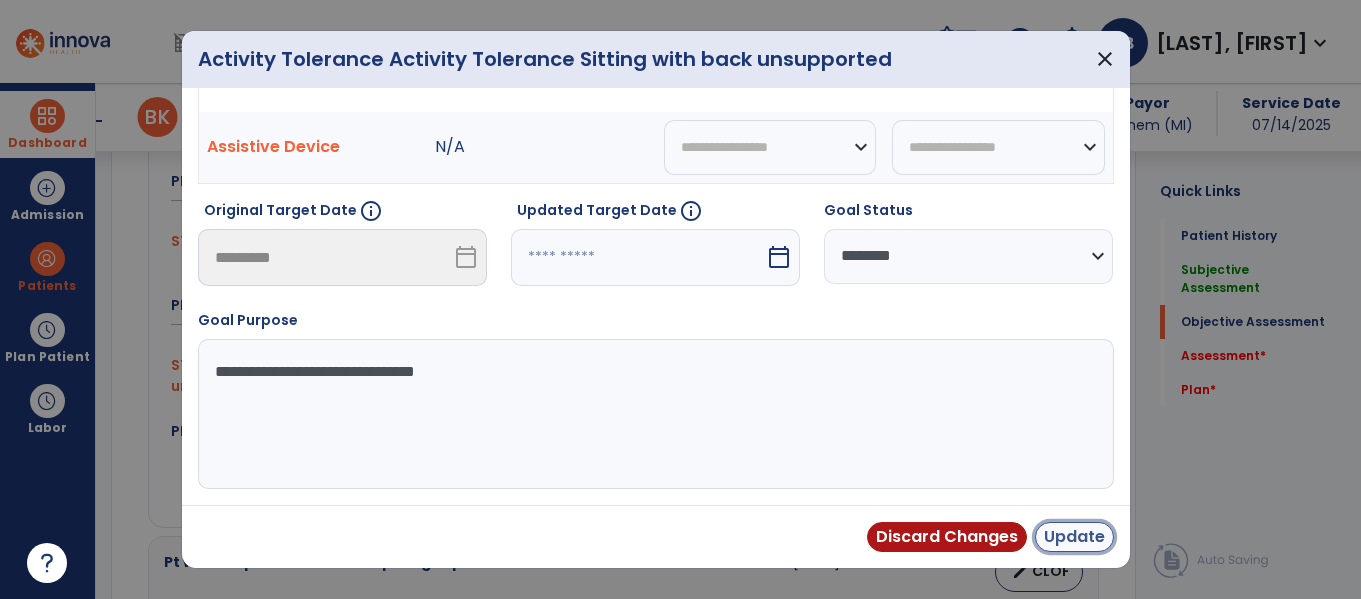 click on "Update" at bounding box center [1074, 537] 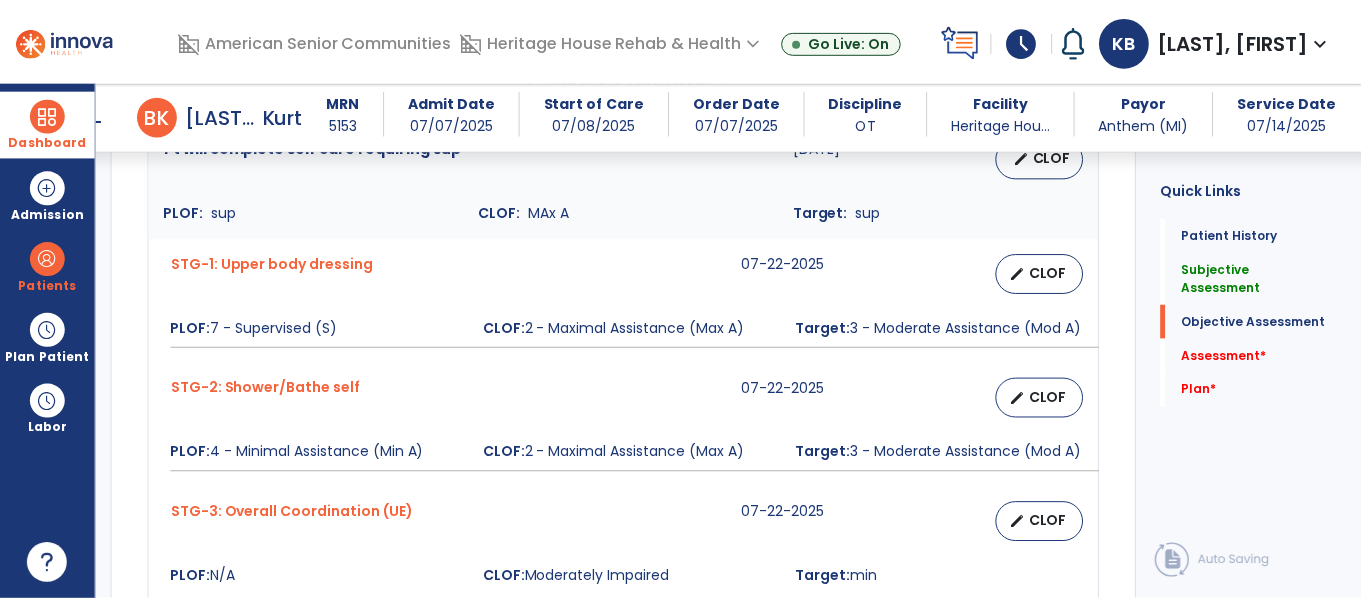 scroll, scrollTop: 1499, scrollLeft: 0, axis: vertical 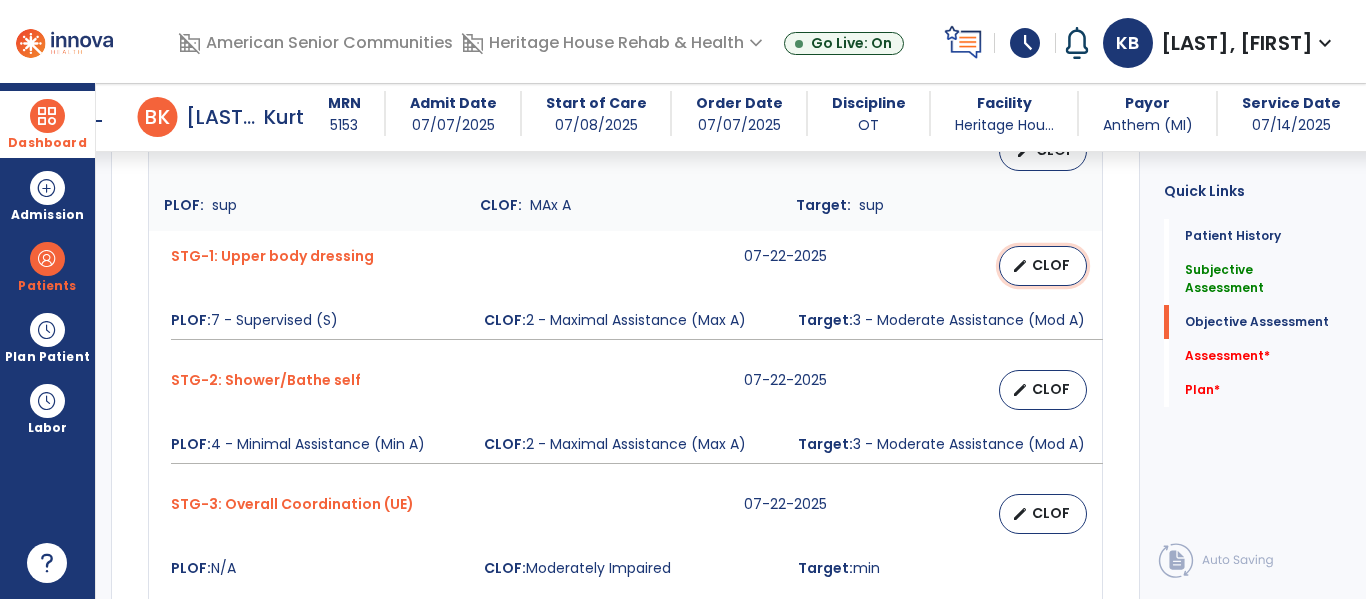 click on "CLOF" at bounding box center (1051, 265) 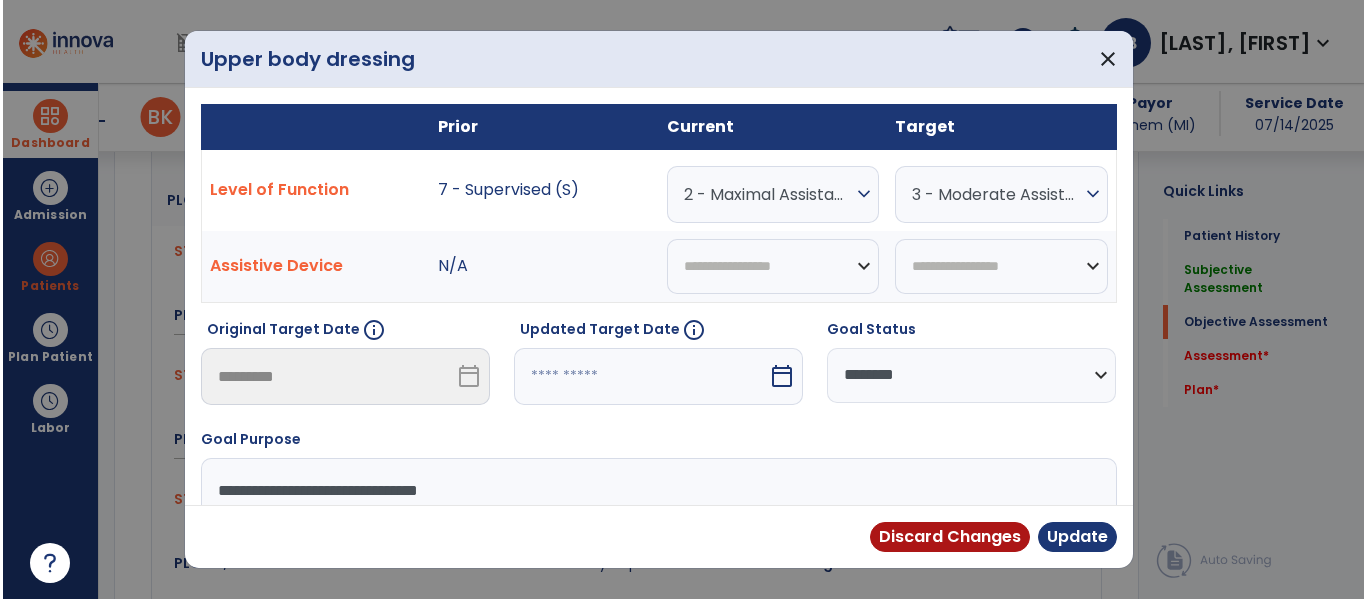 scroll, scrollTop: 1499, scrollLeft: 0, axis: vertical 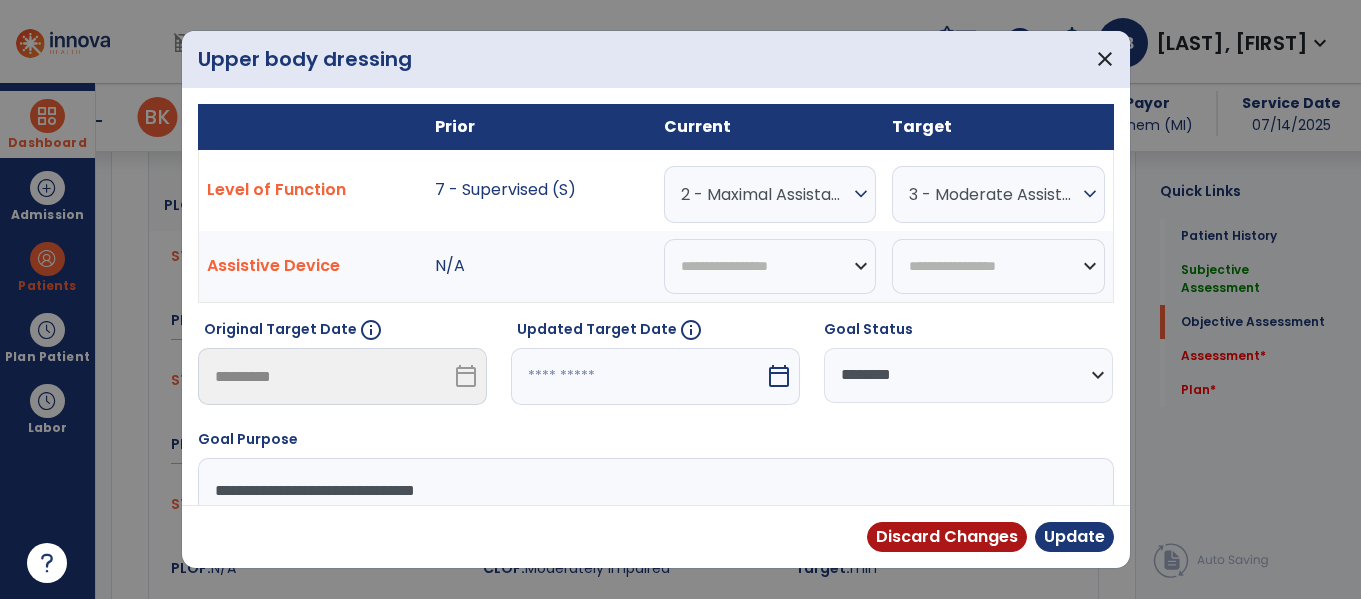 click on "2 - Maximal Assistance (Max A)   expand_more" at bounding box center (770, 194) 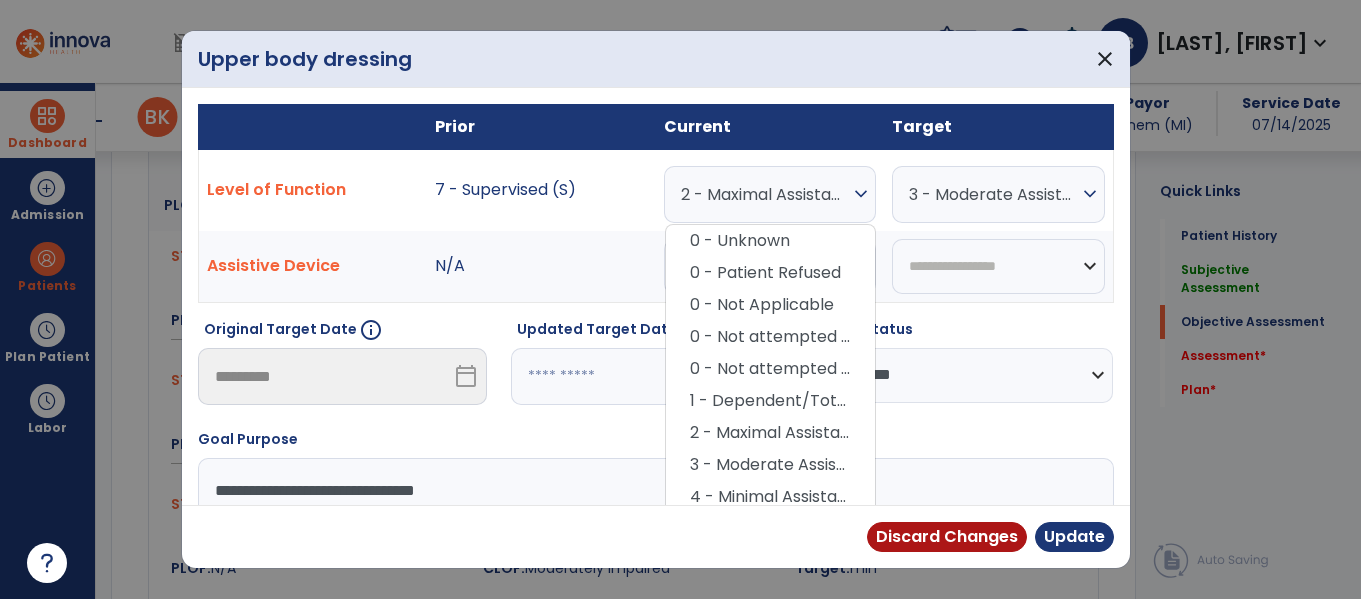 click on "2 - Maximal Assistance (Max A)" at bounding box center (765, 194) 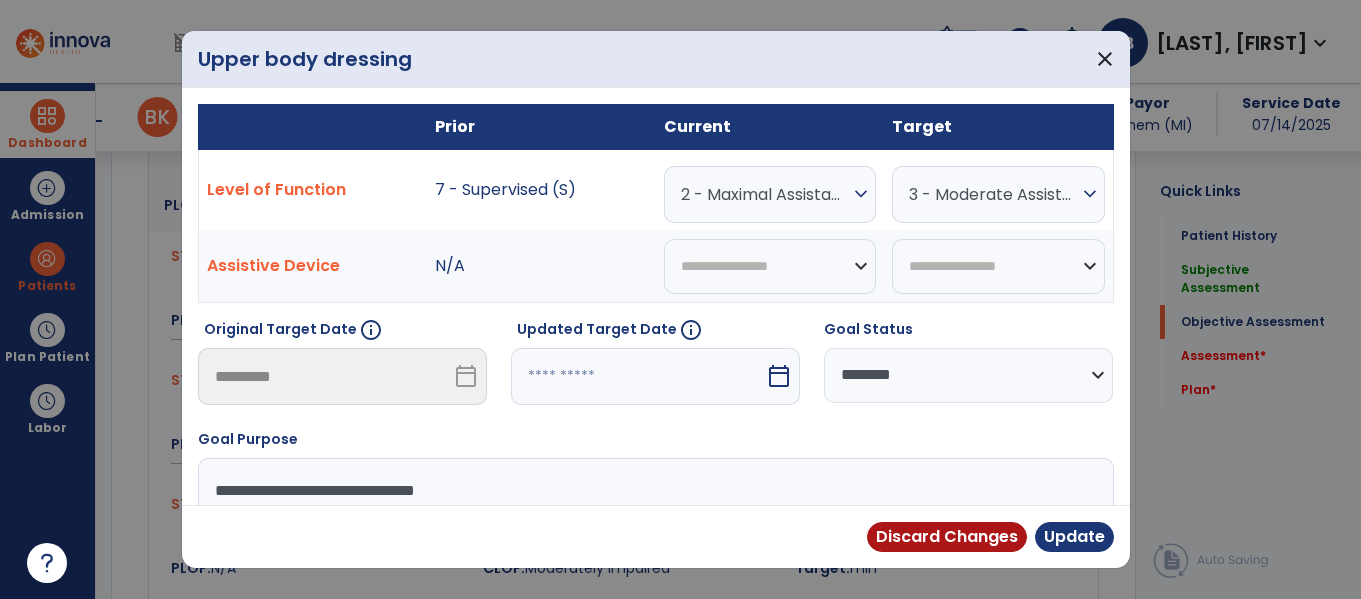 click on "2 - Maximal Assistance (Max A)" at bounding box center [765, 194] 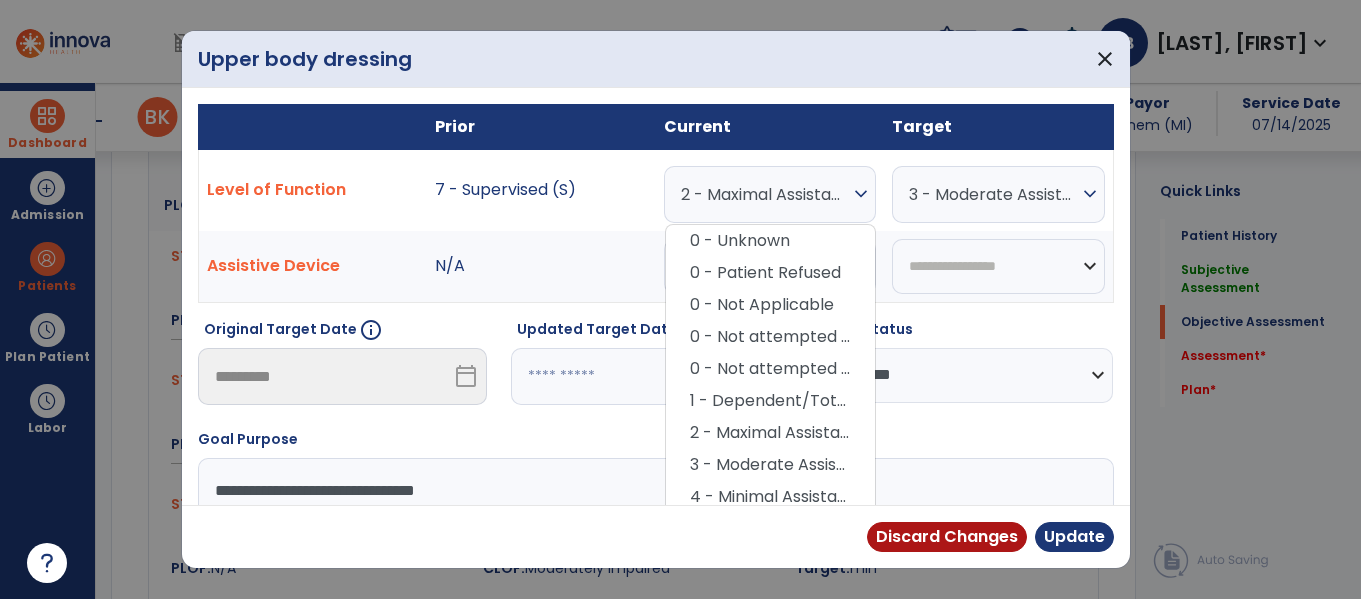 click on "2 - Maximal Assistance (Max A)" at bounding box center (765, 194) 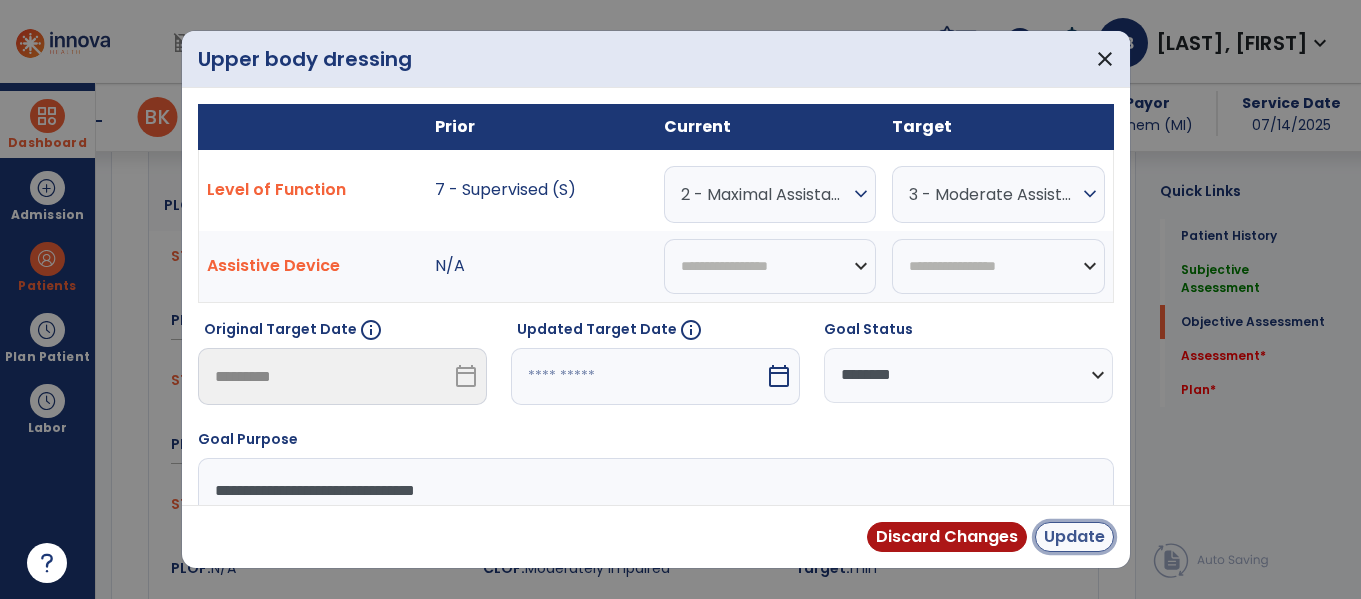 click on "Update" at bounding box center [1074, 537] 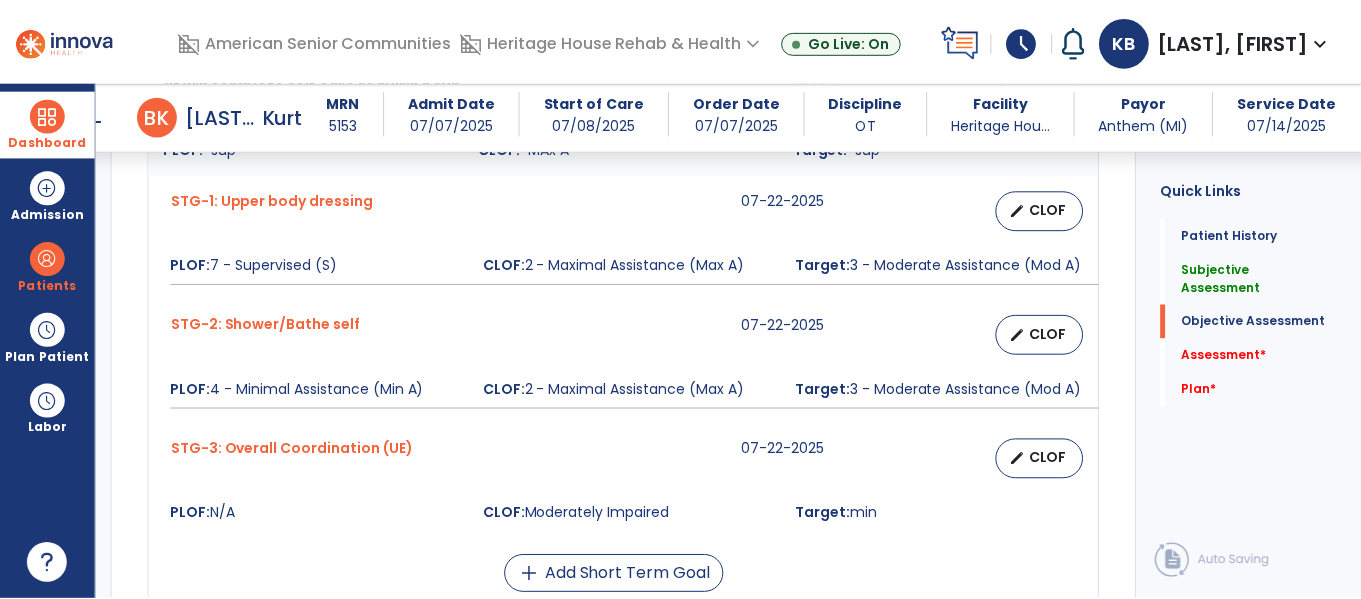 scroll, scrollTop: 1557, scrollLeft: 0, axis: vertical 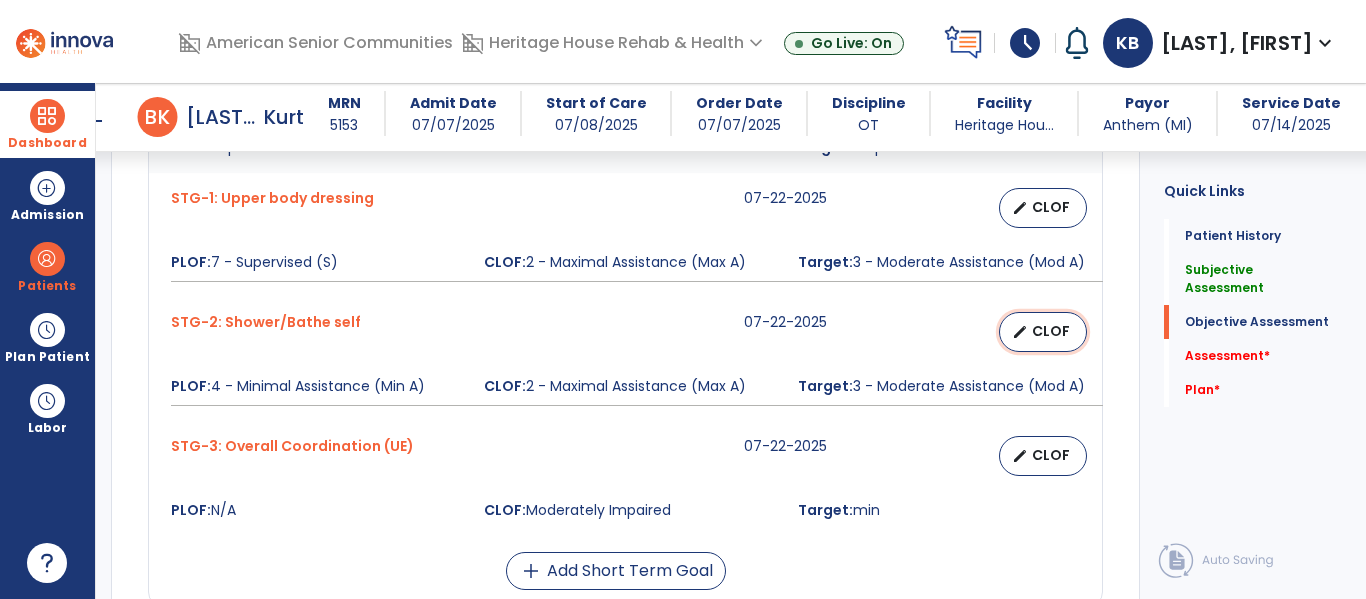 click on "CLOF" at bounding box center [1051, 331] 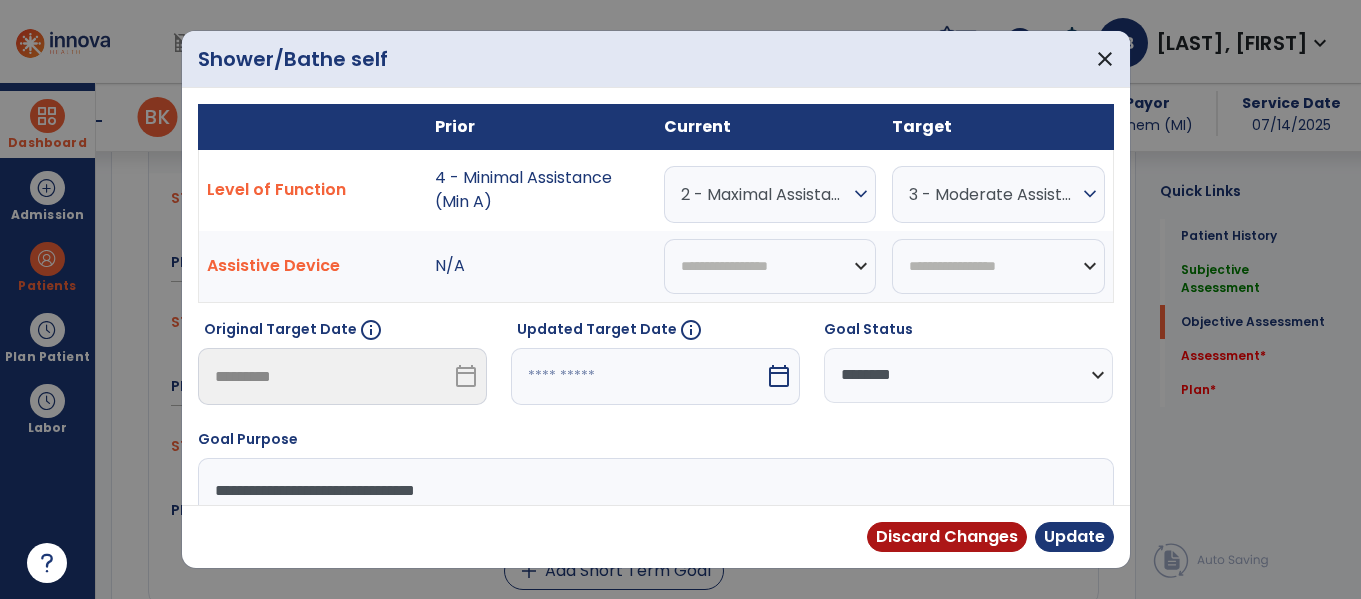 scroll, scrollTop: 1557, scrollLeft: 0, axis: vertical 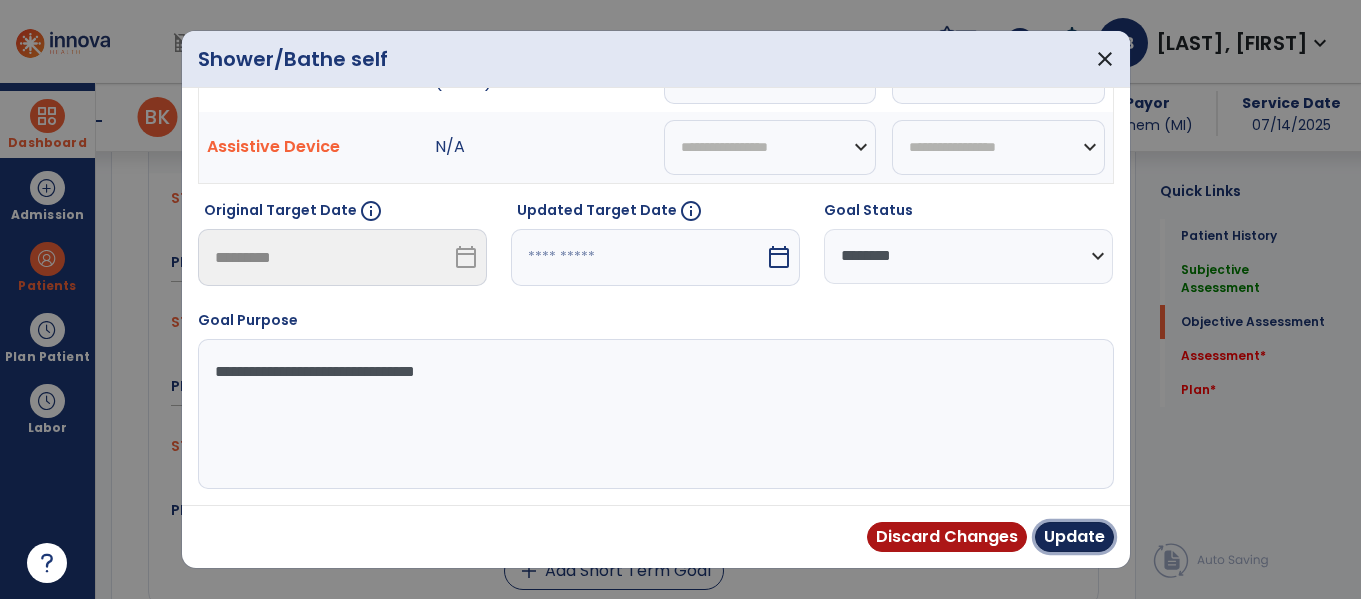 click on "Update" at bounding box center (1074, 537) 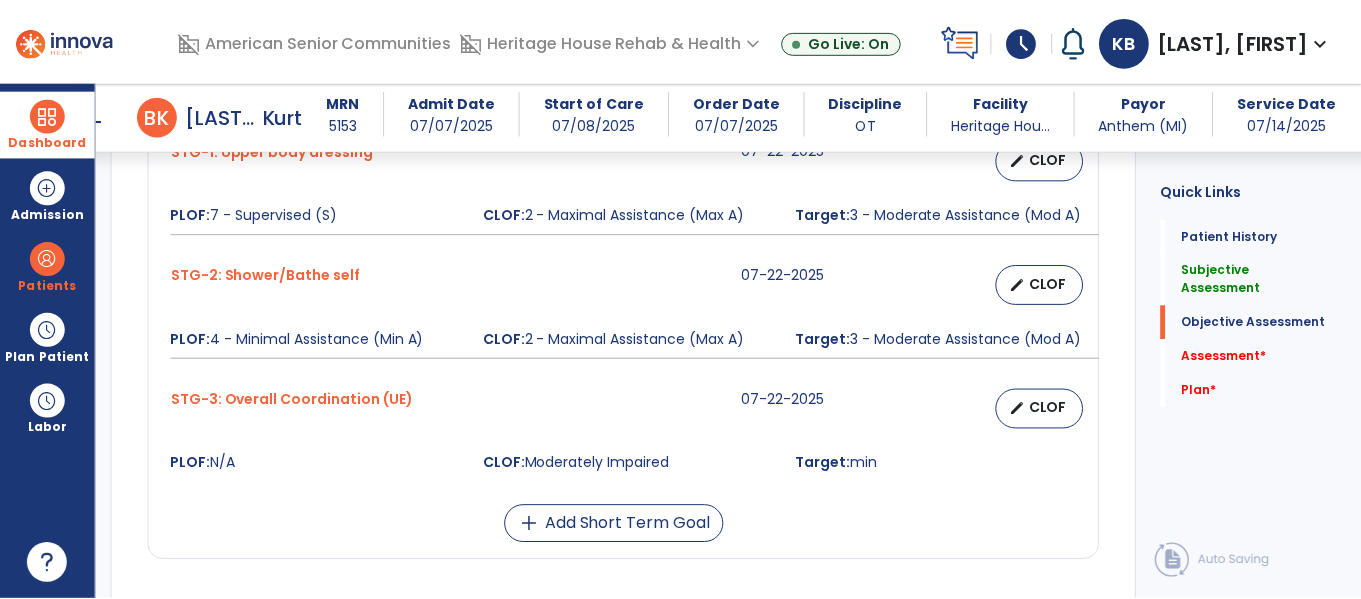 scroll, scrollTop: 1632, scrollLeft: 0, axis: vertical 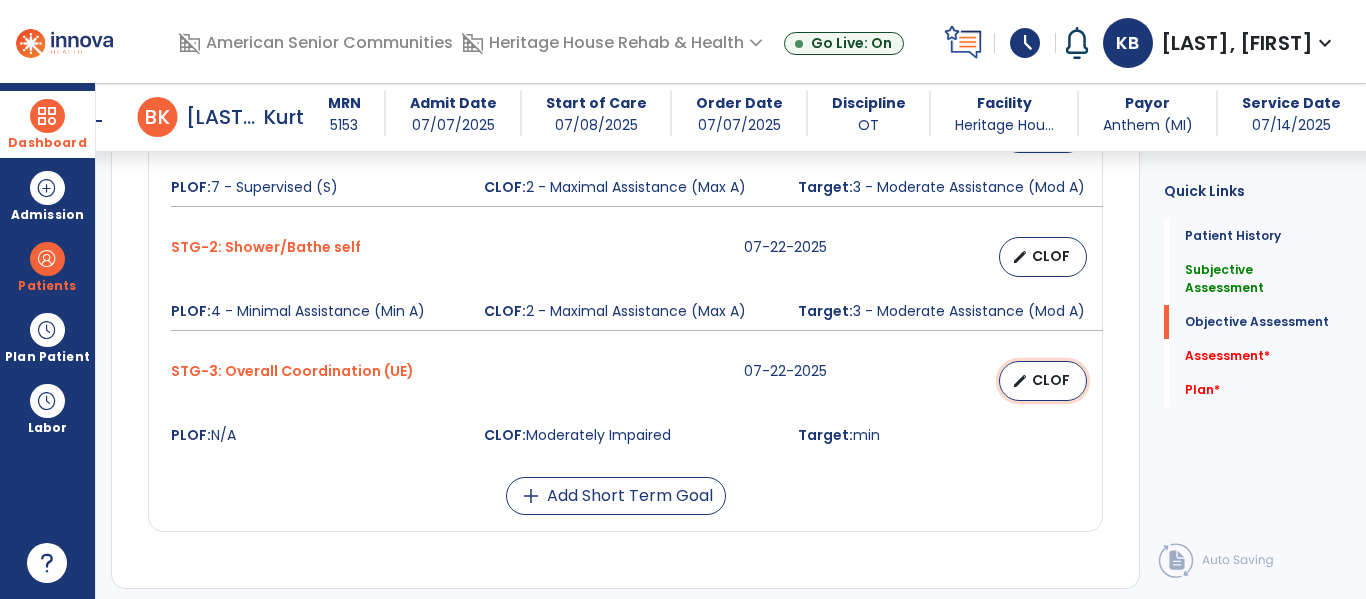 click on "CLOF" at bounding box center [1051, 380] 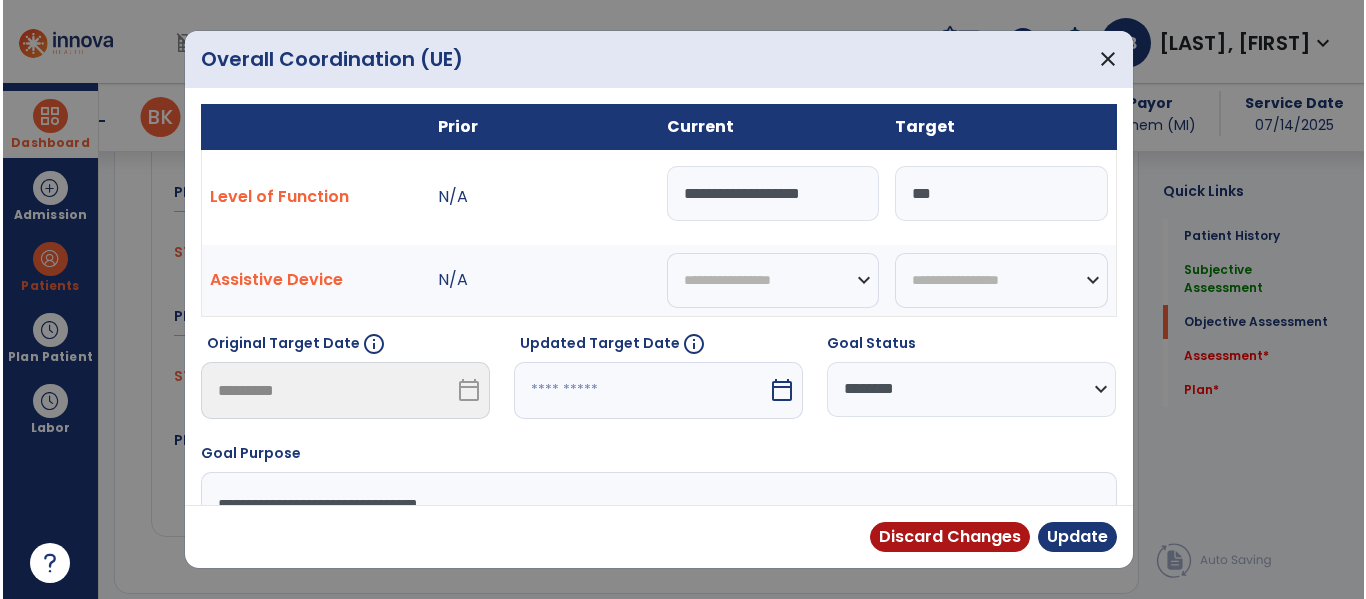 scroll, scrollTop: 1632, scrollLeft: 0, axis: vertical 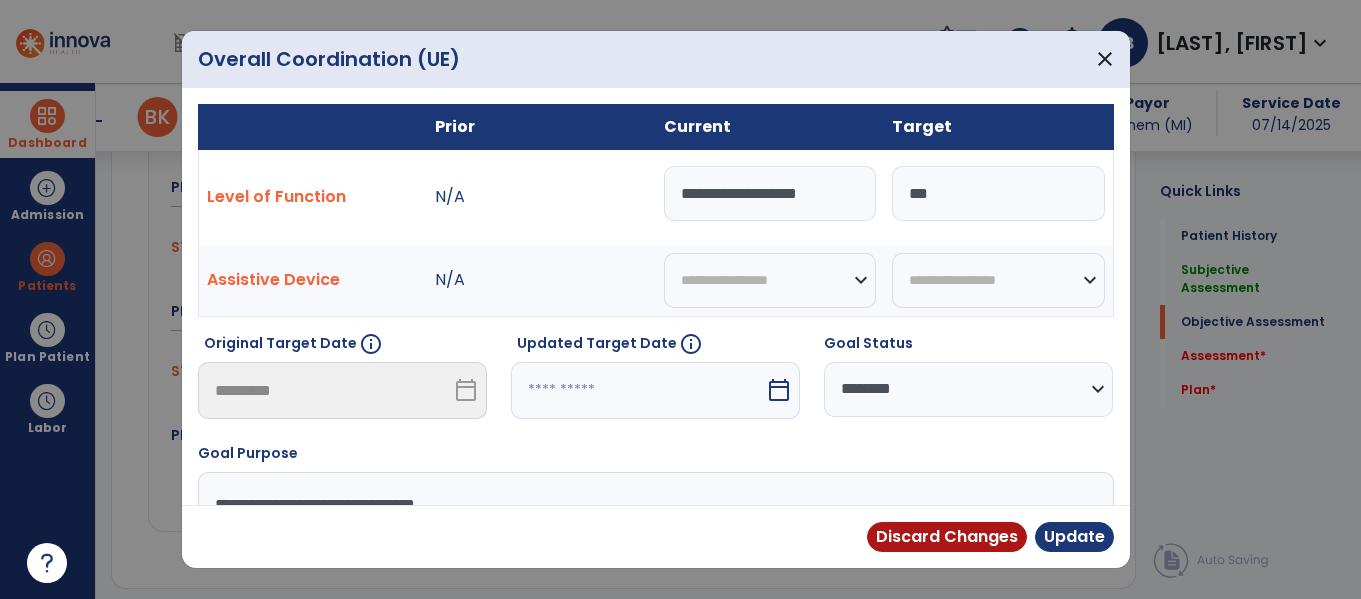 click on "**********" at bounding box center [770, 193] 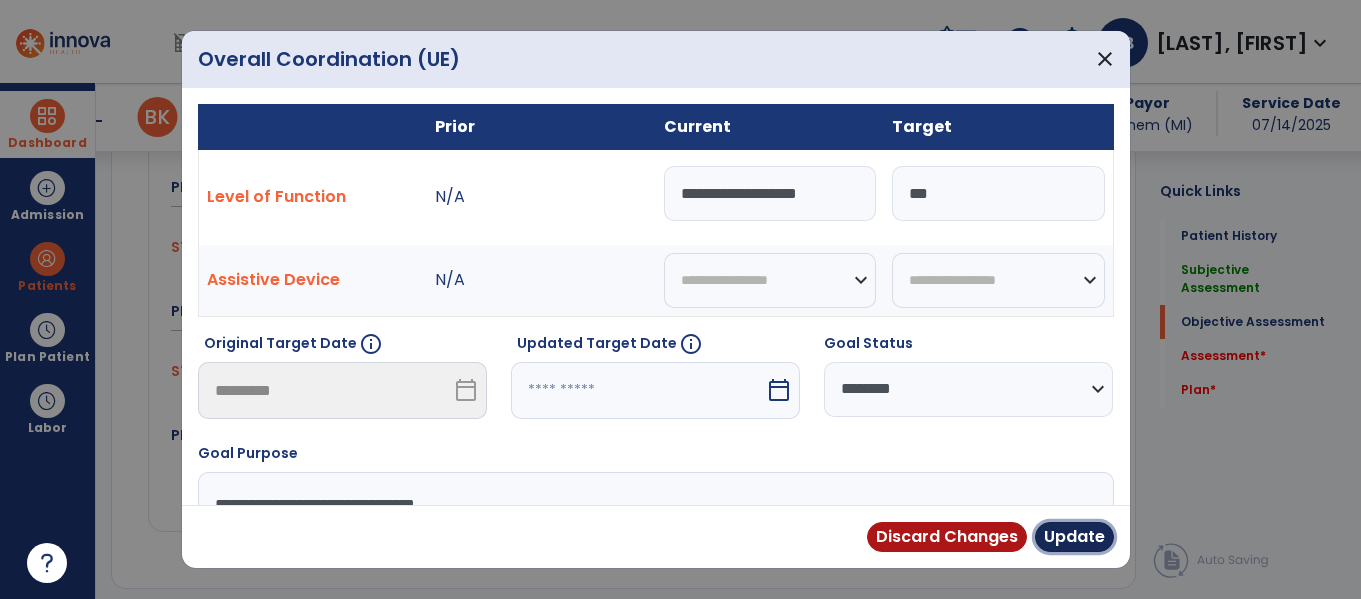 click on "Update" at bounding box center [1074, 537] 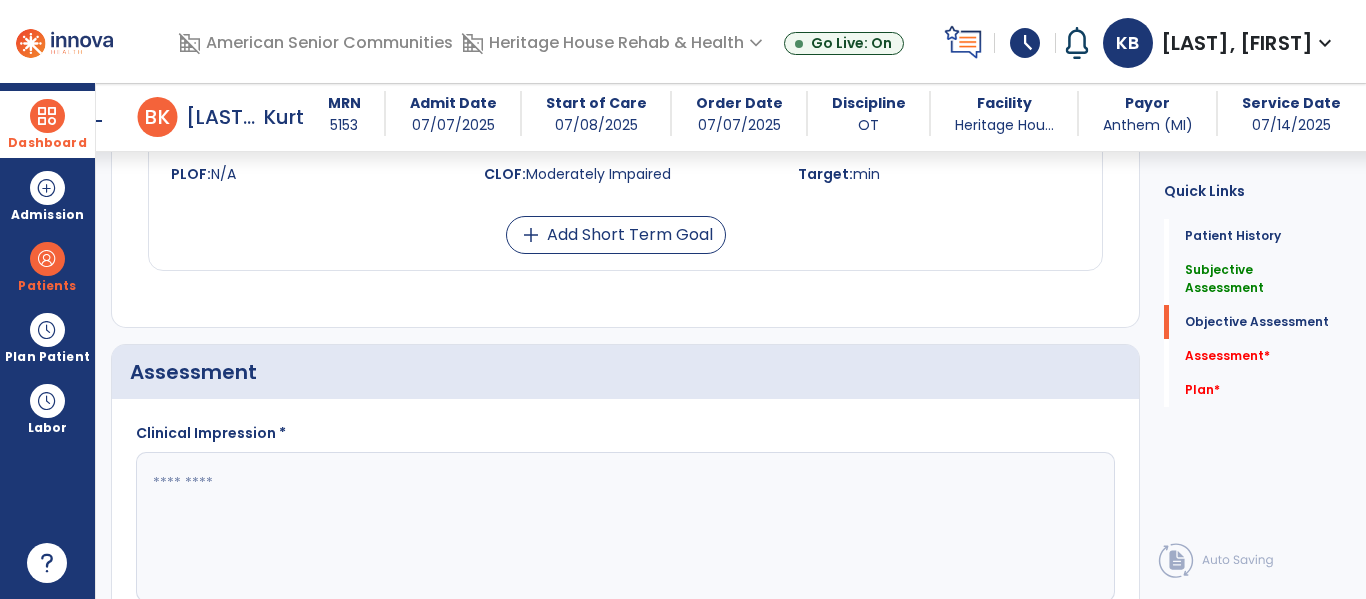 scroll, scrollTop: 2080, scrollLeft: 0, axis: vertical 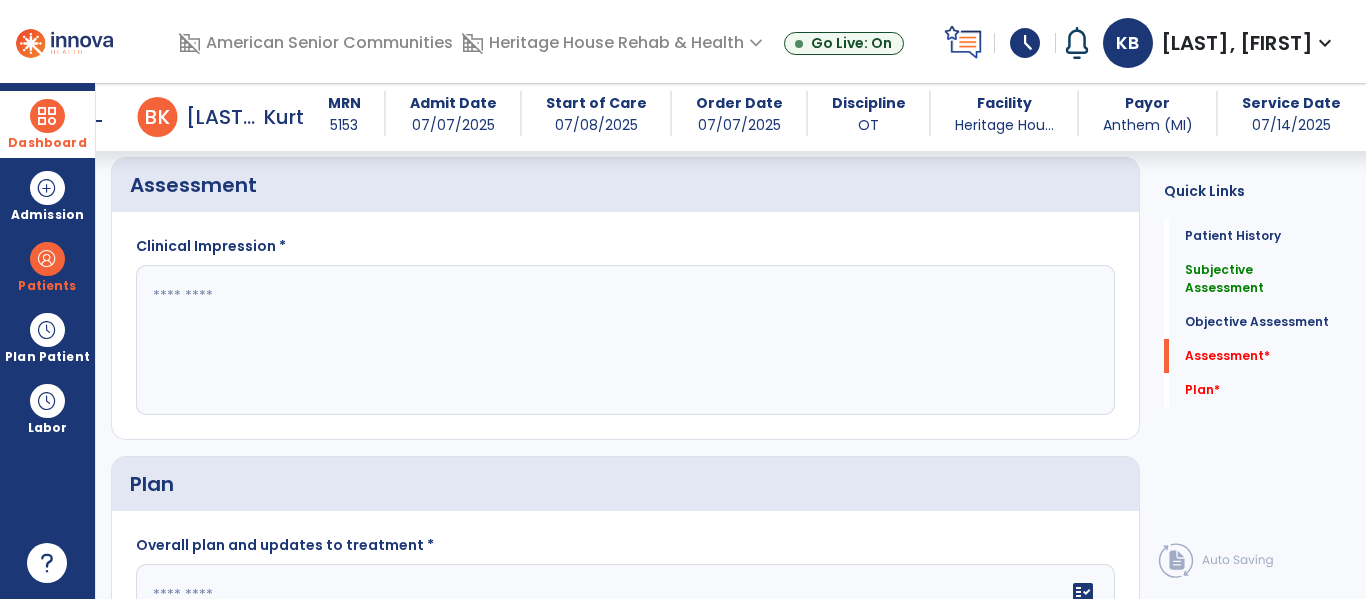 drag, startPoint x: 901, startPoint y: 310, endPoint x: 912, endPoint y: 322, distance: 16.27882 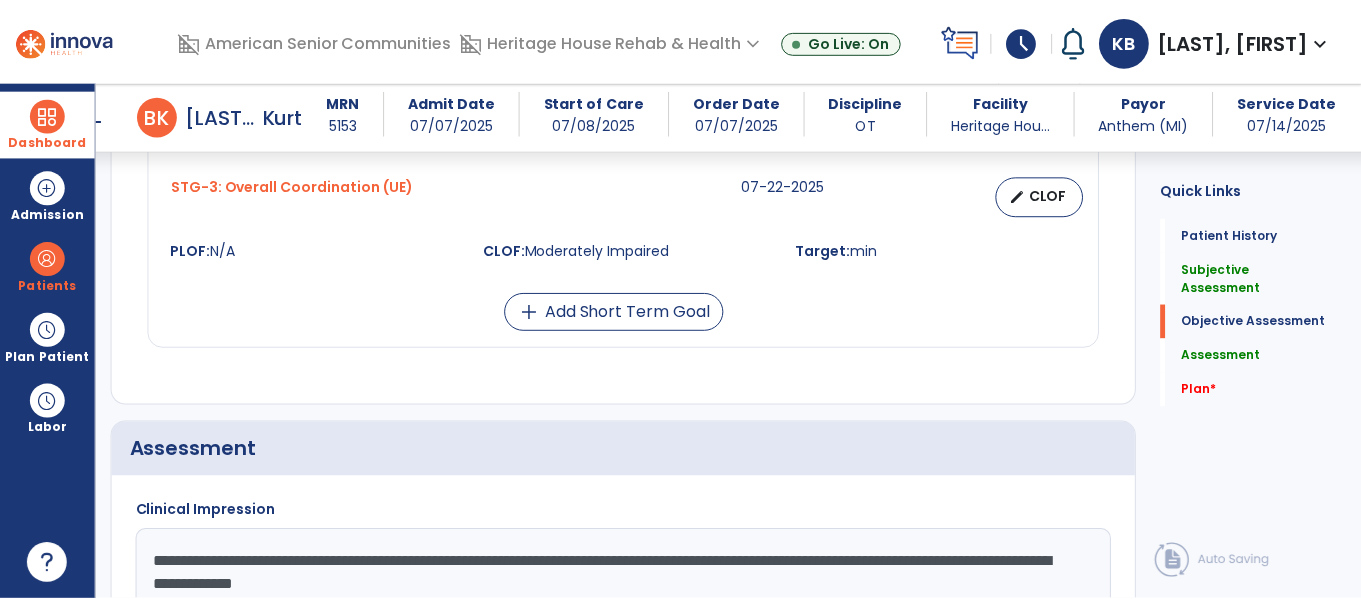 scroll, scrollTop: 1678, scrollLeft: 0, axis: vertical 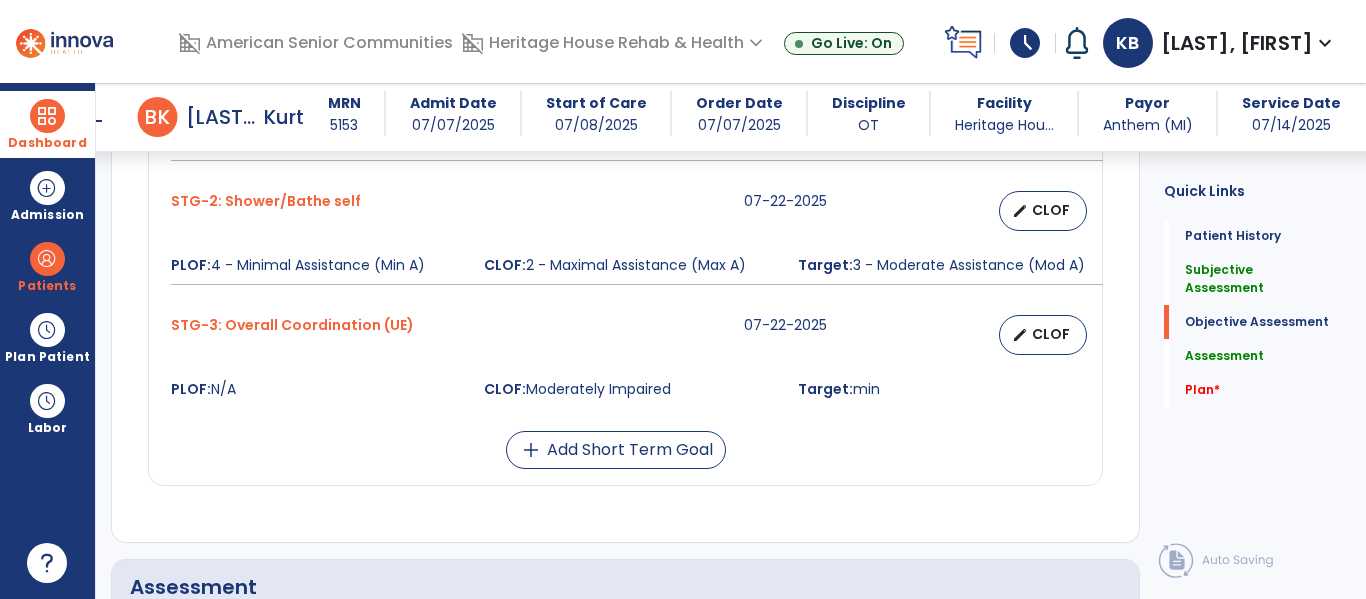 type on "**********" 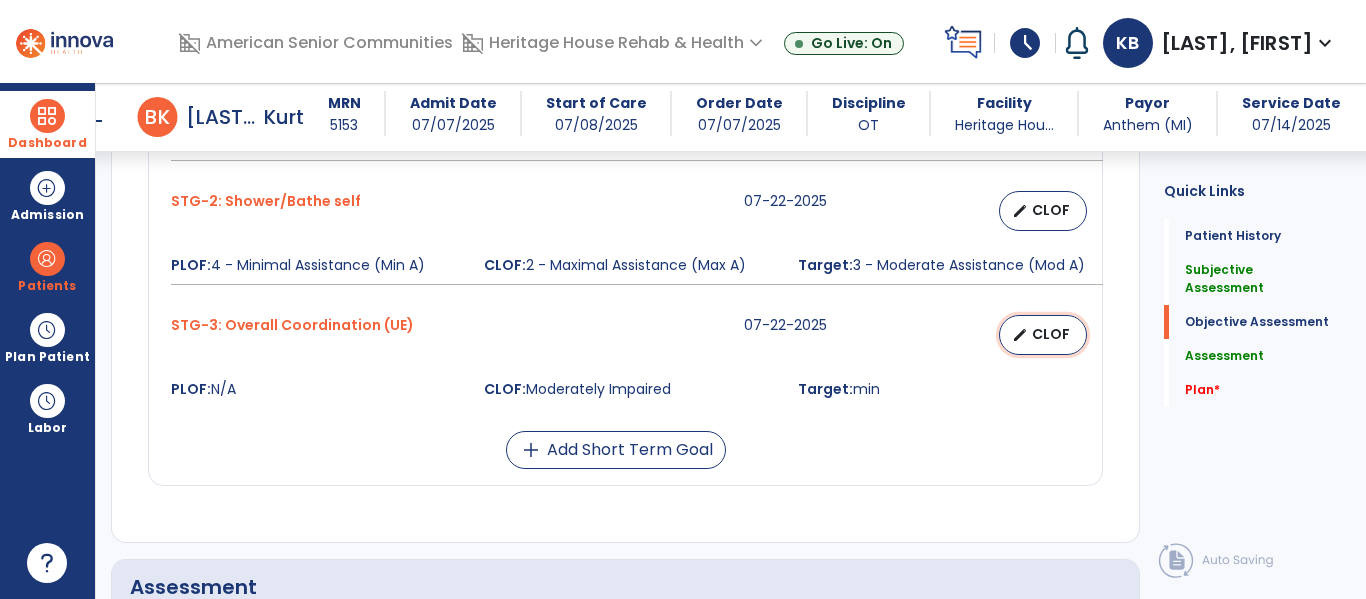 click on "CLOF" at bounding box center (1051, 334) 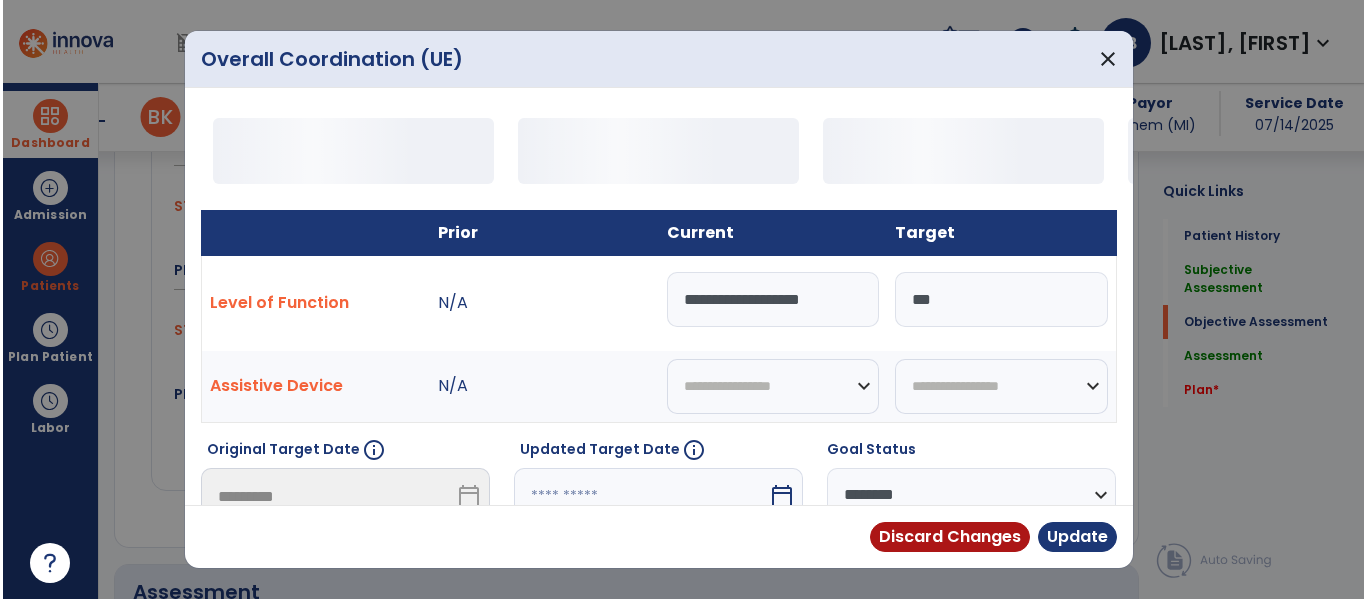 scroll, scrollTop: 1678, scrollLeft: 0, axis: vertical 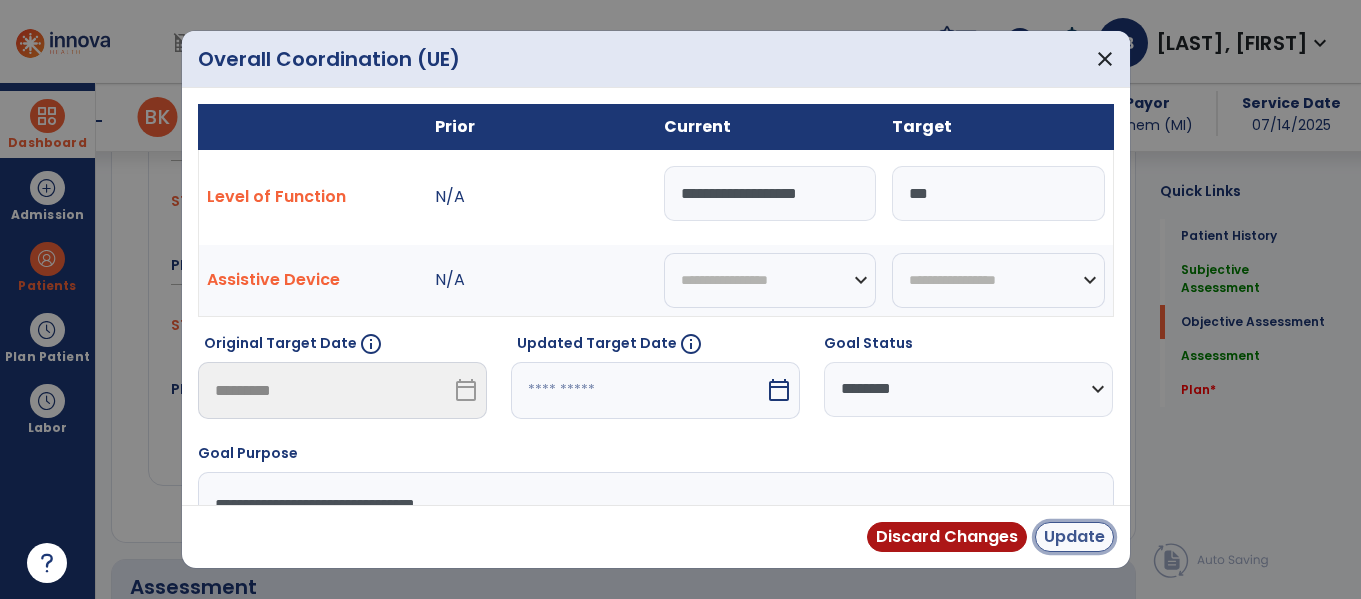 click on "Update" at bounding box center (1074, 537) 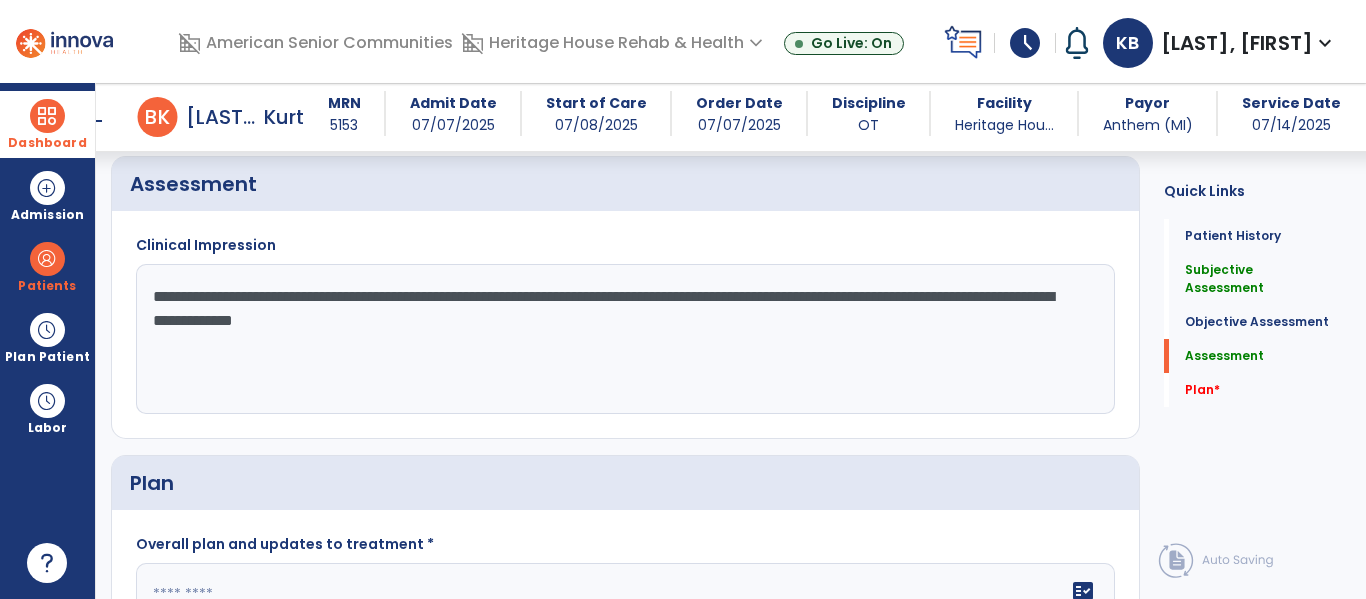 scroll, scrollTop: 2078, scrollLeft: 0, axis: vertical 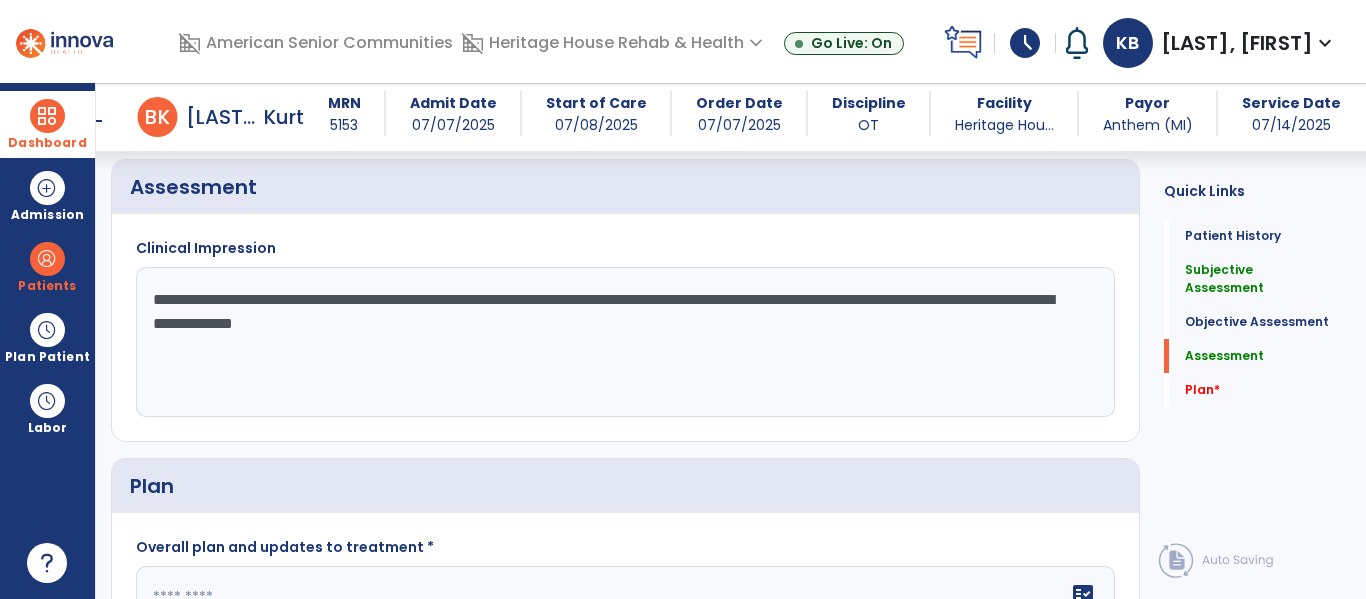 click on "**********" 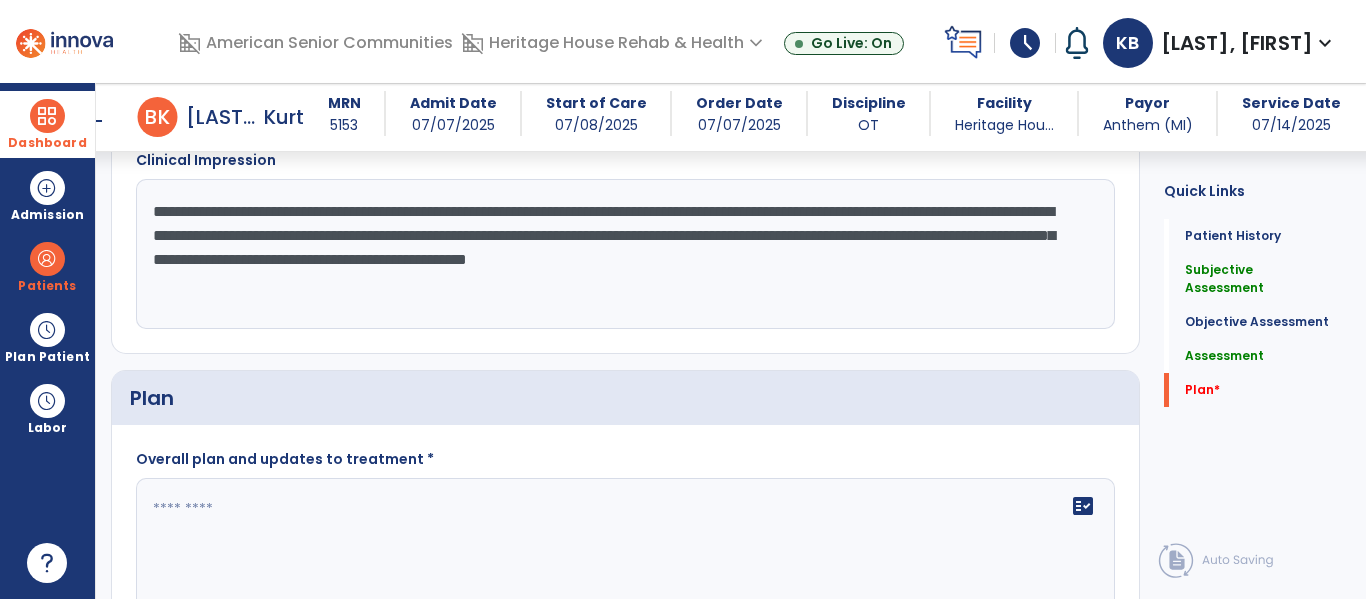 scroll, scrollTop: 2176, scrollLeft: 0, axis: vertical 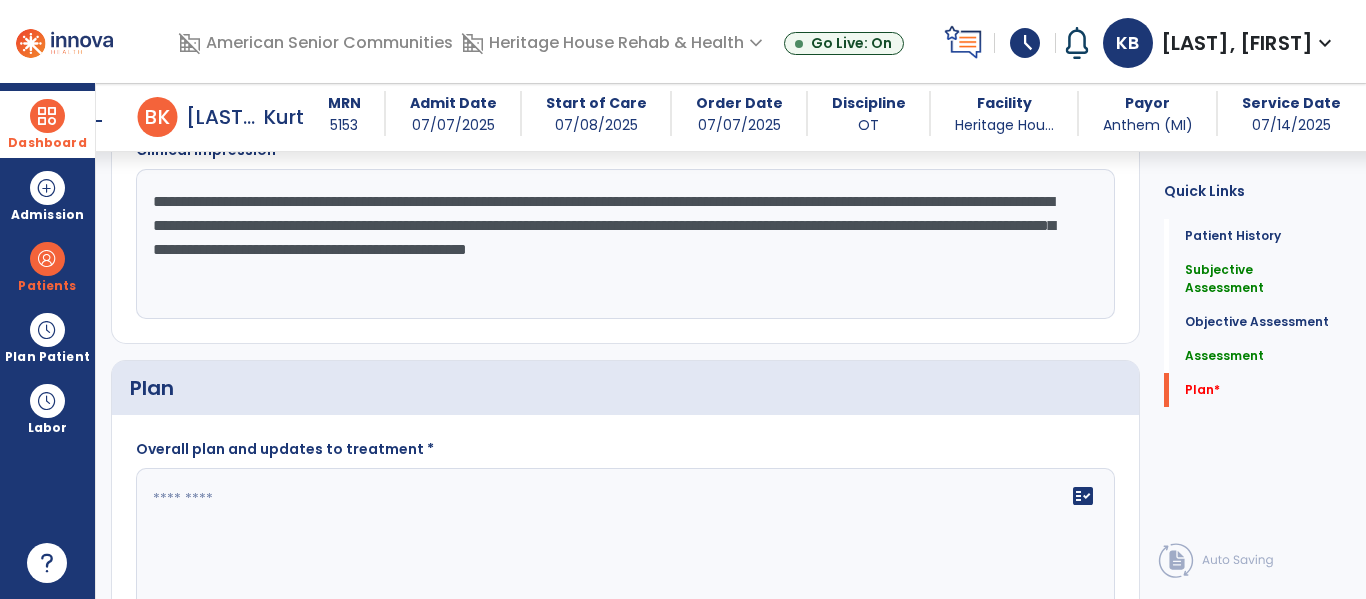 type on "**********" 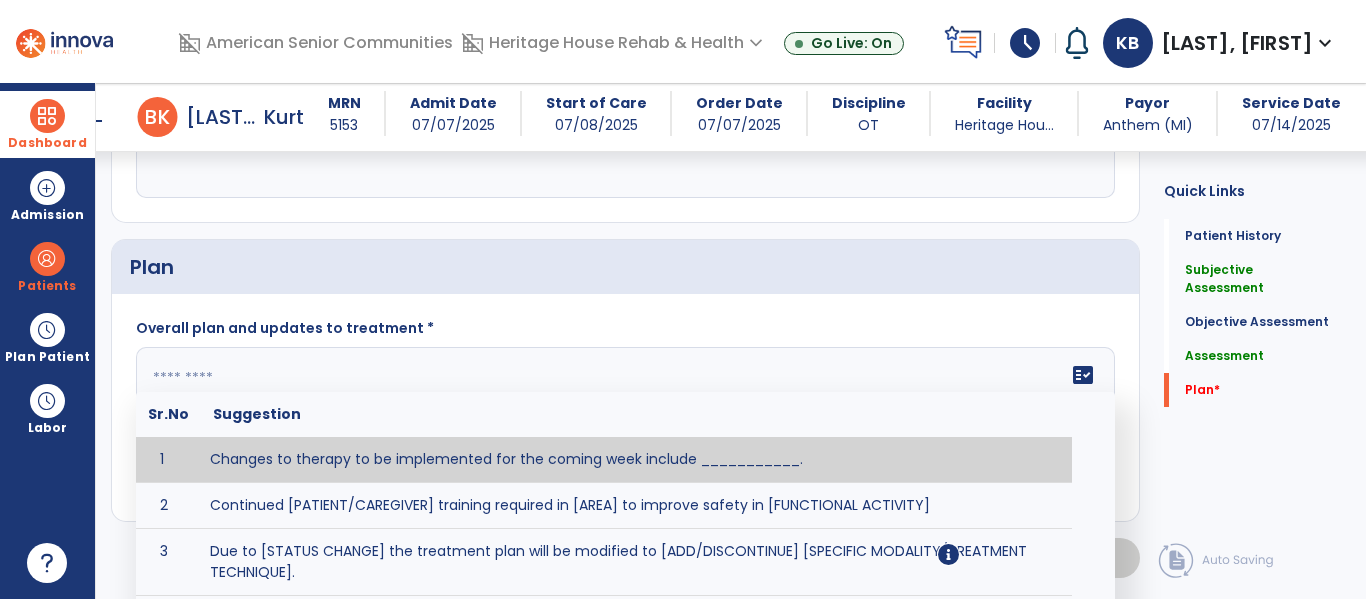 scroll, scrollTop: 2298, scrollLeft: 0, axis: vertical 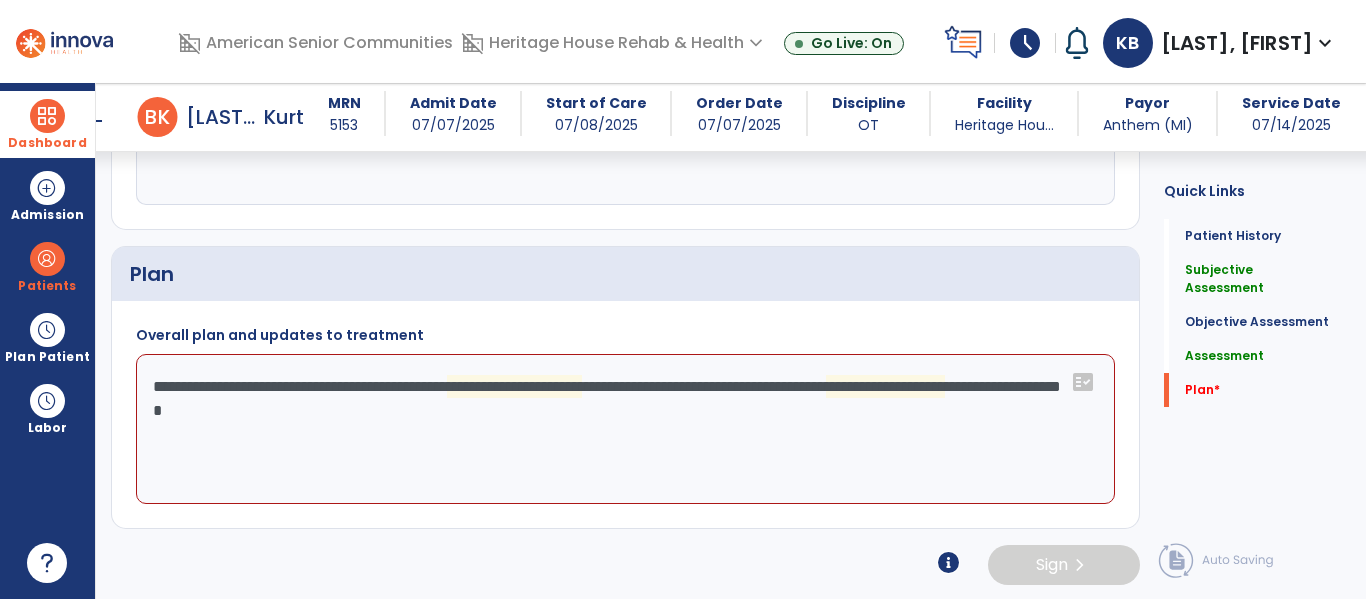 click on "**********" 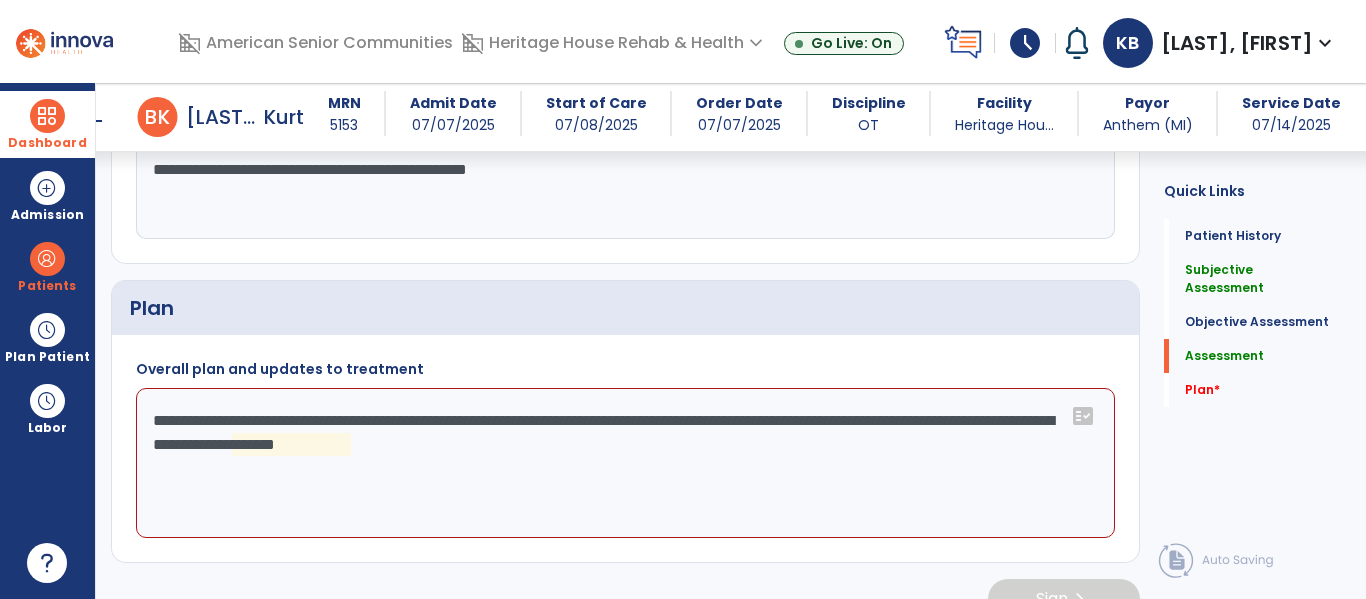 scroll, scrollTop: 2290, scrollLeft: 0, axis: vertical 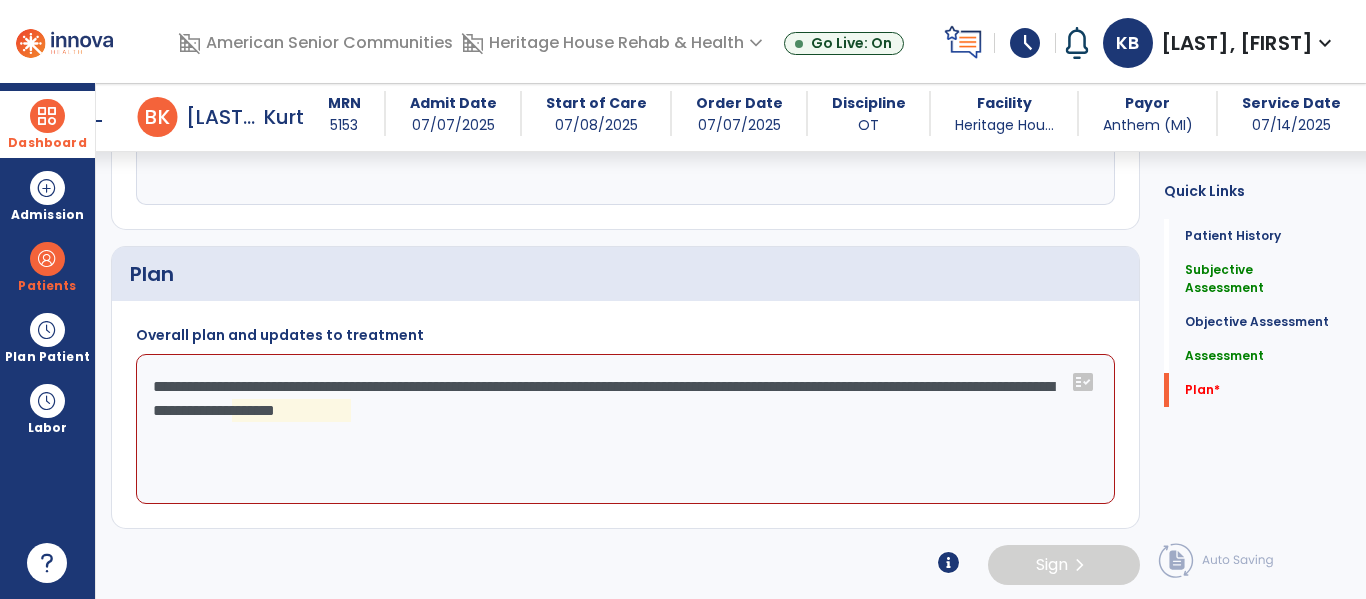 drag, startPoint x: 639, startPoint y: 383, endPoint x: 583, endPoint y: 383, distance: 56 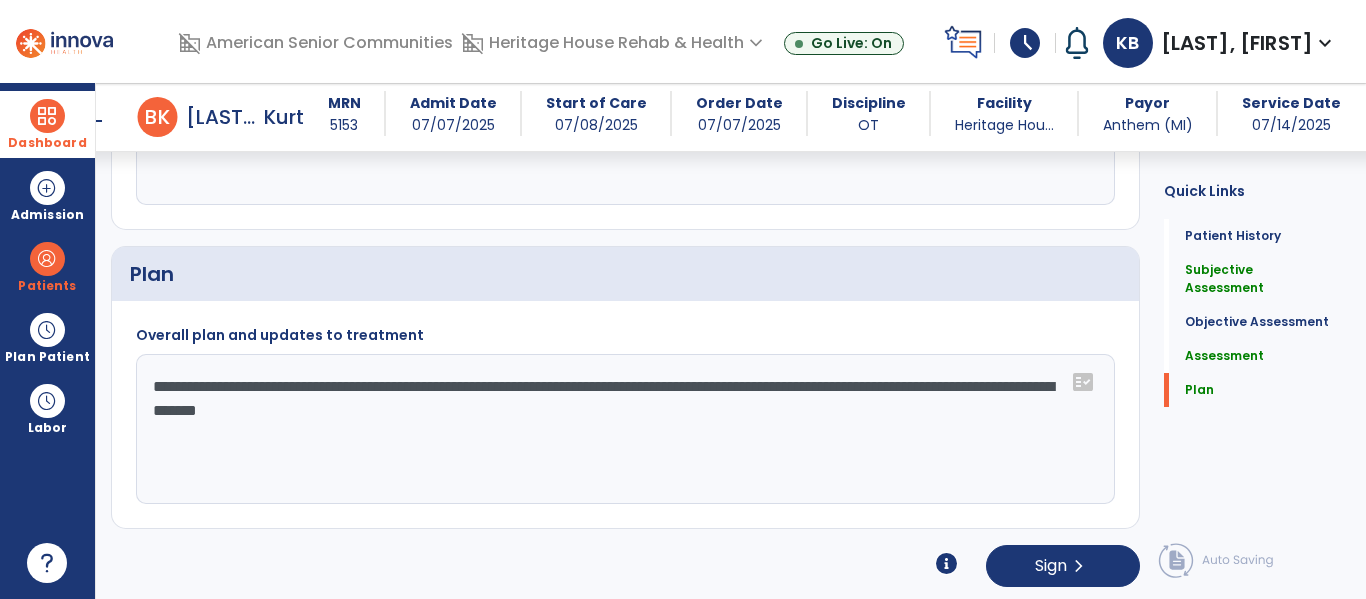 click on "**********" 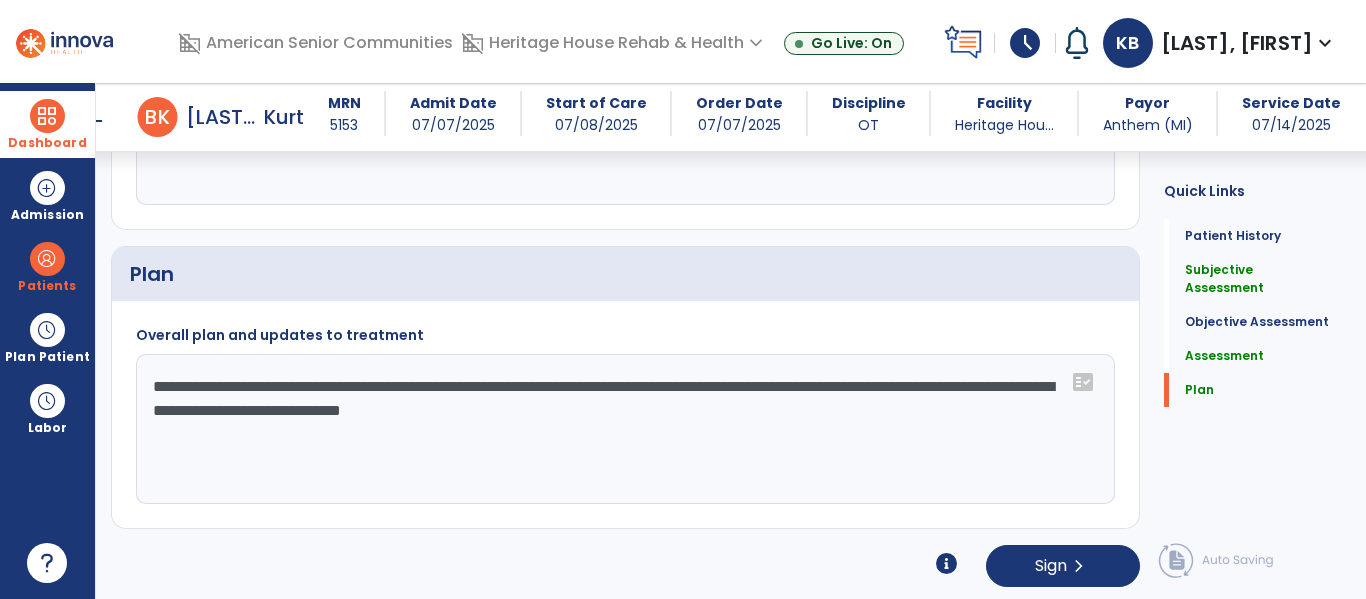 type on "**********" 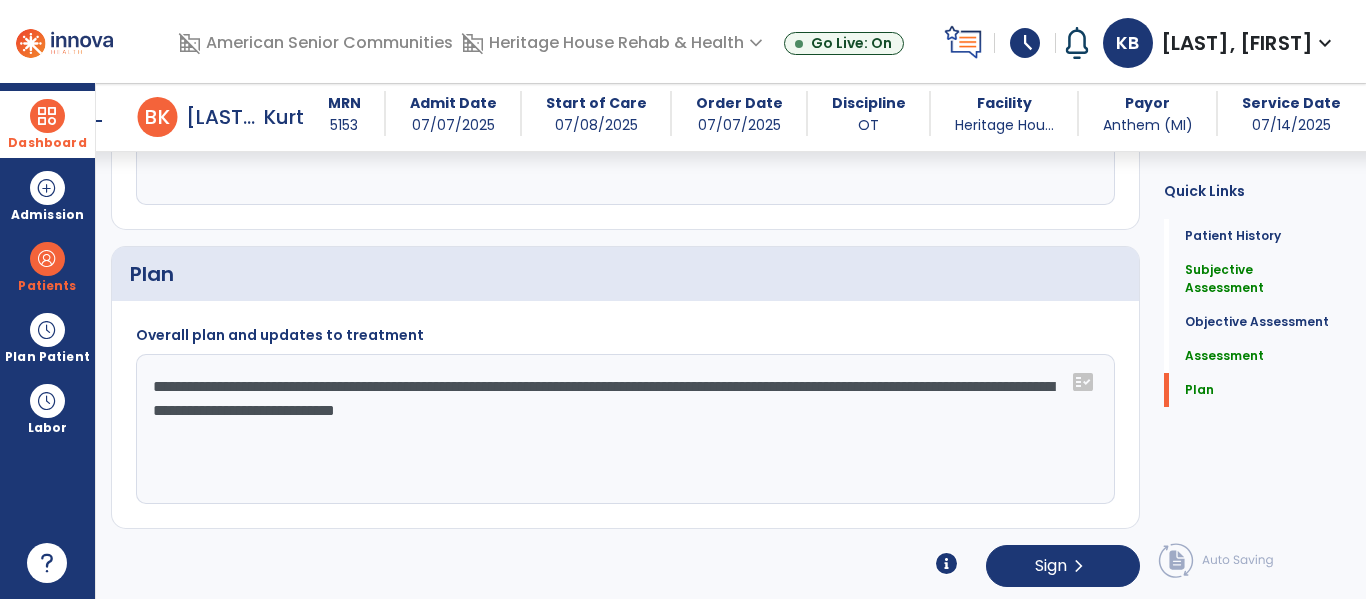 drag, startPoint x: 800, startPoint y: 392, endPoint x: 687, endPoint y: 366, distance: 115.952576 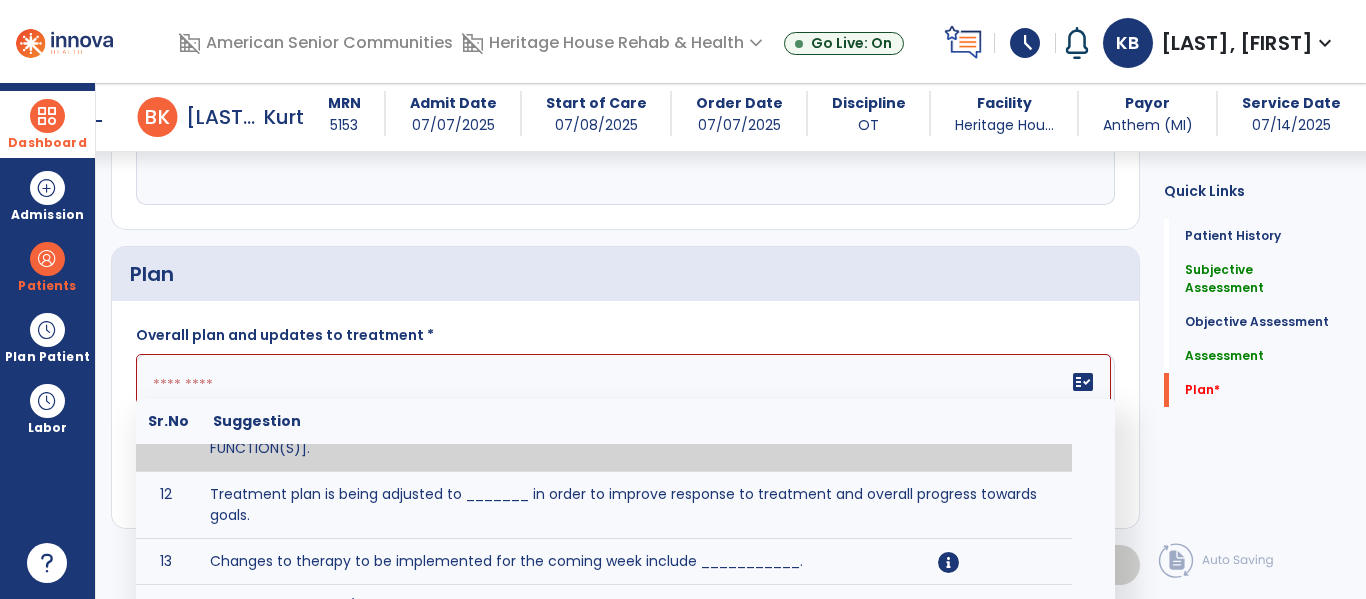 scroll, scrollTop: 566, scrollLeft: 0, axis: vertical 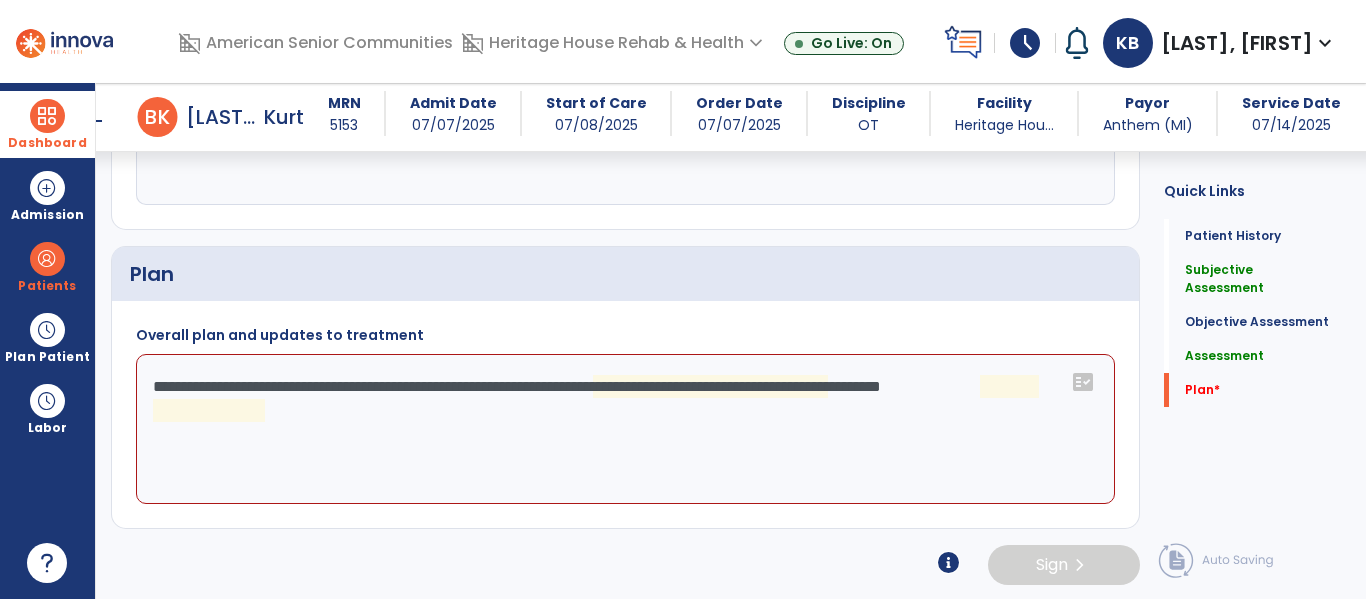 click on "**********" 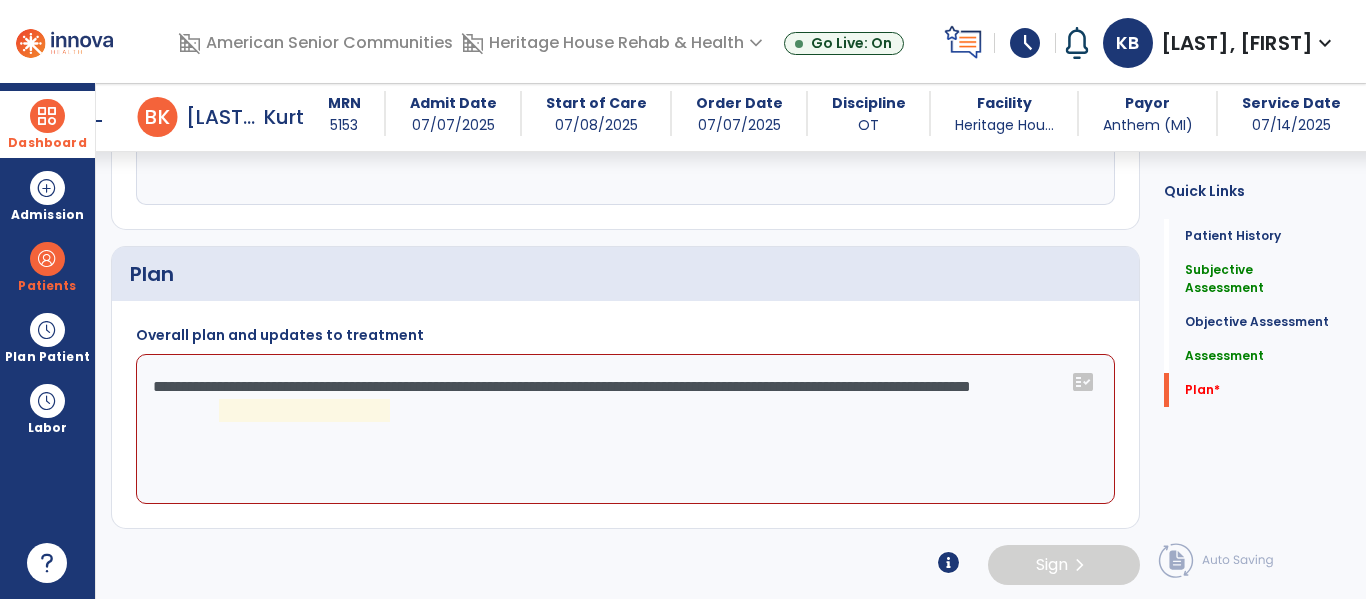 click on "**********" 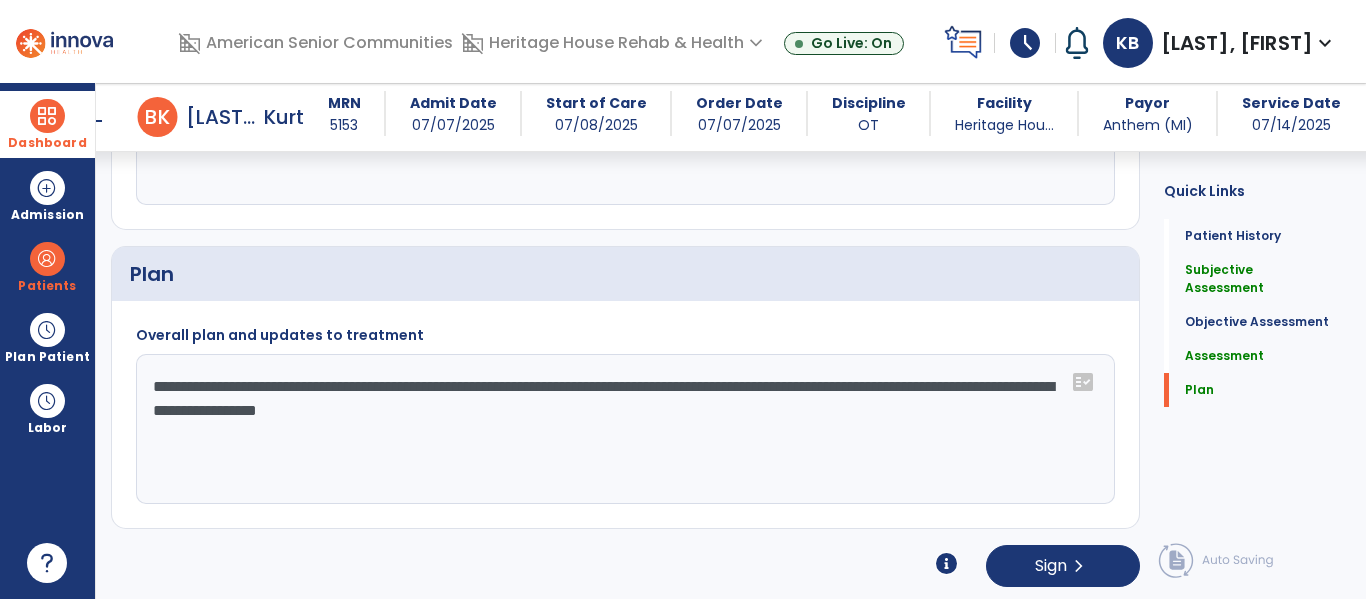 drag, startPoint x: 423, startPoint y: 414, endPoint x: 490, endPoint y: 406, distance: 67.47592 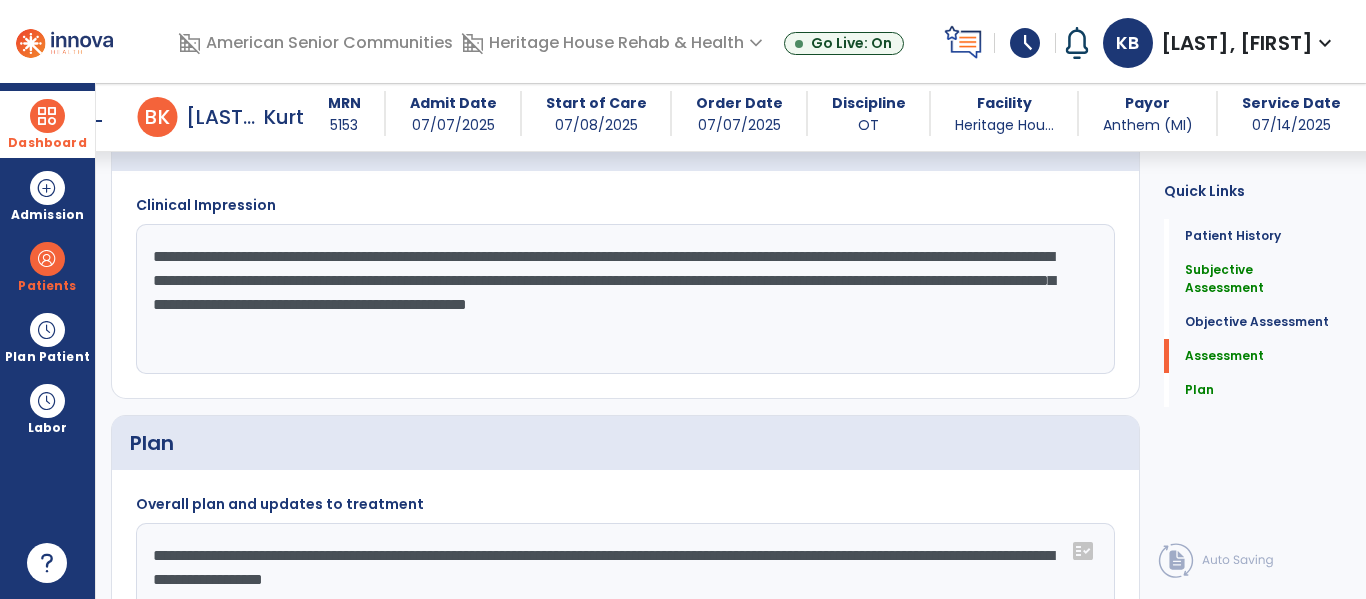 scroll, scrollTop: 2109, scrollLeft: 0, axis: vertical 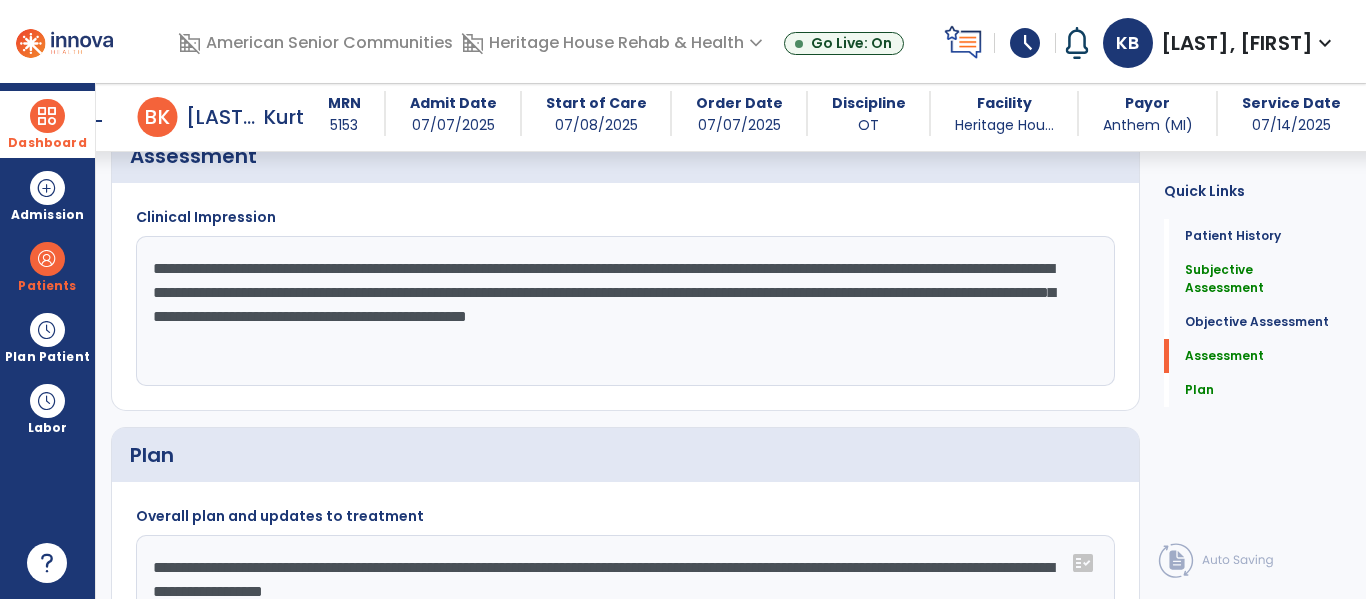 type on "**********" 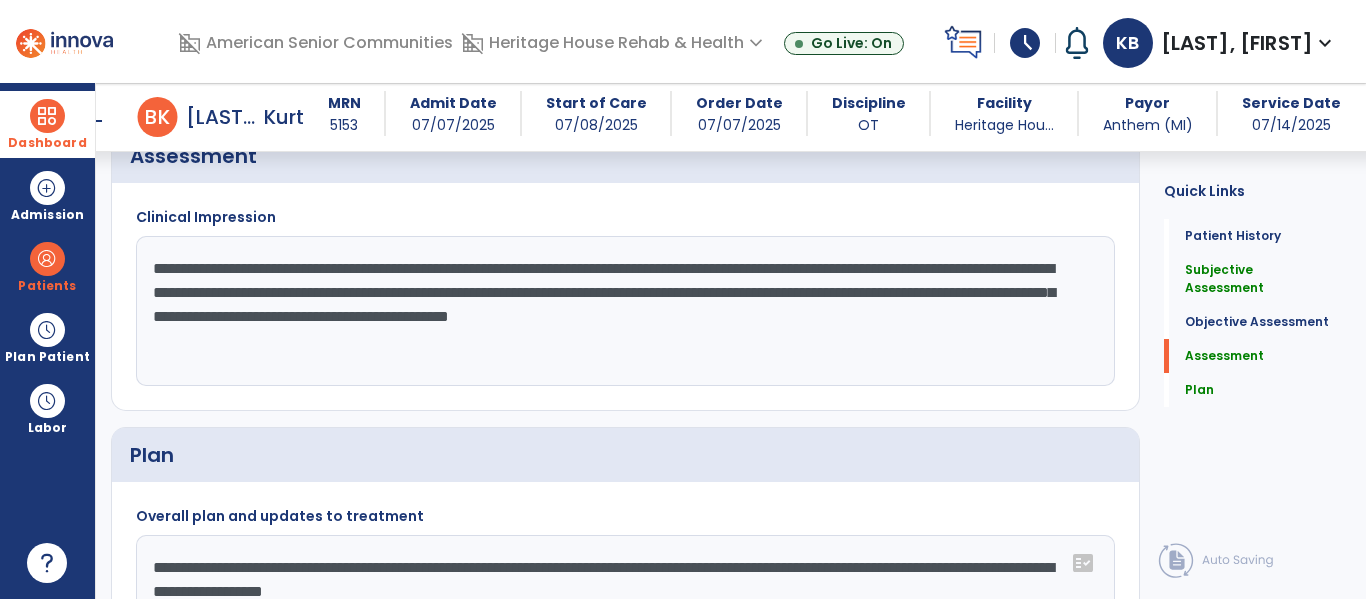 drag, startPoint x: 870, startPoint y: 321, endPoint x: 913, endPoint y: 327, distance: 43.416588 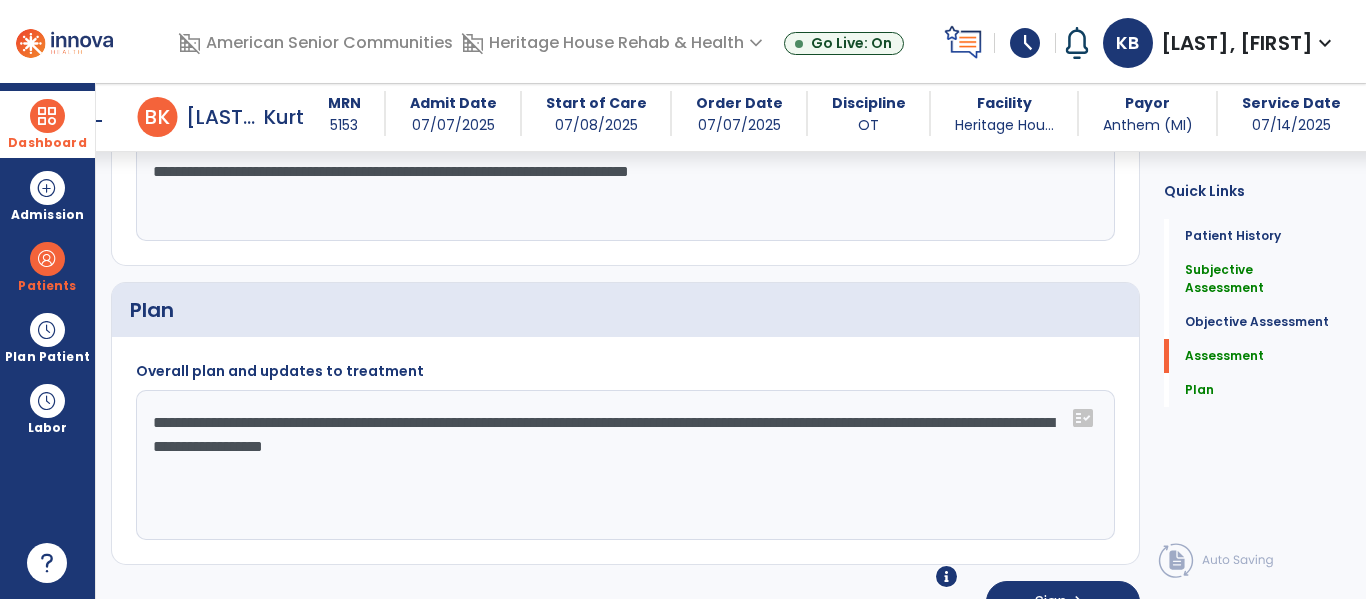 scroll, scrollTop: 2278, scrollLeft: 0, axis: vertical 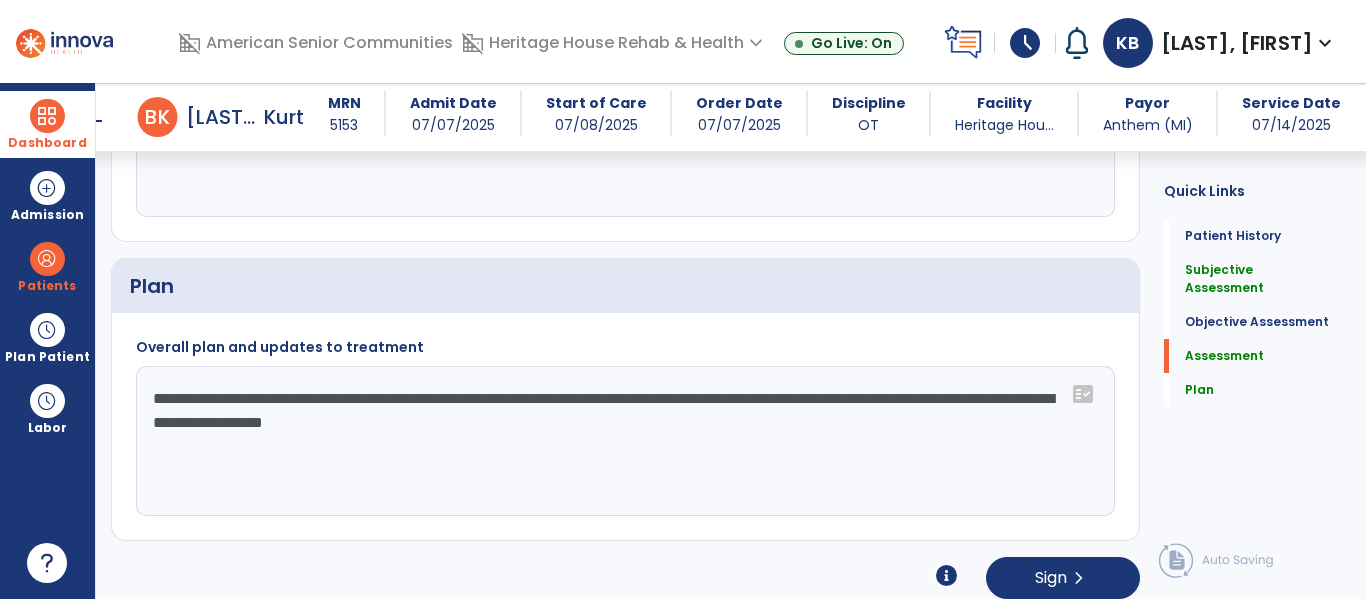 type on "**********" 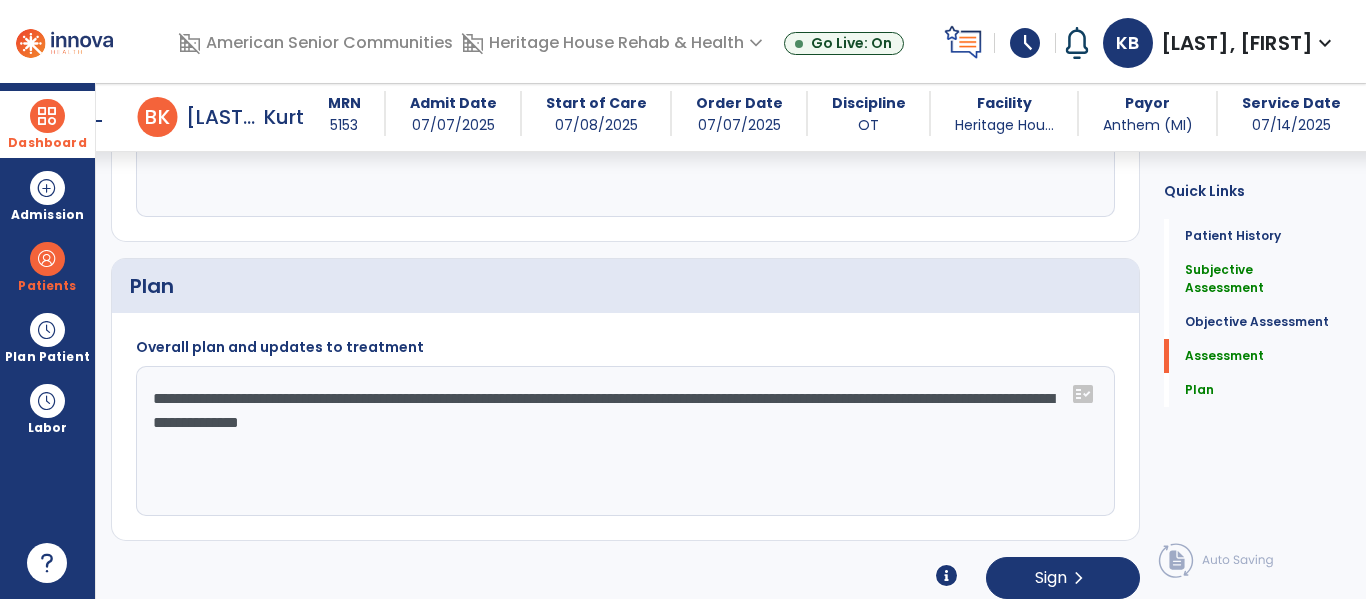 click on "**********" 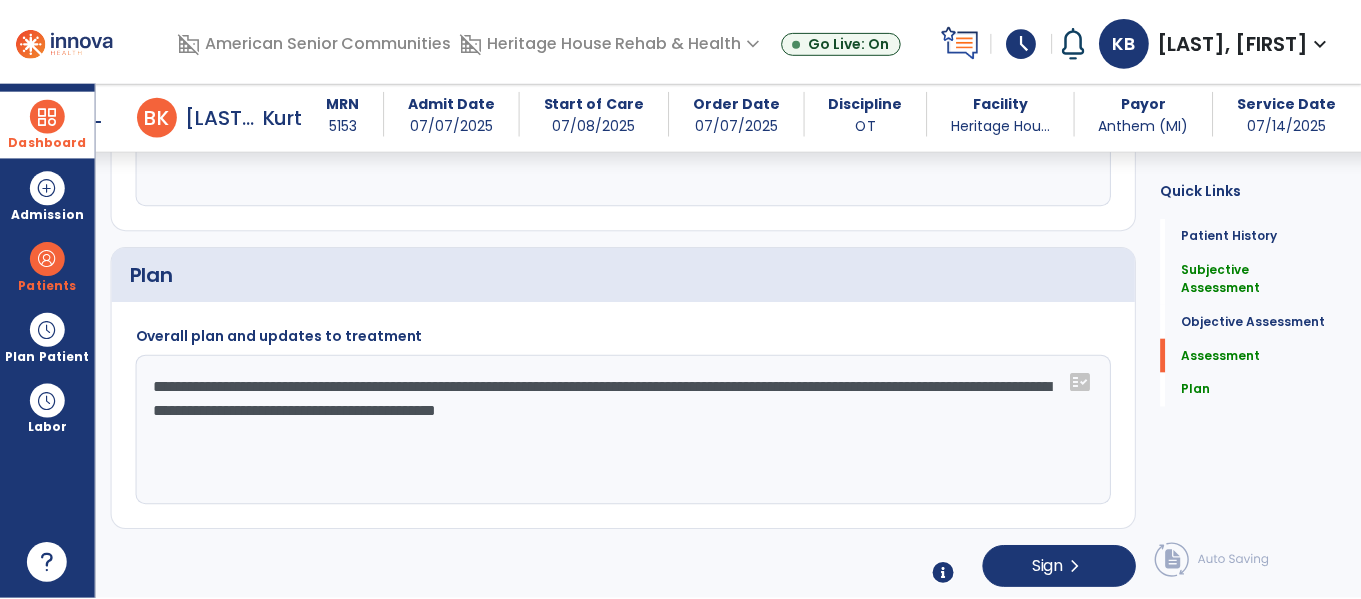 scroll, scrollTop: 2292, scrollLeft: 0, axis: vertical 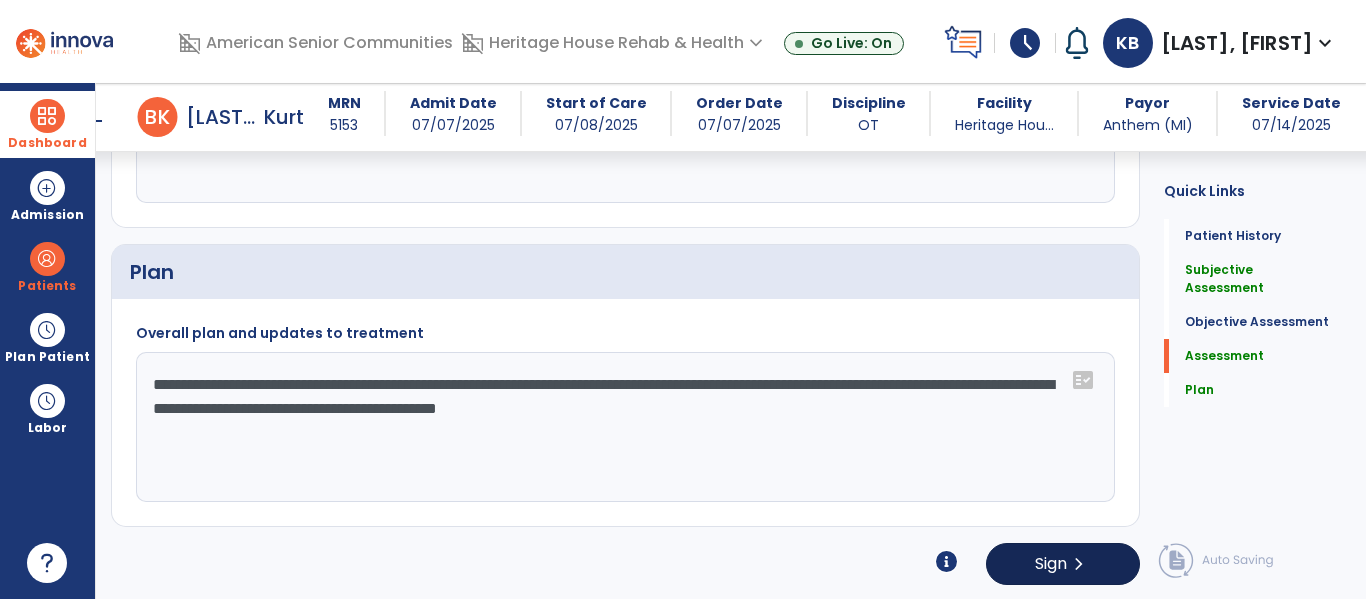 type on "**********" 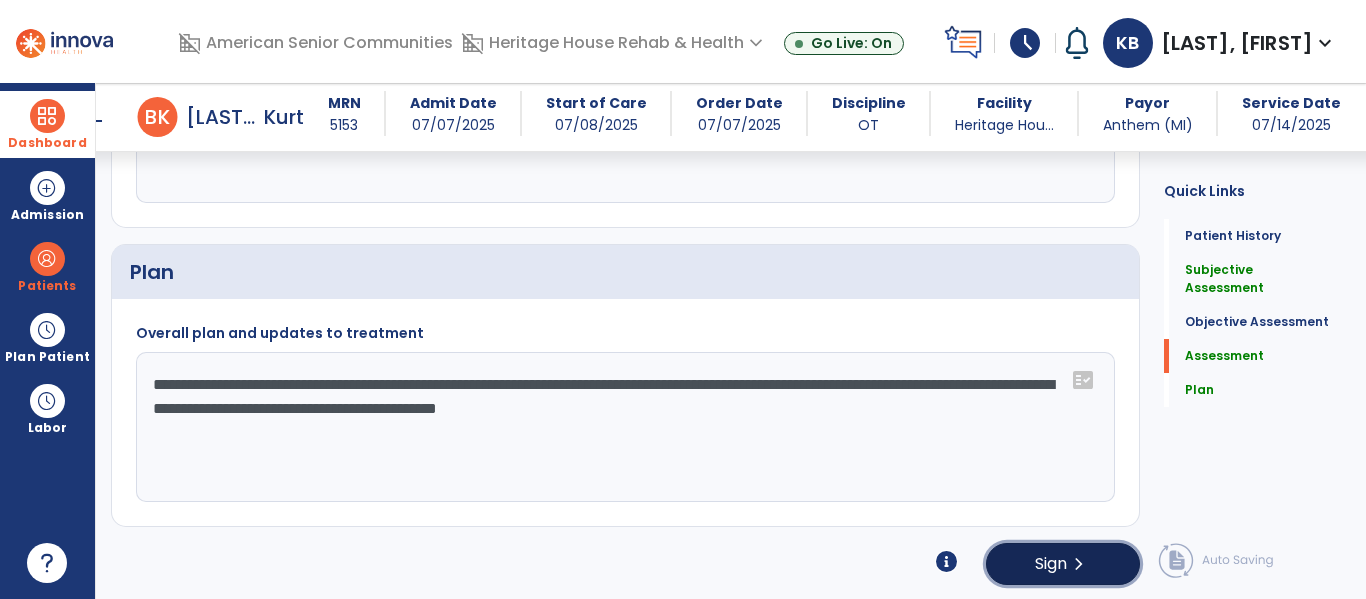 click on "Sign  chevron_right" 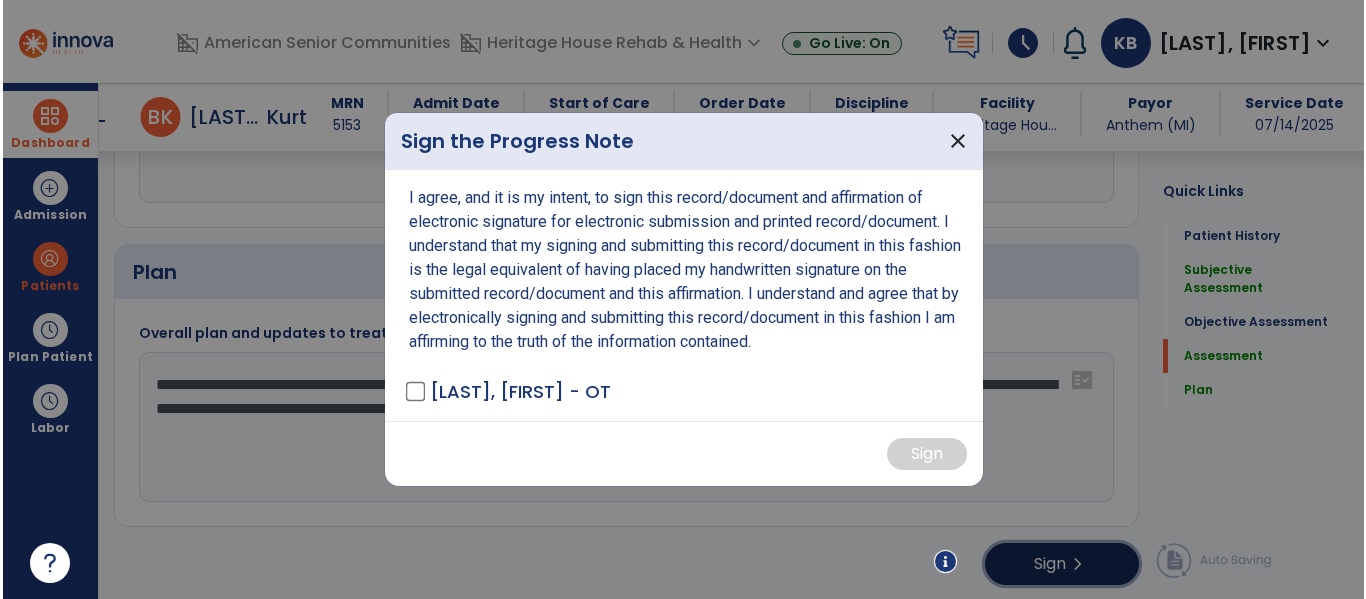 scroll, scrollTop: 2292, scrollLeft: 0, axis: vertical 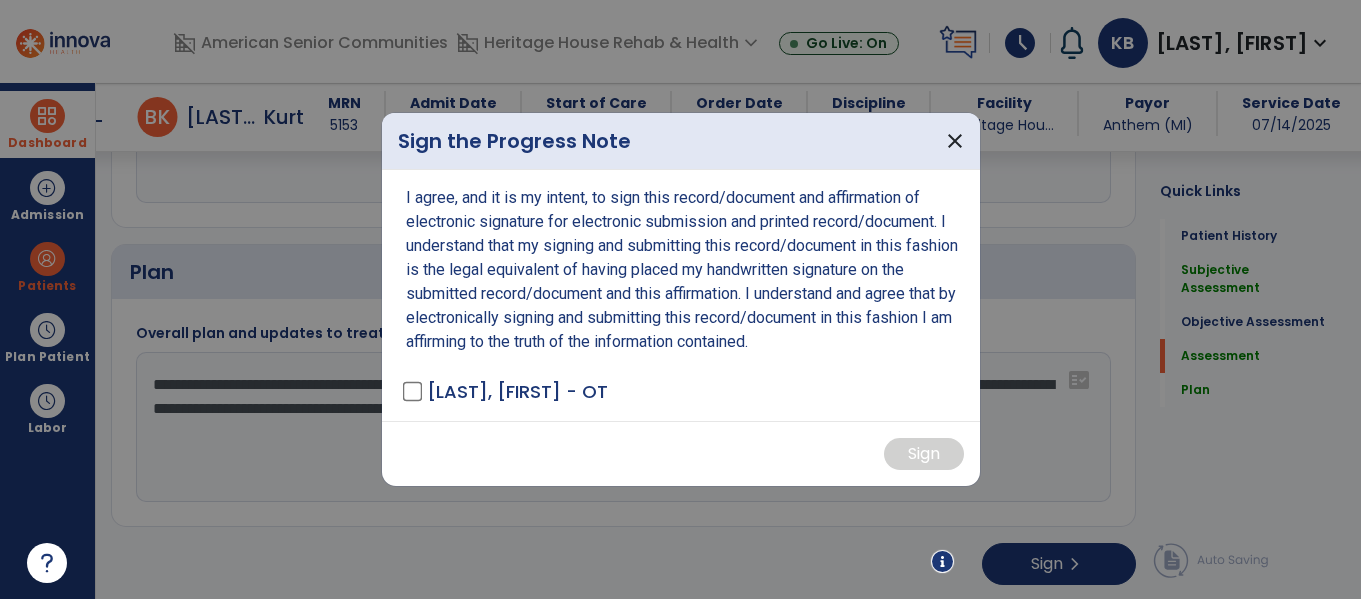 drag, startPoint x: 539, startPoint y: 398, endPoint x: 582, endPoint y: 389, distance: 43.931767 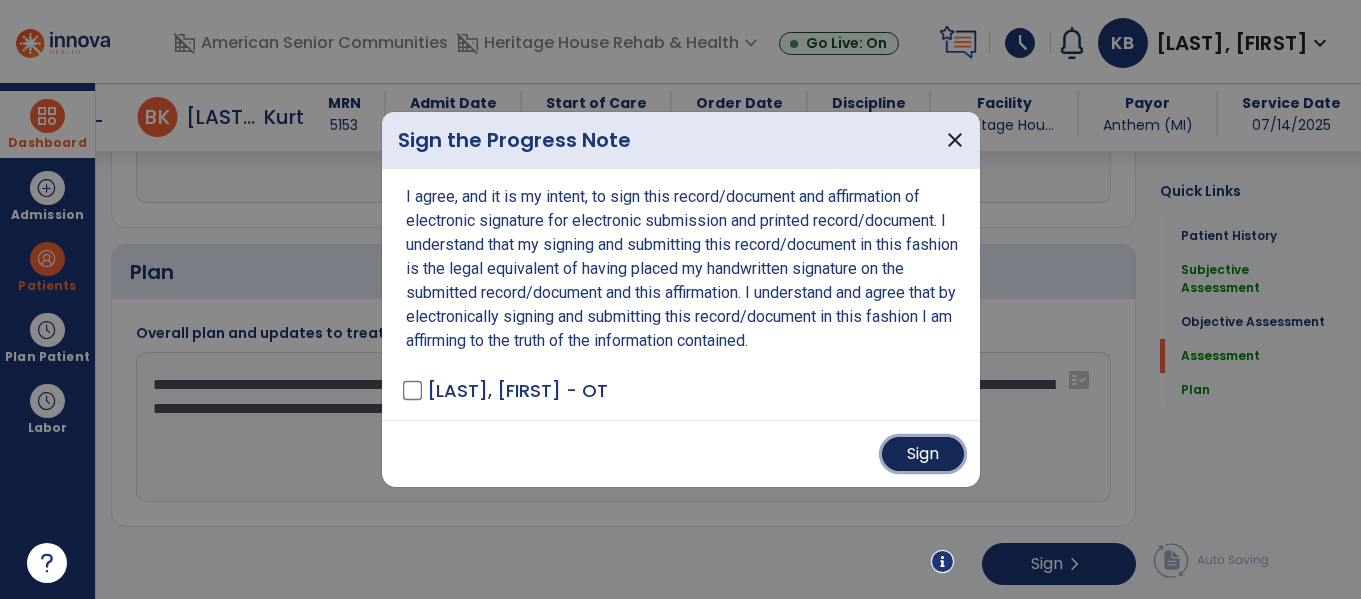 click on "Sign" at bounding box center (923, 454) 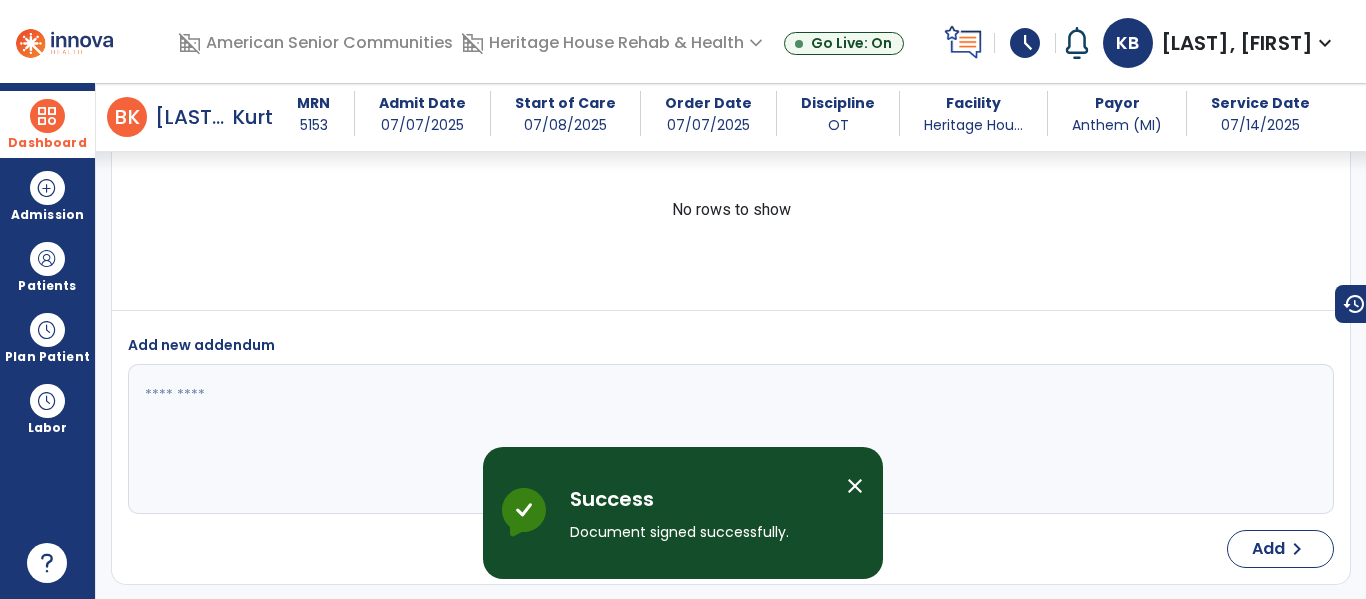 scroll, scrollTop: 3148, scrollLeft: 0, axis: vertical 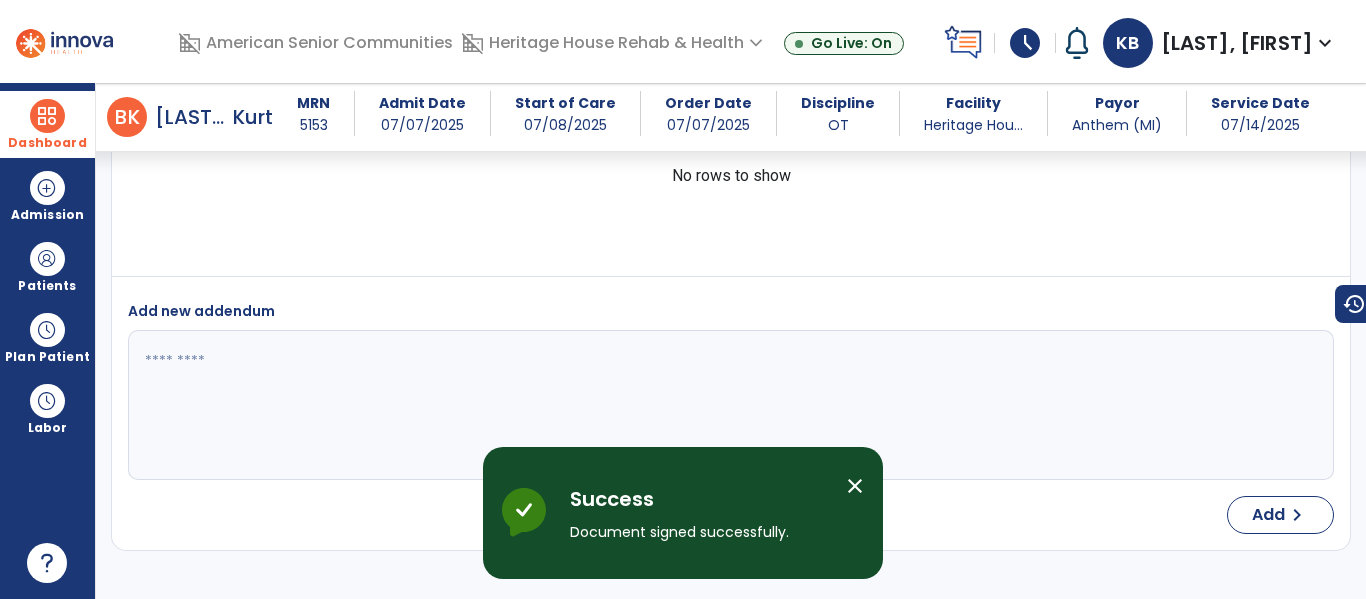 click on "Dashboard" at bounding box center (47, 143) 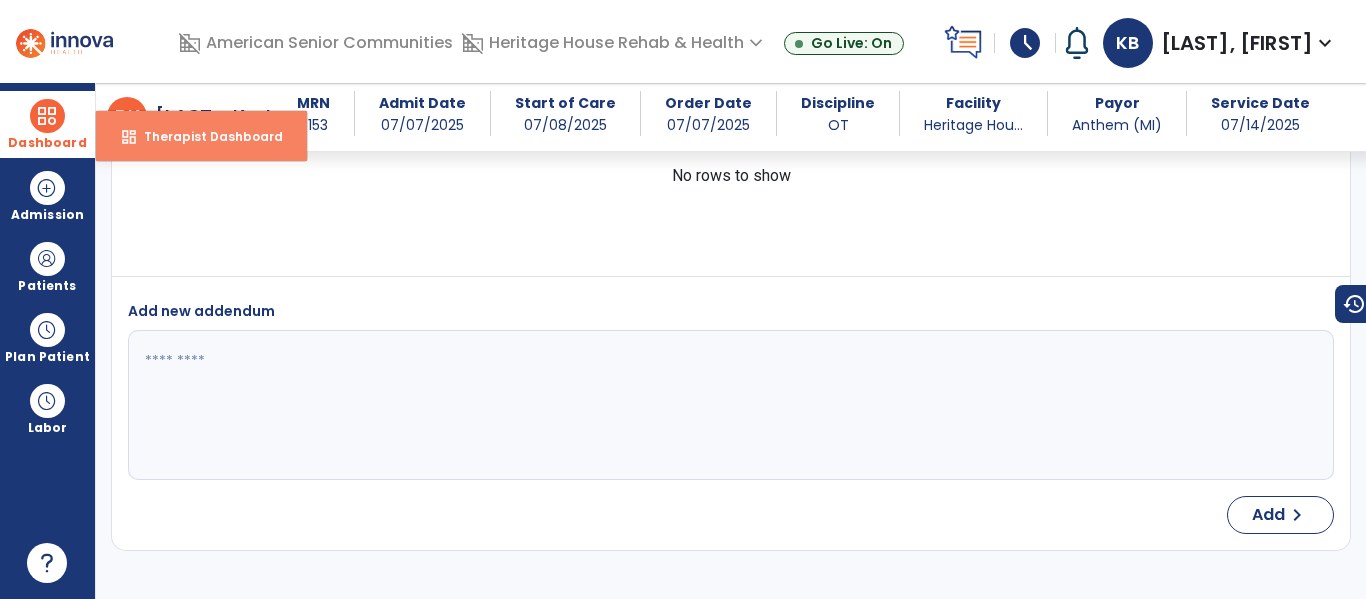 click on "dashboard" at bounding box center [129, 137] 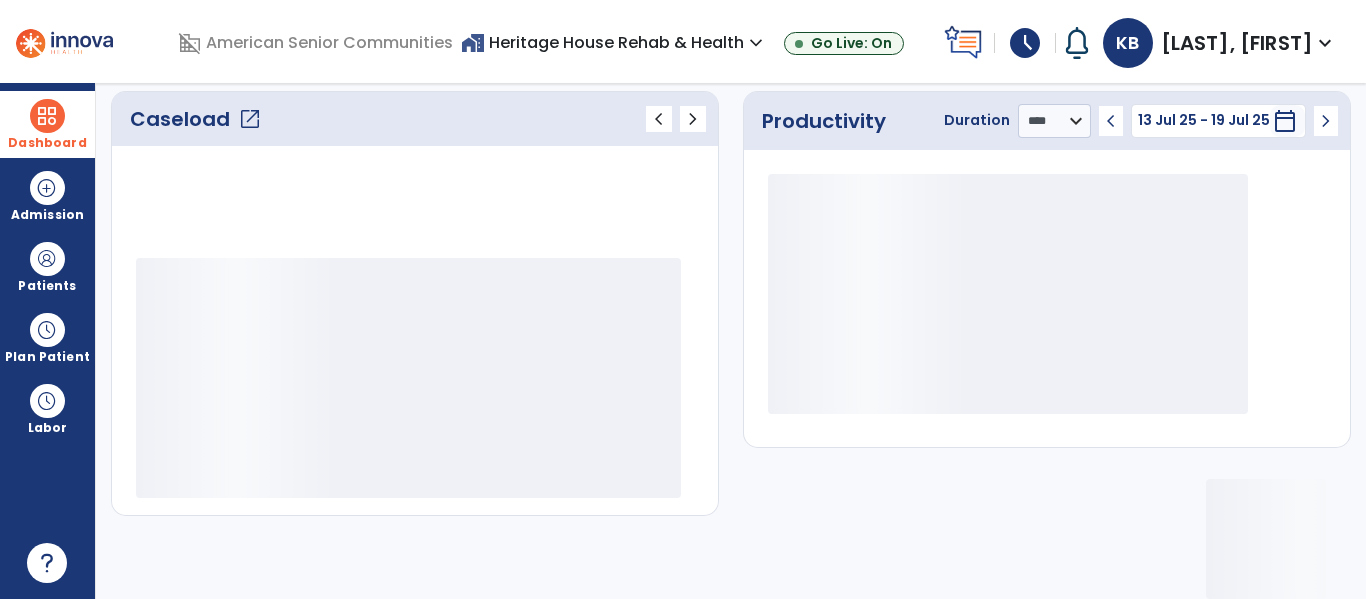 scroll, scrollTop: 278, scrollLeft: 0, axis: vertical 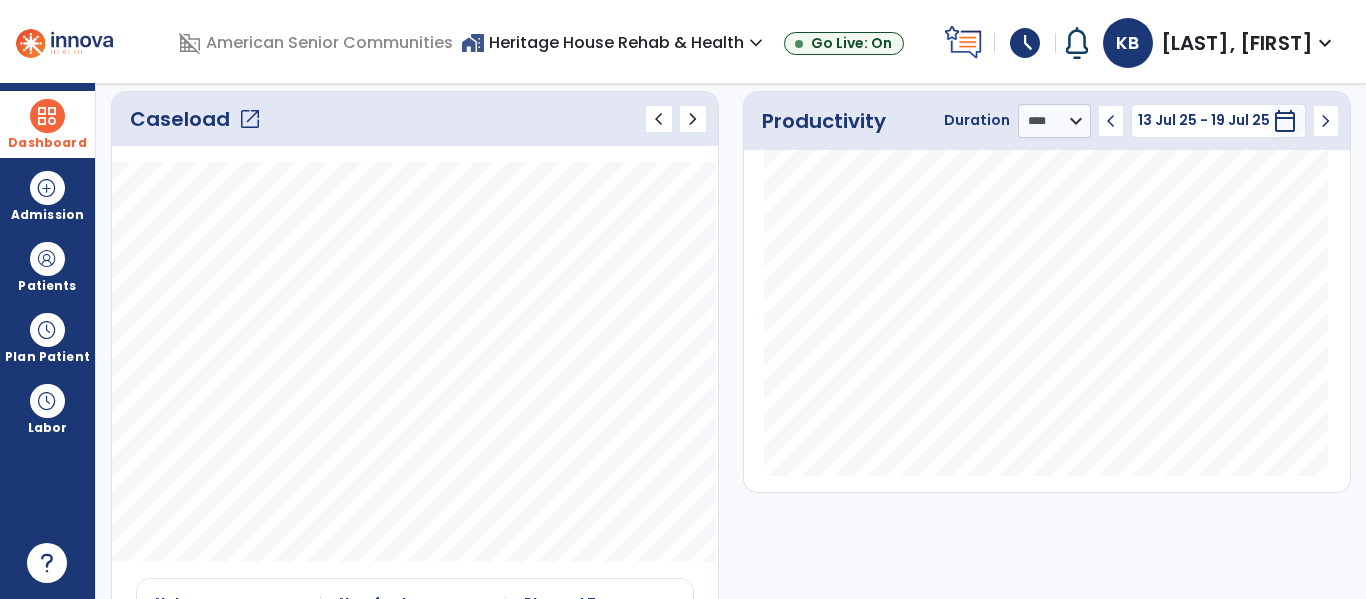 click on "Caseload   open_in_new" 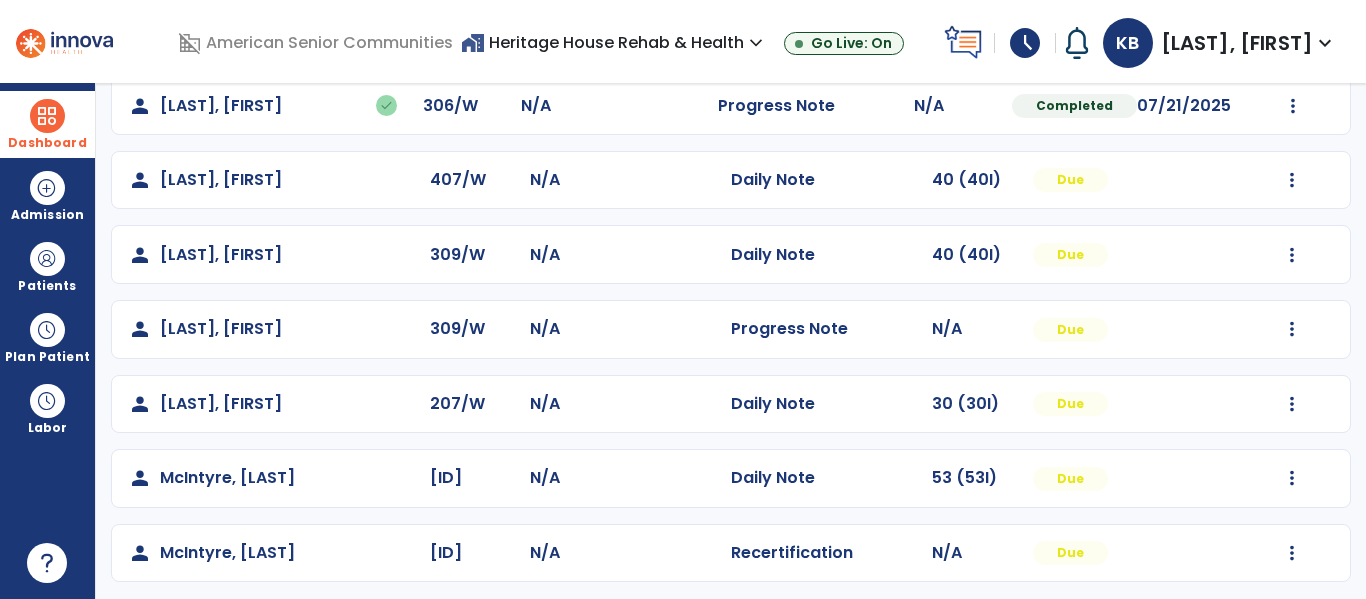 scroll, scrollTop: 264, scrollLeft: 0, axis: vertical 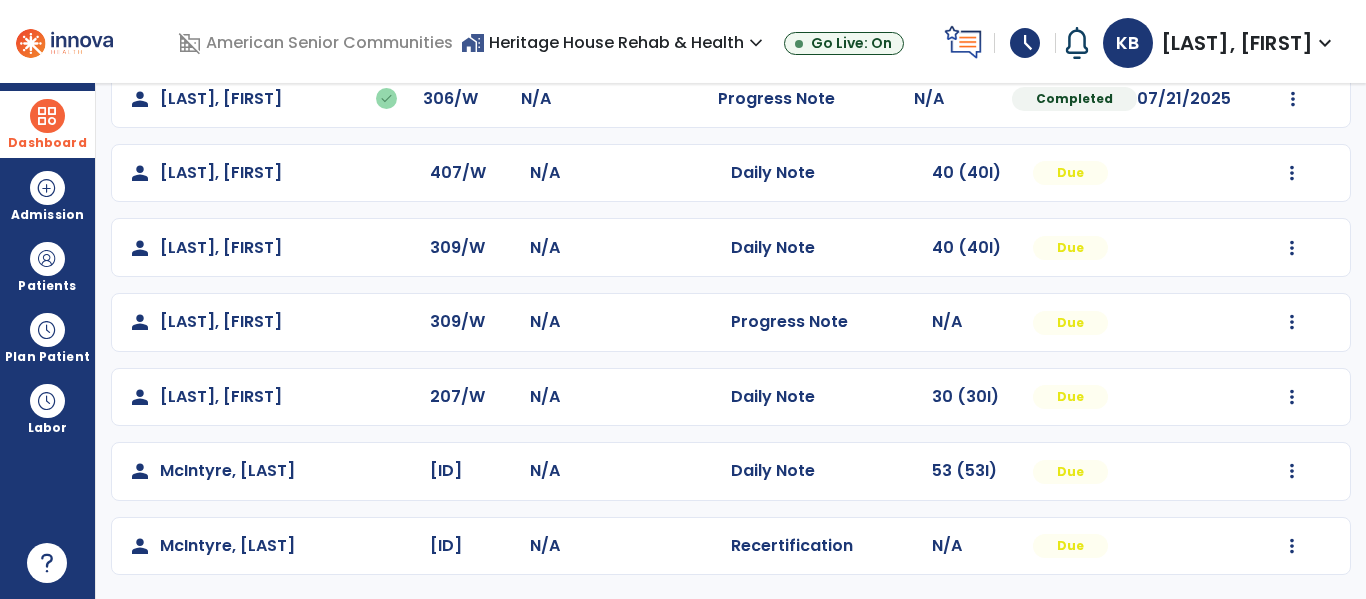 click on "Mark Visit As Complete   Reset Note   Open Document   G + C Mins" 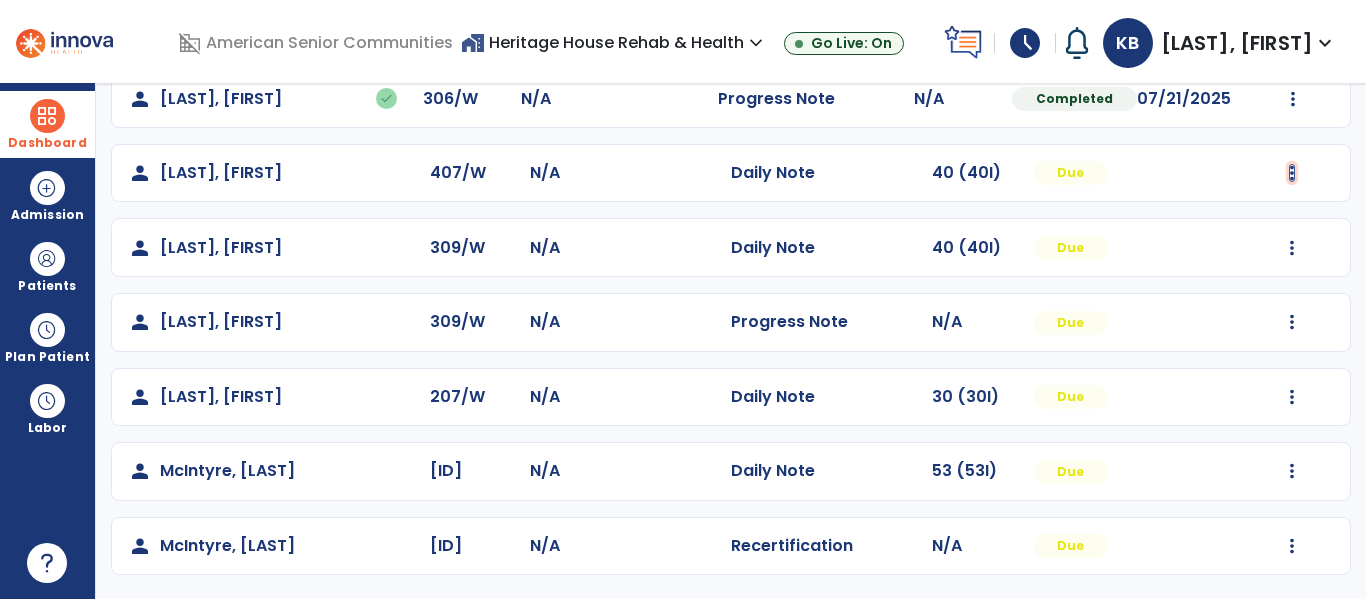 click at bounding box center (1293, 24) 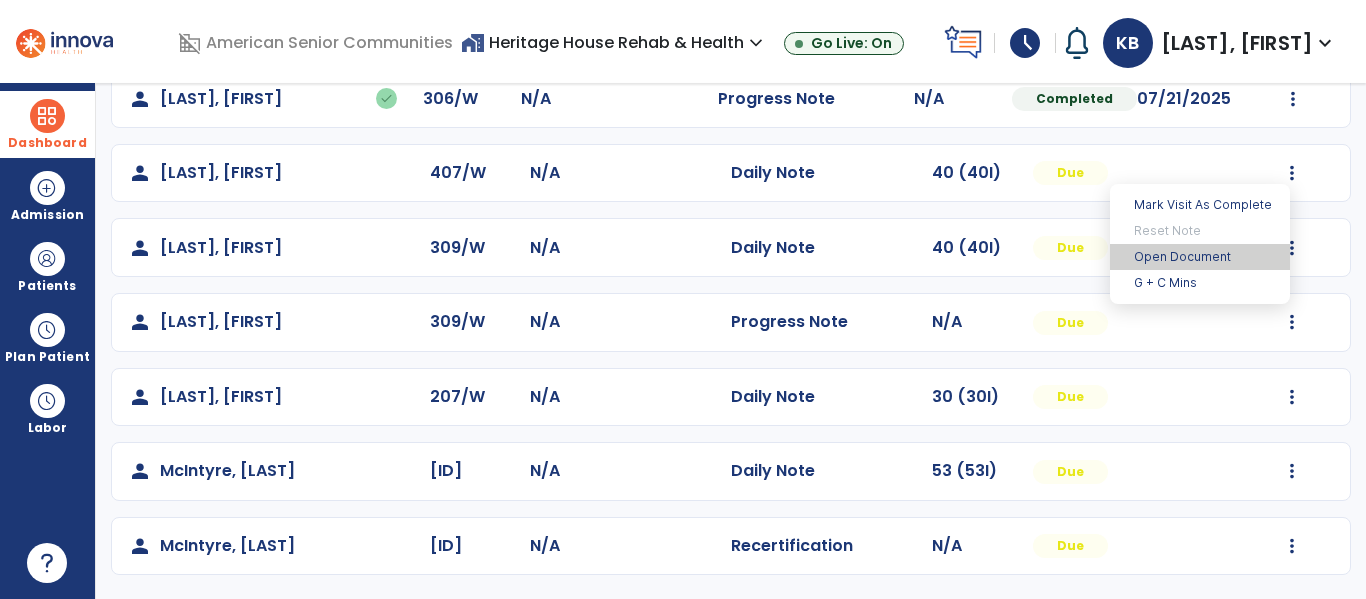 click on "Open Document" at bounding box center [1200, 257] 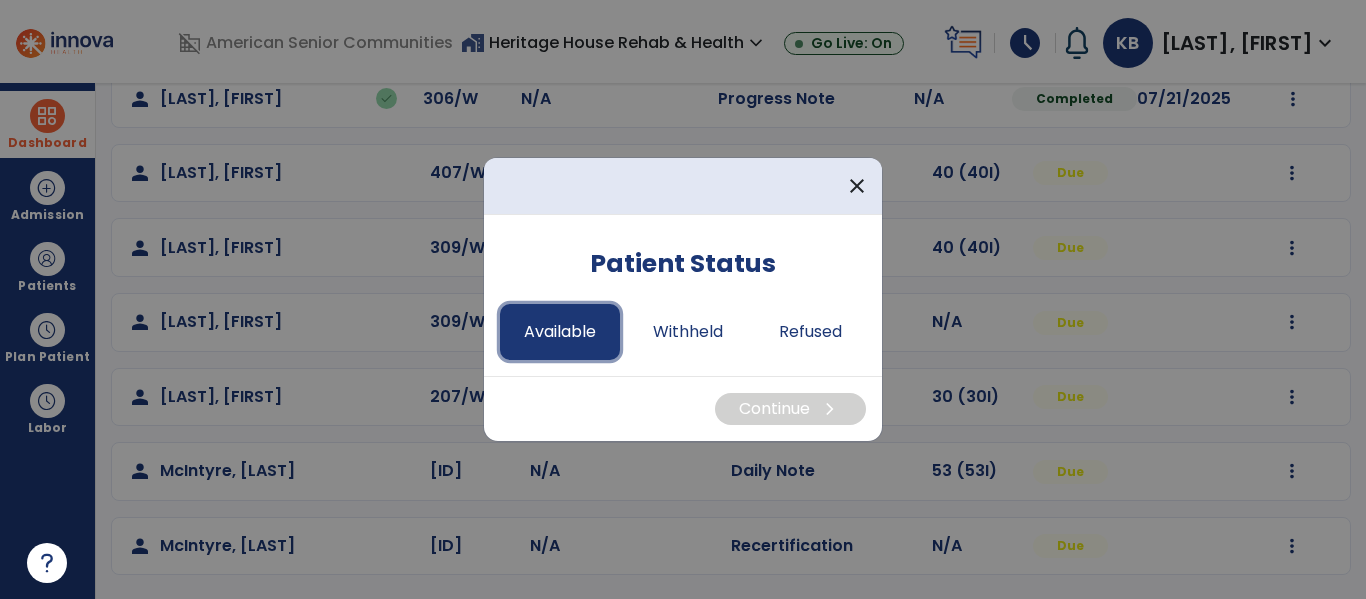 click on "Available" at bounding box center (560, 332) 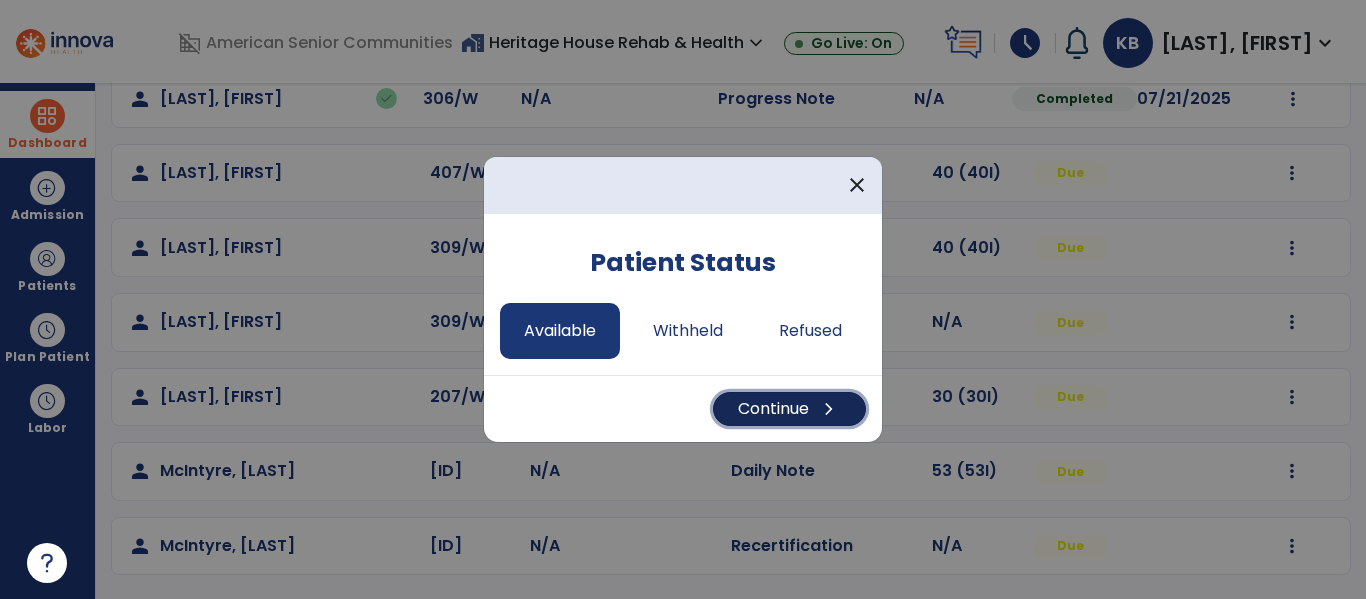 click on "Continue   chevron_right" at bounding box center (789, 409) 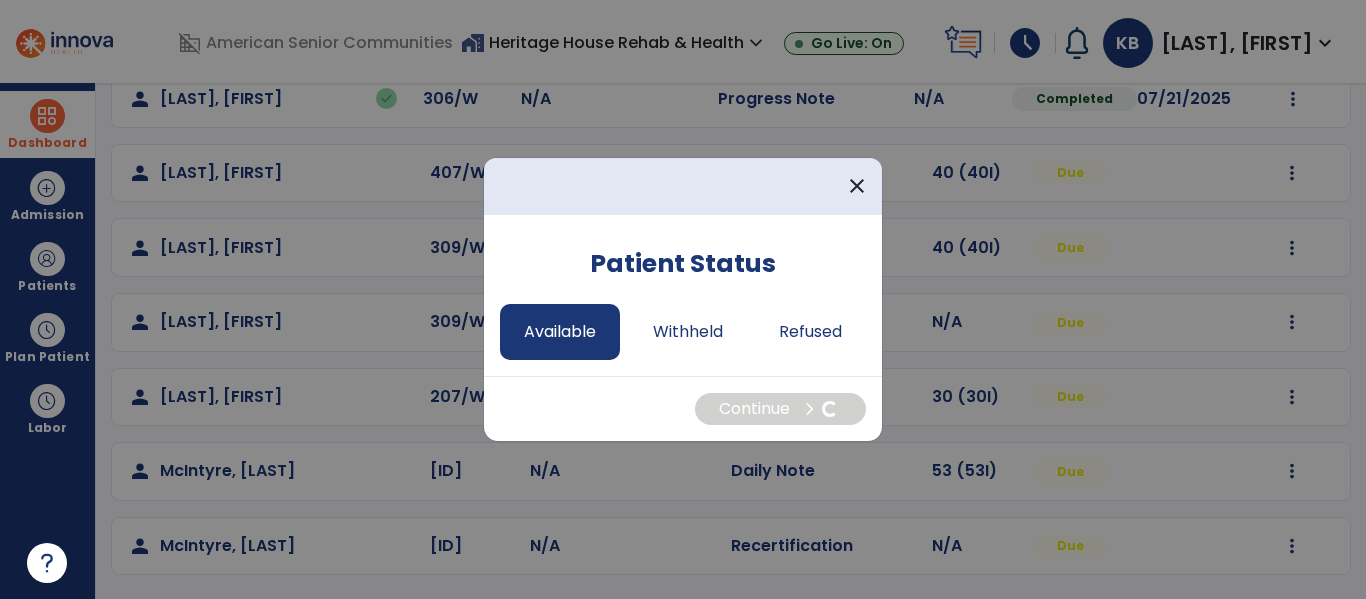 select on "*" 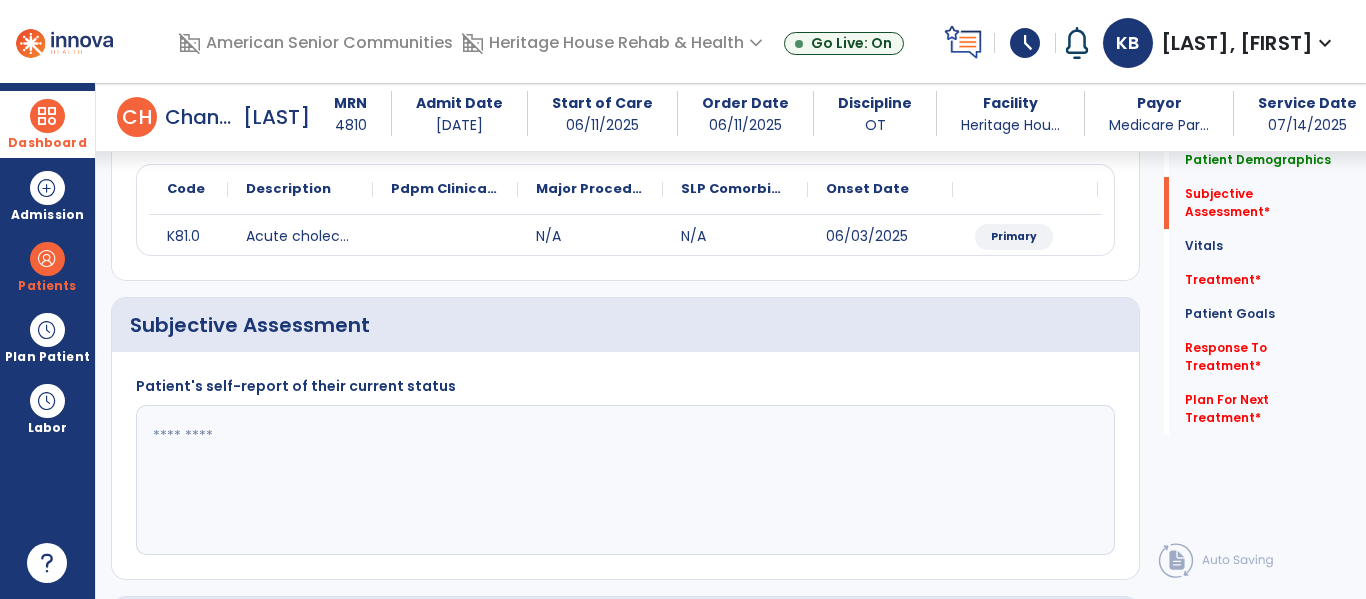scroll, scrollTop: 284, scrollLeft: 0, axis: vertical 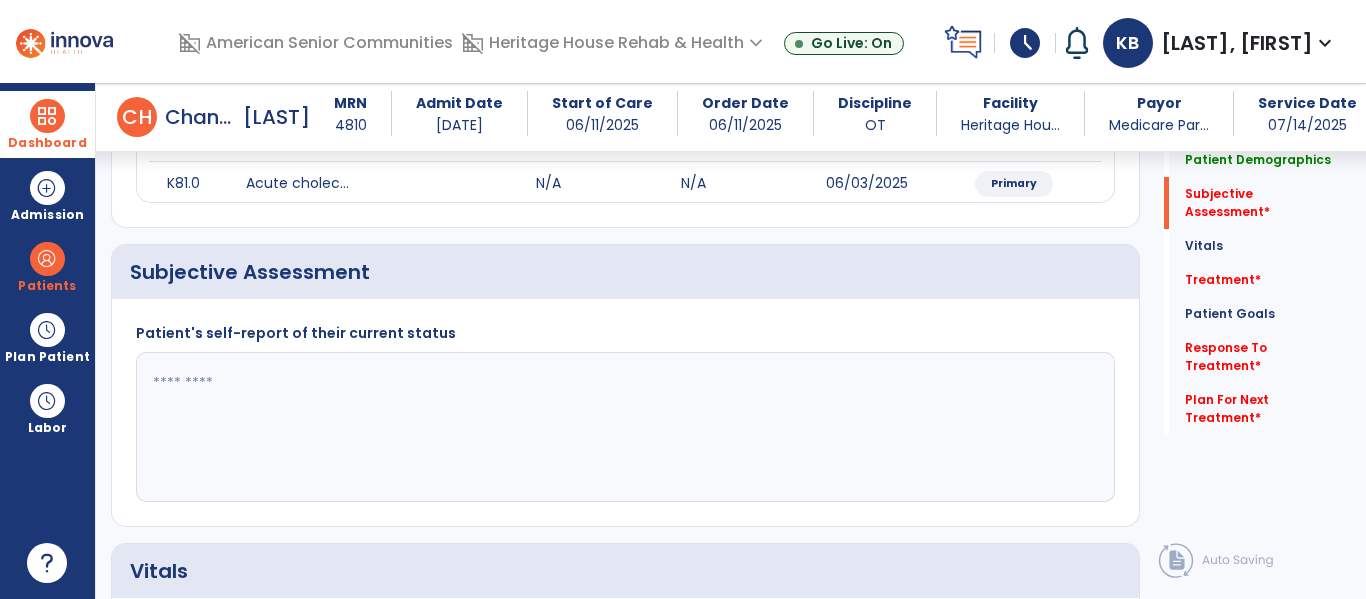 drag, startPoint x: 478, startPoint y: 418, endPoint x: 473, endPoint y: 448, distance: 30.413813 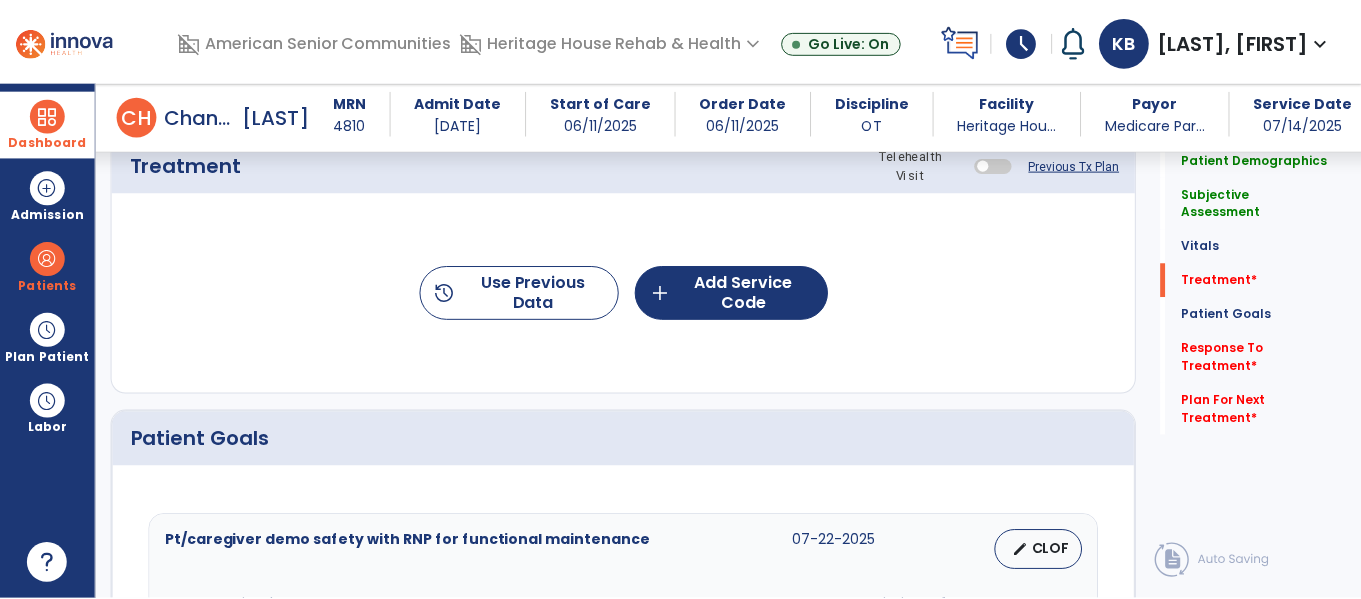 scroll, scrollTop: 1115, scrollLeft: 0, axis: vertical 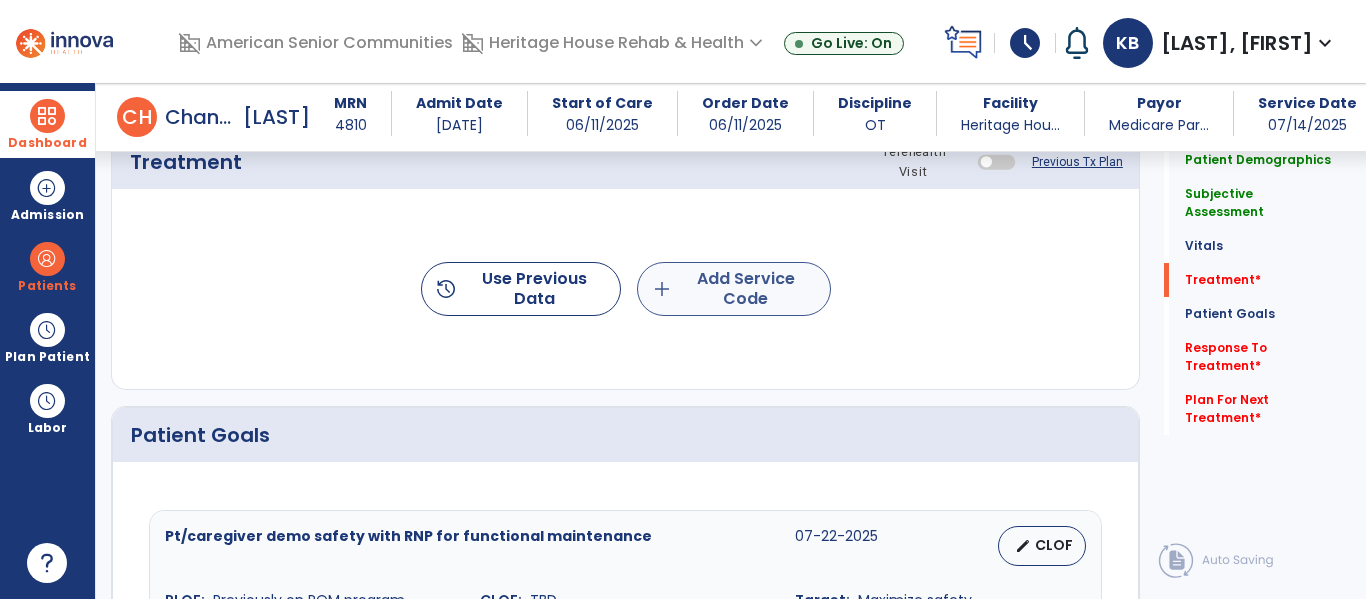 type on "**********" 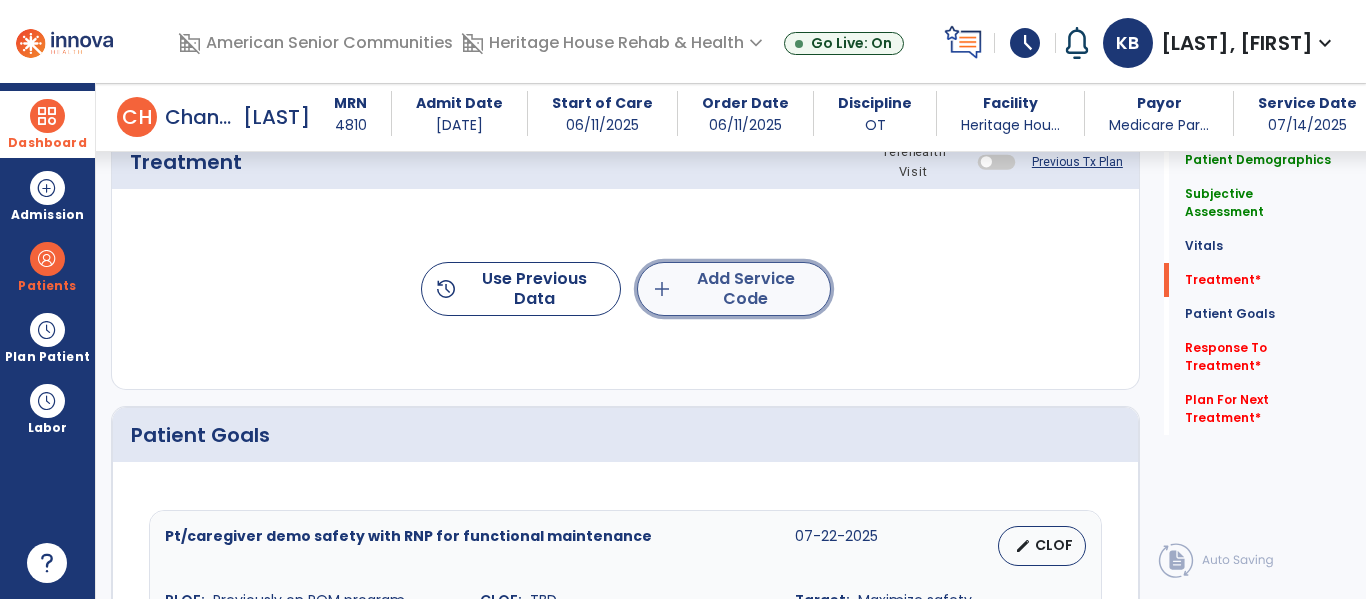 click on "add  Add Service Code" 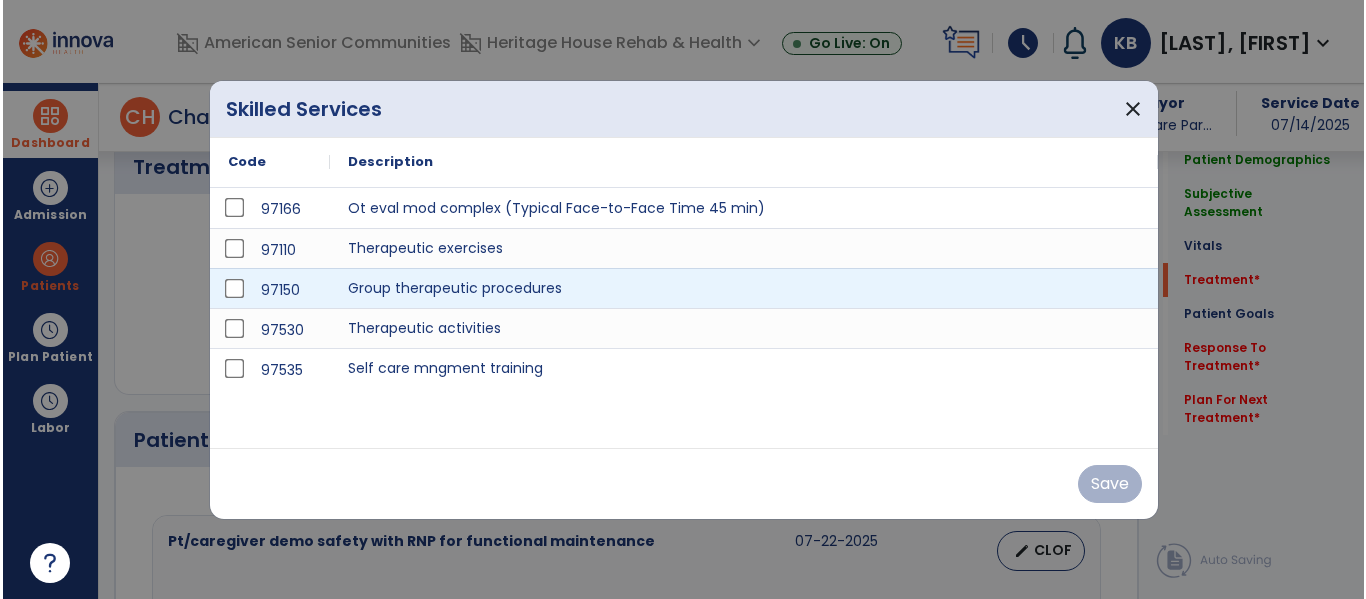 scroll, scrollTop: 1115, scrollLeft: 0, axis: vertical 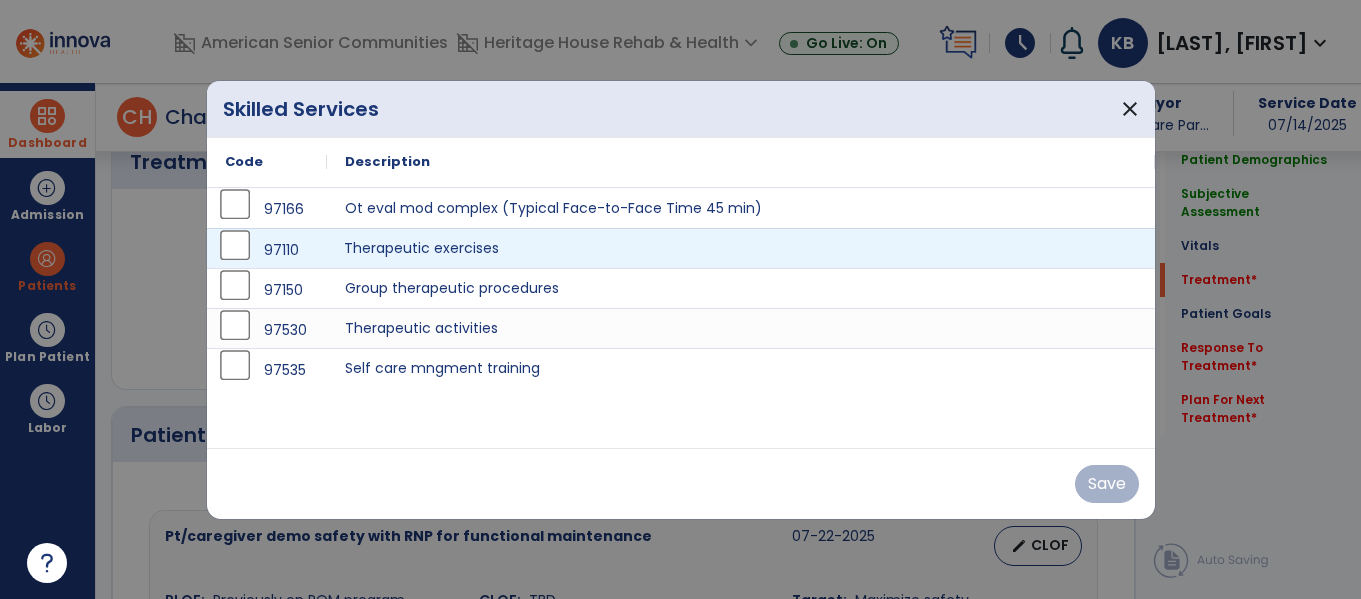 click on "Therapeutic exercises" at bounding box center (741, 248) 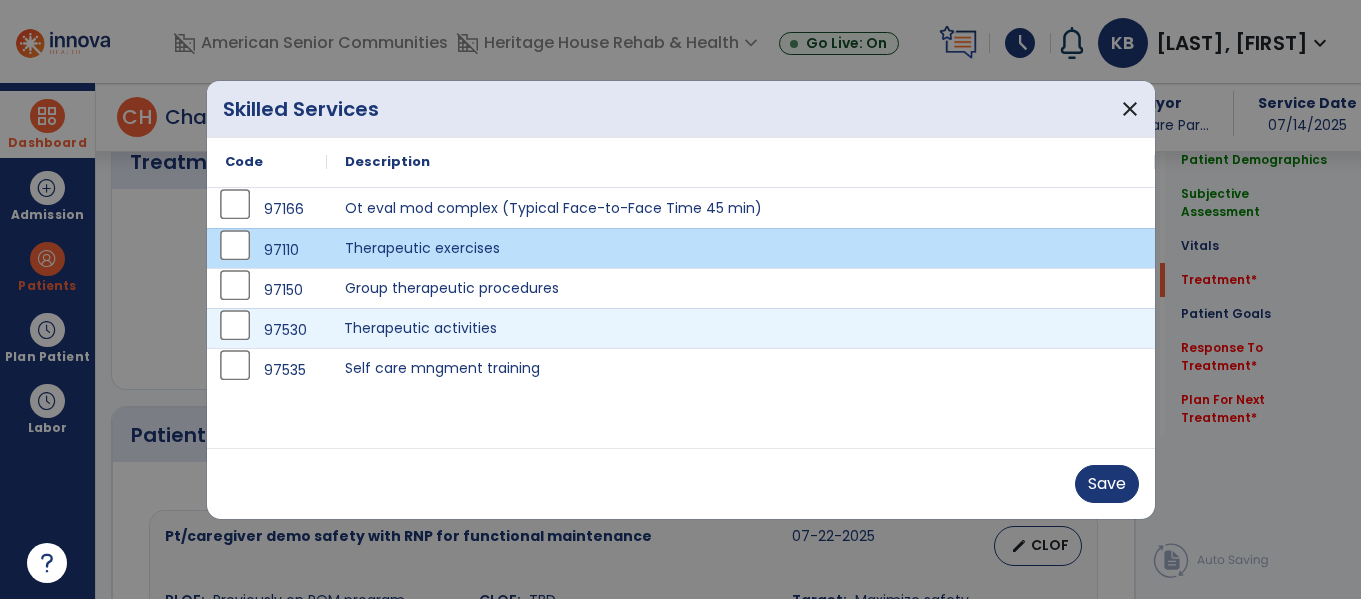 click on "Therapeutic activities" at bounding box center [741, 328] 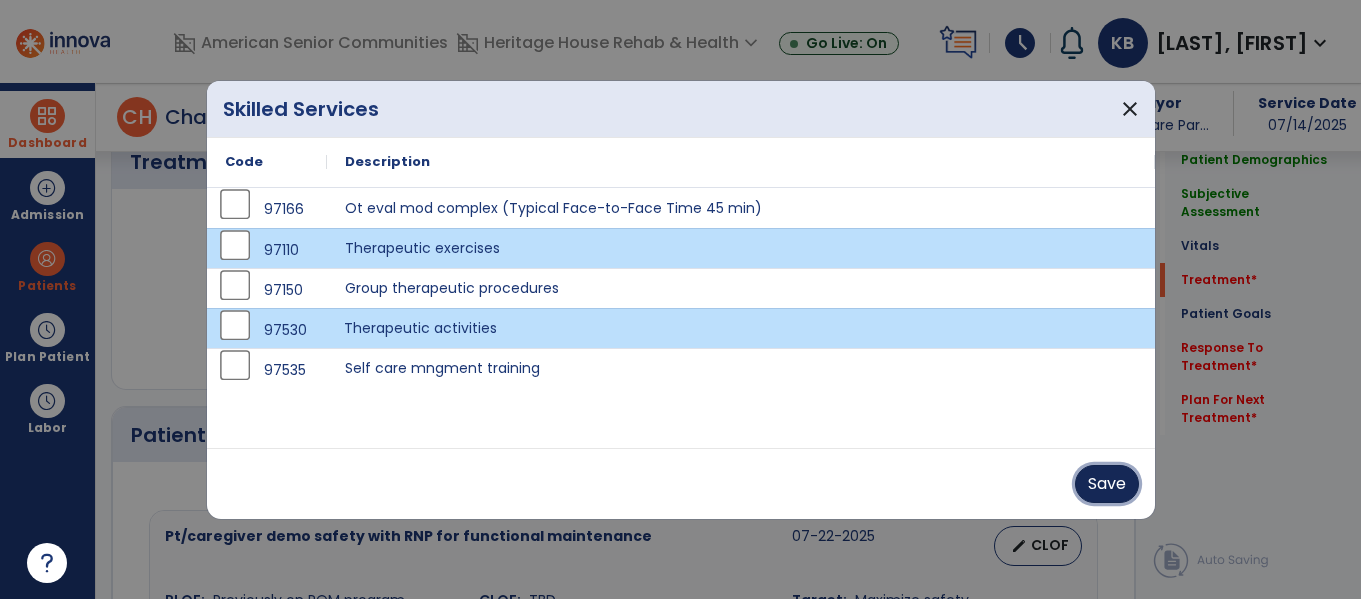 click on "Save" at bounding box center [1107, 484] 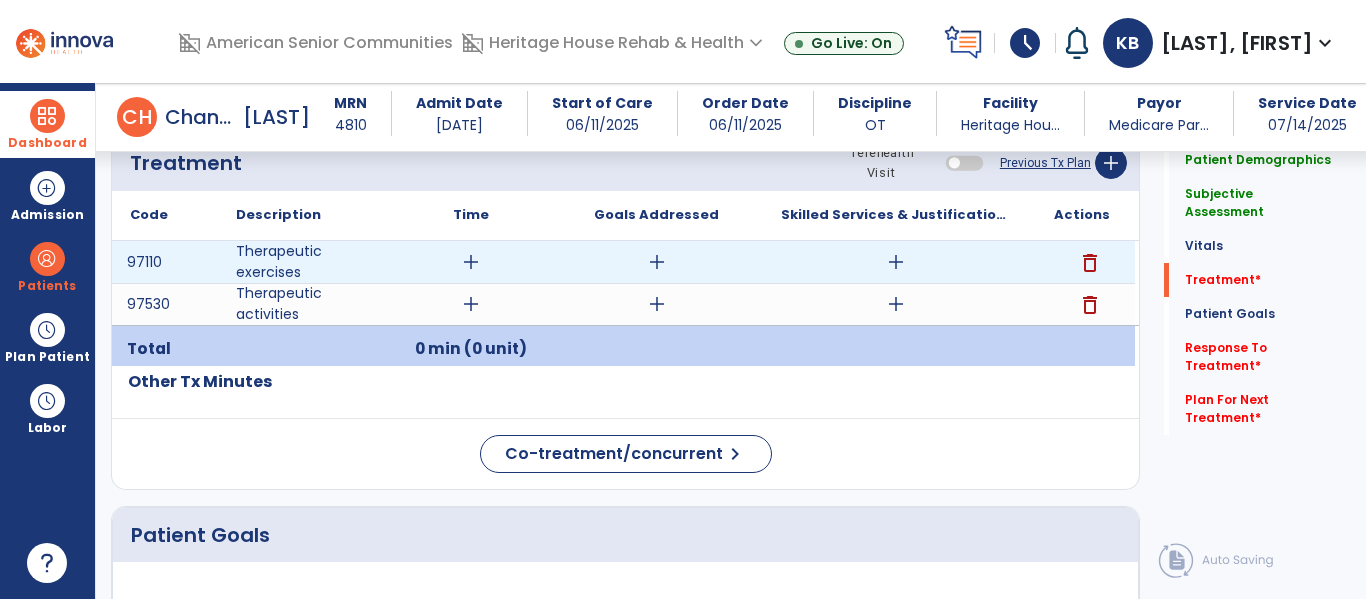 click on "add" at bounding box center [471, 262] 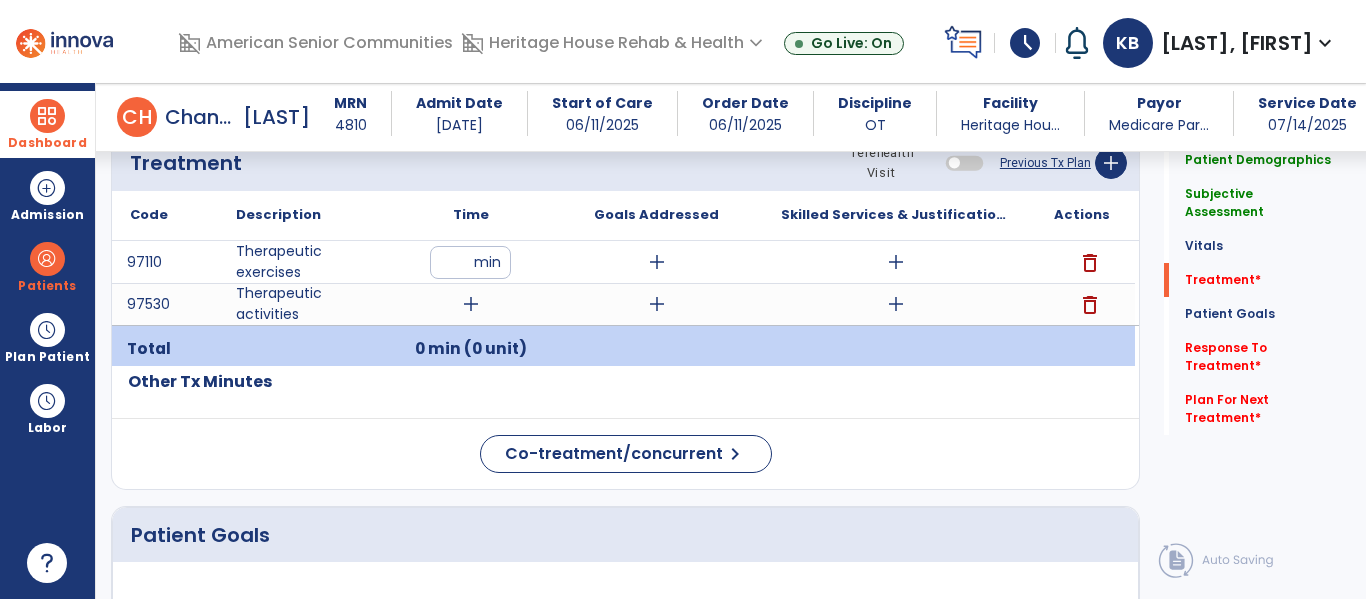 type on "**" 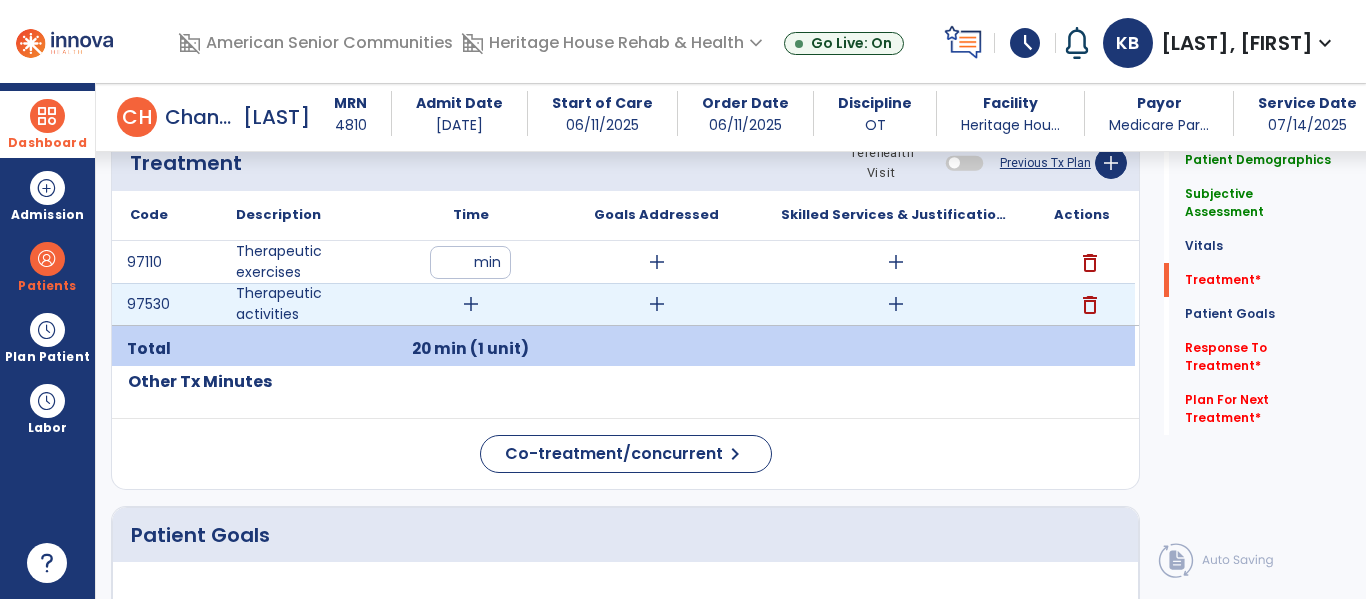 click on "add" at bounding box center [471, 304] 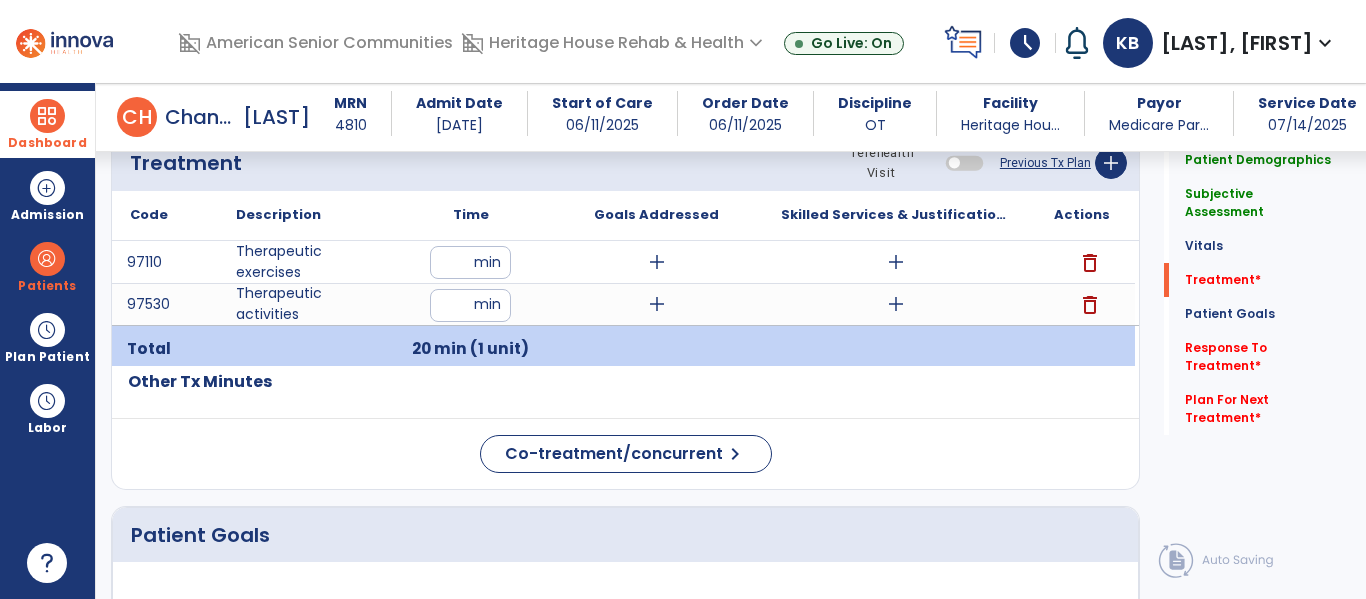 type on "**" 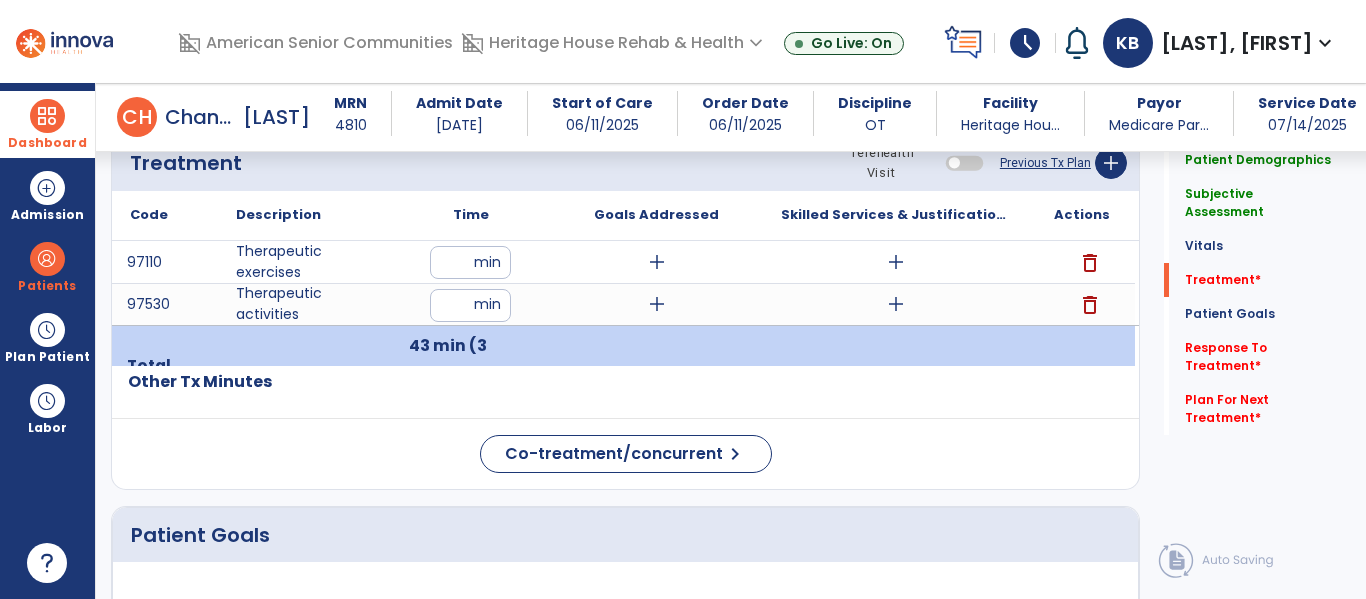 scroll, scrollTop: 1095, scrollLeft: 0, axis: vertical 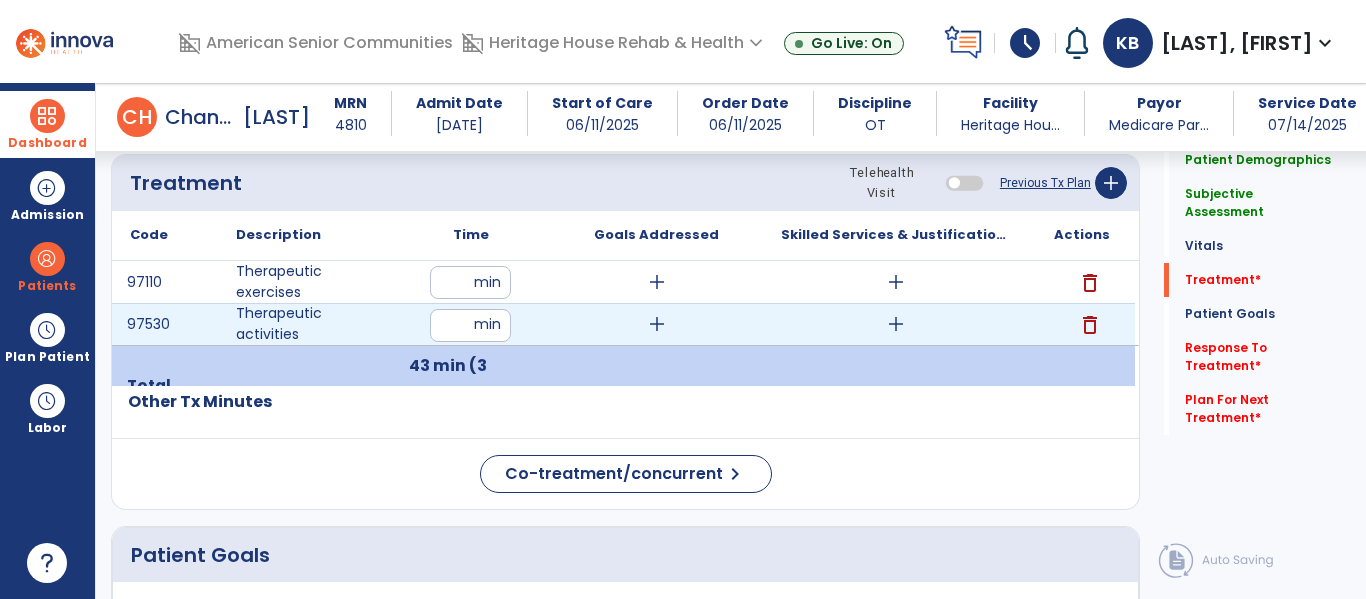 drag, startPoint x: 470, startPoint y: 320, endPoint x: 442, endPoint y: 327, distance: 28.86174 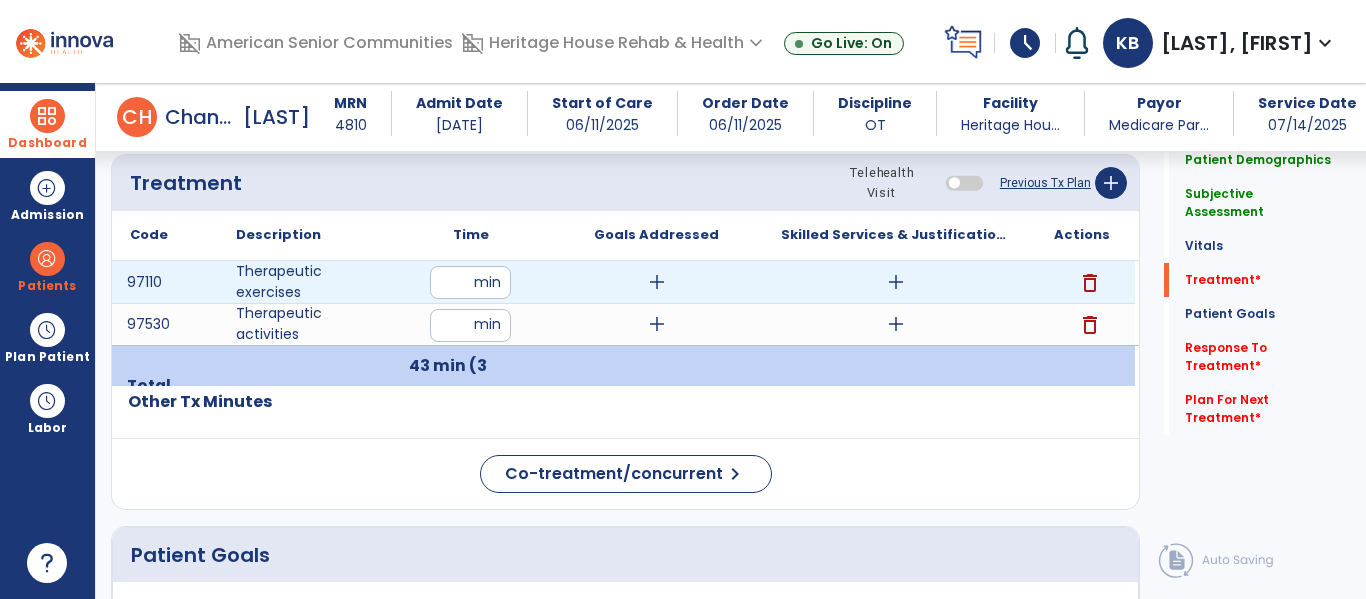 drag, startPoint x: 472, startPoint y: 279, endPoint x: 400, endPoint y: 281, distance: 72.02777 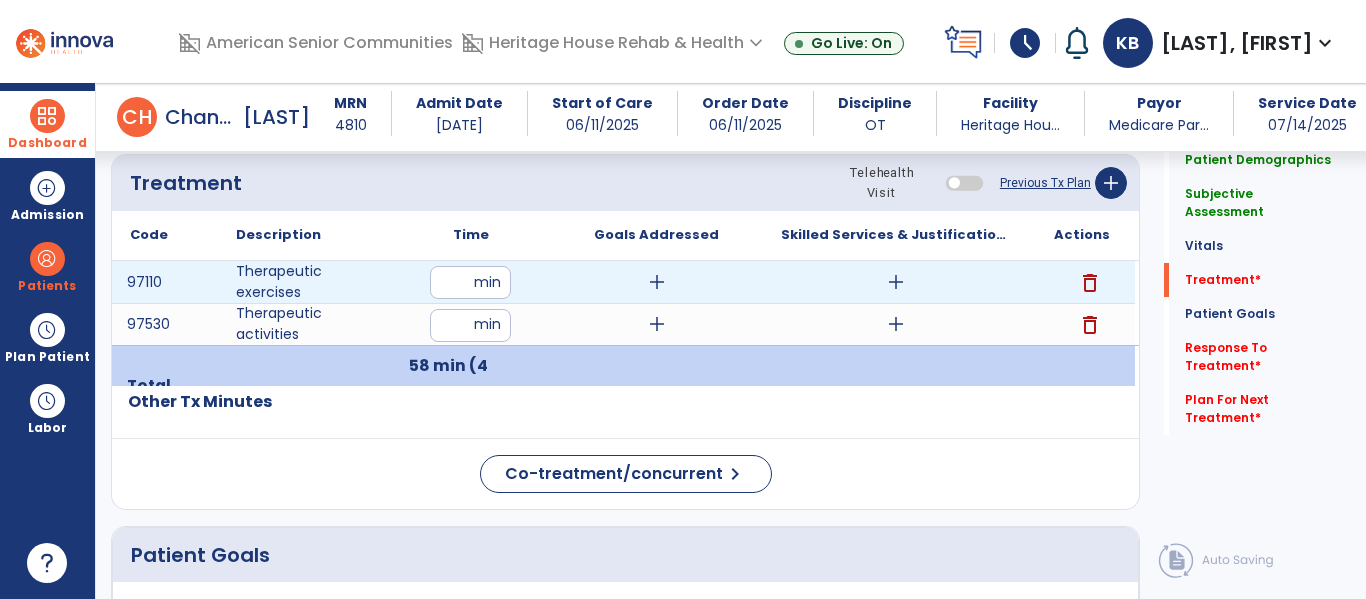 click on "**" at bounding box center [470, 282] 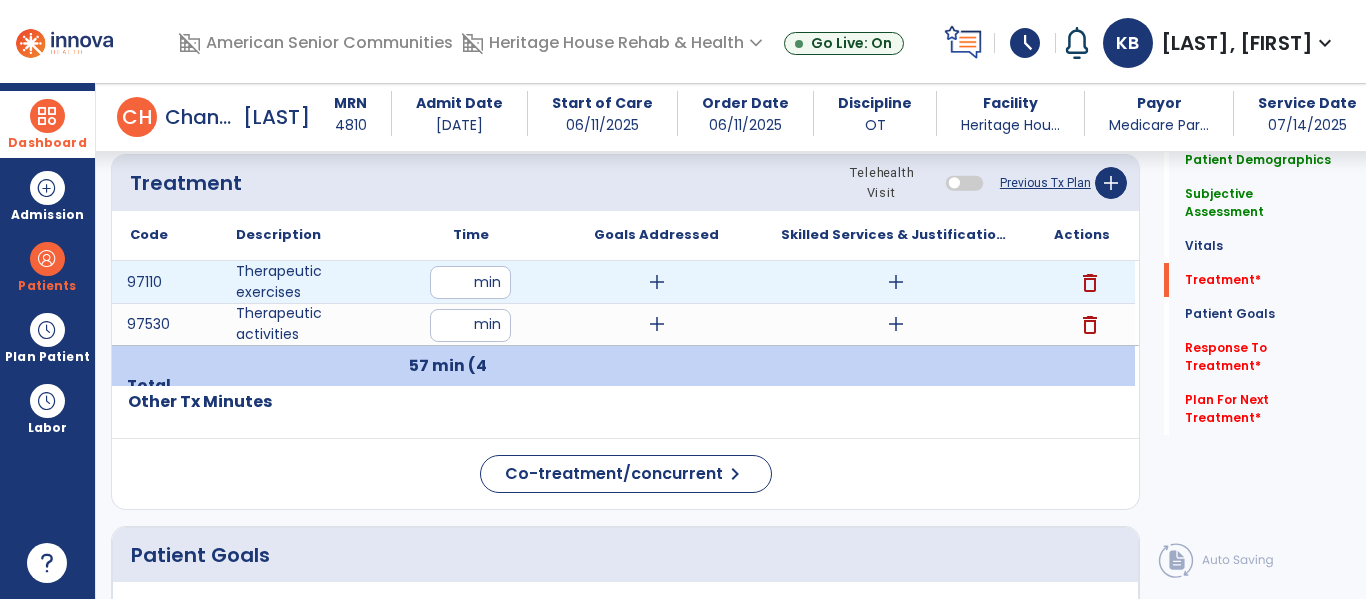 drag, startPoint x: 461, startPoint y: 277, endPoint x: 436, endPoint y: 281, distance: 25.317978 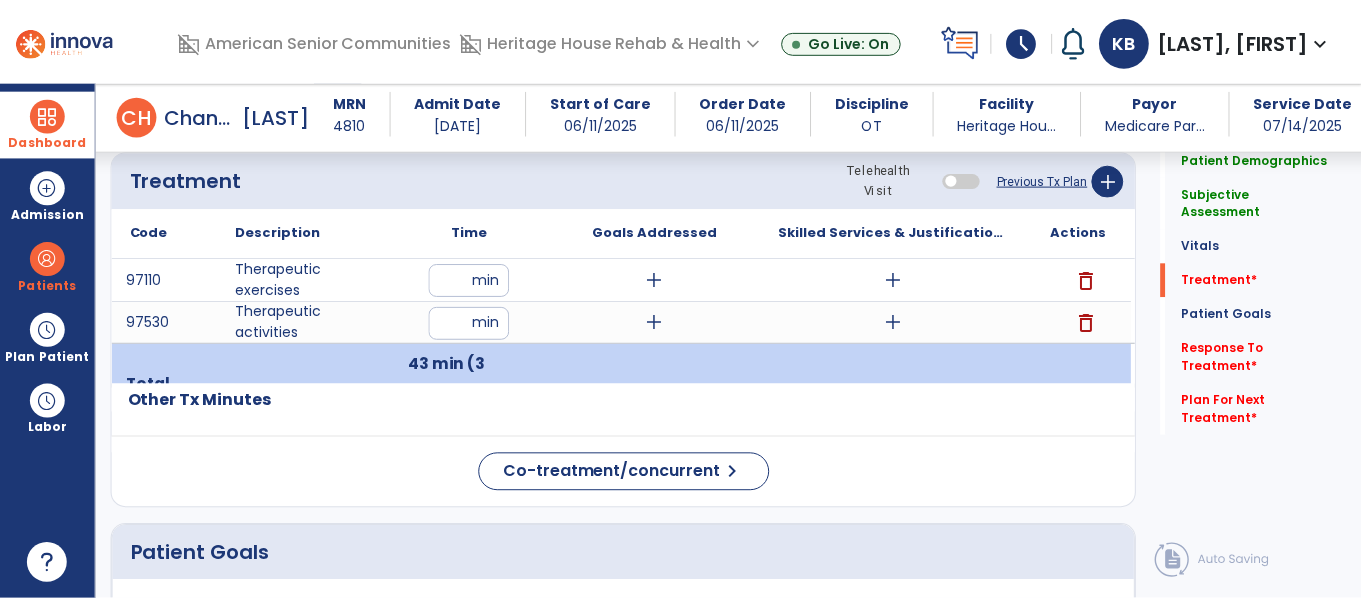 scroll, scrollTop: 1060, scrollLeft: 0, axis: vertical 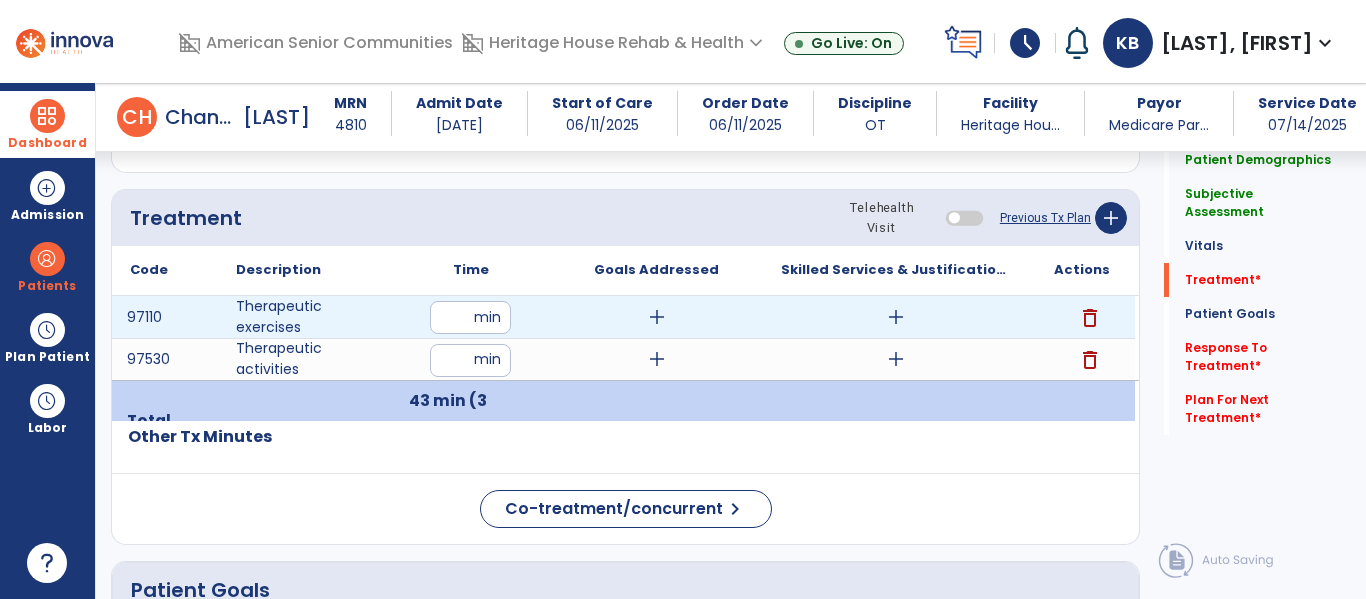 click on "add" at bounding box center (896, 317) 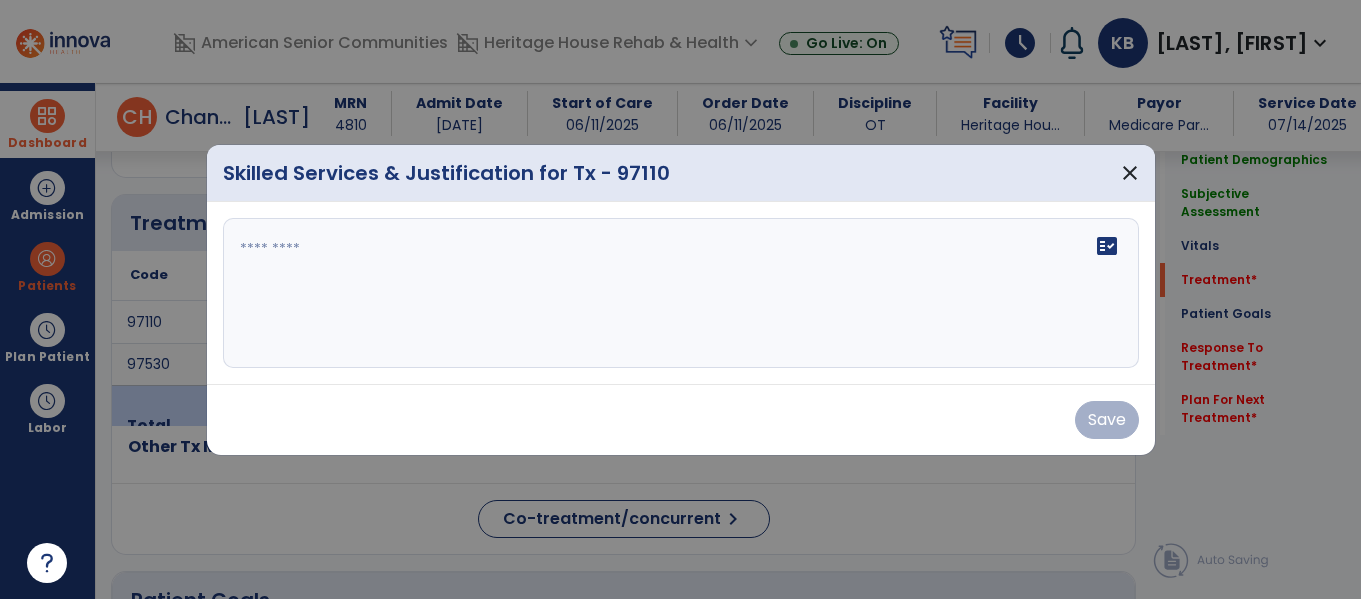 scroll, scrollTop: 1060, scrollLeft: 0, axis: vertical 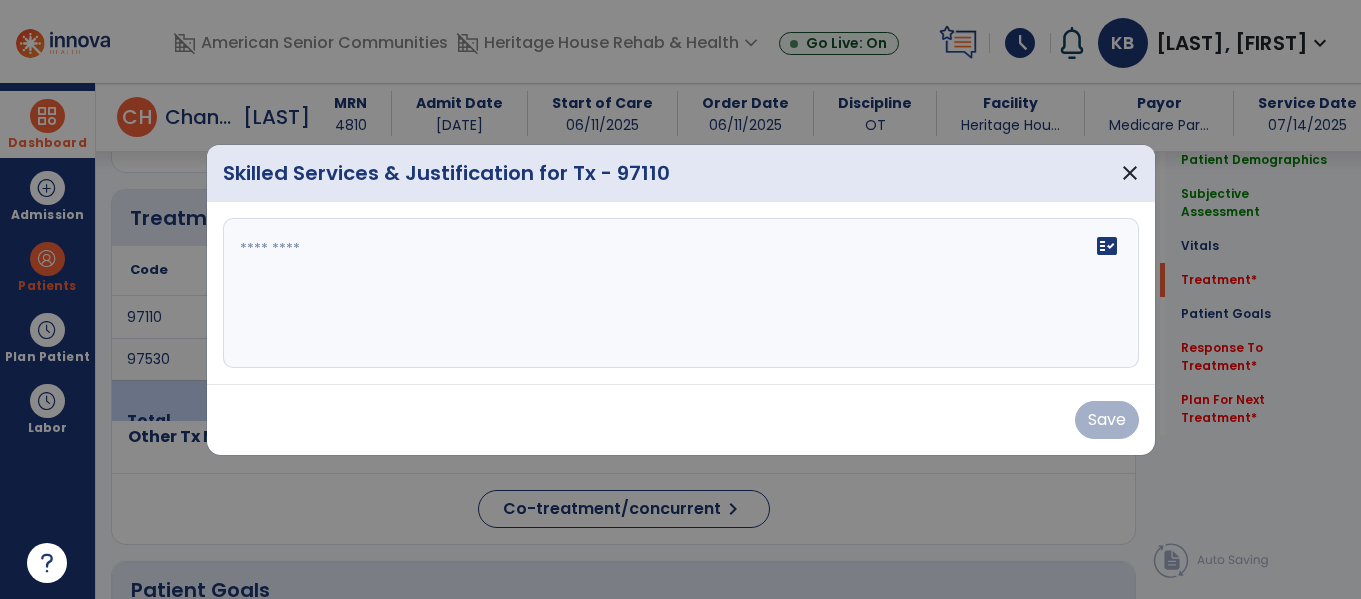 click at bounding box center (681, 293) 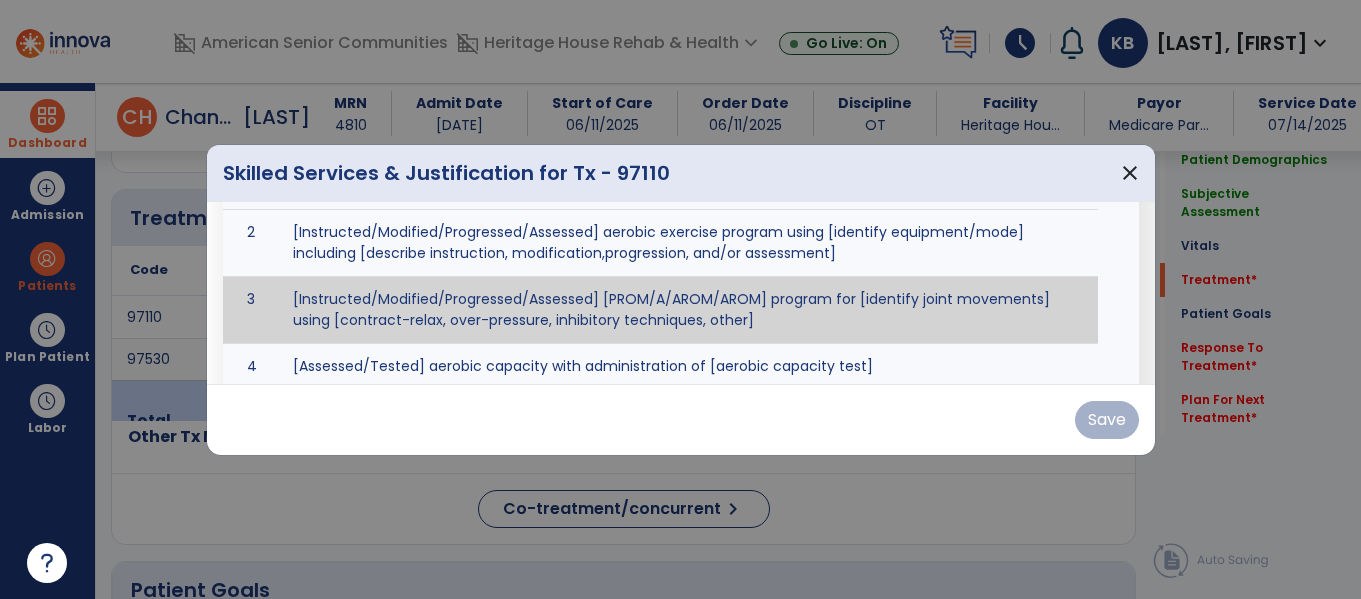 scroll, scrollTop: 187, scrollLeft: 0, axis: vertical 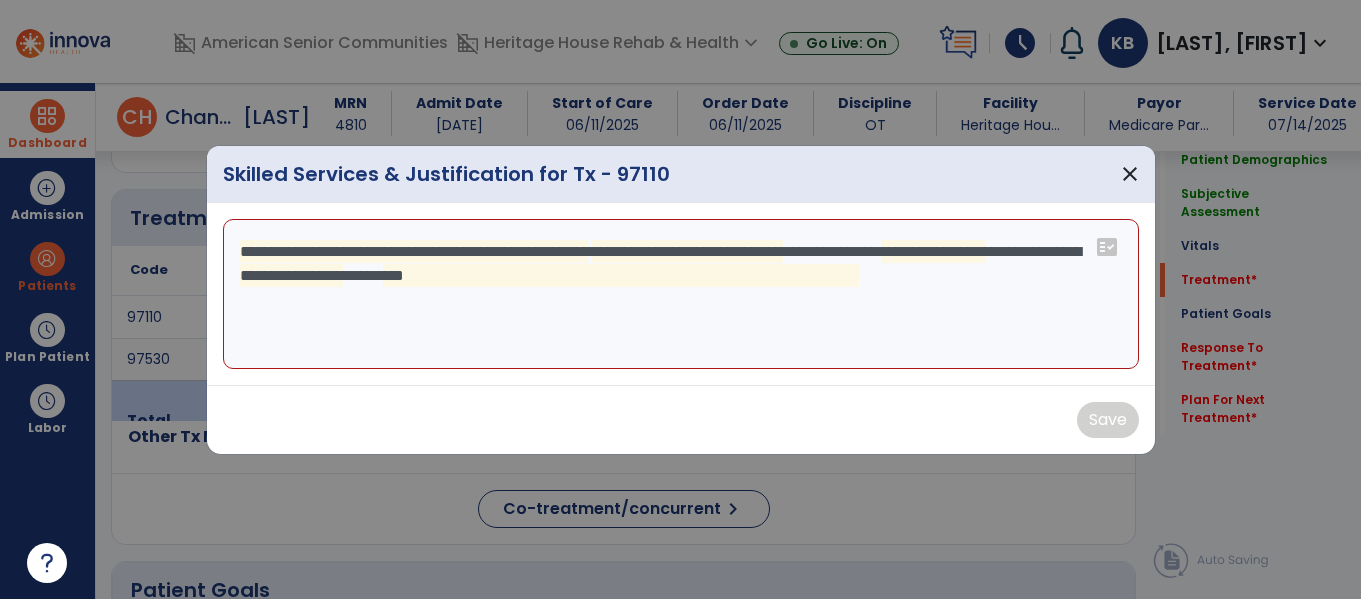 click on "**********" at bounding box center [681, 294] 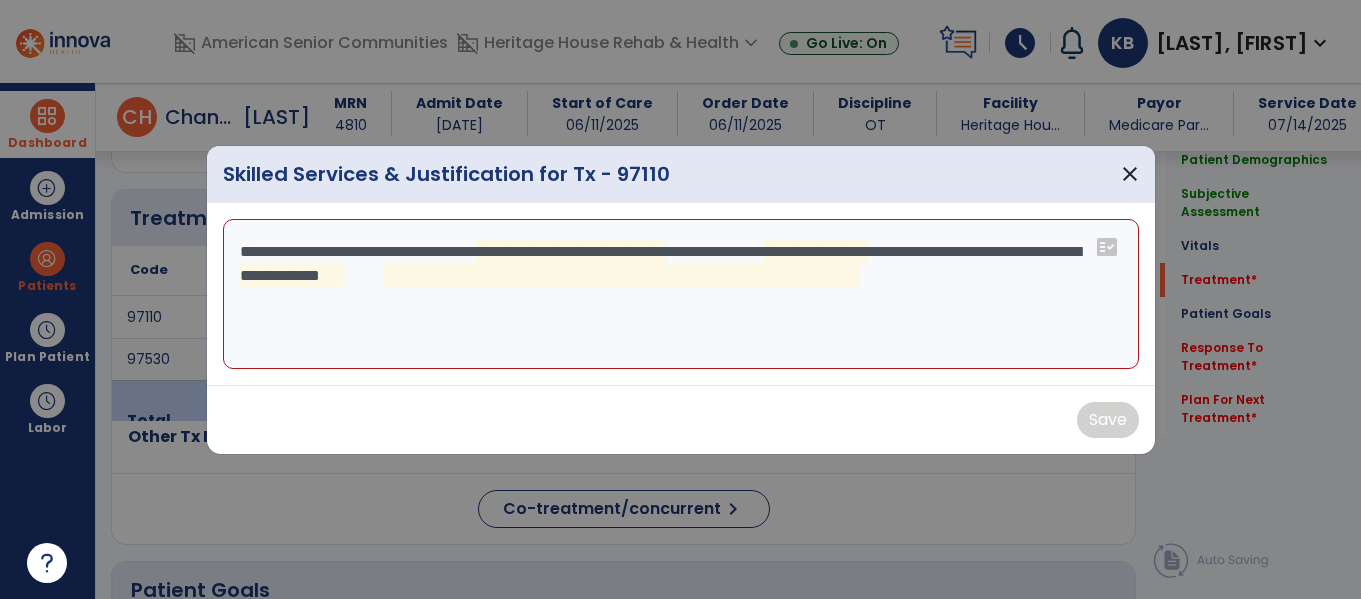 click on "**********" at bounding box center (681, 294) 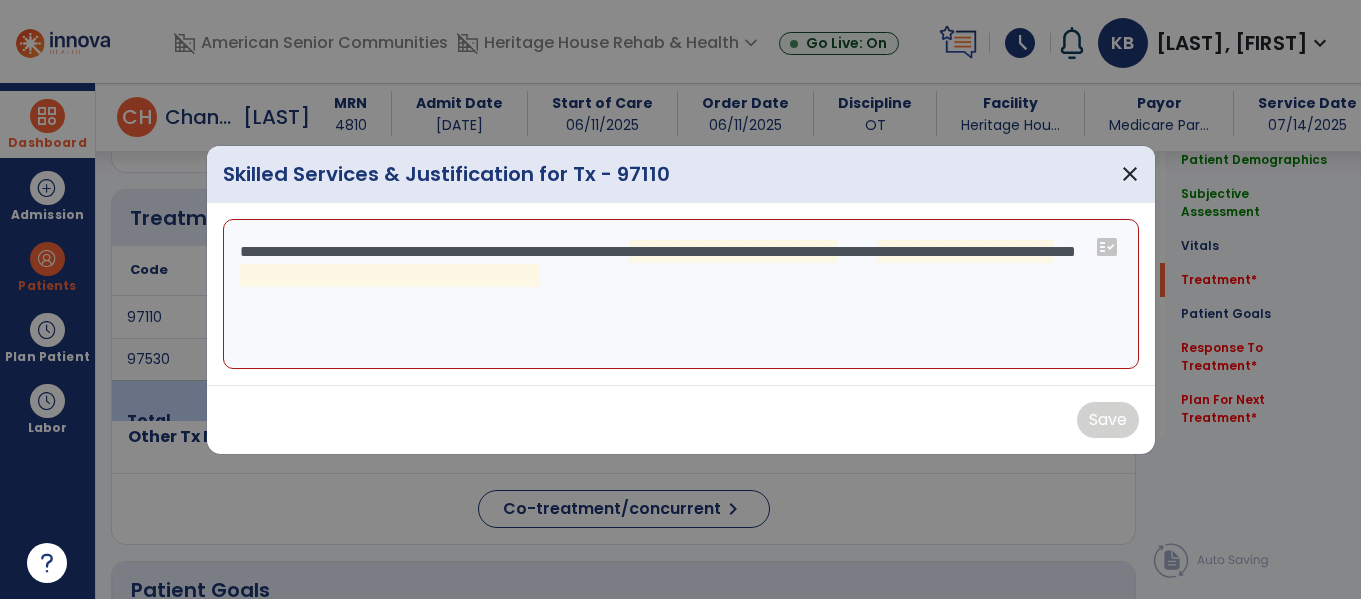 click on "**********" at bounding box center (681, 294) 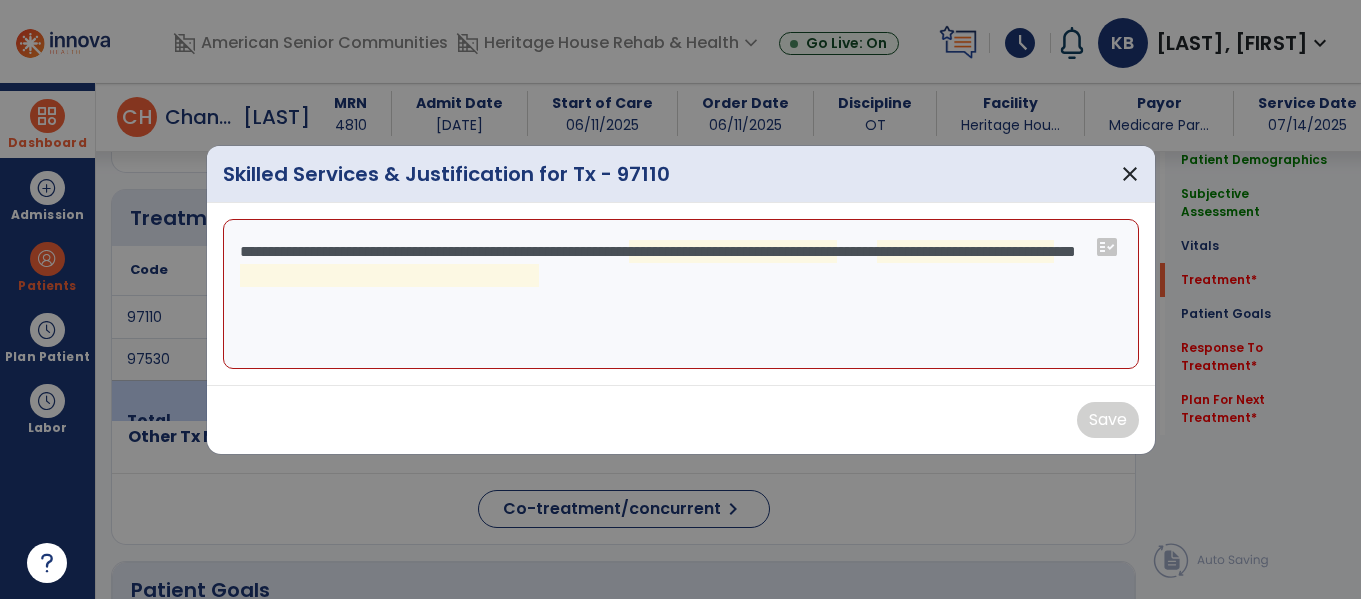 click on "**********" at bounding box center (681, 294) 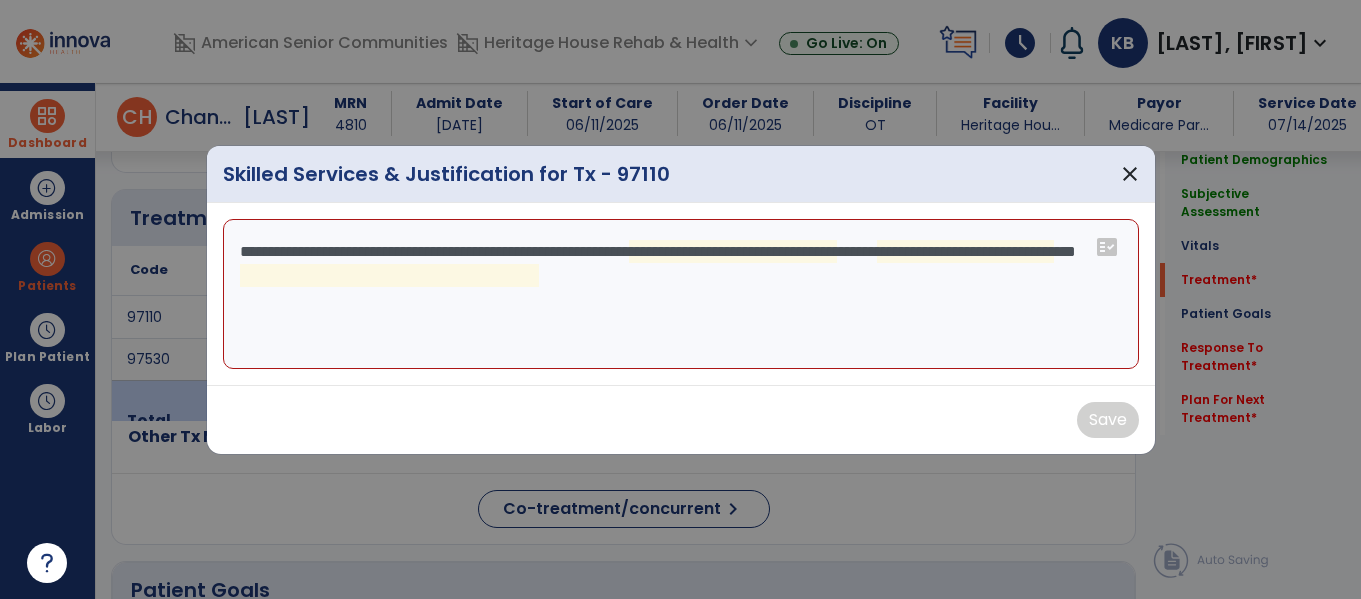 click on "**********" at bounding box center [681, 294] 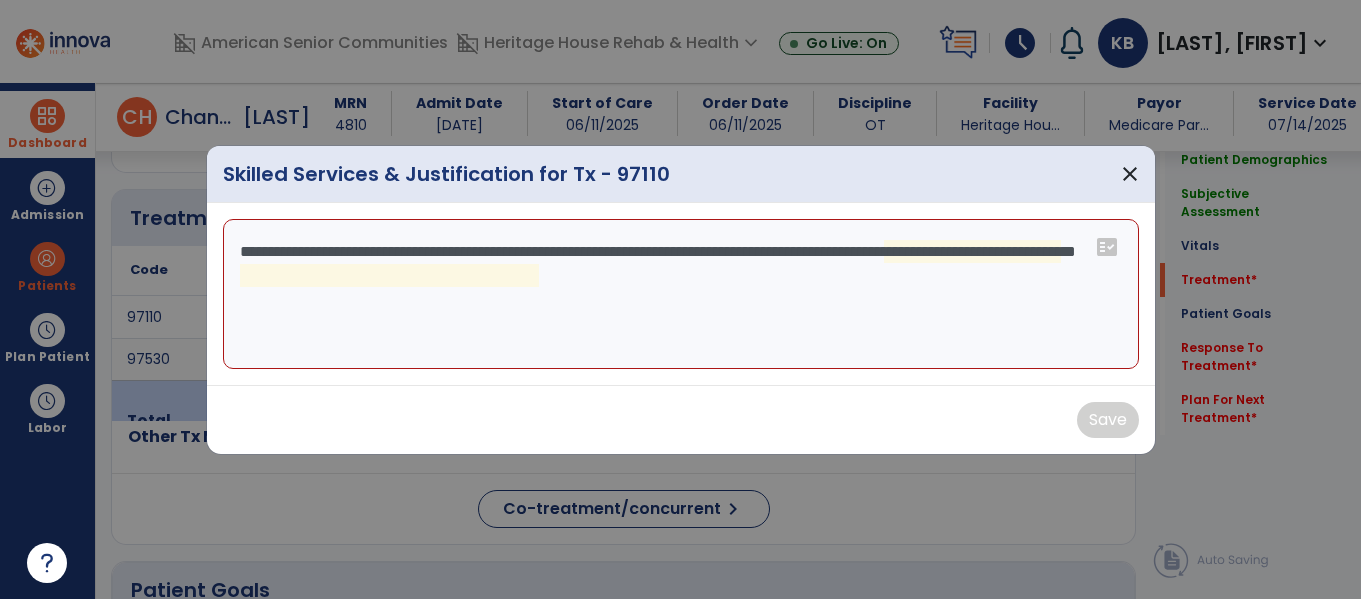 drag, startPoint x: 894, startPoint y: 251, endPoint x: 909, endPoint y: 293, distance: 44.598206 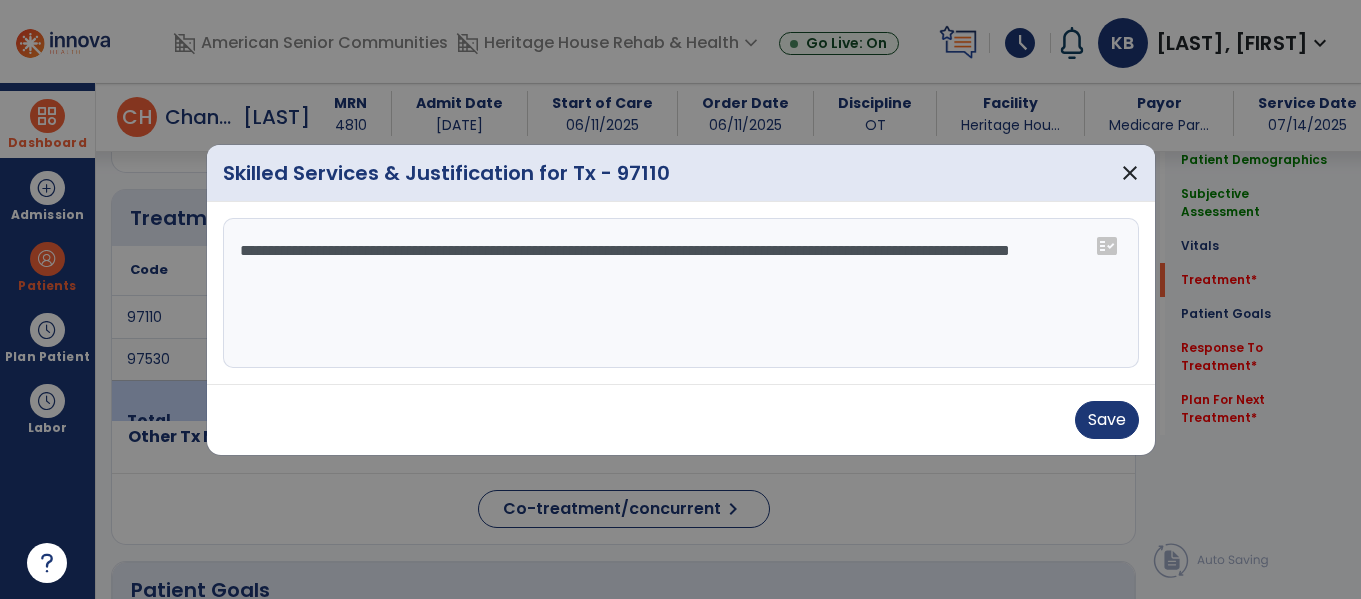 drag, startPoint x: 1081, startPoint y: 251, endPoint x: 247, endPoint y: 257, distance: 834.0216 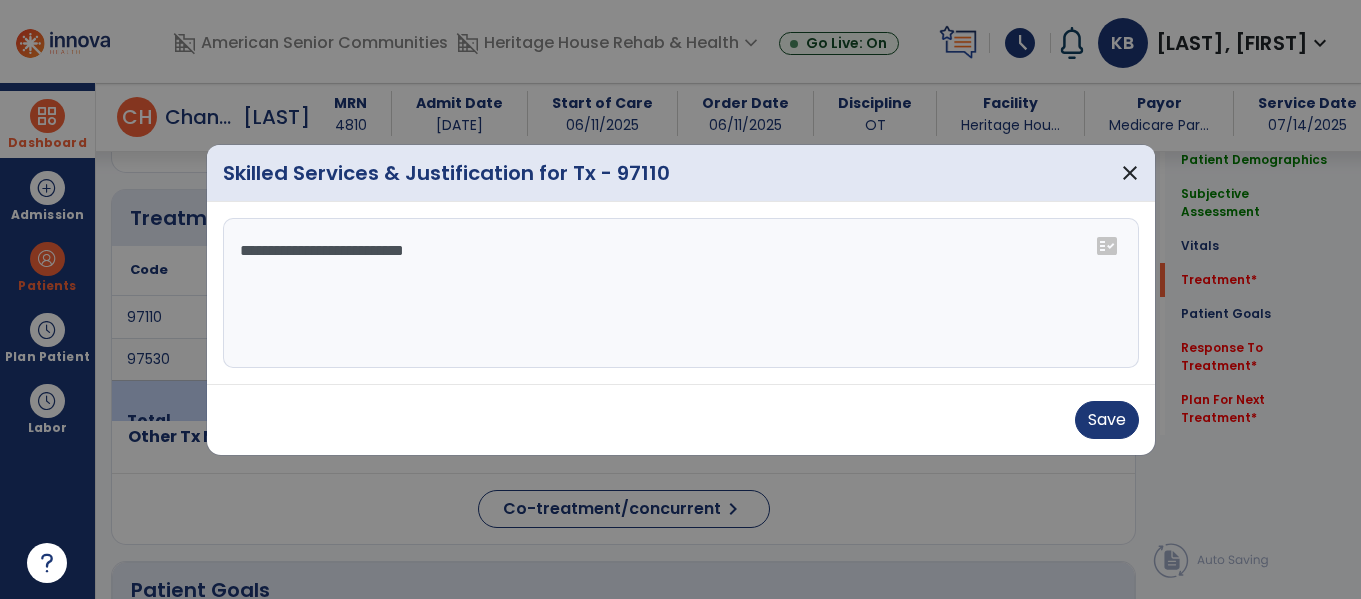 click on "**********" at bounding box center [681, 293] 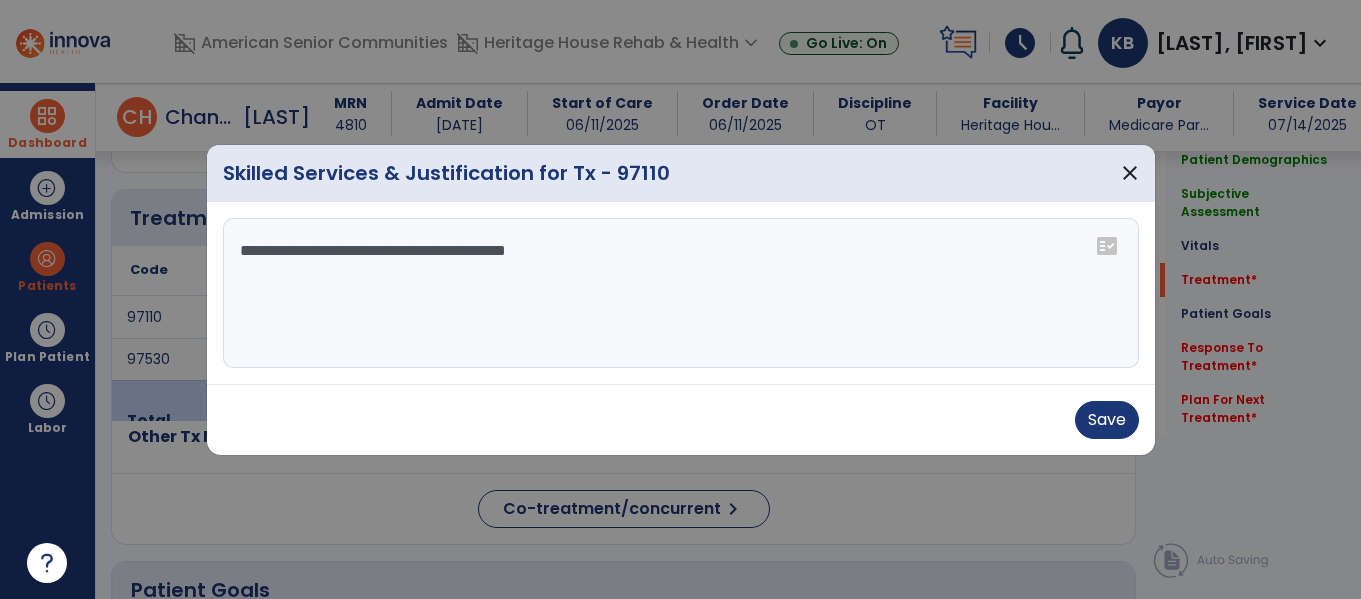 click on "**********" at bounding box center [681, 293] 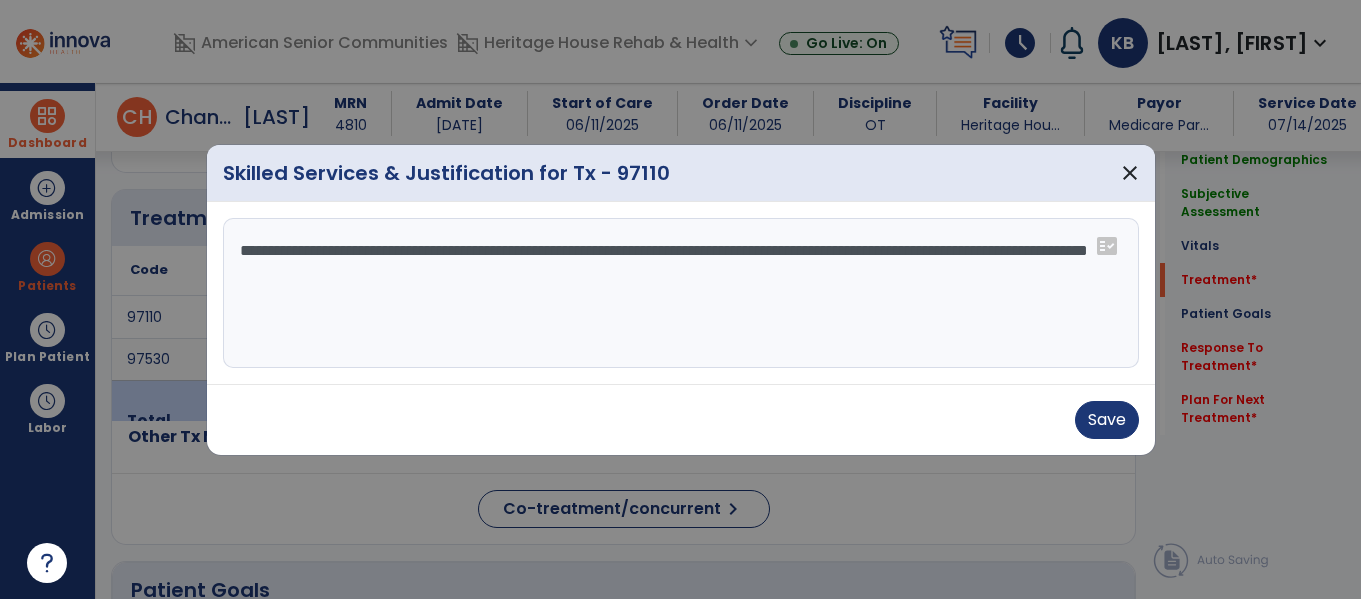 click on "**********" at bounding box center [681, 293] 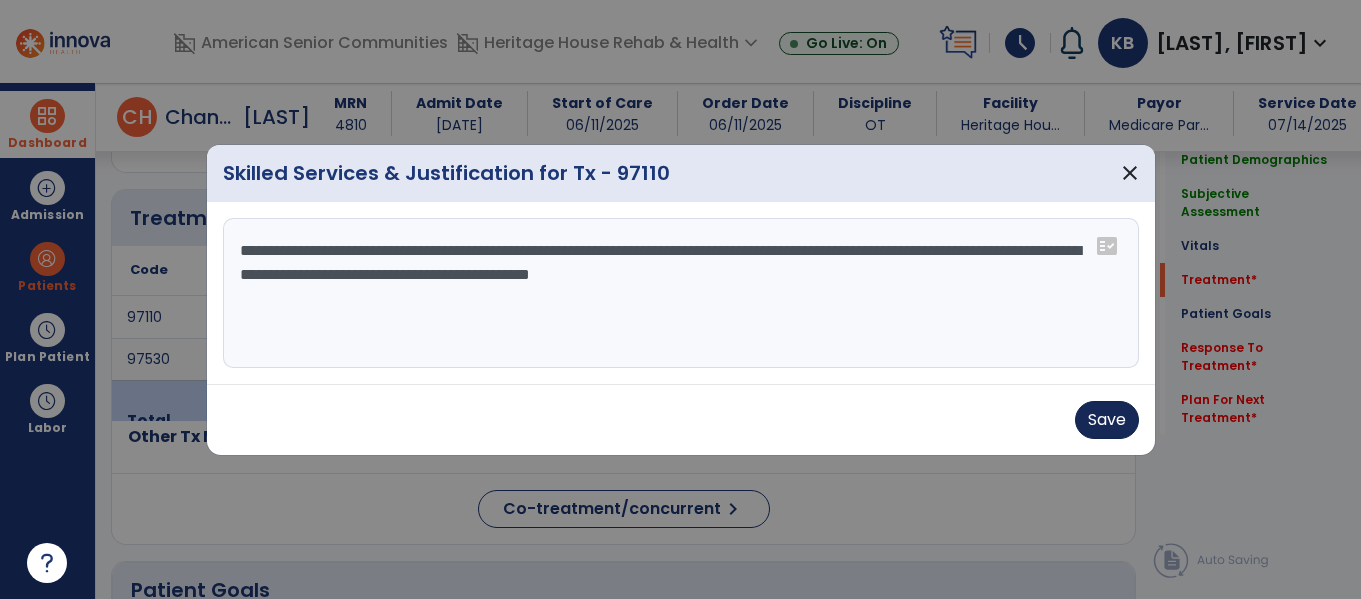 type on "**********" 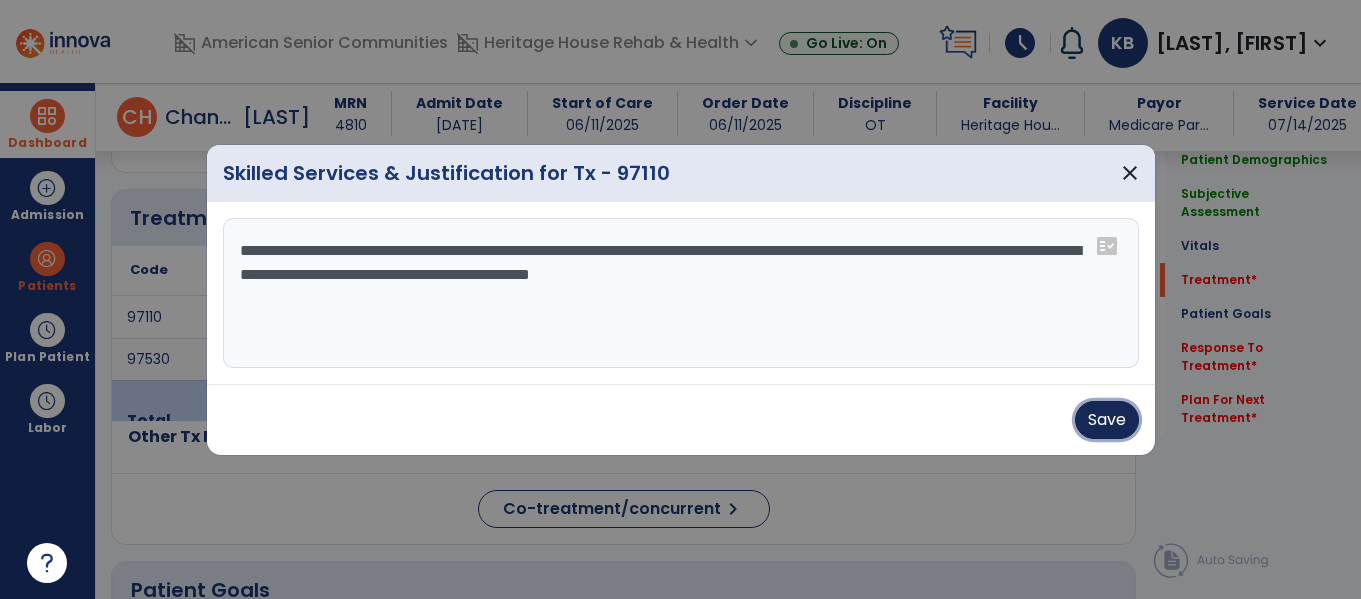 click on "Save" at bounding box center (1107, 420) 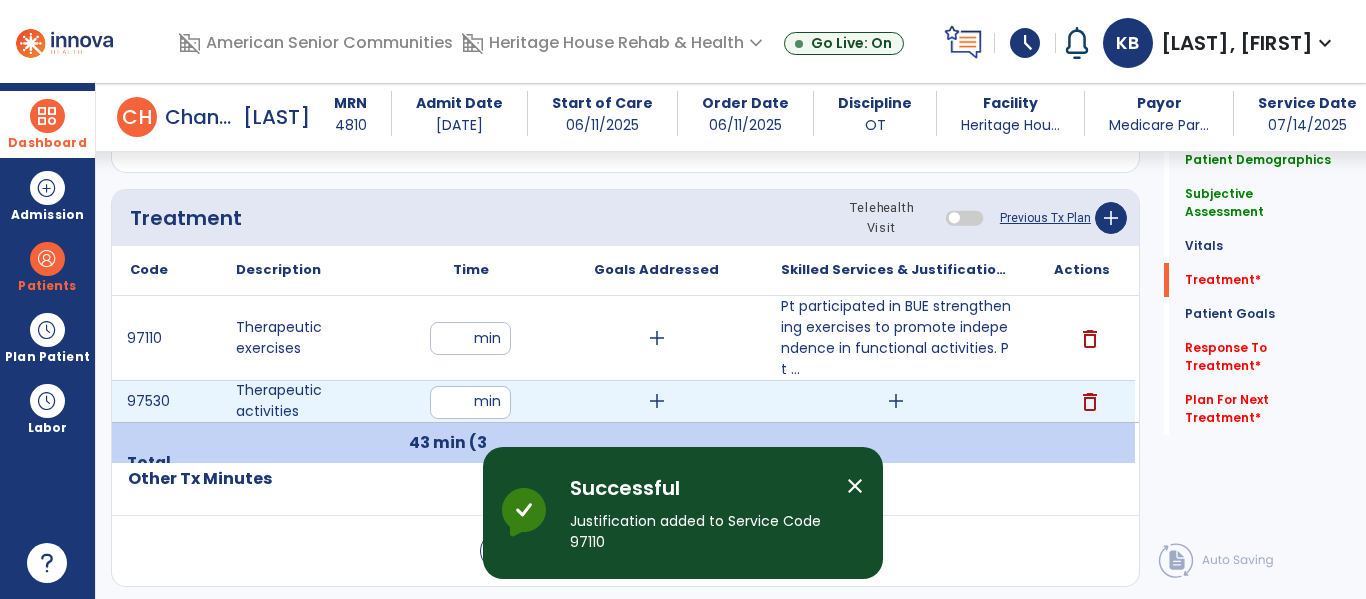 click on "add" at bounding box center (896, 401) 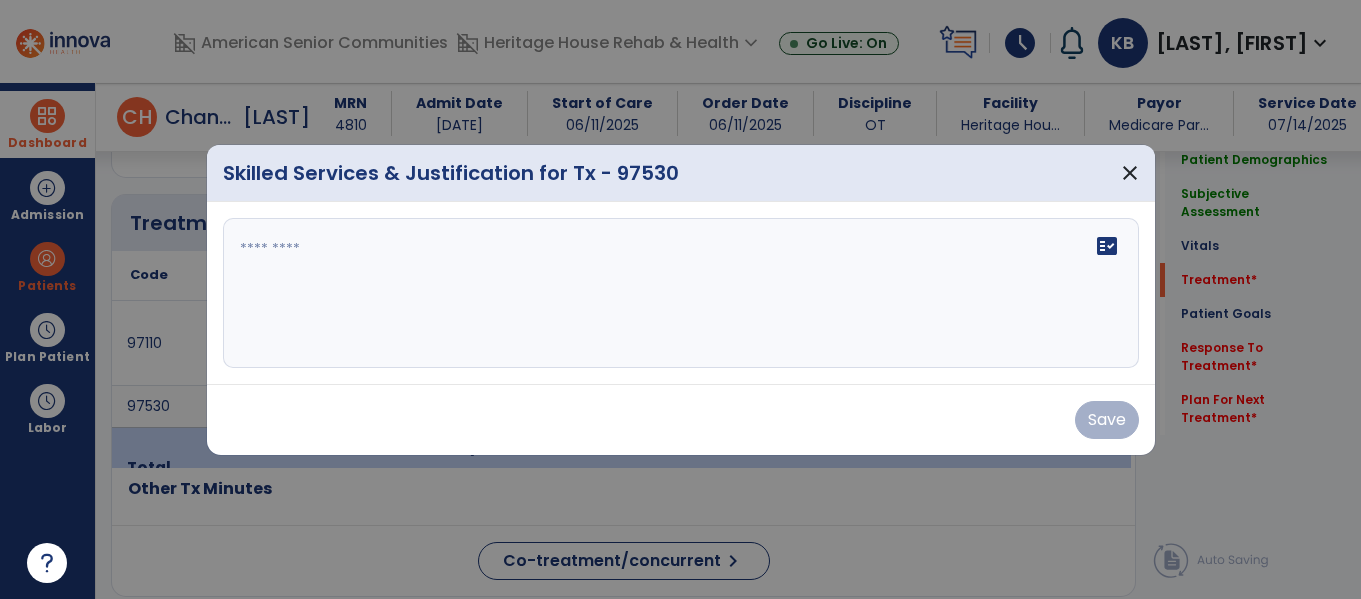 scroll, scrollTop: 1060, scrollLeft: 0, axis: vertical 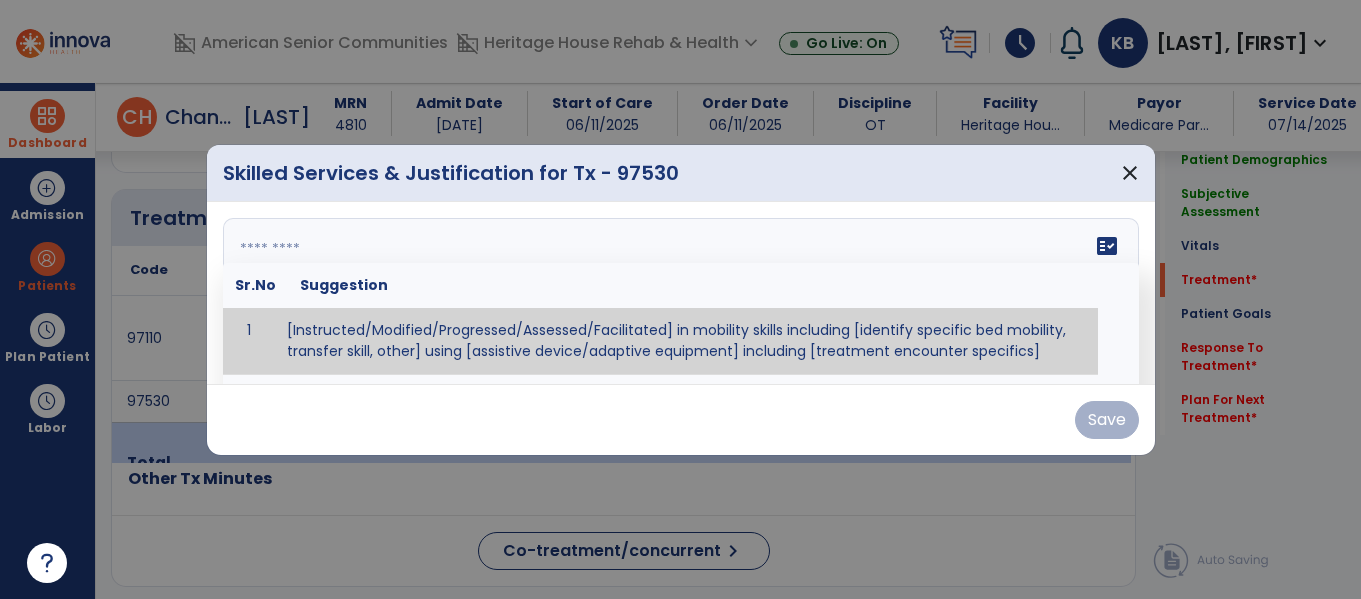 click on "fact_check  Sr.No Suggestion 1 [Instructed/Modified/Progressed/Assessed/Facilitated] in mobility skills including [identify specific bed mobility, transfer skill, other] using [assistive device/adaptive equipment] including [treatment encounter specifics]" at bounding box center [681, 293] 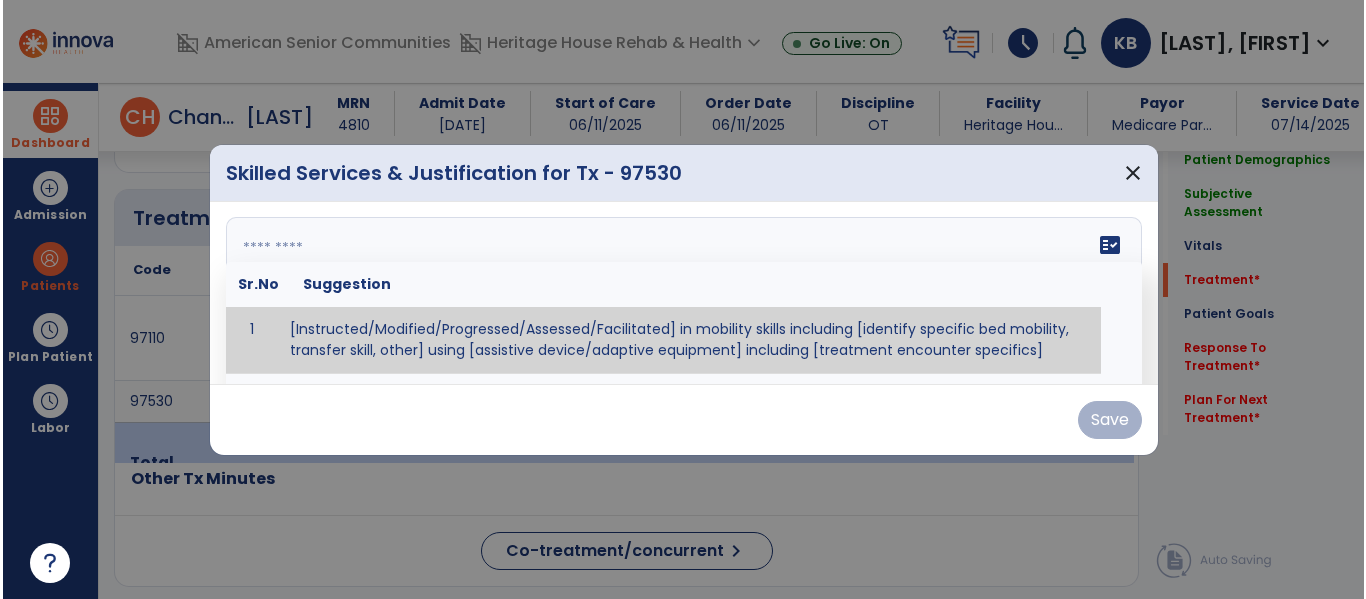 scroll, scrollTop: 0, scrollLeft: 0, axis: both 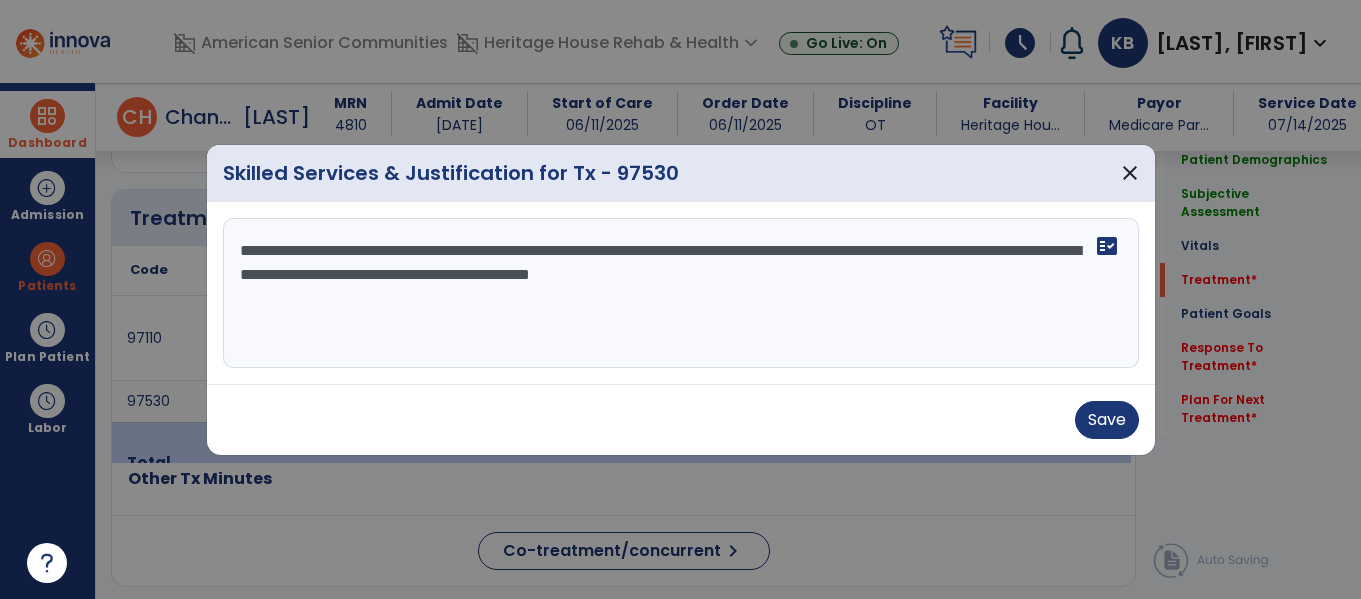 click on "**********" at bounding box center [681, 293] 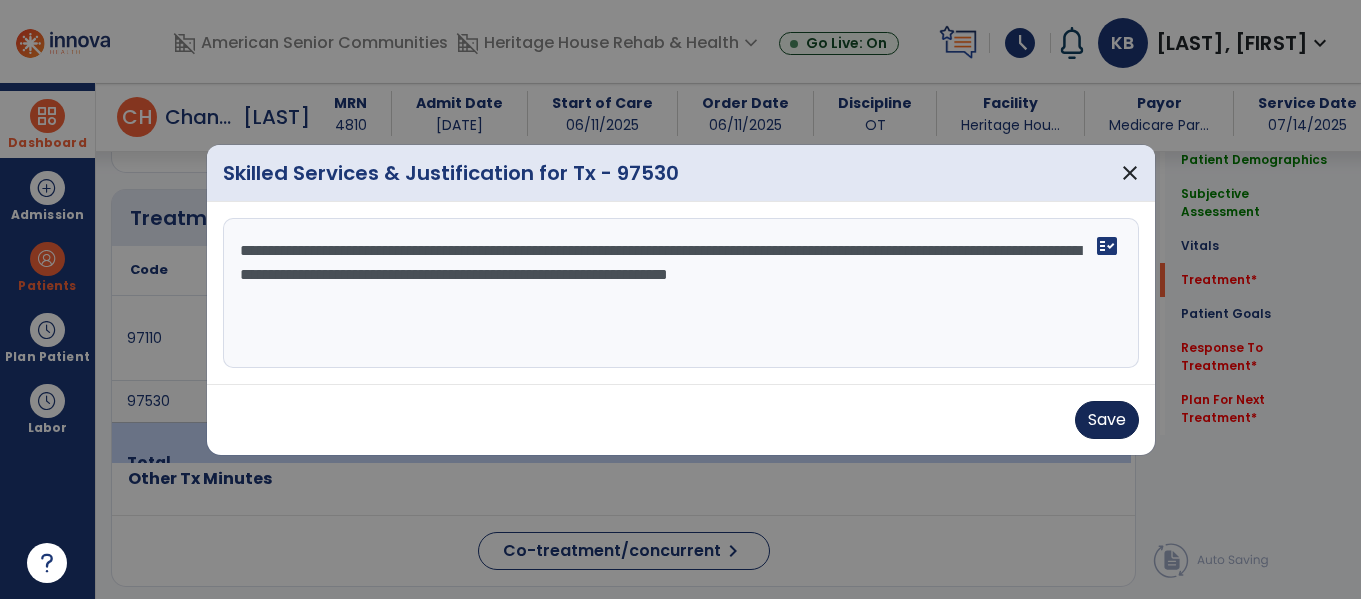 type on "**********" 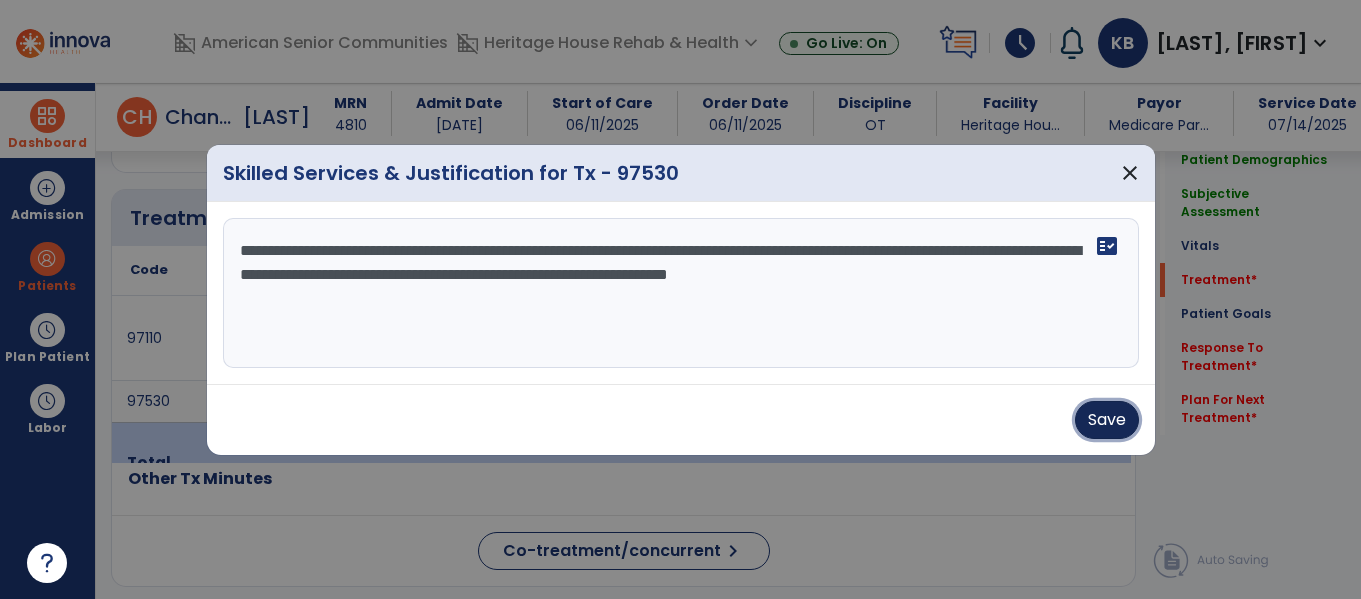 click on "Save" at bounding box center (1107, 420) 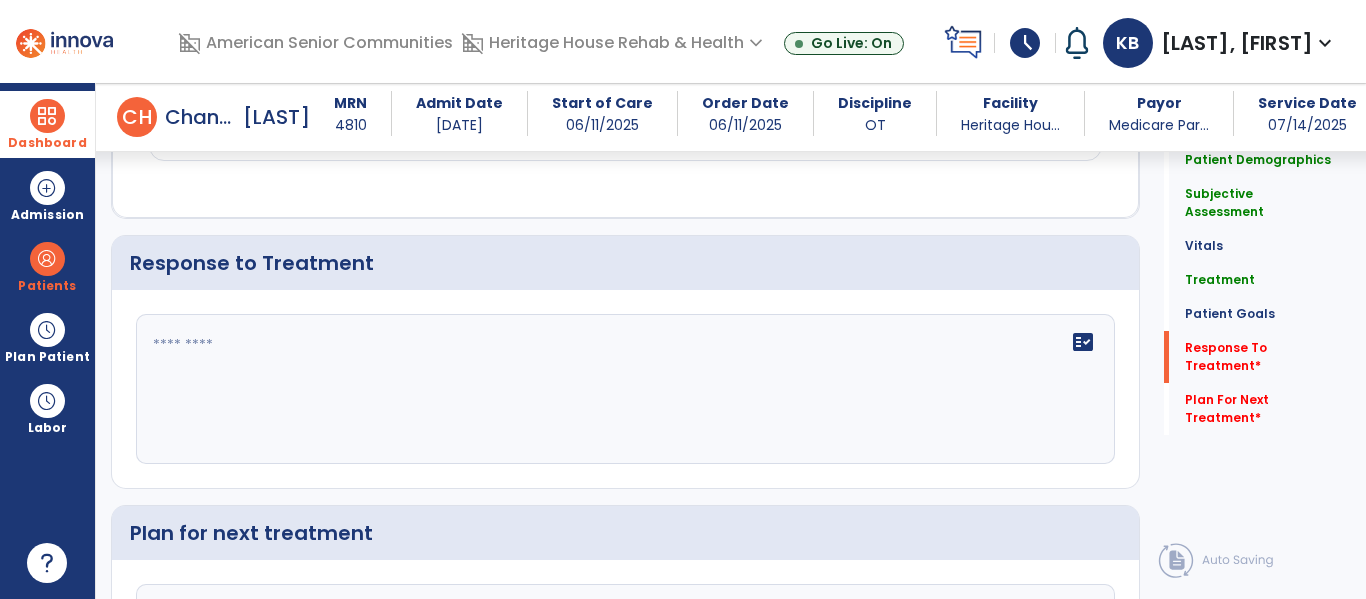 scroll, scrollTop: 2466, scrollLeft: 0, axis: vertical 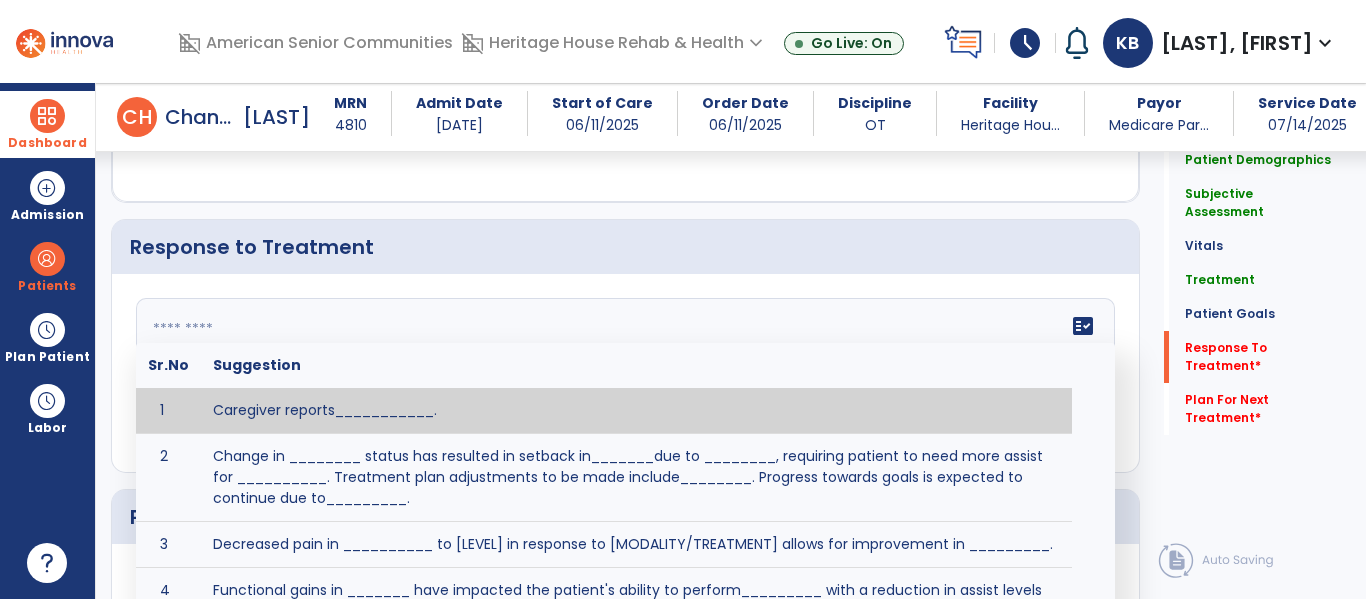 drag, startPoint x: 1009, startPoint y: 372, endPoint x: 978, endPoint y: 359, distance: 33.61547 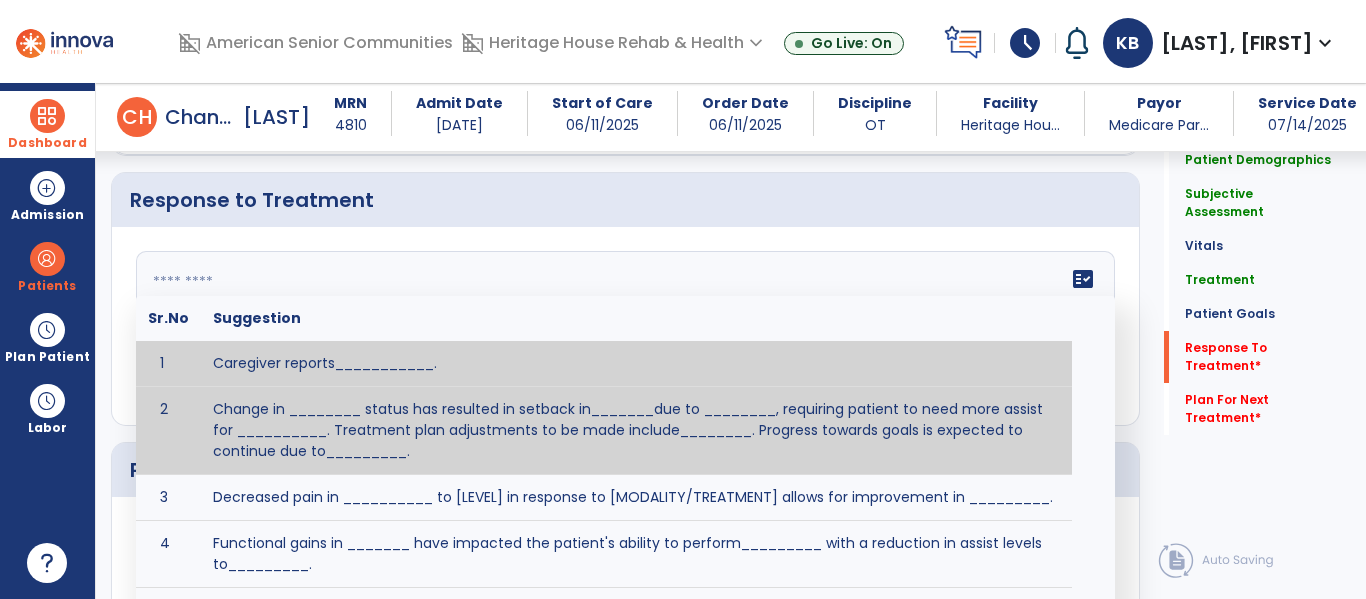 scroll, scrollTop: 2516, scrollLeft: 0, axis: vertical 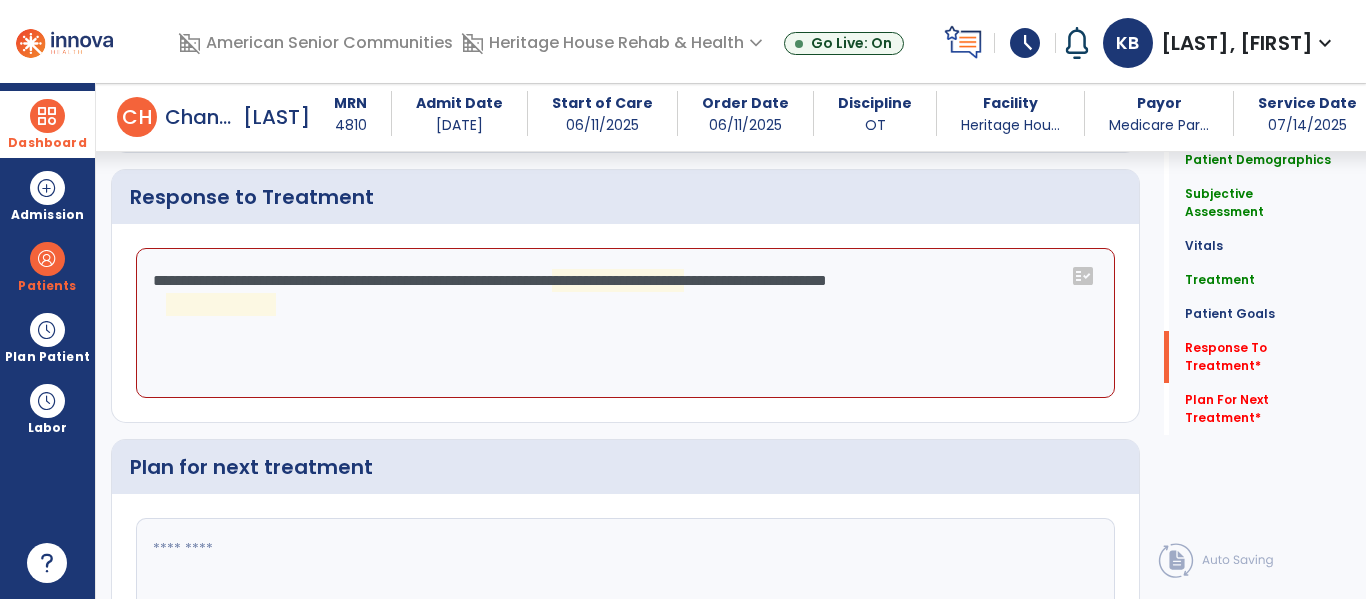 drag, startPoint x: 274, startPoint y: 297, endPoint x: 210, endPoint y: 301, distance: 64.12488 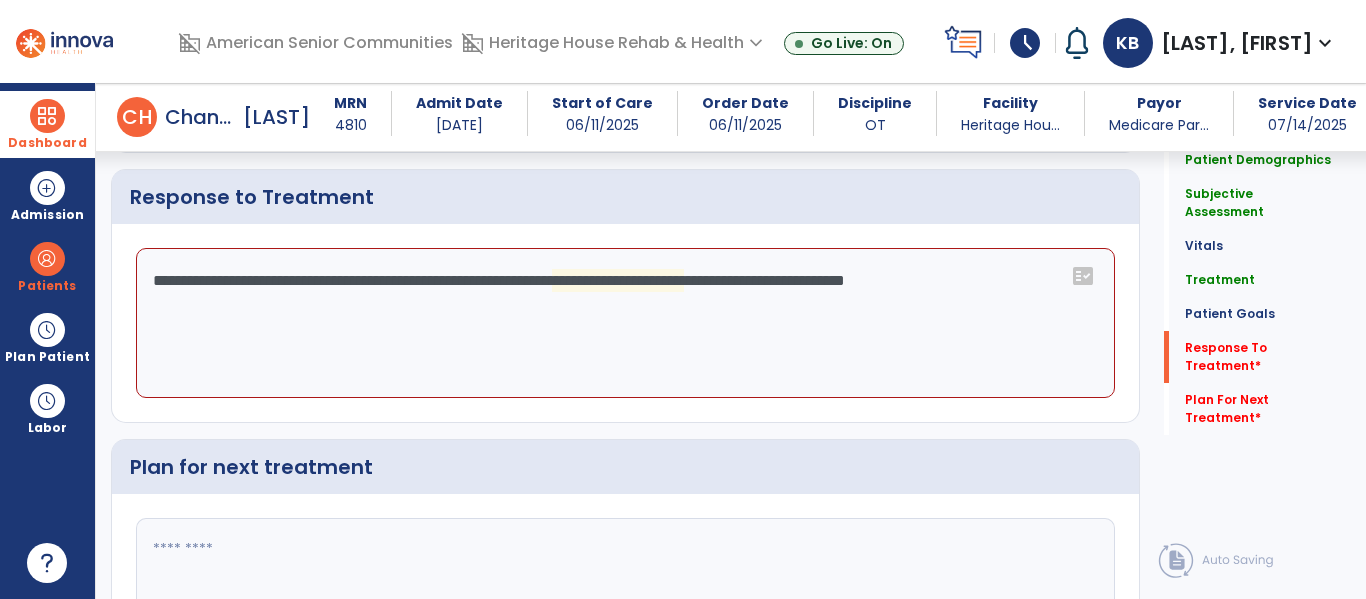 click on "**********" 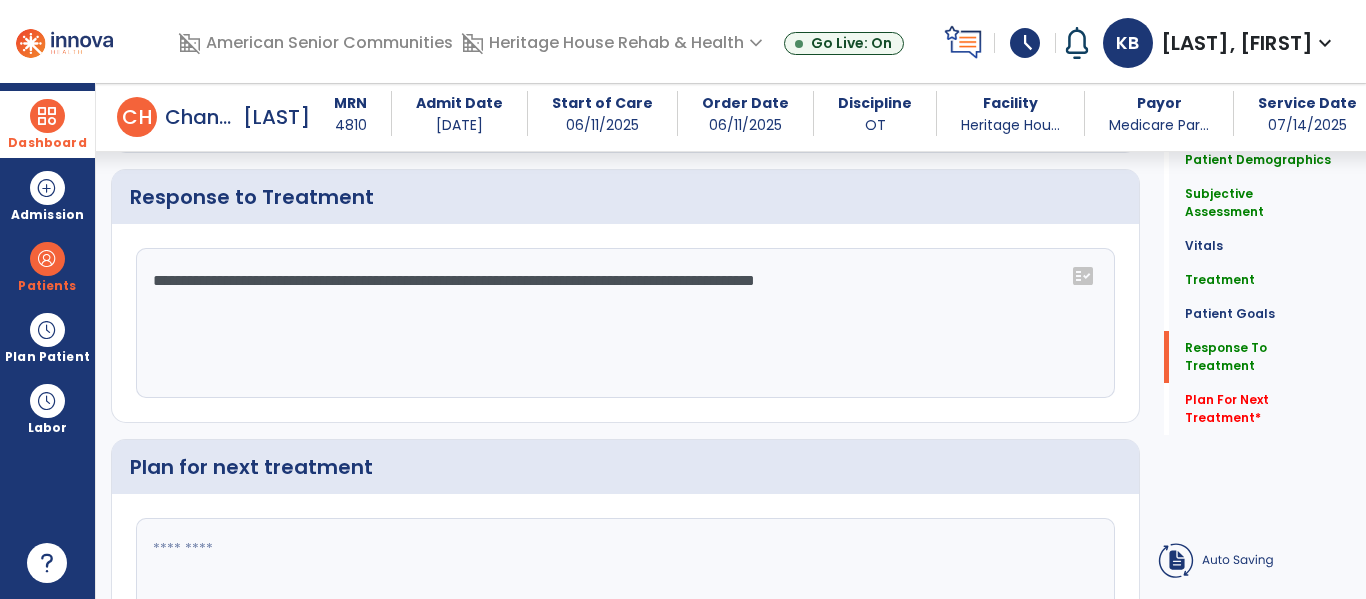 drag, startPoint x: 985, startPoint y: 296, endPoint x: 152, endPoint y: 276, distance: 833.24005 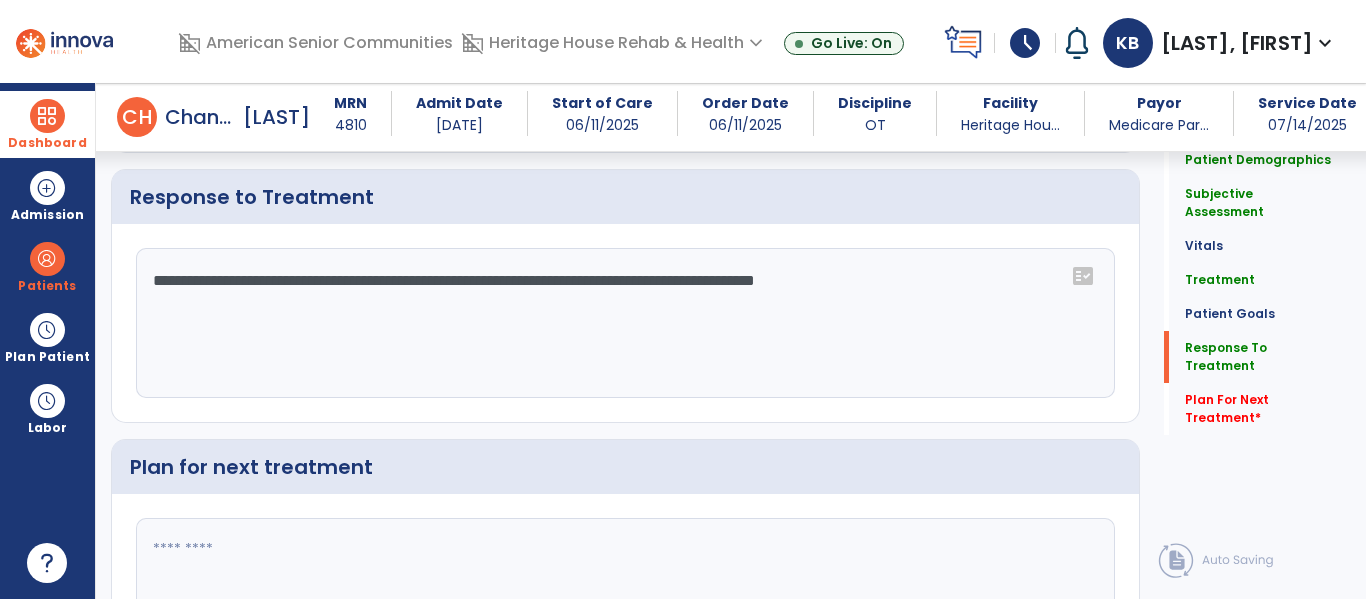type 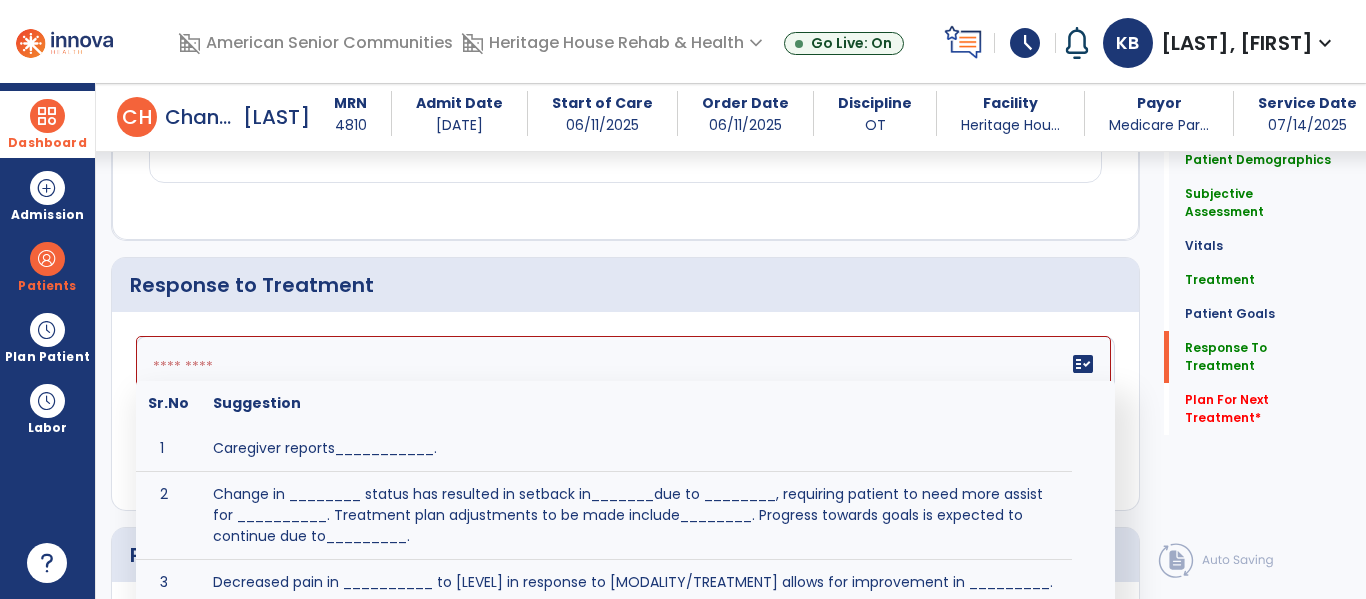 scroll, scrollTop: 2516, scrollLeft: 0, axis: vertical 